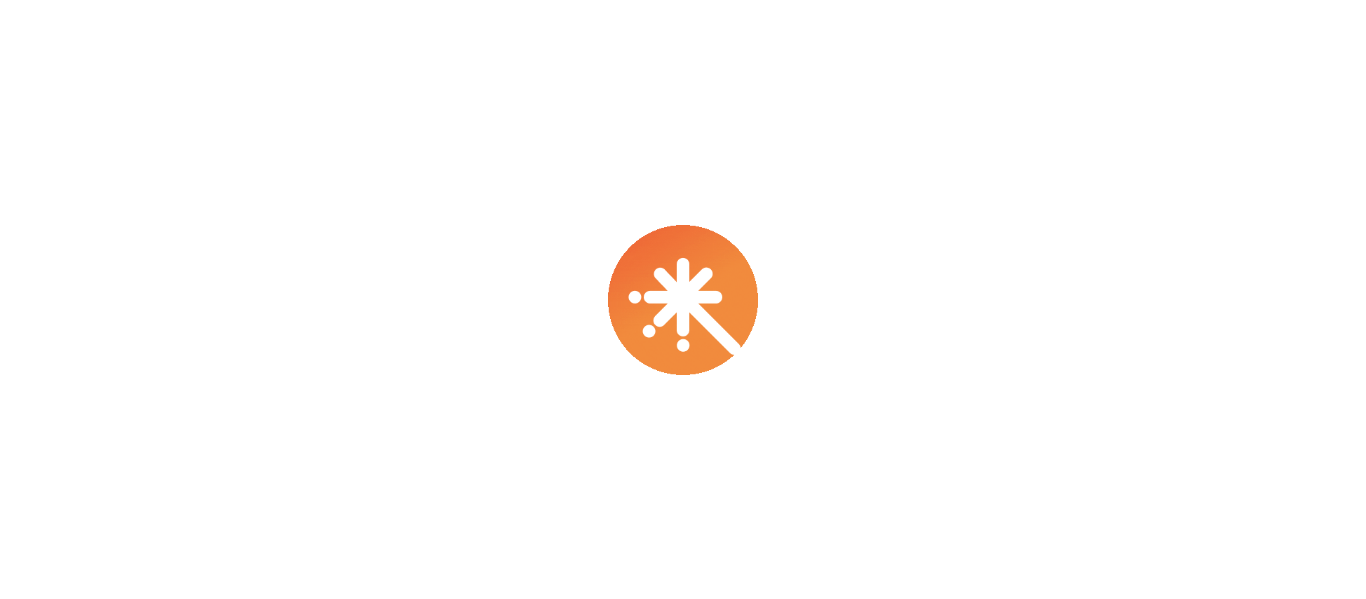 scroll, scrollTop: 0, scrollLeft: 0, axis: both 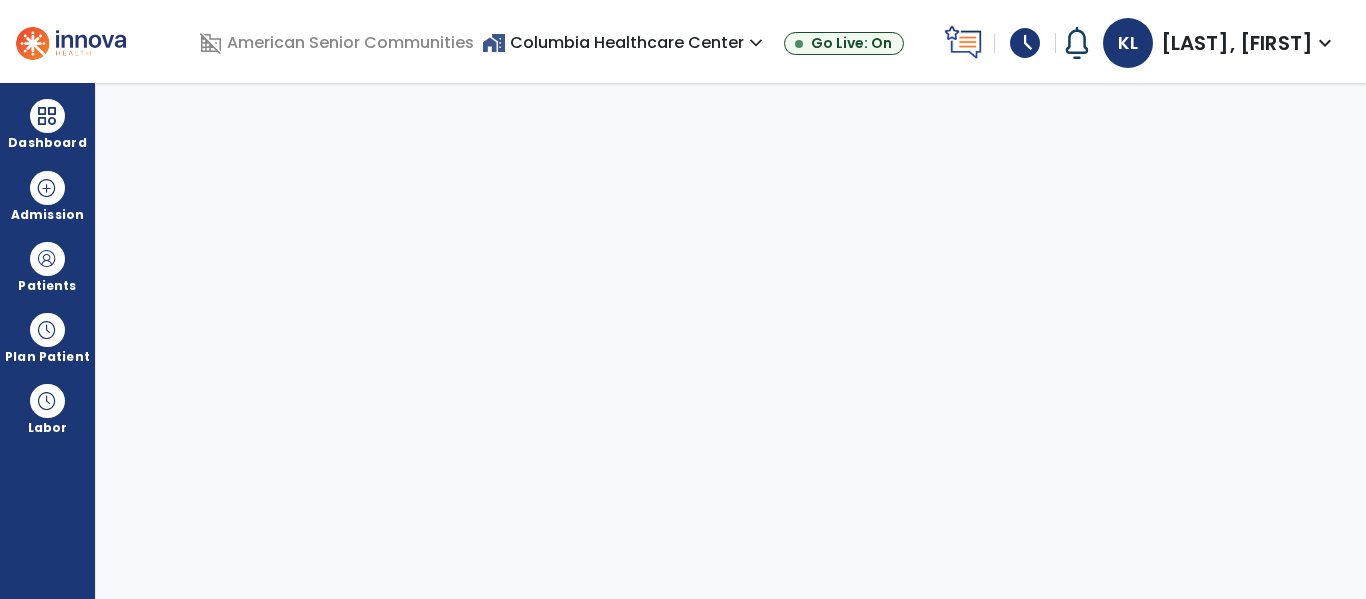 select on "****" 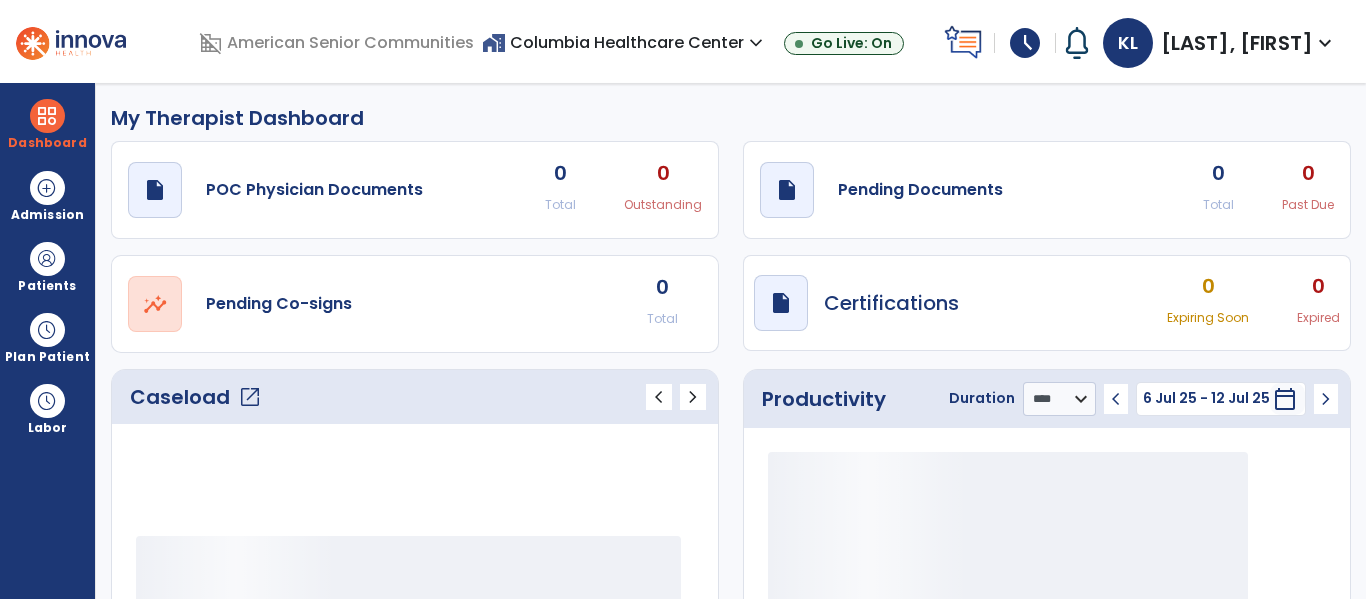 click on "open_in_new" 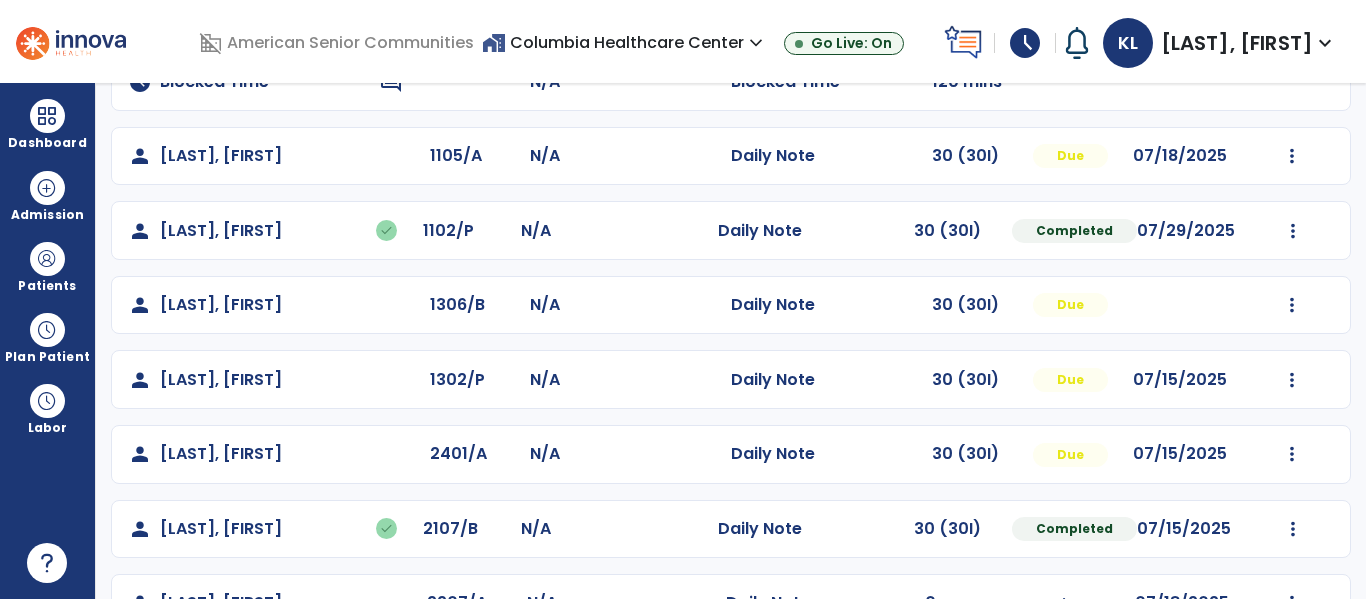 scroll, scrollTop: 203, scrollLeft: 0, axis: vertical 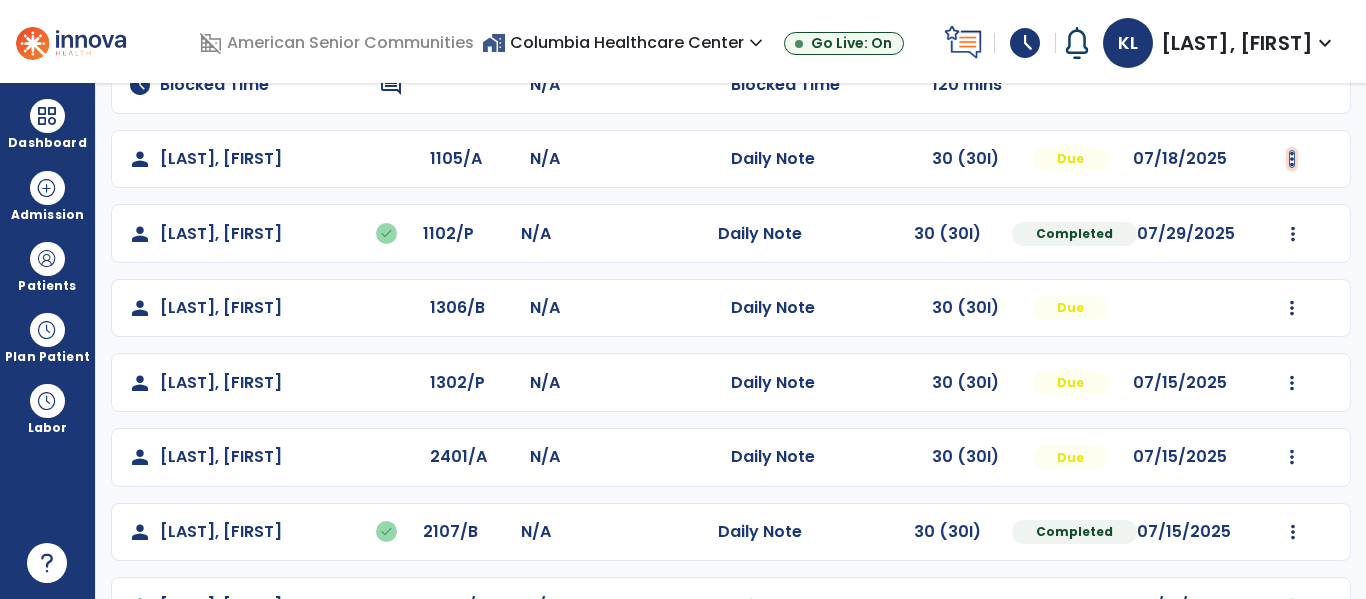 click at bounding box center (1292, 159) 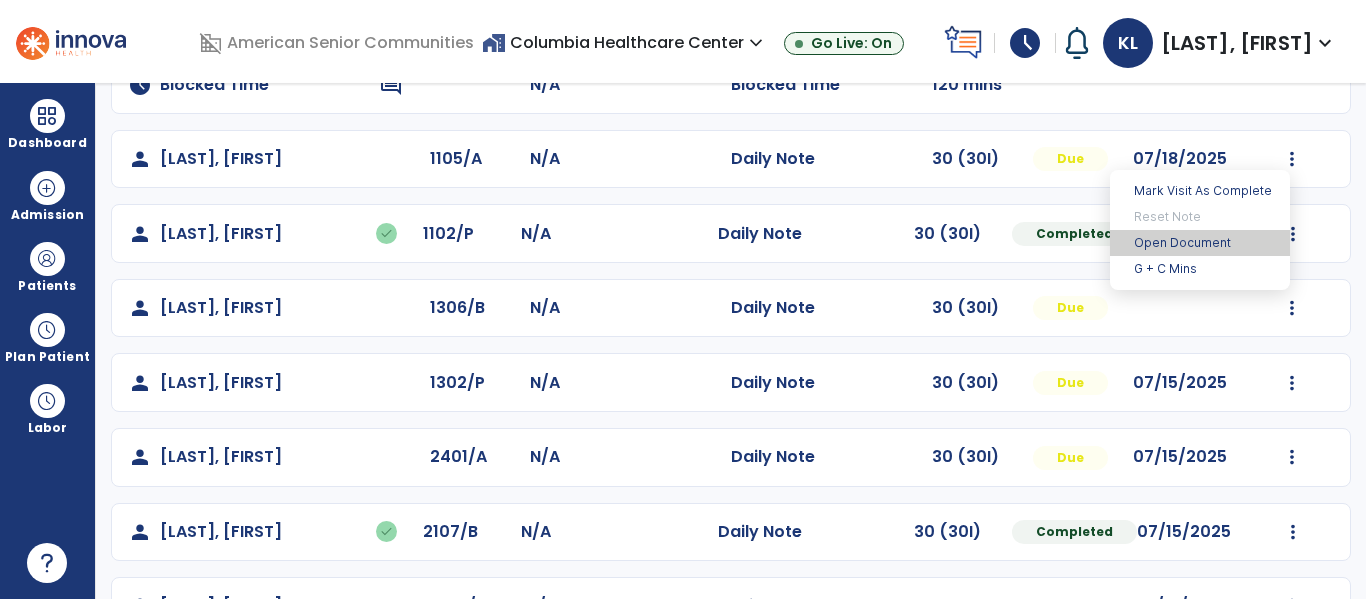 click on "Open Document" at bounding box center [1200, 243] 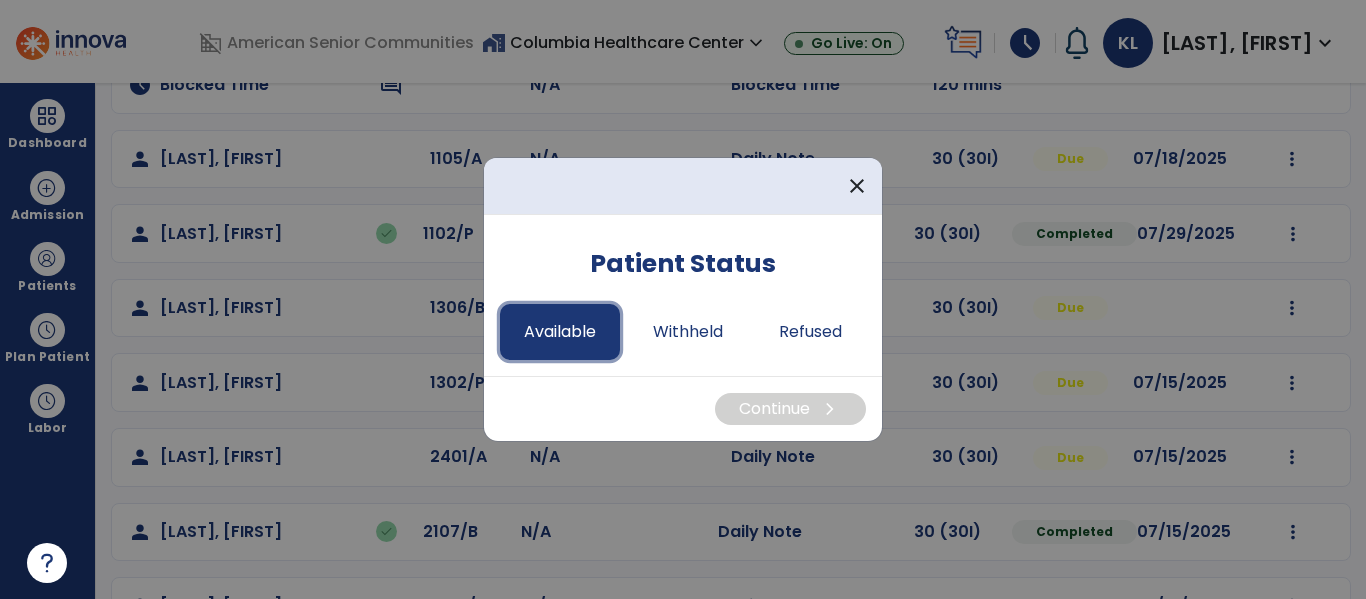 click on "Available" at bounding box center [560, 332] 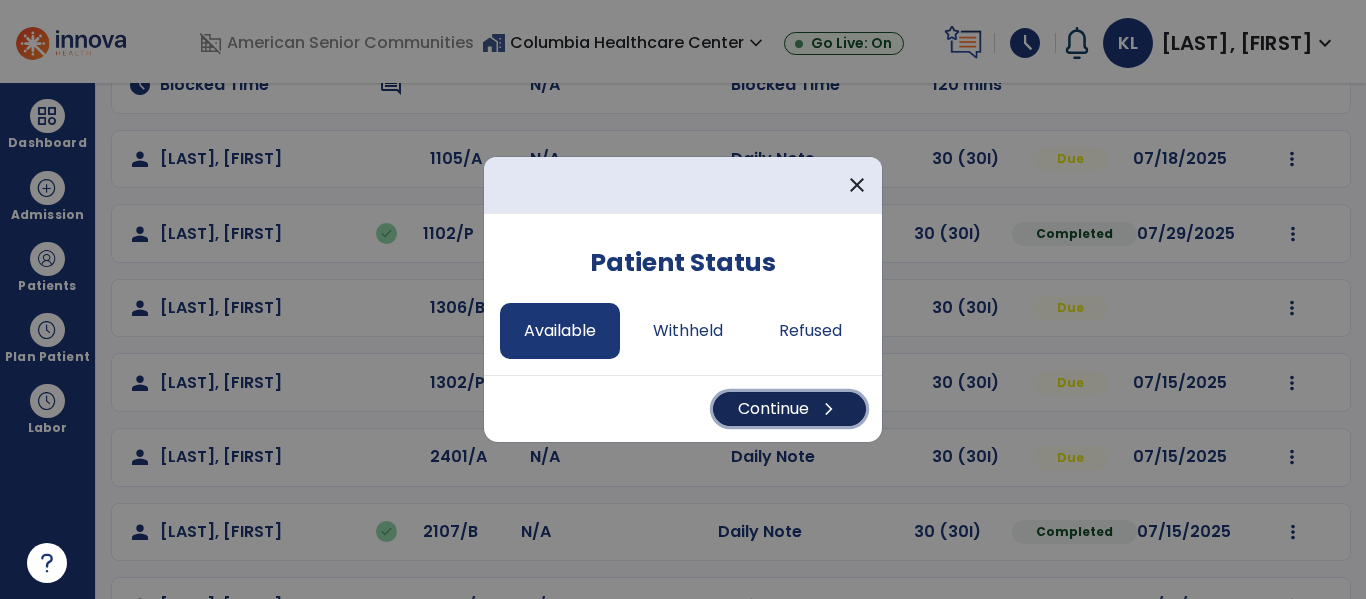click on "Continue   chevron_right" at bounding box center [789, 409] 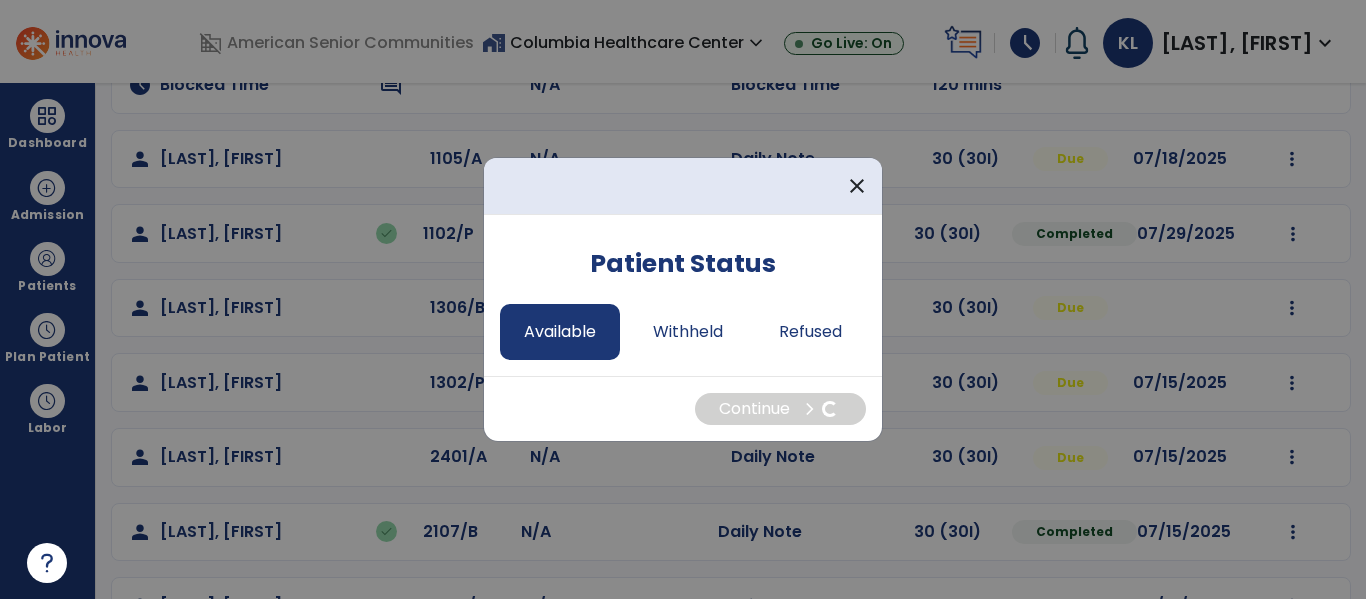 select on "*" 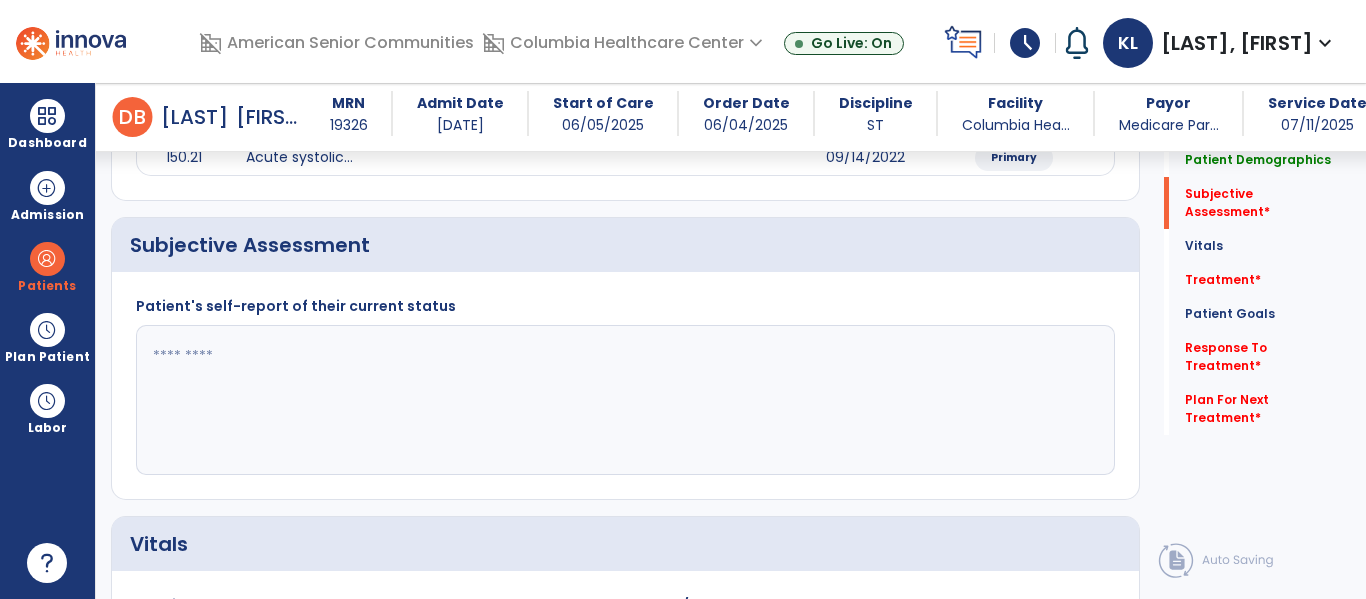 scroll, scrollTop: 480, scrollLeft: 0, axis: vertical 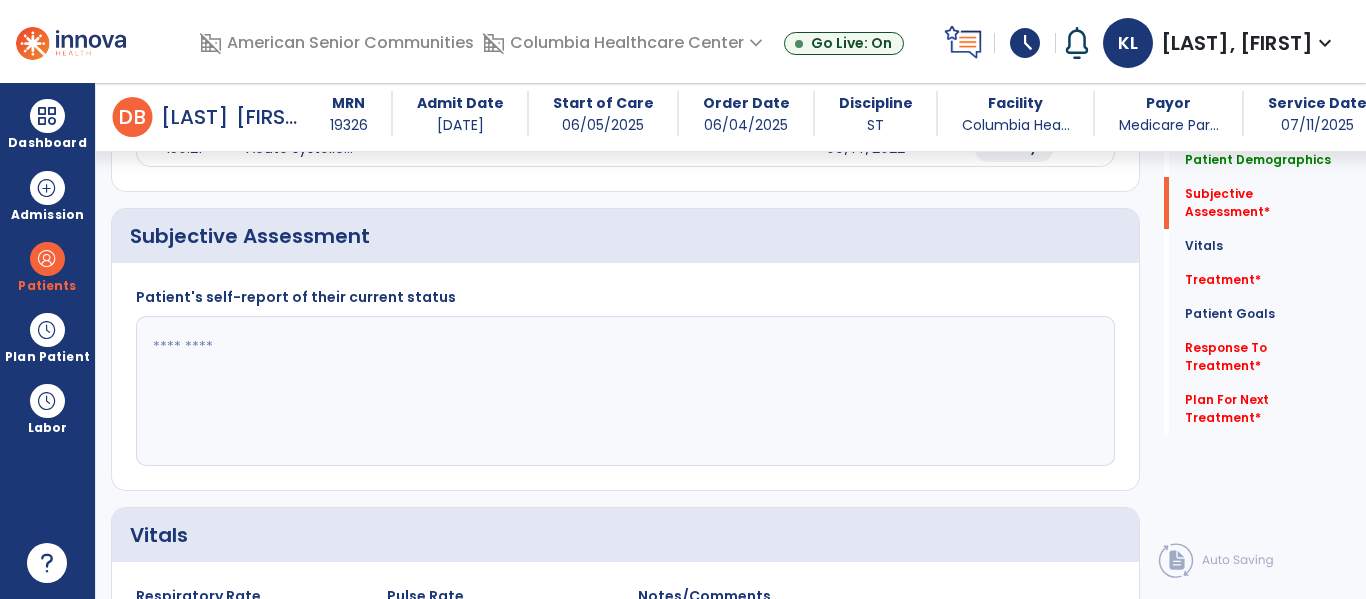 click 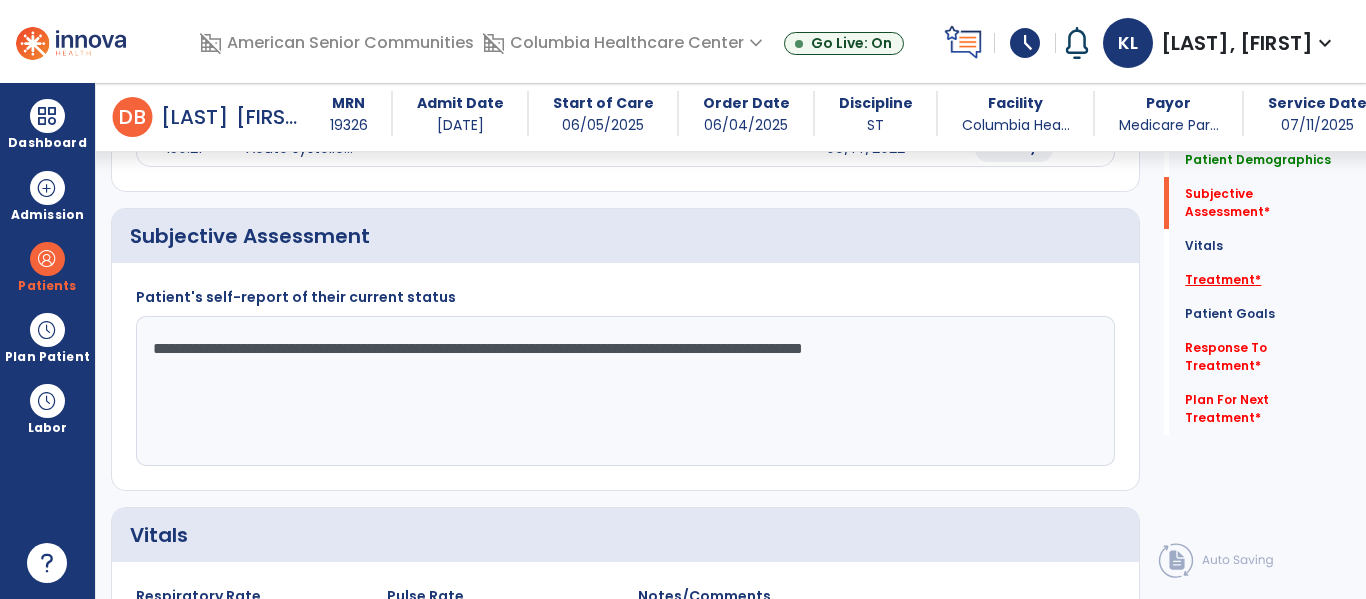 type on "**********" 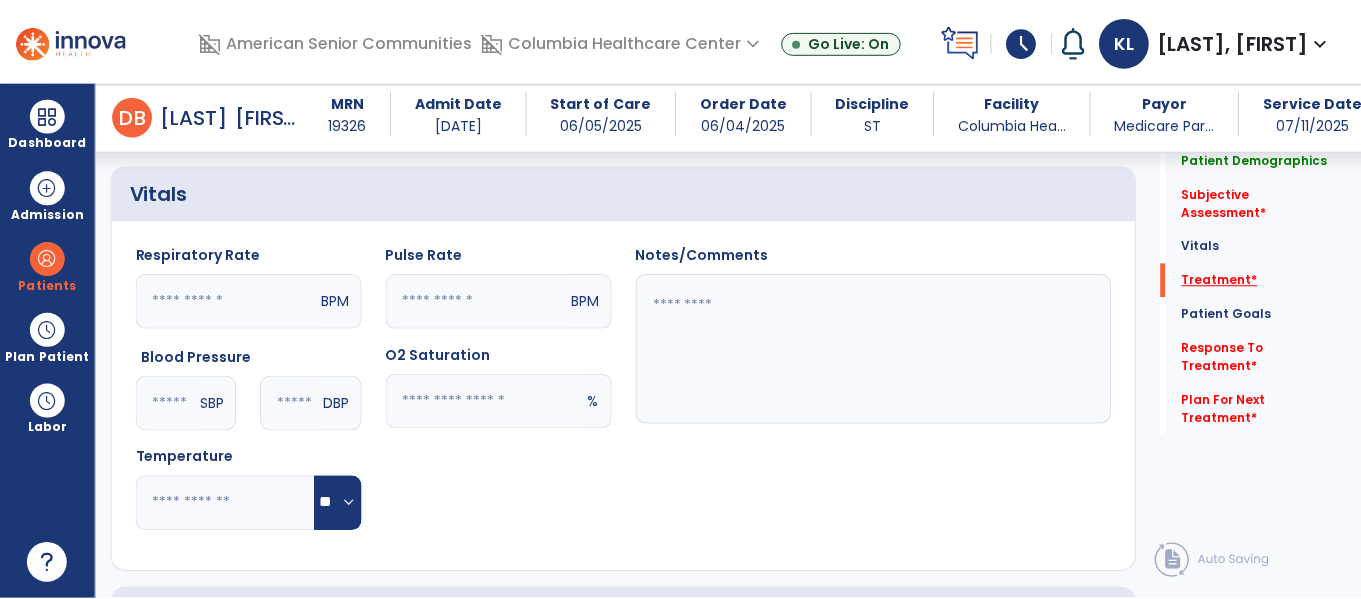 scroll, scrollTop: 1128, scrollLeft: 0, axis: vertical 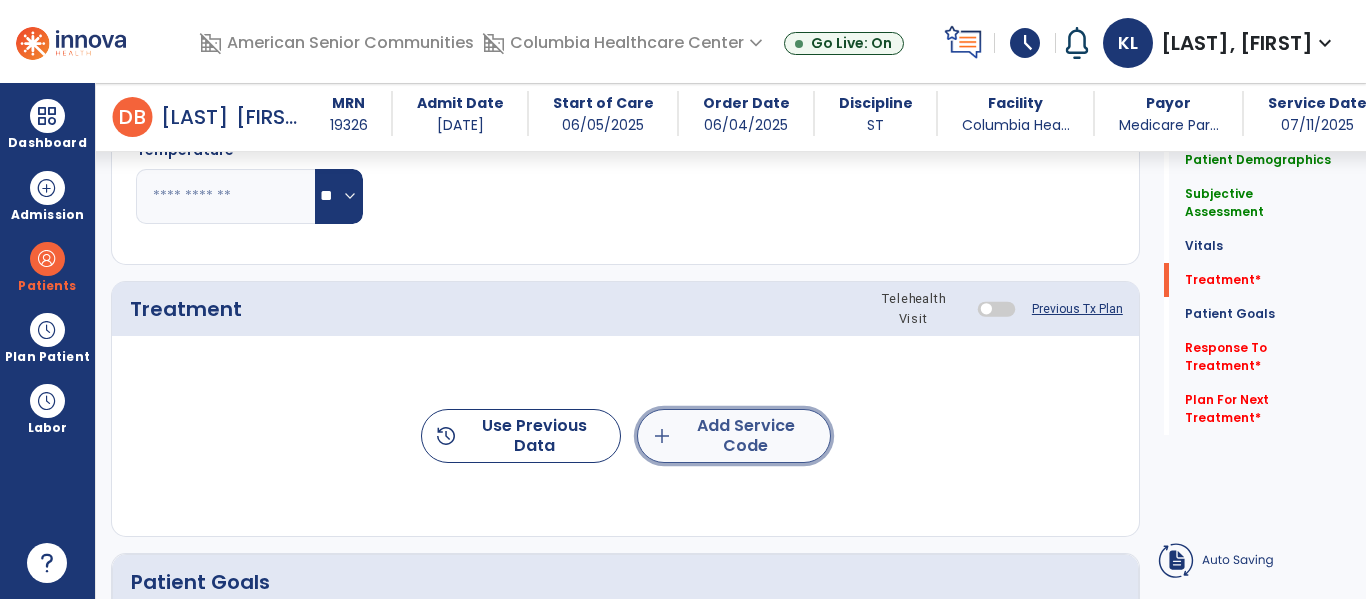 click on "add  Add Service Code" 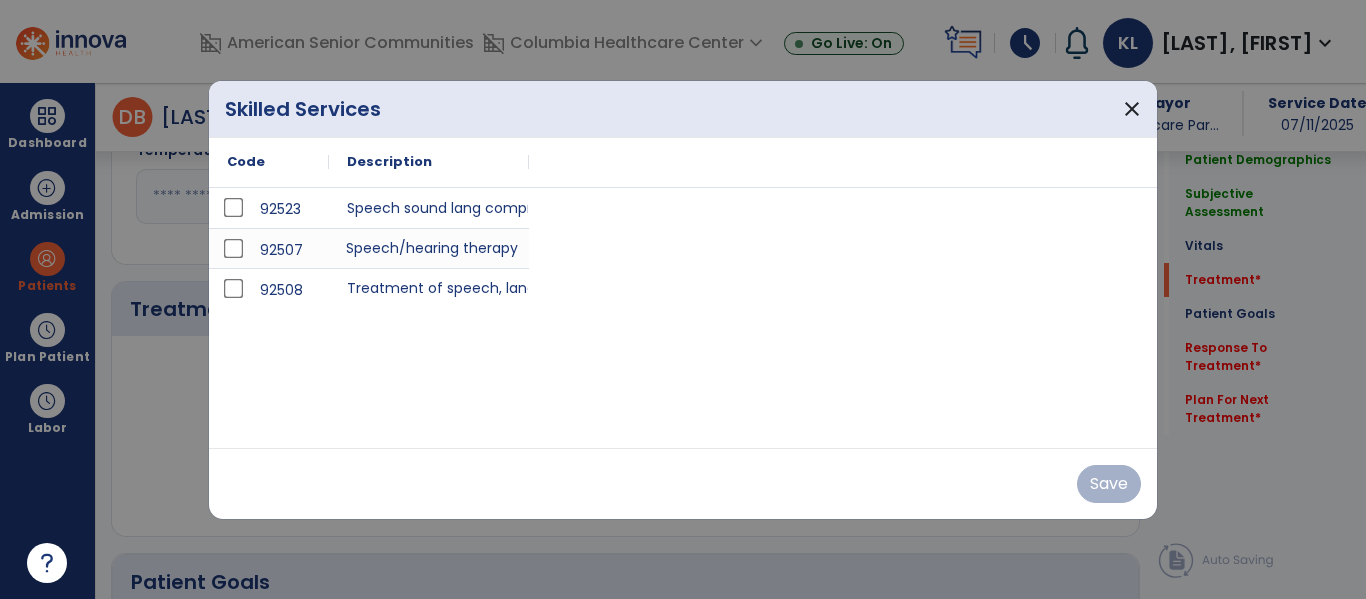 click on "Speech/hearing therapy" at bounding box center (429, 248) 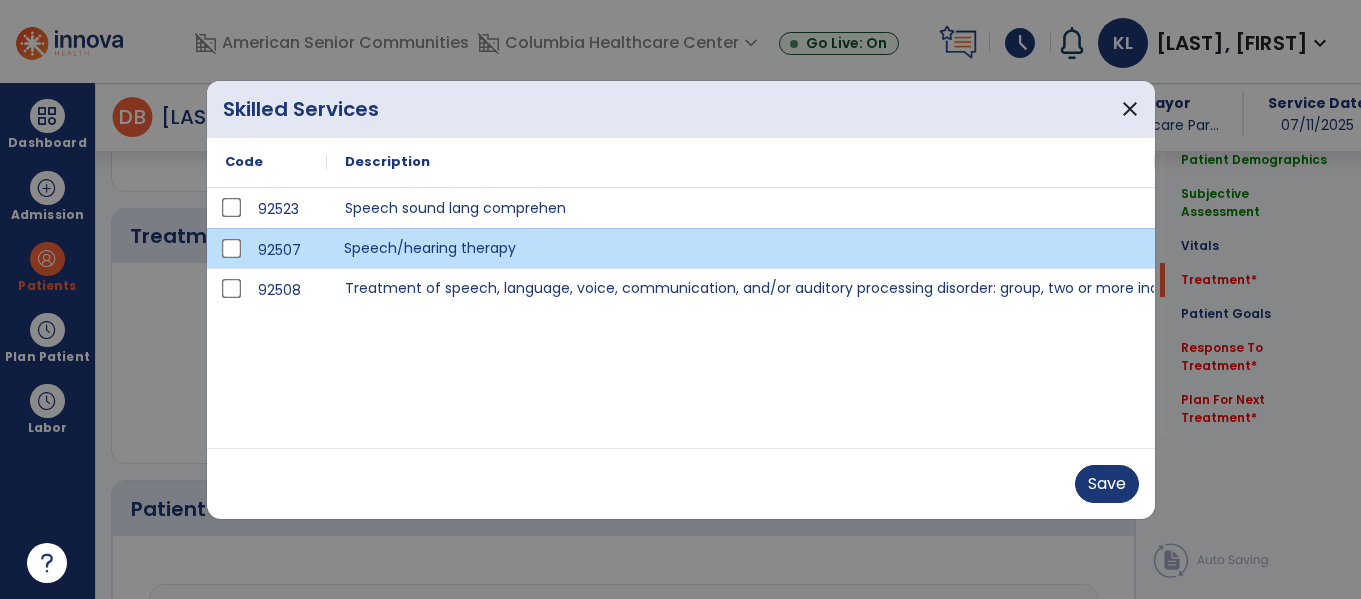 scroll, scrollTop: 1196, scrollLeft: 0, axis: vertical 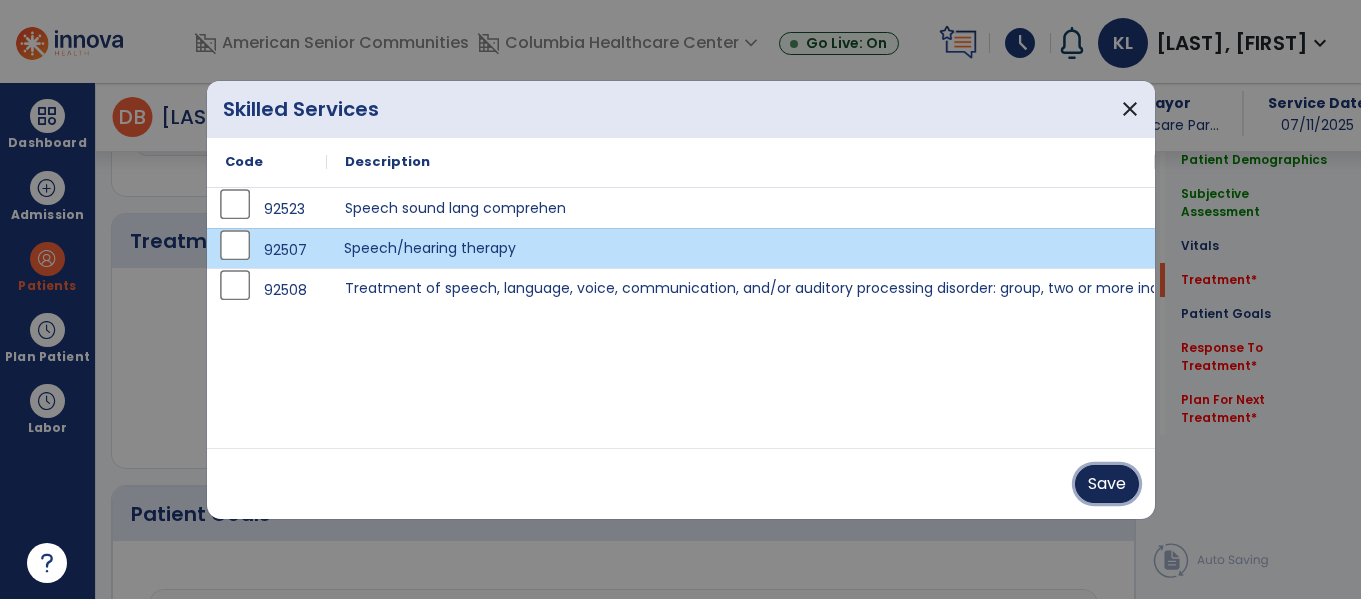 click on "Save" at bounding box center (1107, 484) 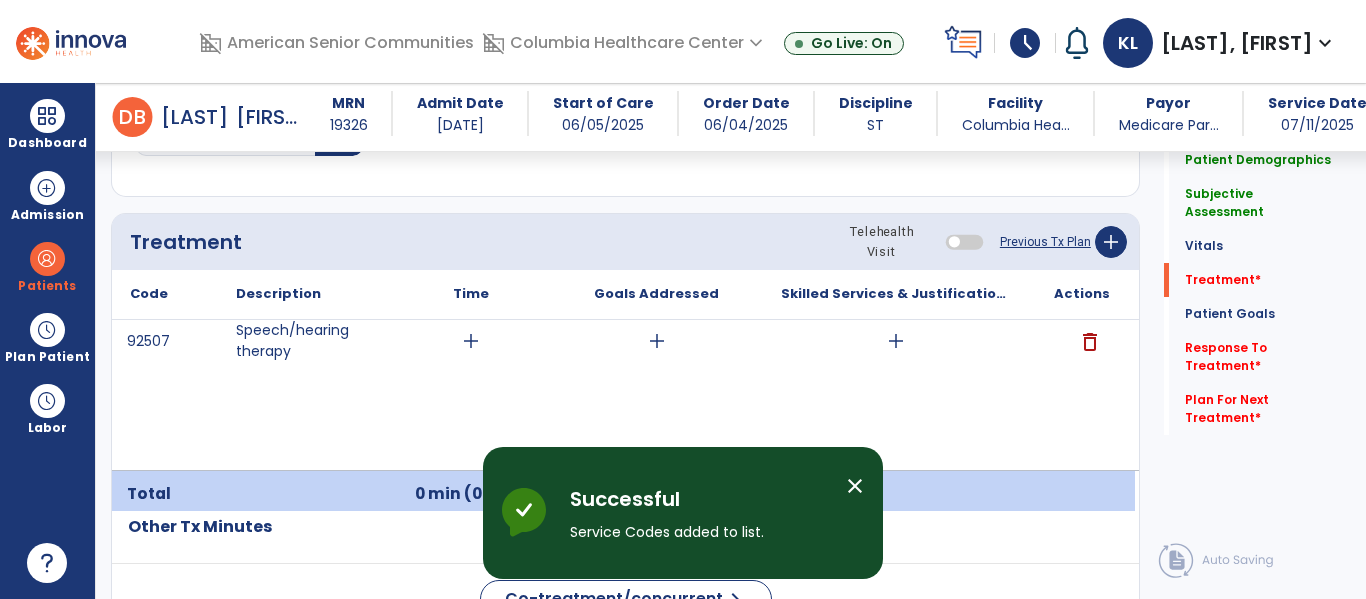 click on "add" at bounding box center (896, 341) 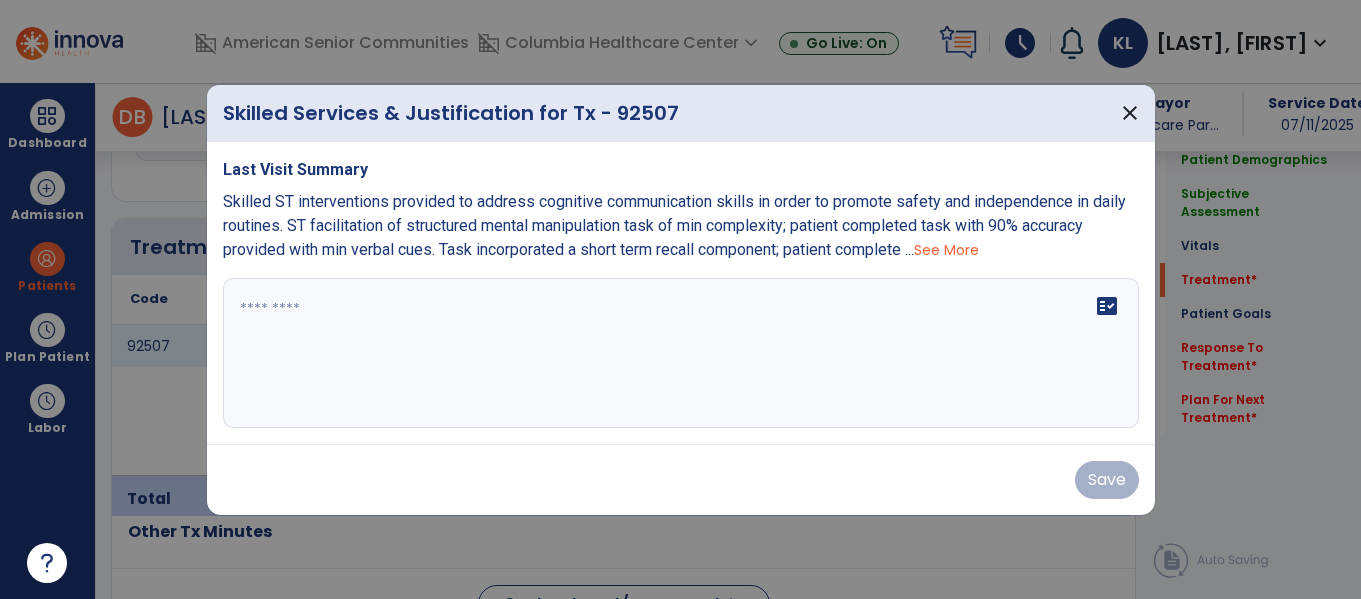 click at bounding box center [681, 353] 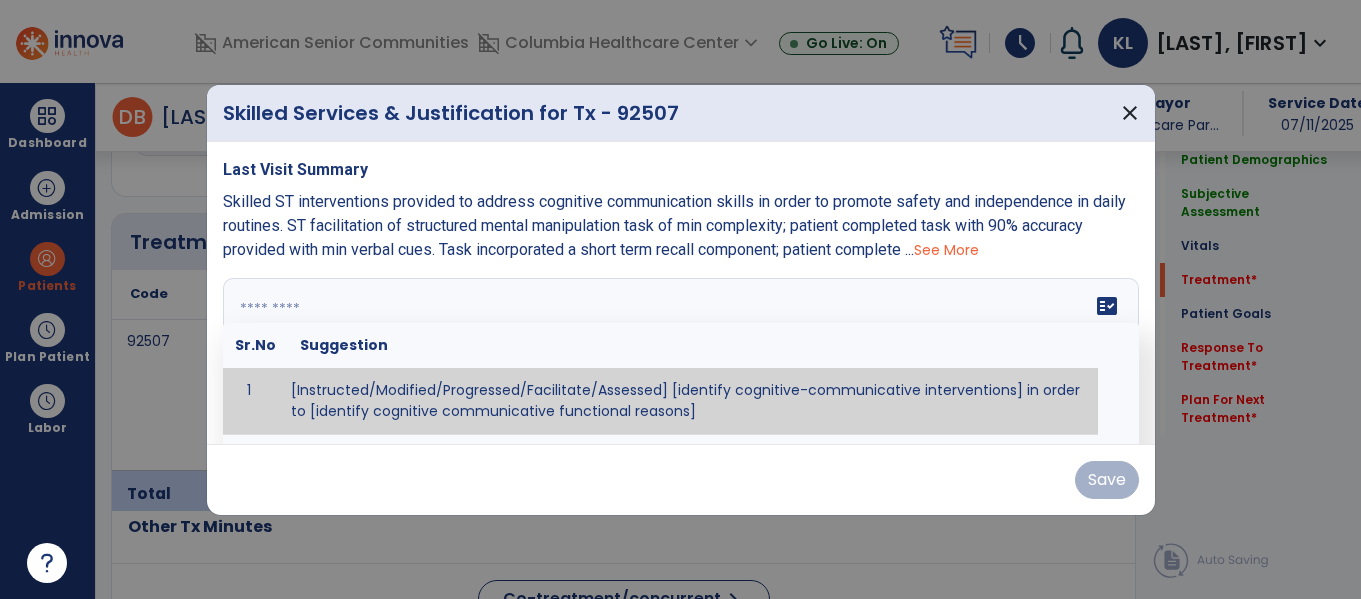 scroll, scrollTop: 1196, scrollLeft: 0, axis: vertical 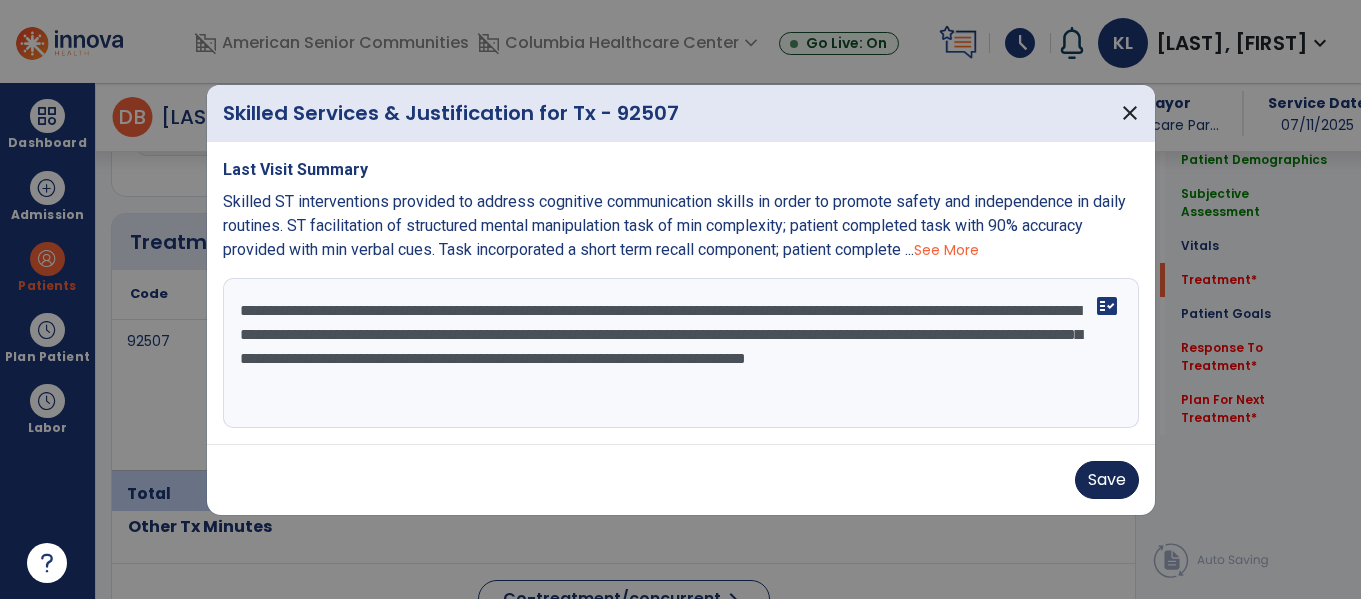 type on "**********" 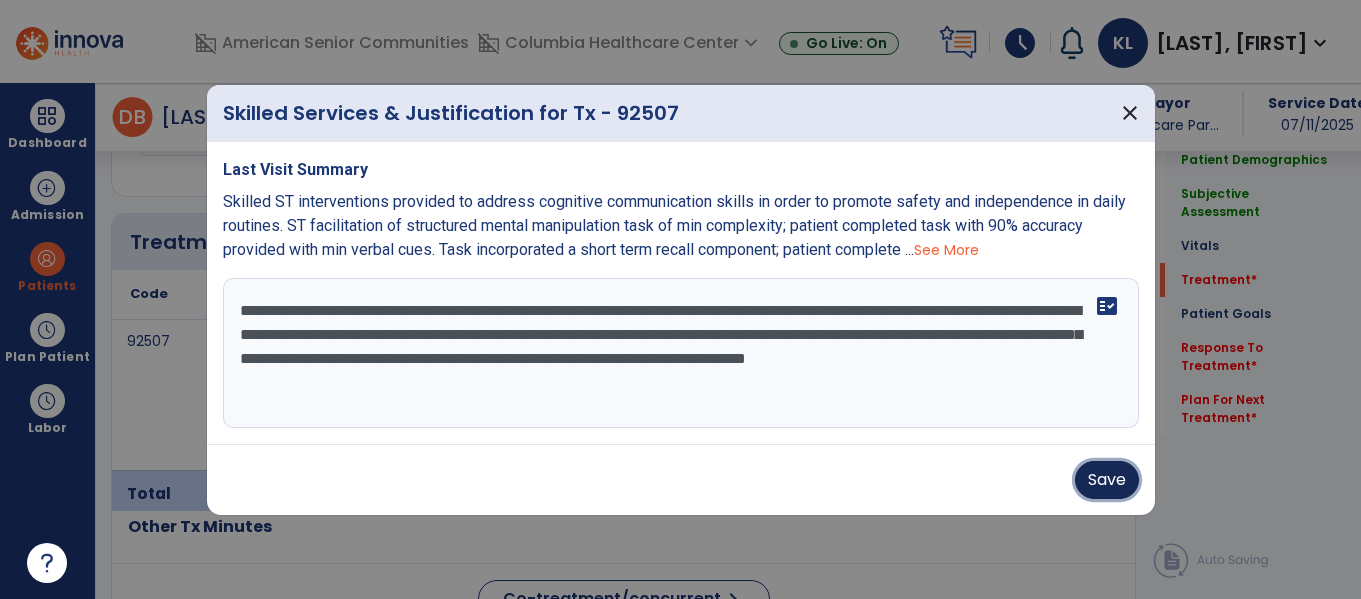 click on "Save" at bounding box center [1107, 480] 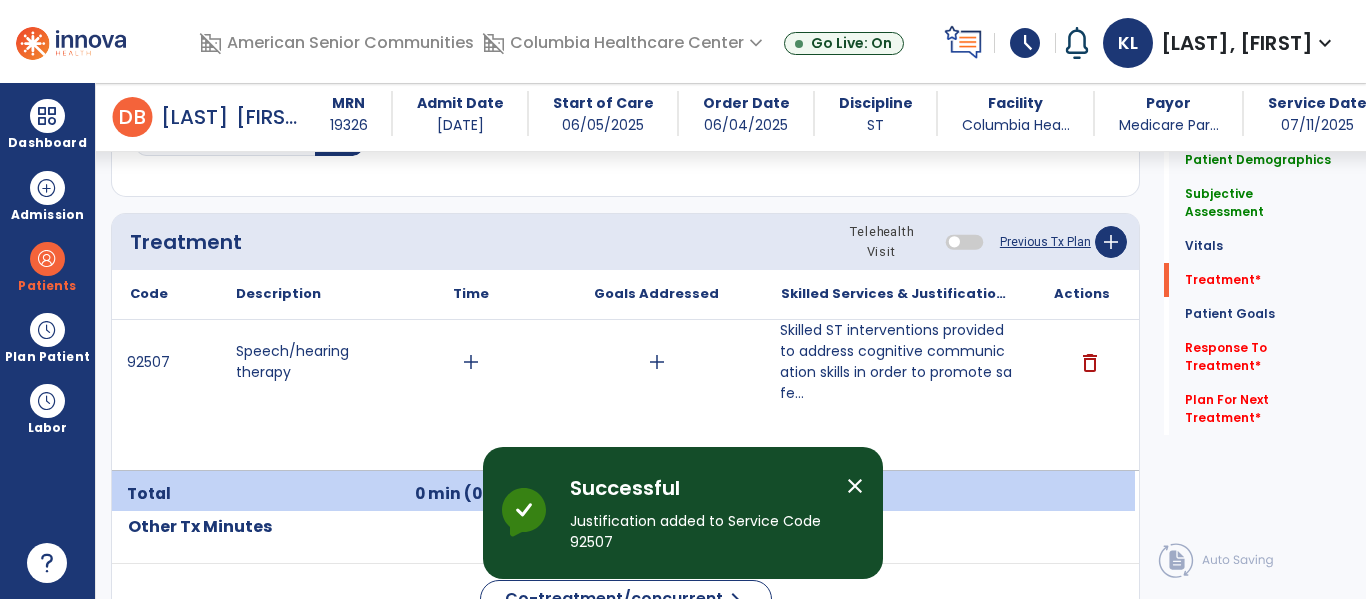 click on "Previous Tx Plan" 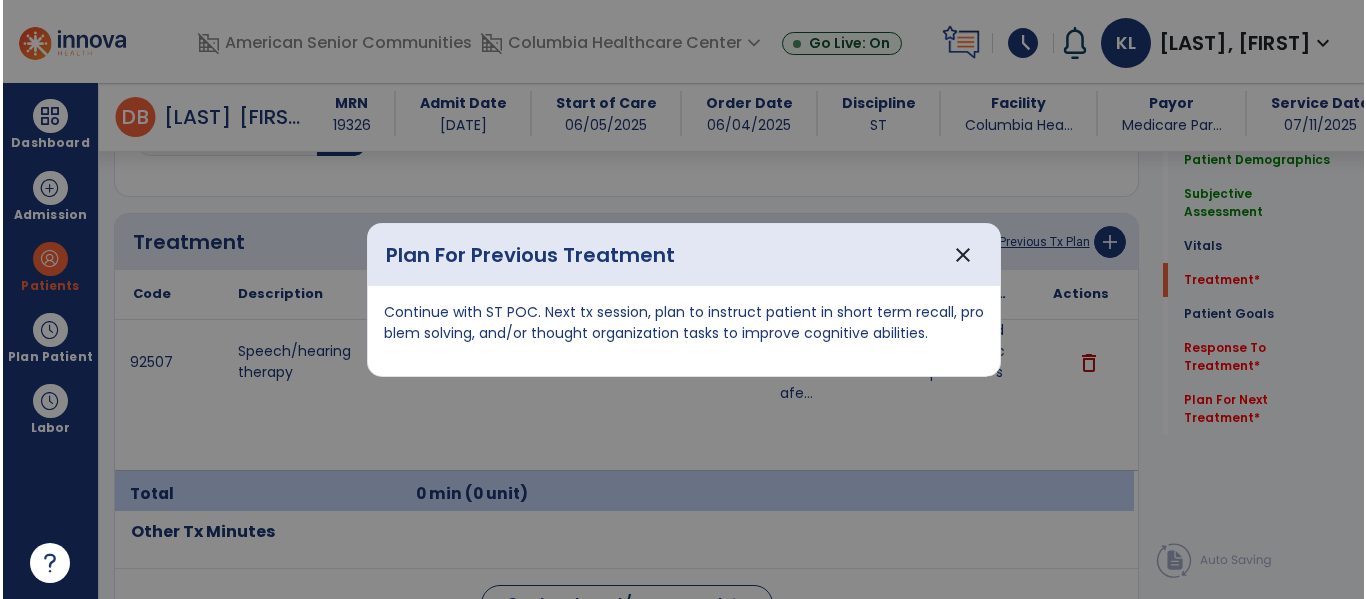 scroll, scrollTop: 1196, scrollLeft: 0, axis: vertical 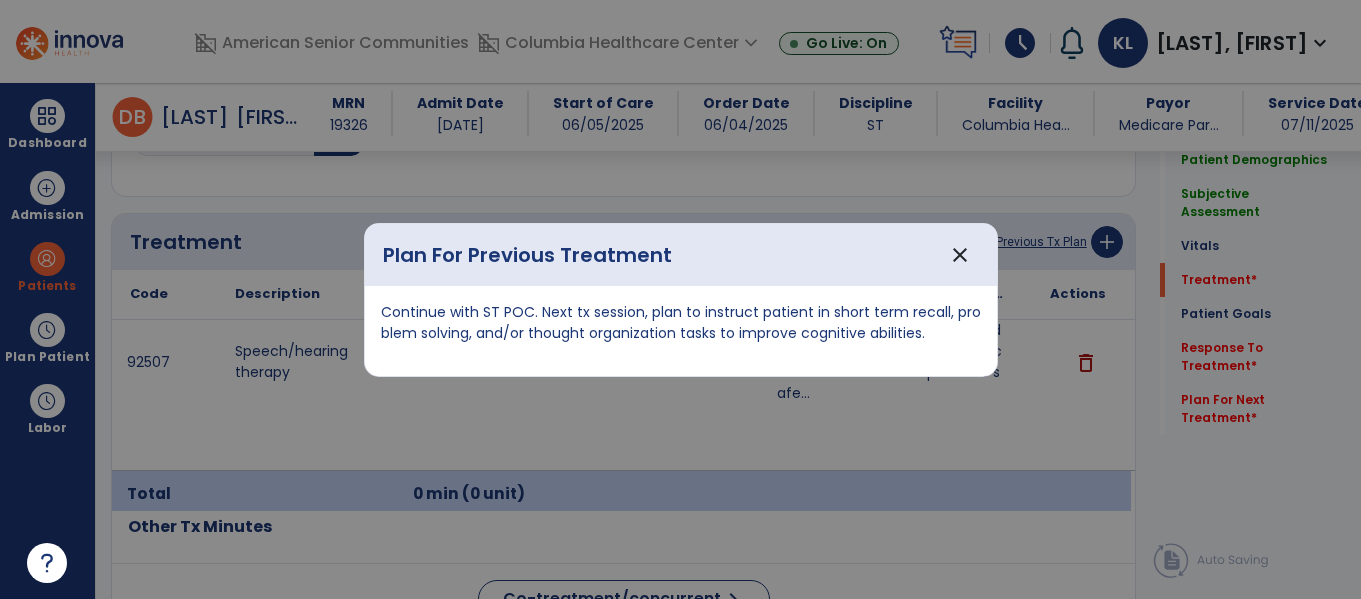 click on "Continue with ST POC. Next tx session, plan to instruct patient in short term recall, problem solving, and/or thought organization tasks to improve cognitive abilities." at bounding box center (681, 323) 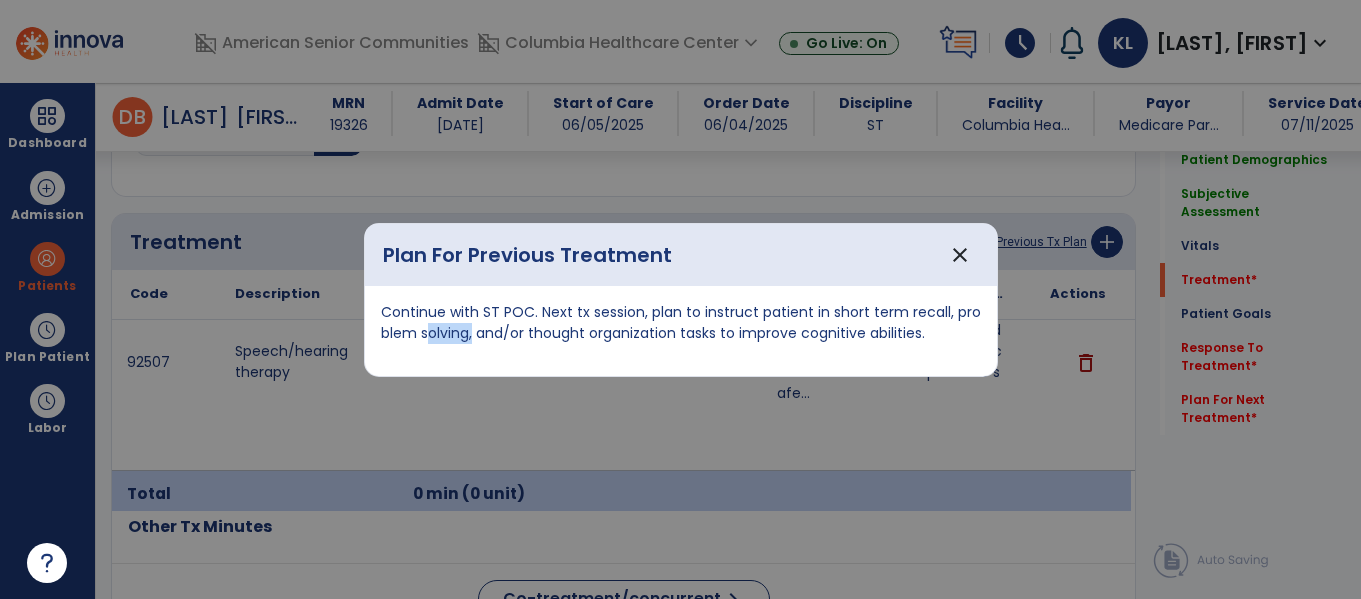 click on "Continue with ST POC. Next tx session, plan to instruct patient in short term recall, problem solving, and/or thought organization tasks to improve cognitive abilities." at bounding box center (681, 323) 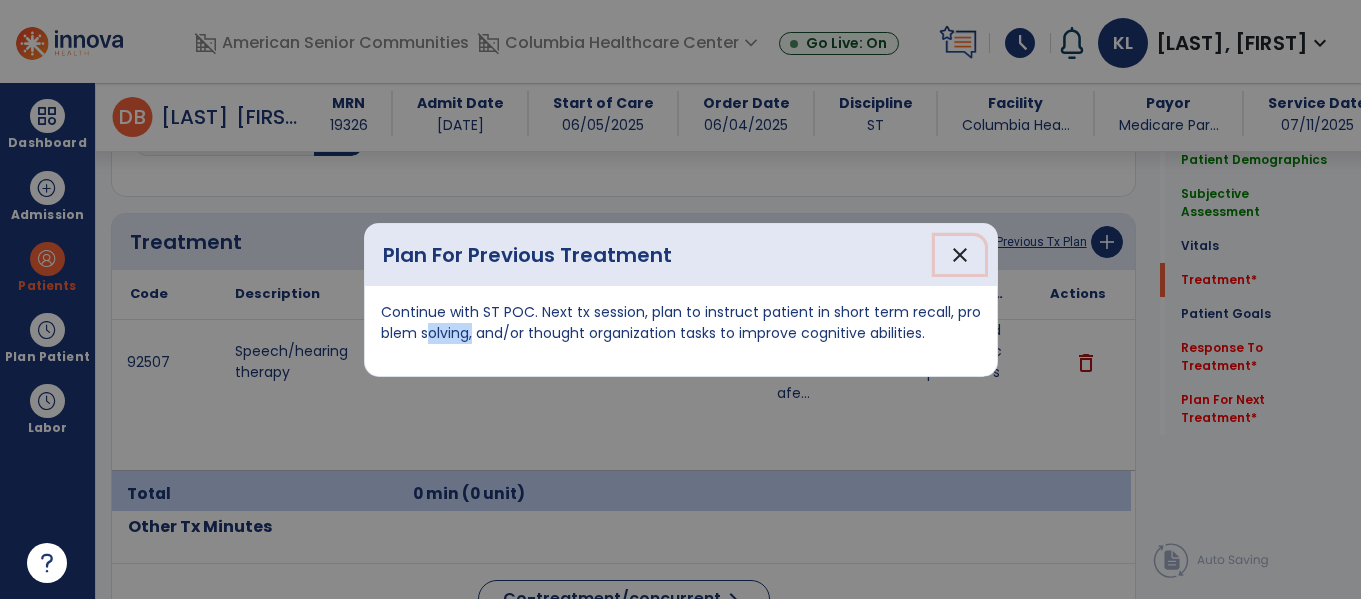 click on "close" at bounding box center [960, 255] 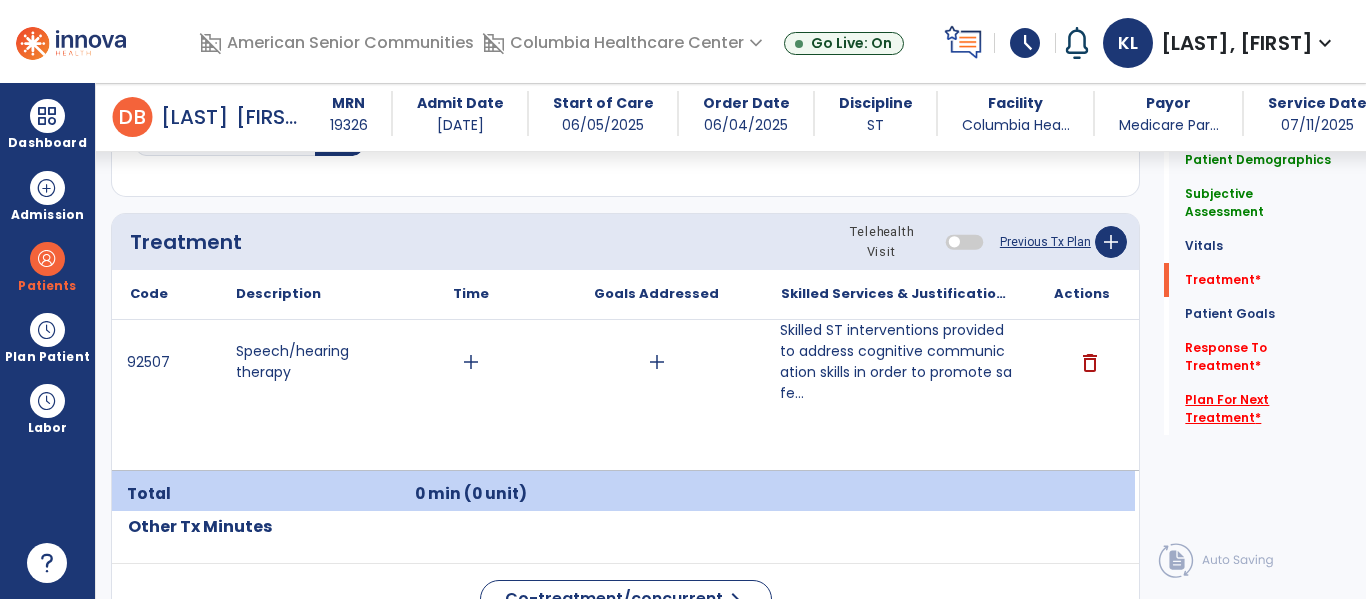 click on "Plan For Next Treatment   *" 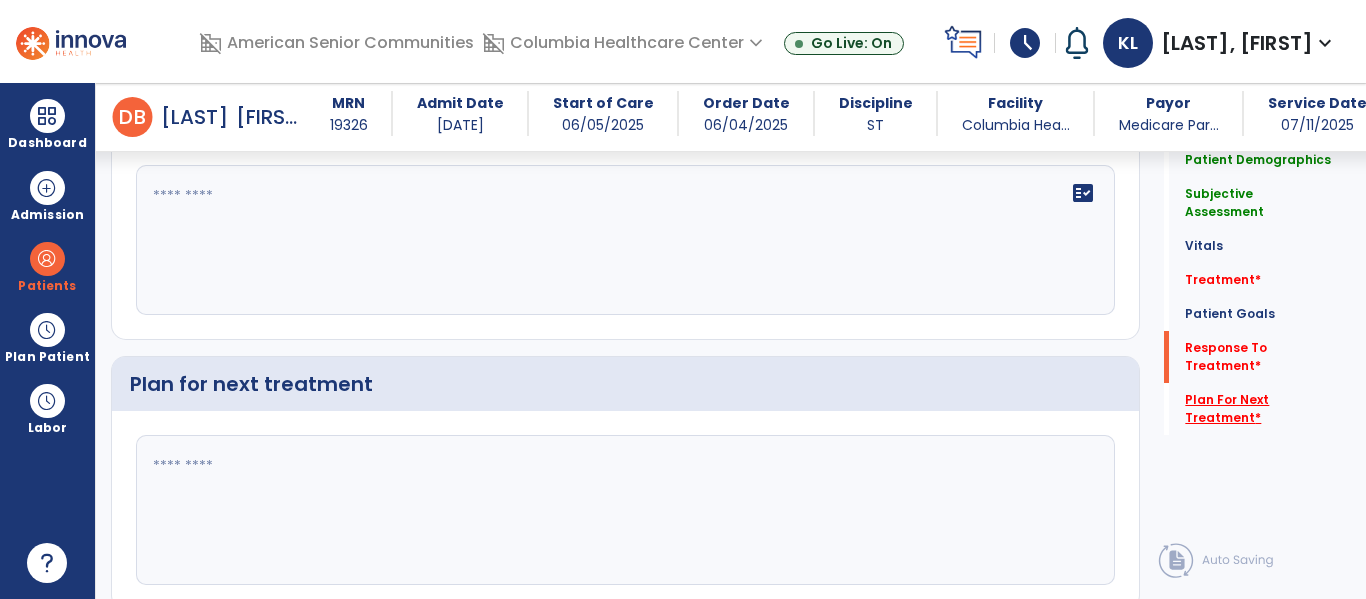 scroll, scrollTop: 2654, scrollLeft: 0, axis: vertical 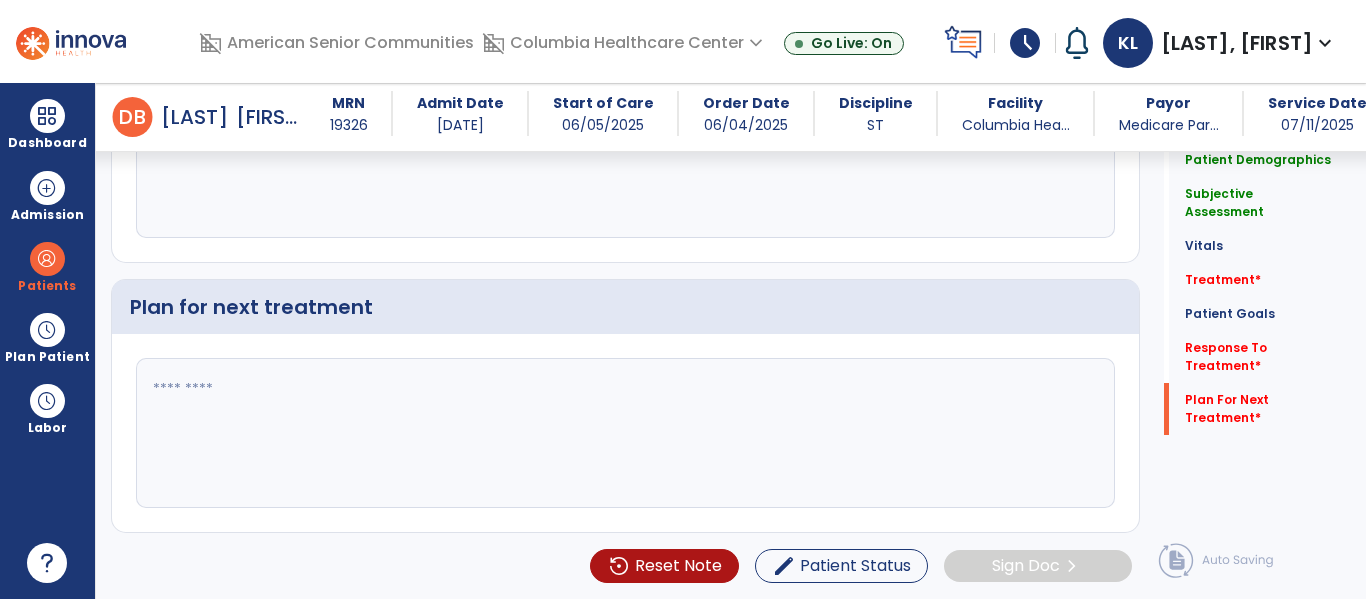 click 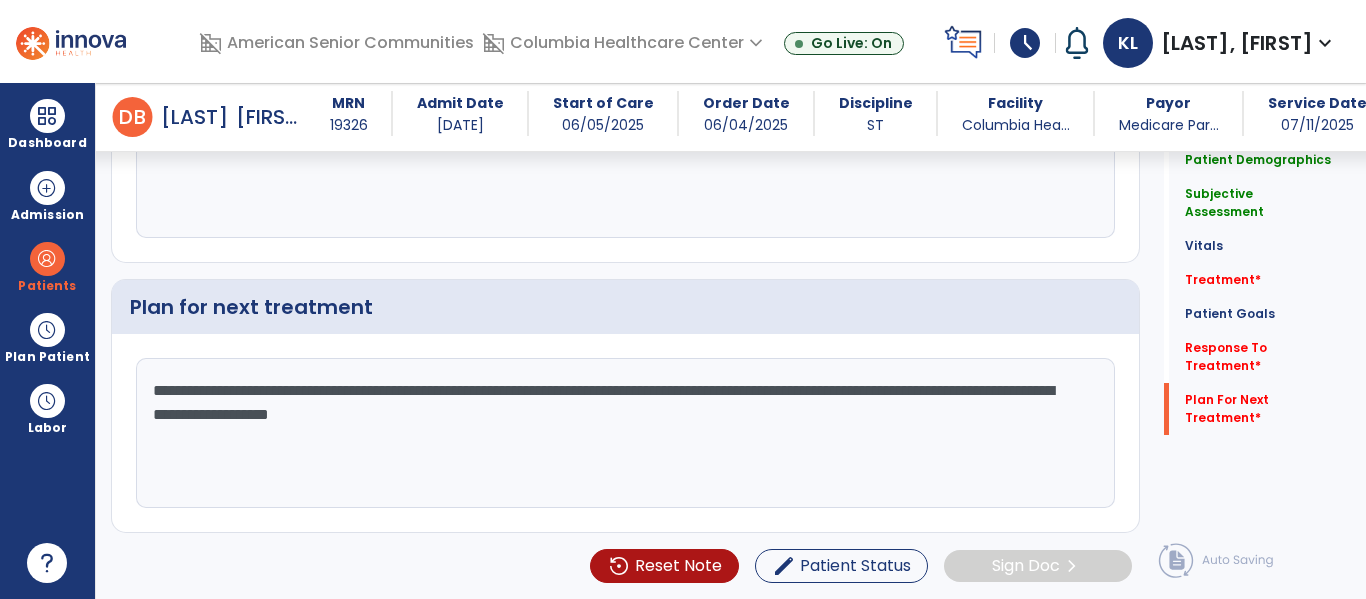 scroll, scrollTop: 2467, scrollLeft: 0, axis: vertical 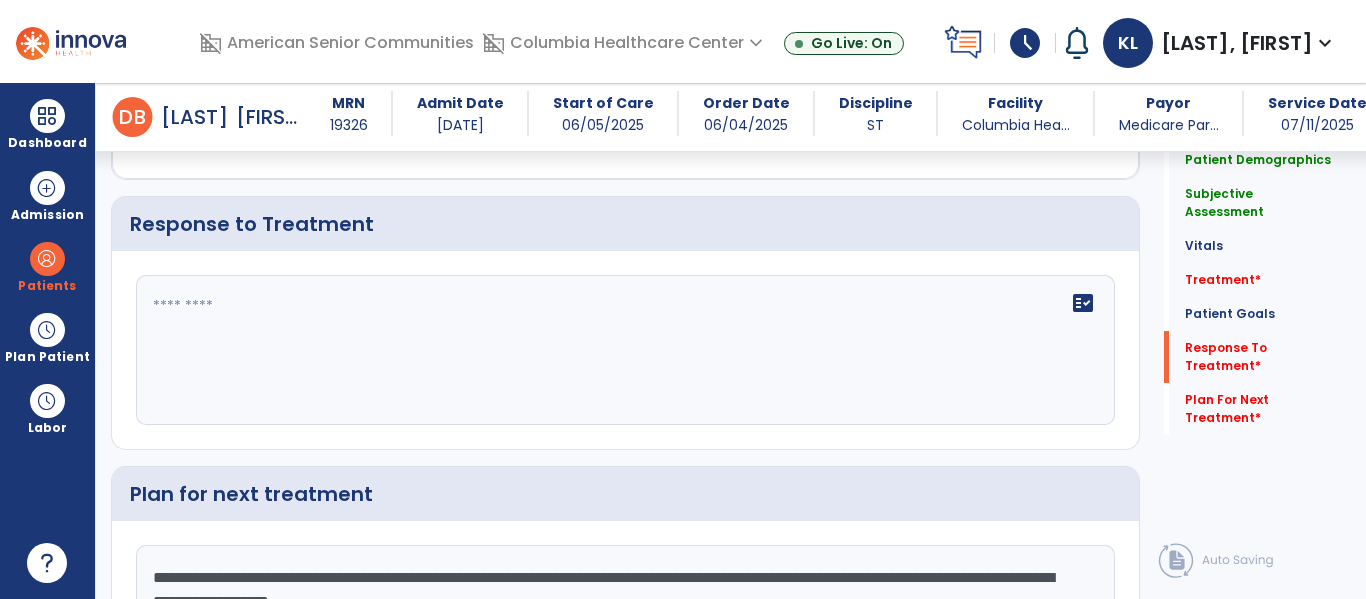 type on "**********" 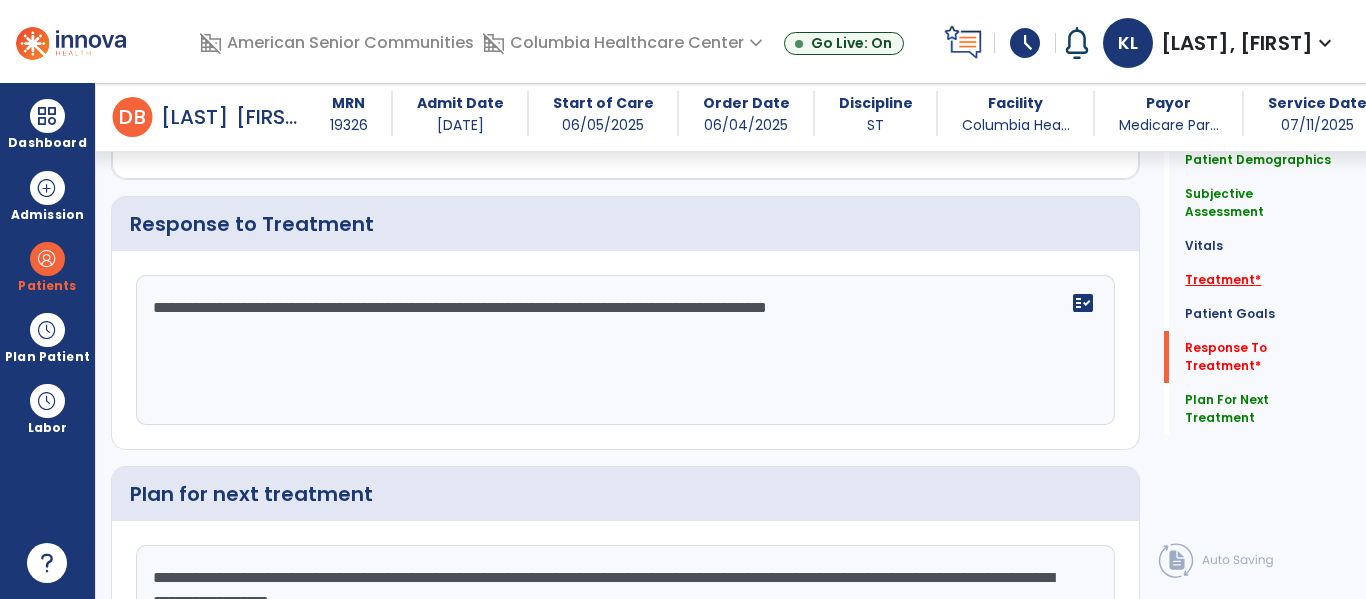 type on "**********" 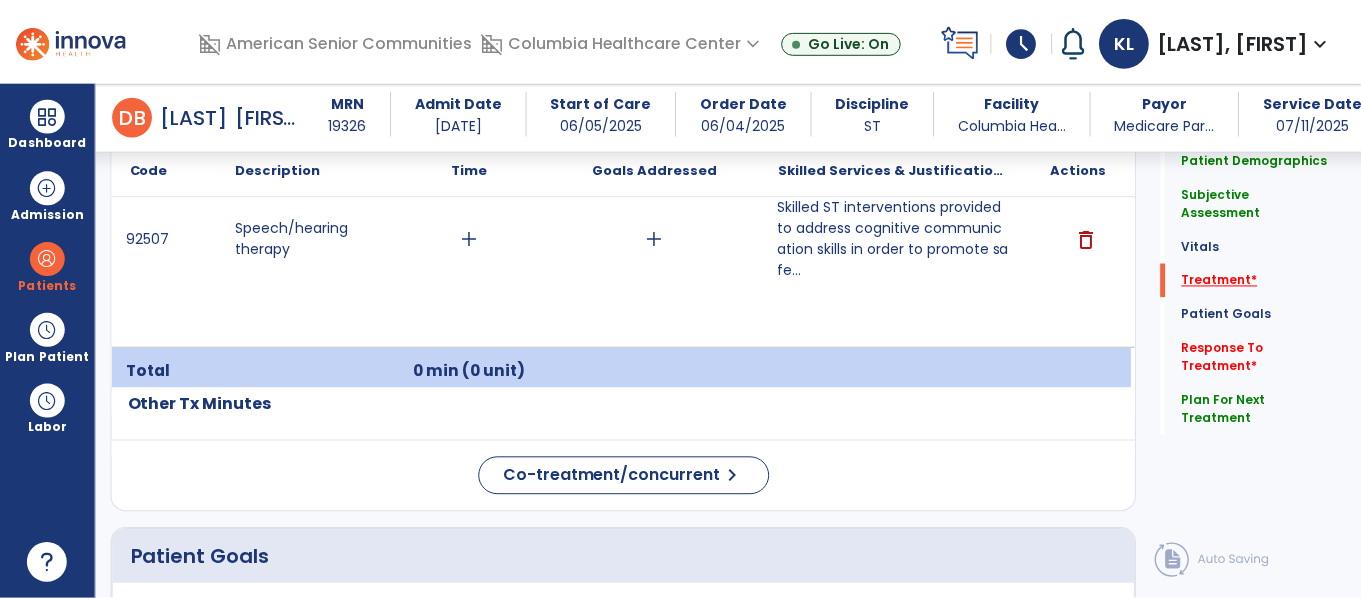 scroll, scrollTop: 1279, scrollLeft: 0, axis: vertical 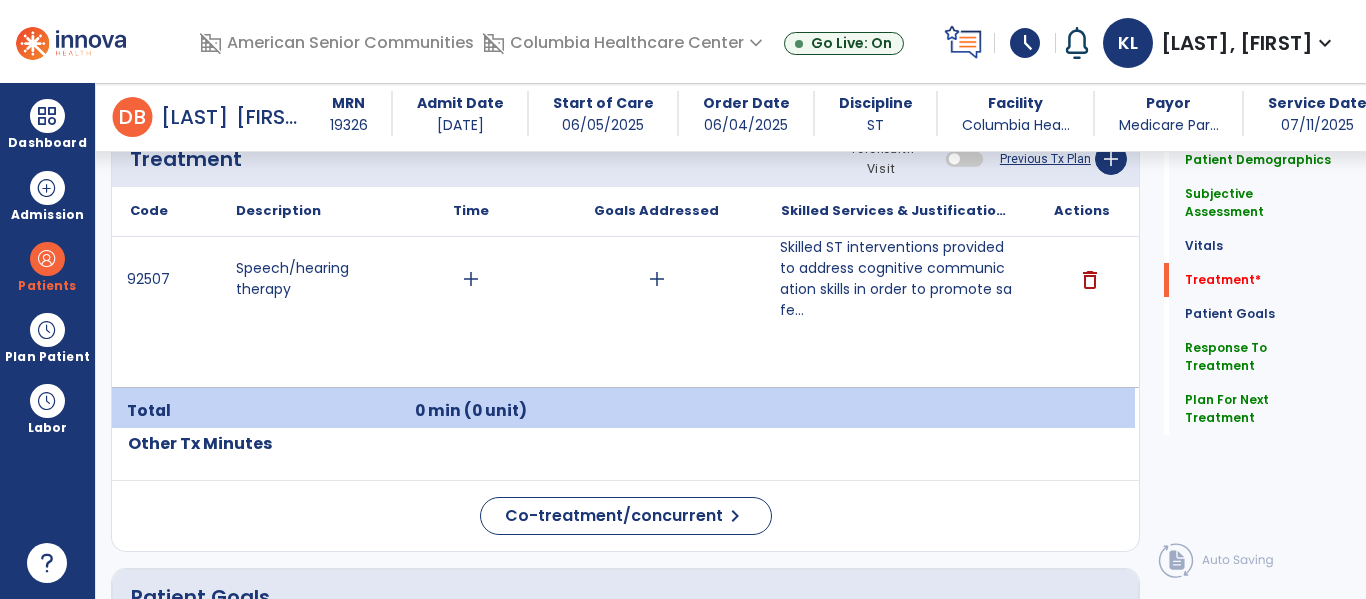 click on "Skilled ST interventions provided to address cognitive communication skills in order to promote safe..." at bounding box center [896, 279] 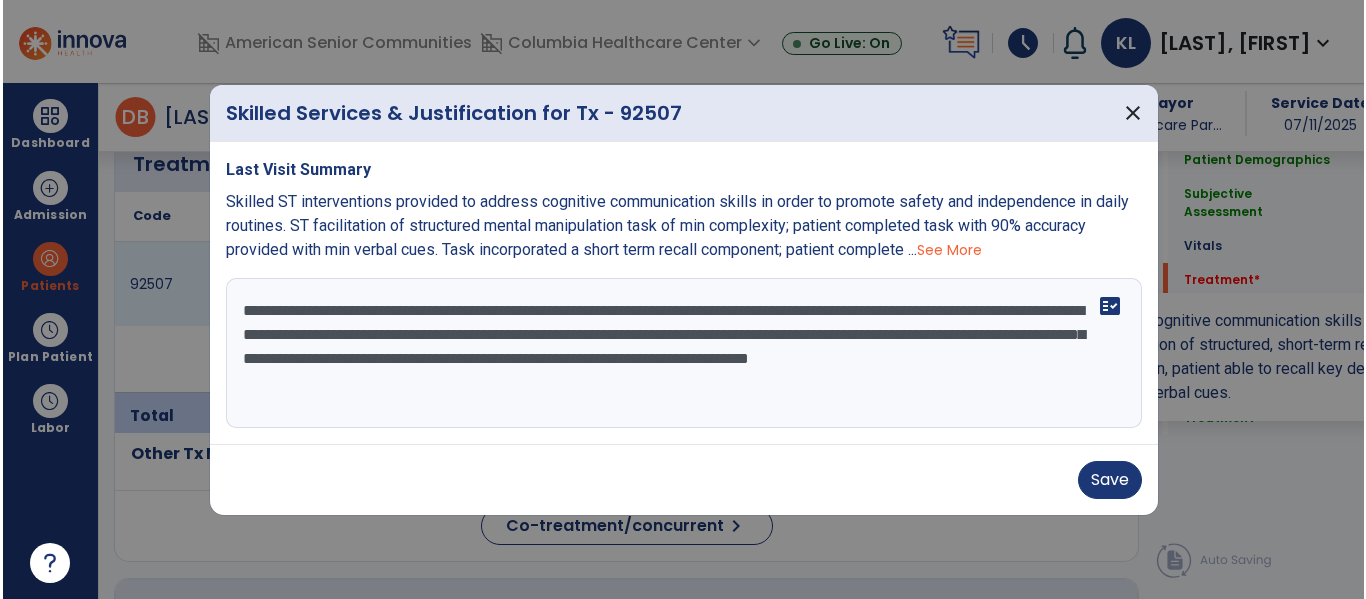 scroll, scrollTop: 1279, scrollLeft: 0, axis: vertical 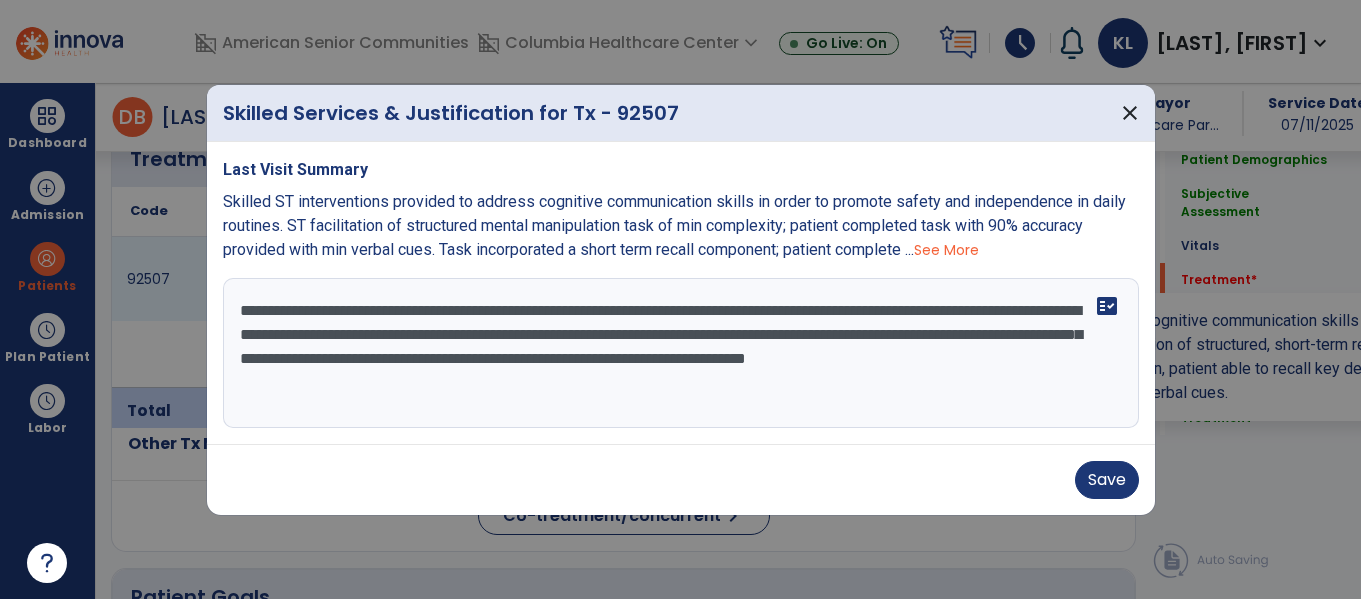 click on "**********" at bounding box center (681, 353) 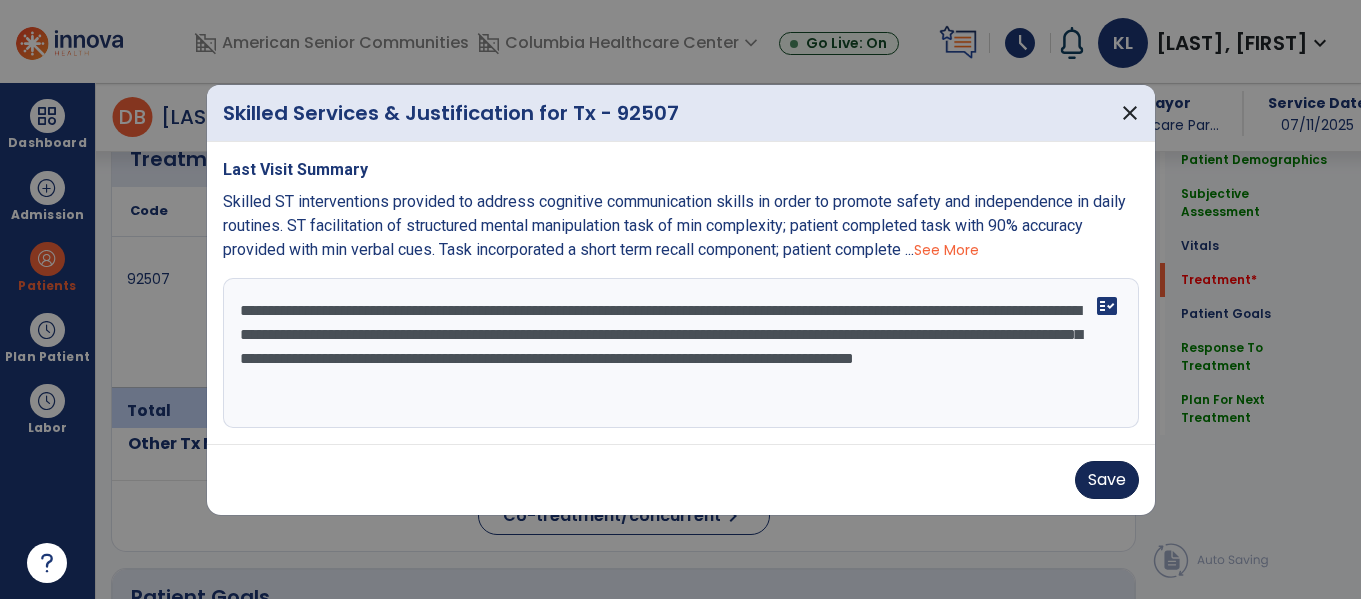 type on "**********" 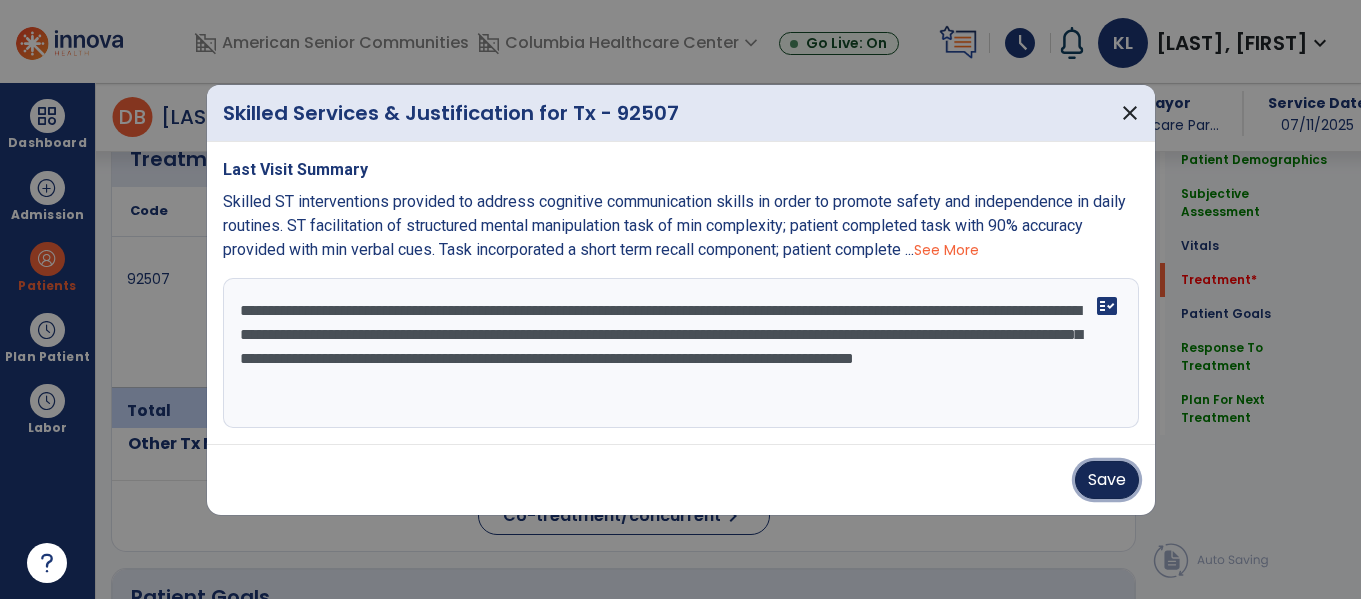 click on "Save" at bounding box center [1107, 480] 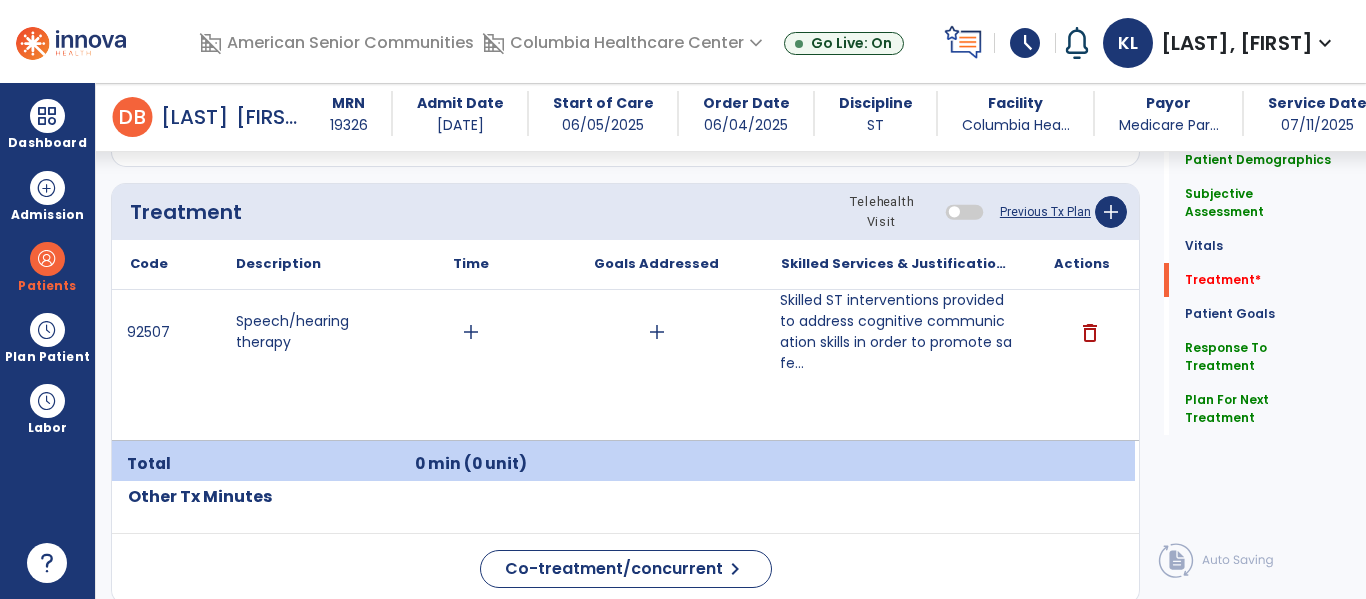 scroll, scrollTop: 1186, scrollLeft: 0, axis: vertical 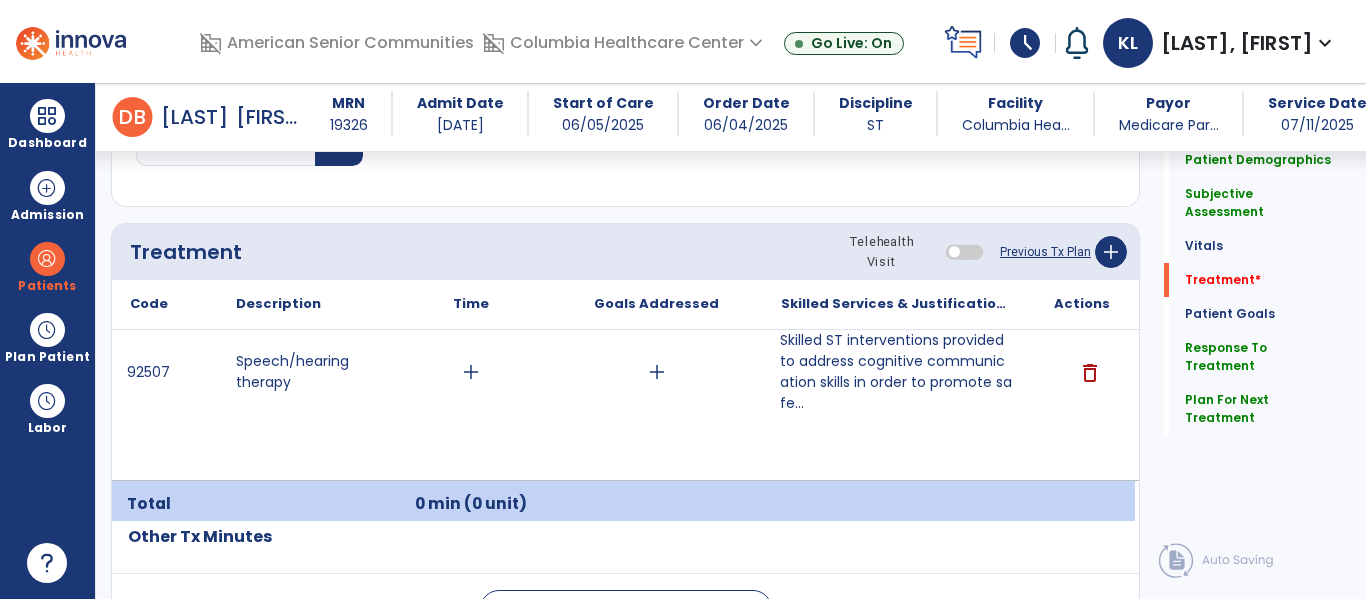 click on "add" at bounding box center [471, 372] 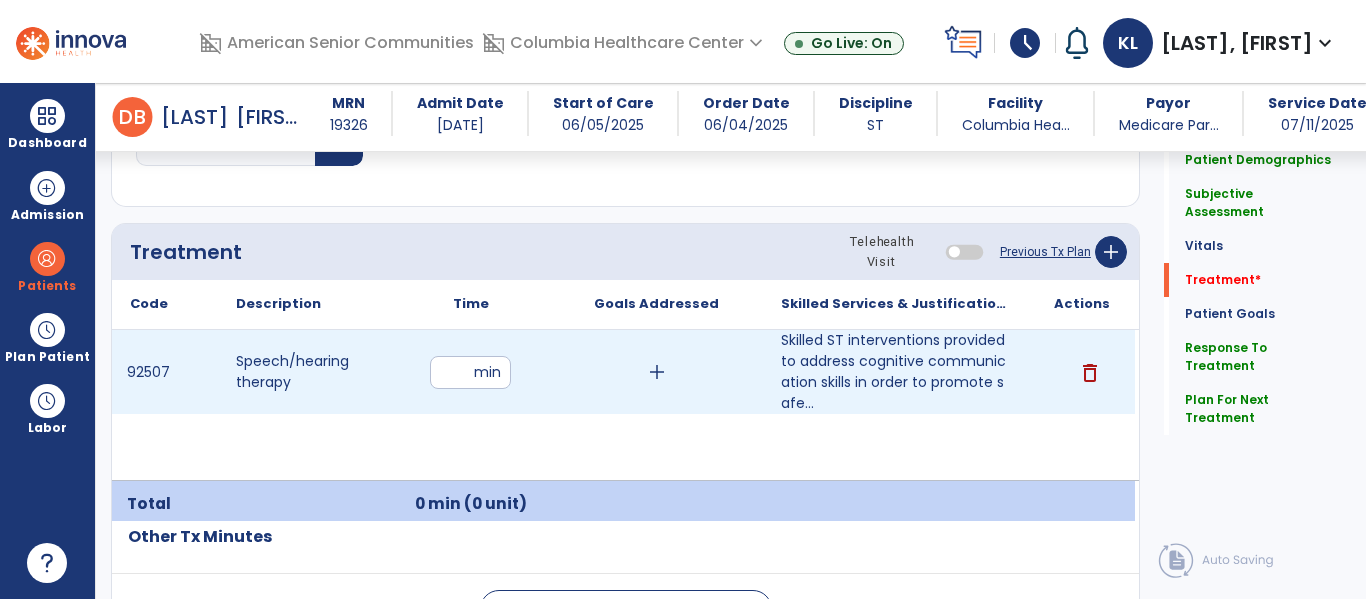 type on "**" 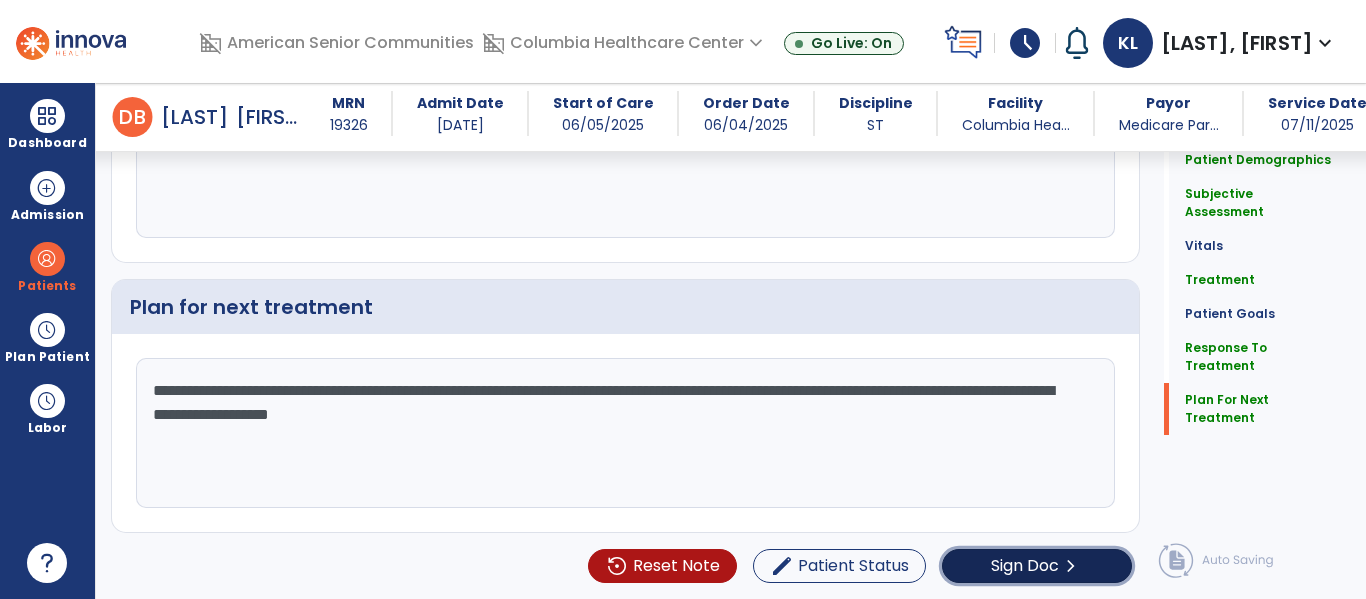click on "Sign Doc" 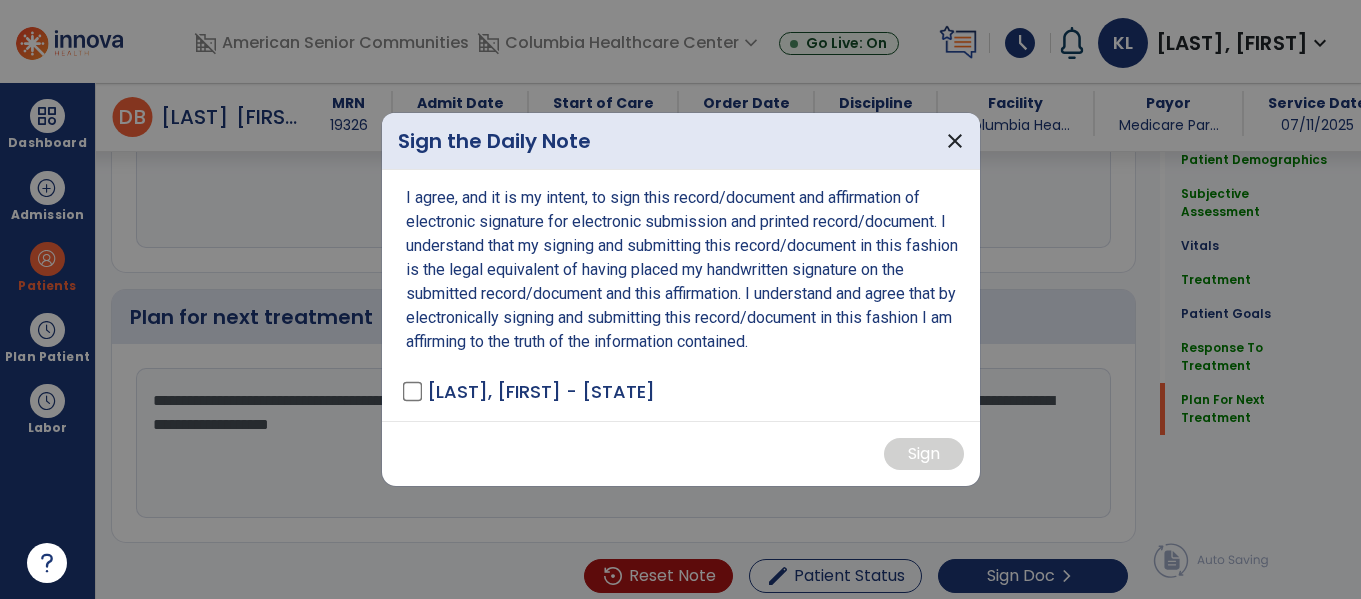 click on "[LAST], [FIRST]  - ST" at bounding box center (515, 391) 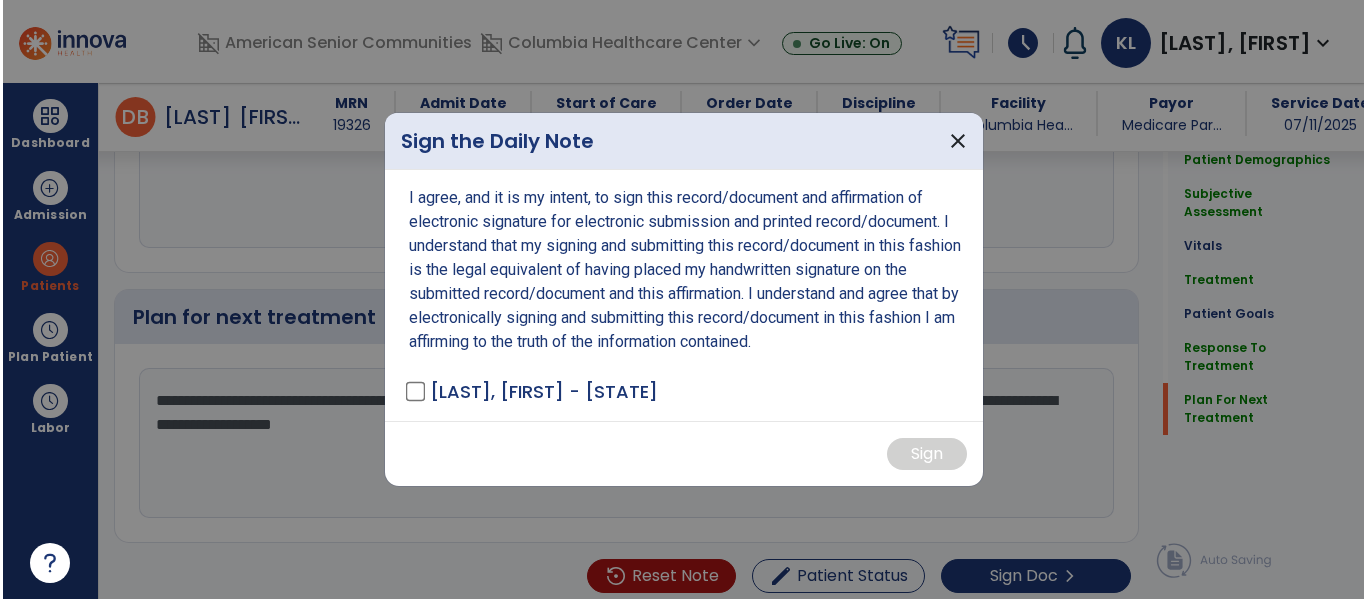scroll, scrollTop: 2654, scrollLeft: 0, axis: vertical 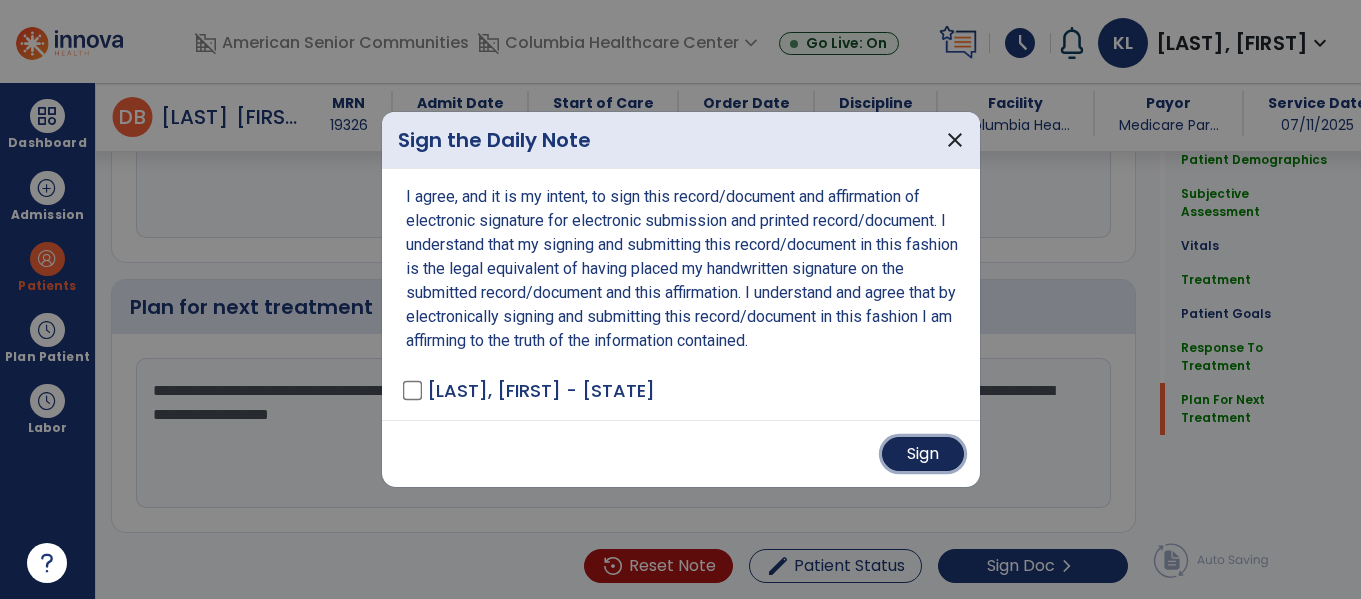 click on "Sign" at bounding box center (923, 454) 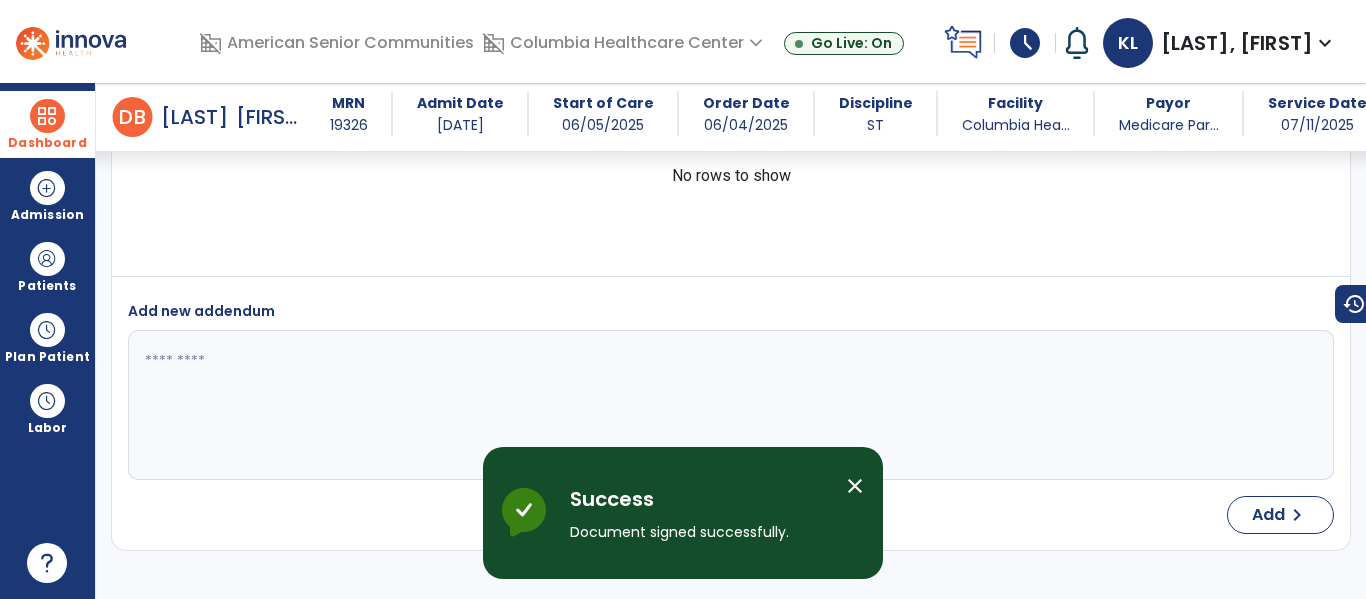 click at bounding box center [47, 116] 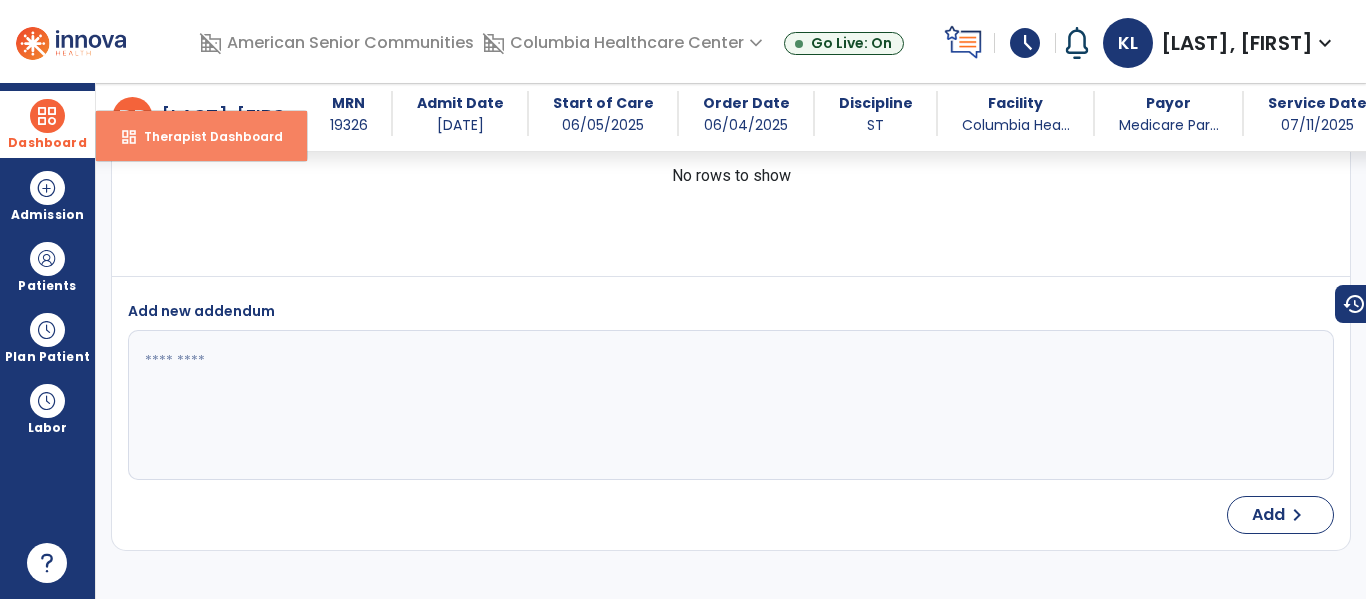 click on "dashboard  Therapist Dashboard" at bounding box center (201, 136) 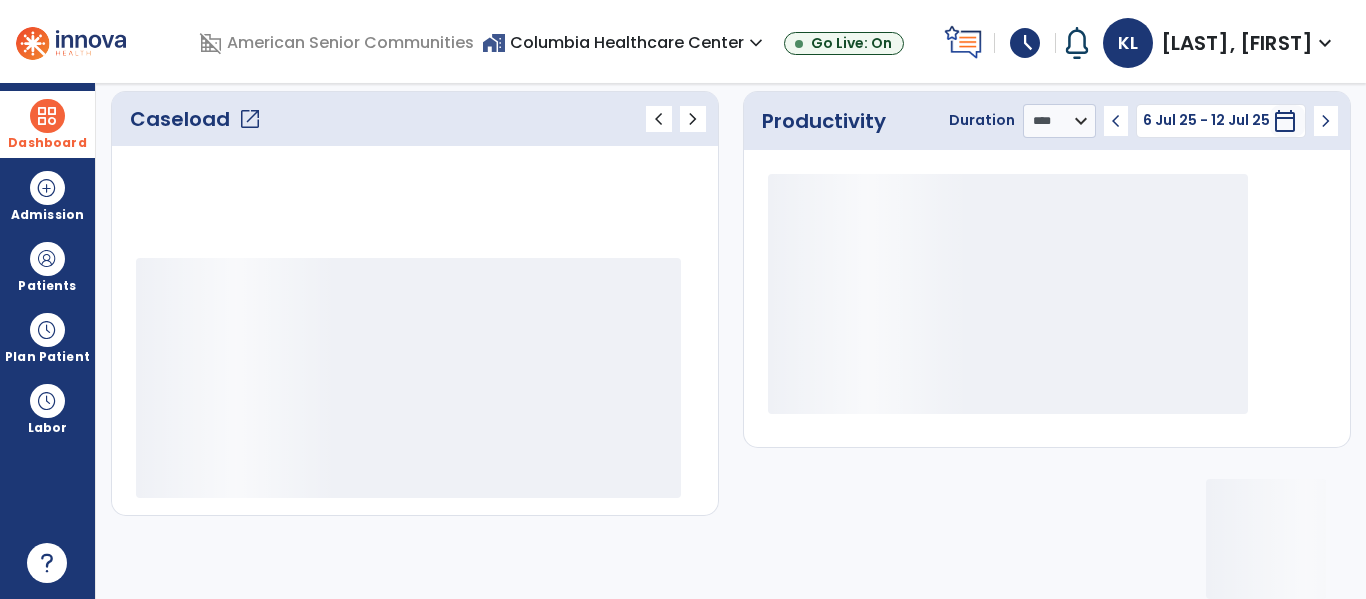 scroll, scrollTop: 278, scrollLeft: 0, axis: vertical 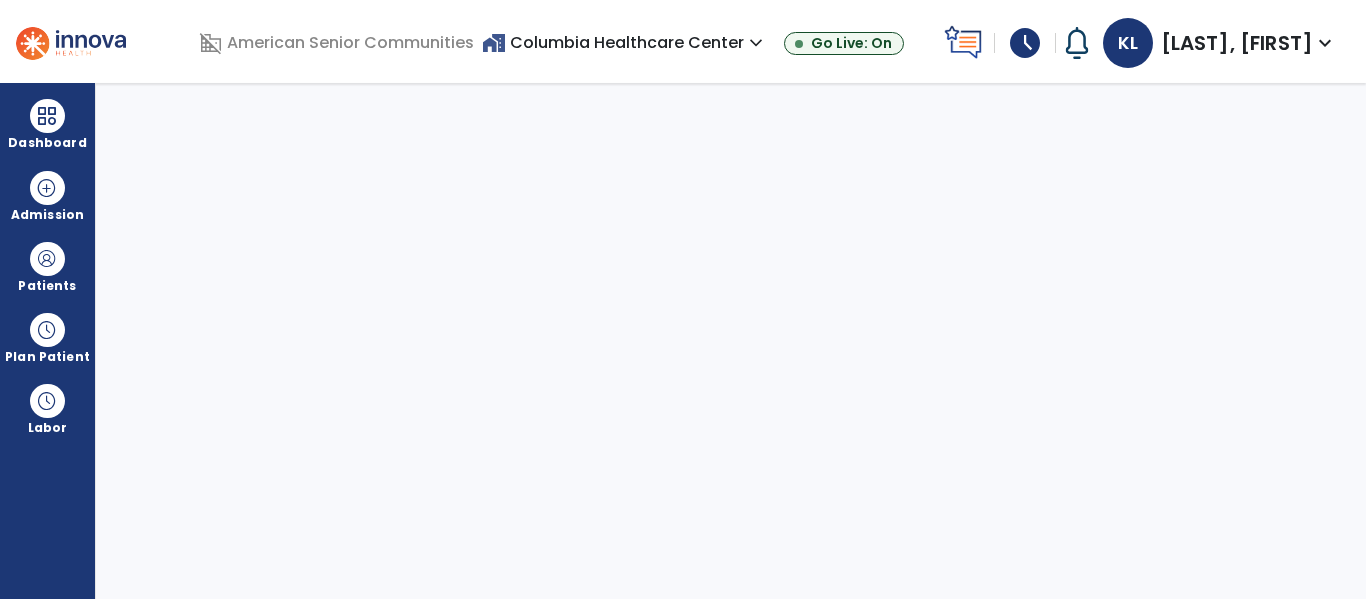 select on "****" 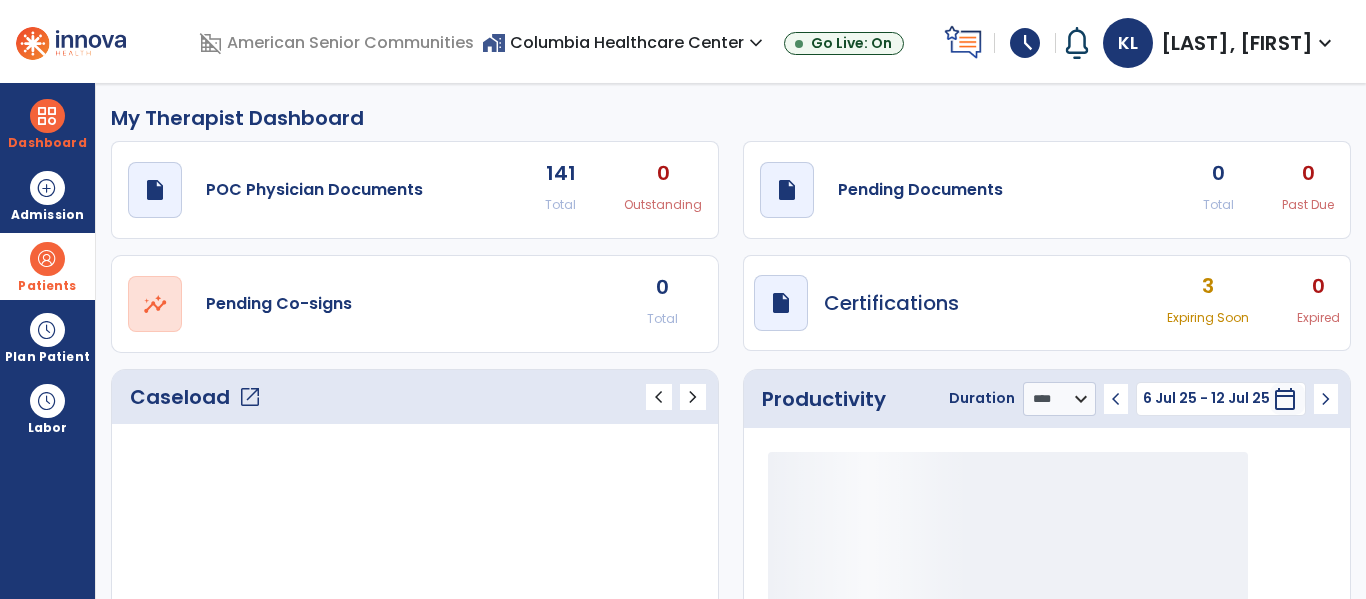 click at bounding box center (47, 259) 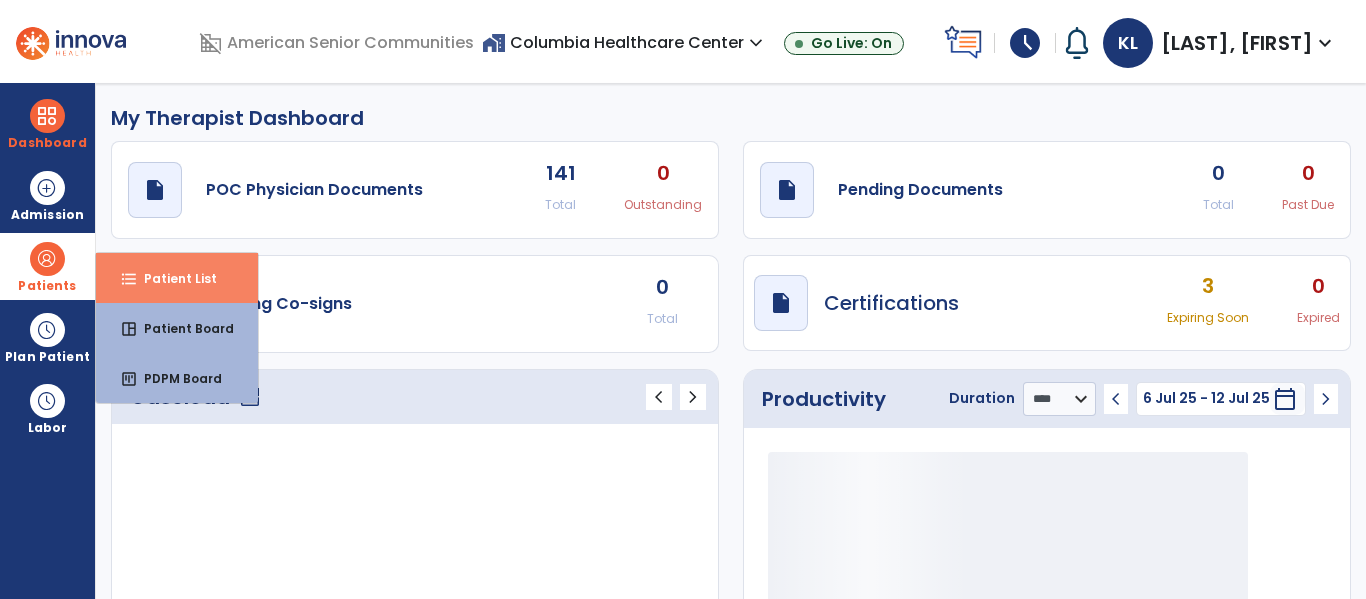 click on "Patient List" at bounding box center [172, 278] 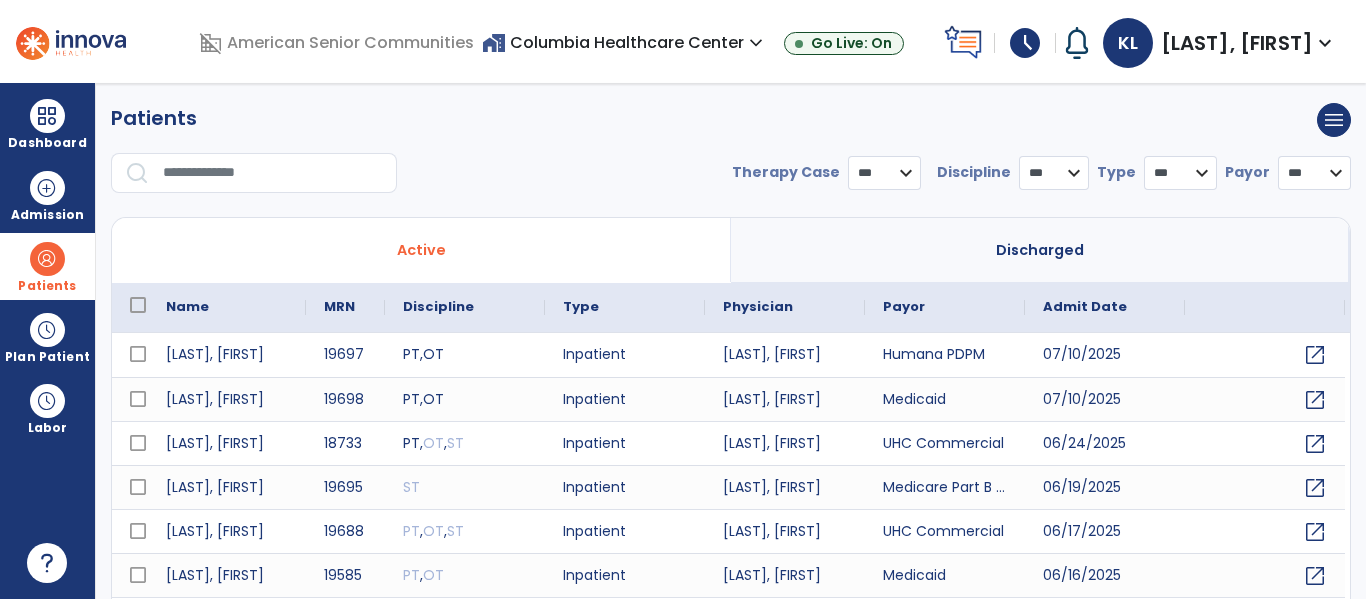 click at bounding box center [273, 173] 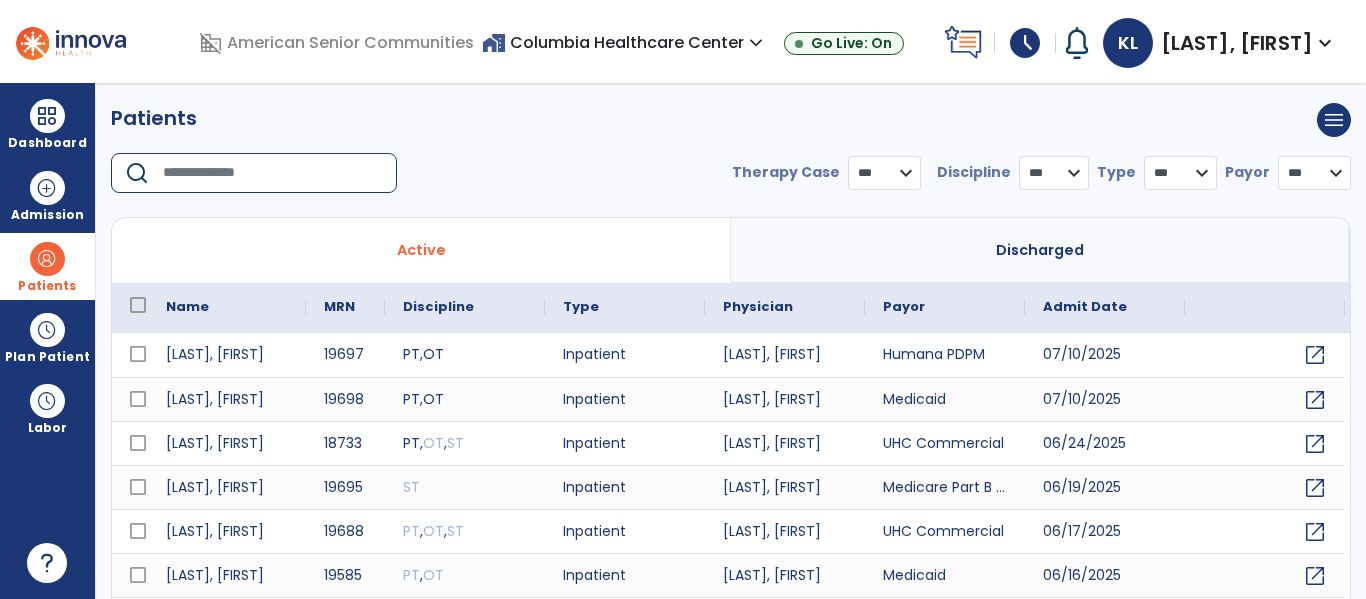 type on "*" 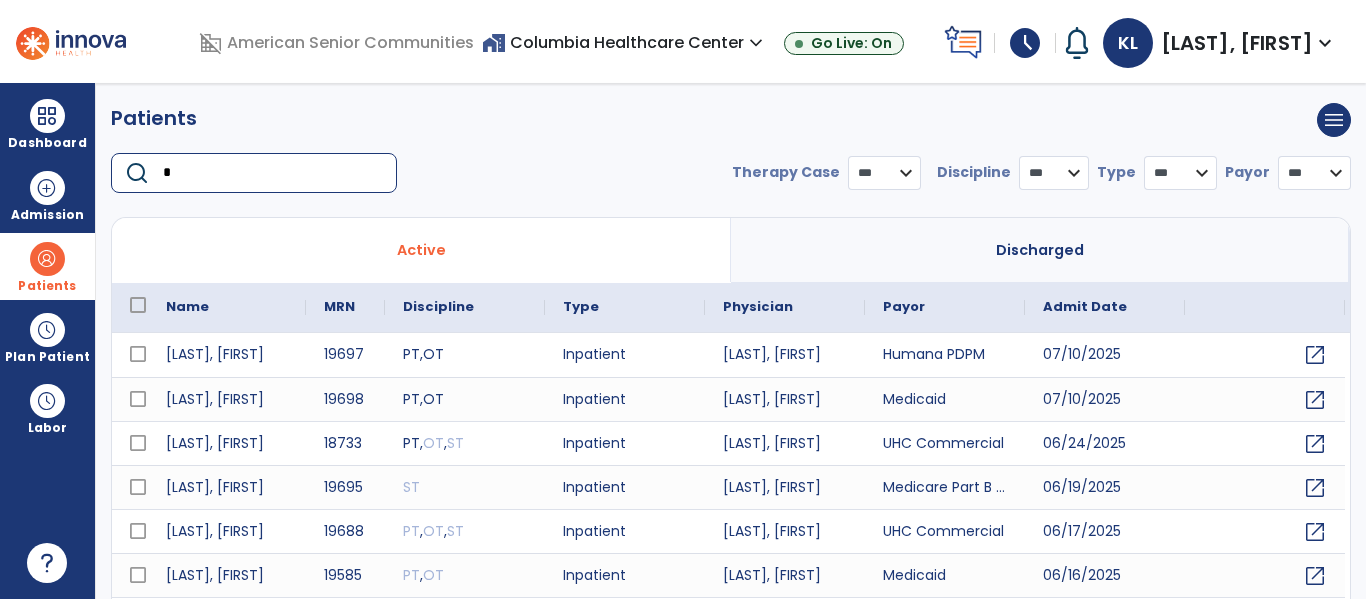 select on "***" 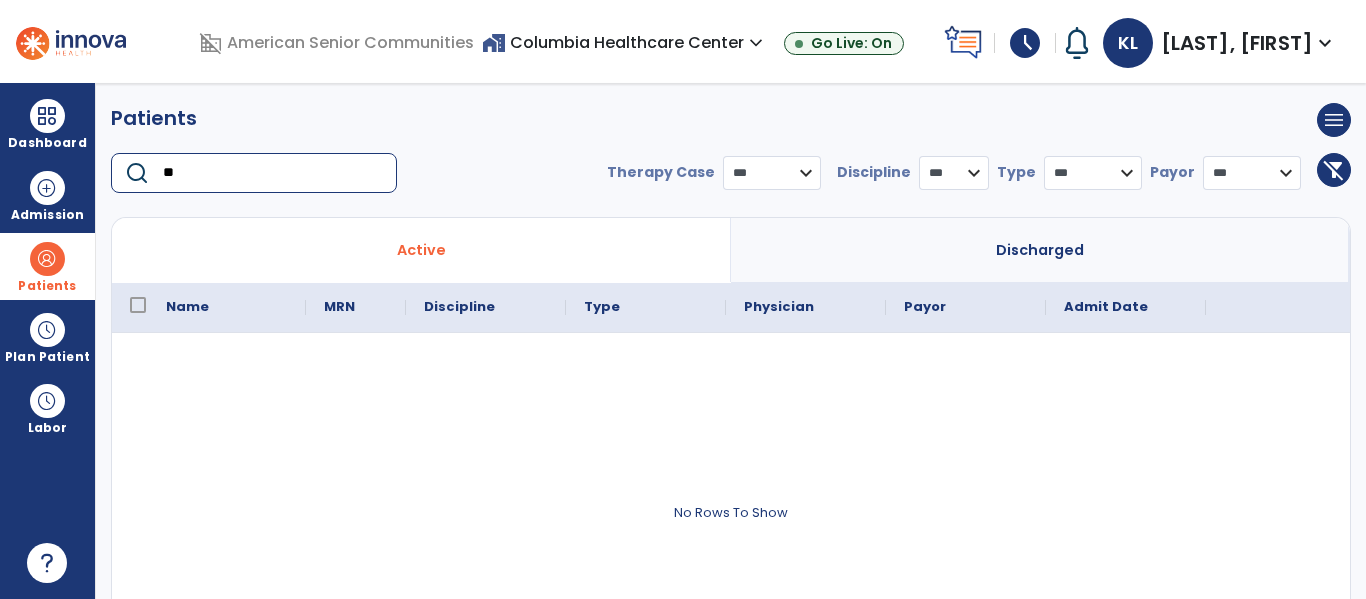 type on "*" 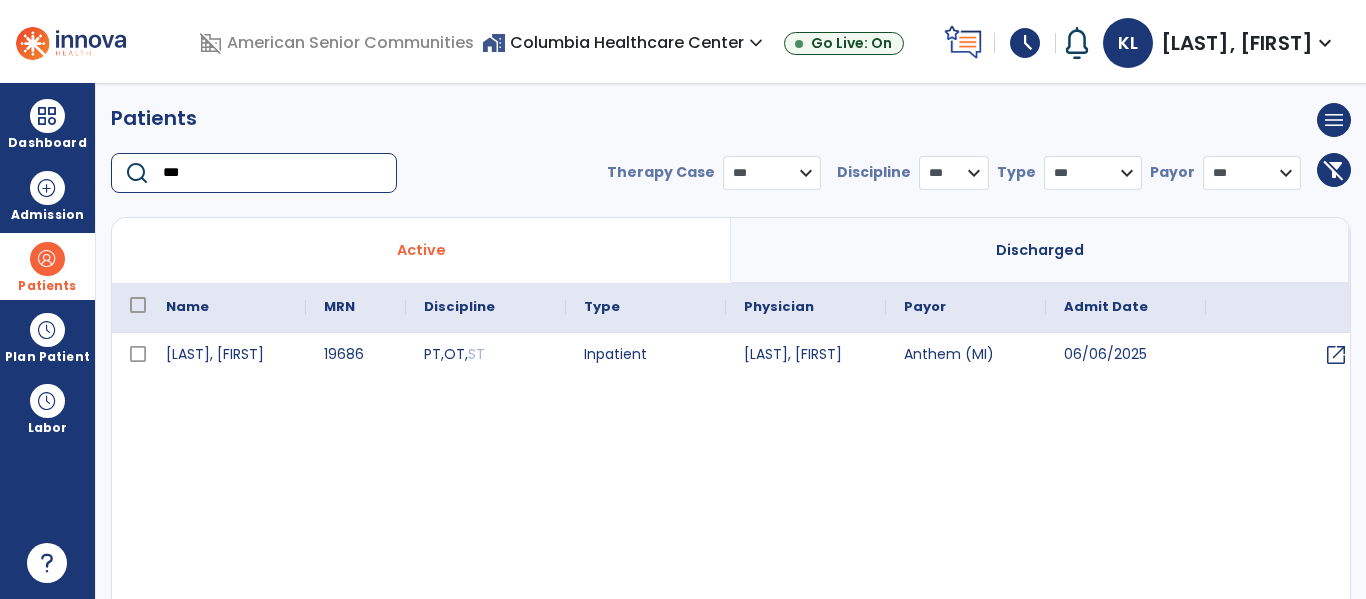 type on "***" 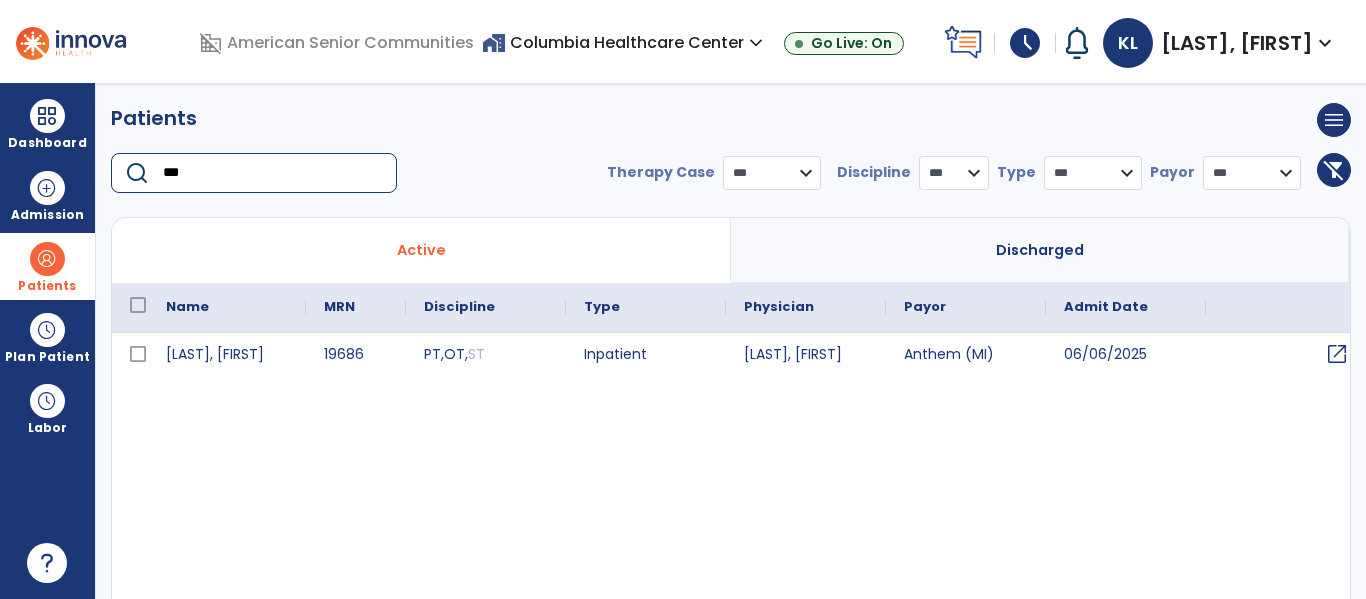 click on "open_in_new" at bounding box center (1337, 354) 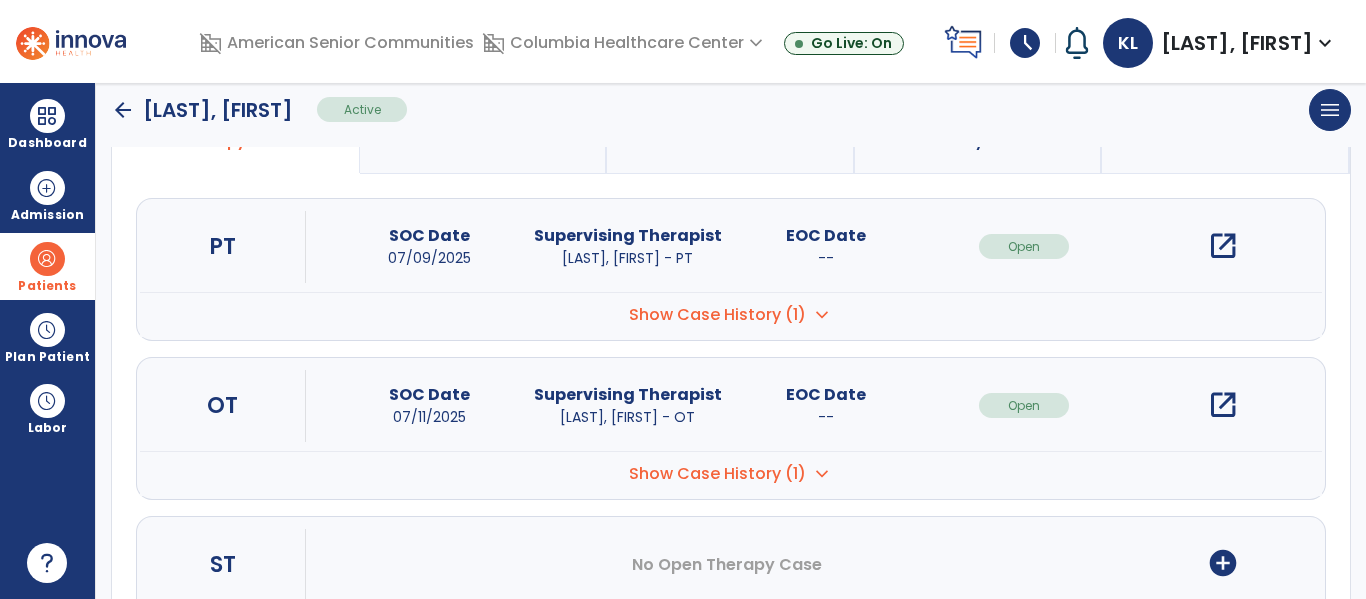 scroll, scrollTop: 297, scrollLeft: 0, axis: vertical 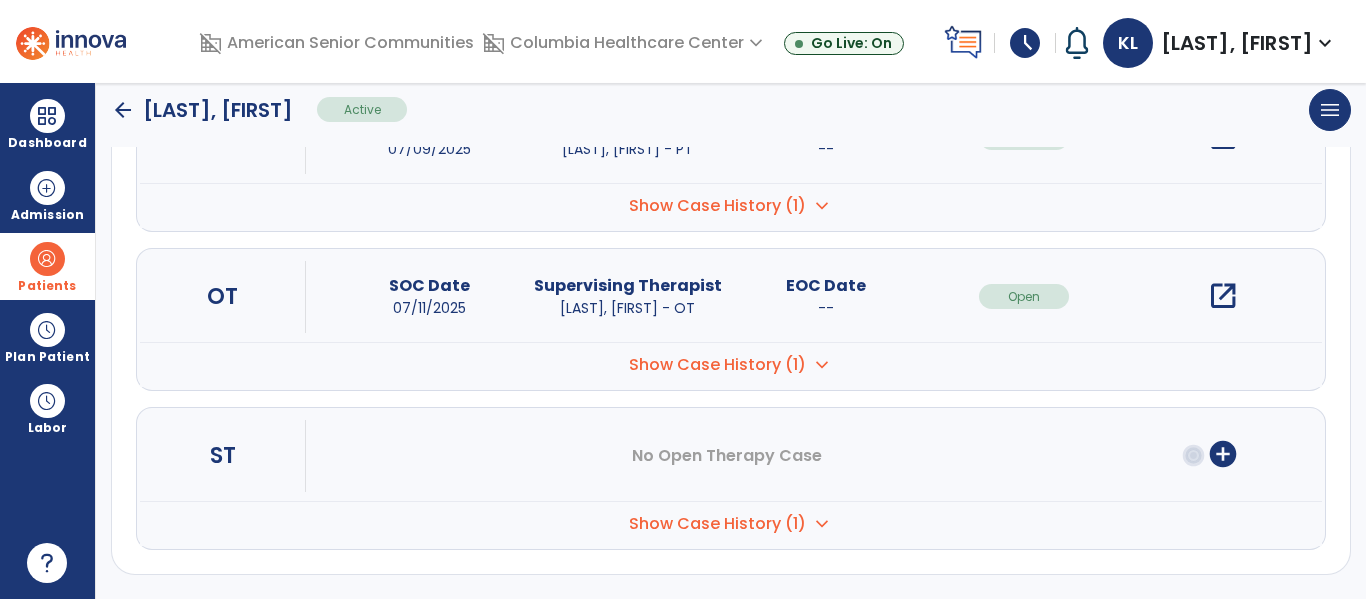 click on "add_circle" at bounding box center [1223, 456] 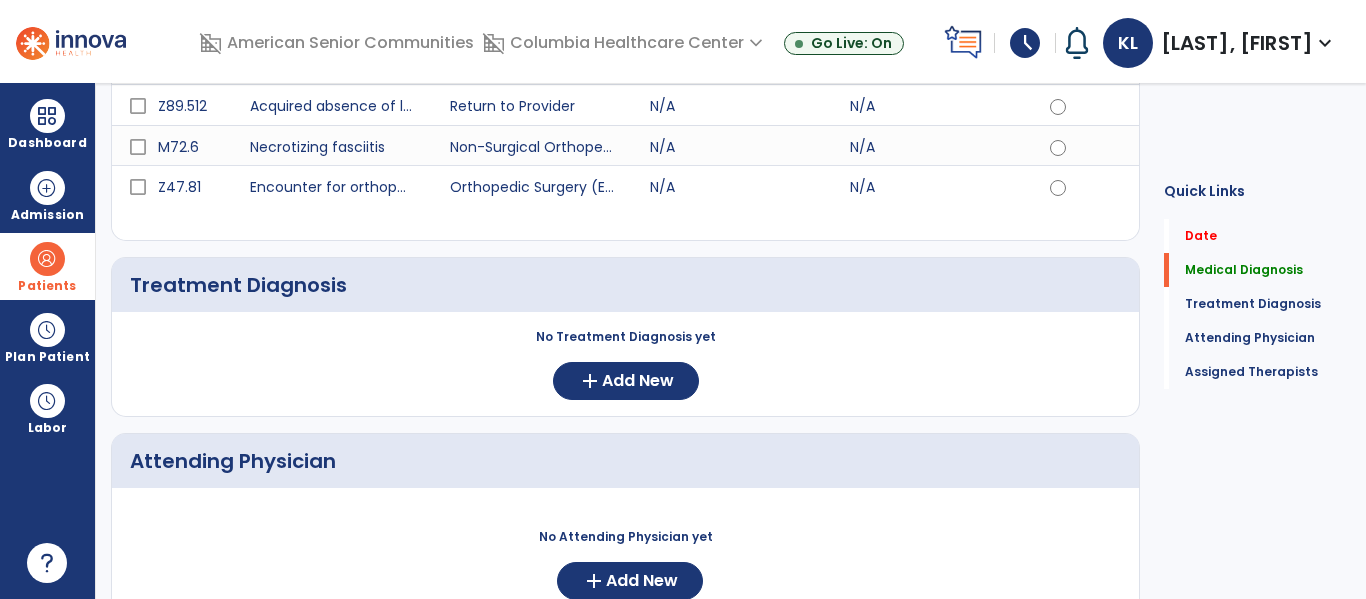 scroll, scrollTop: 0, scrollLeft: 0, axis: both 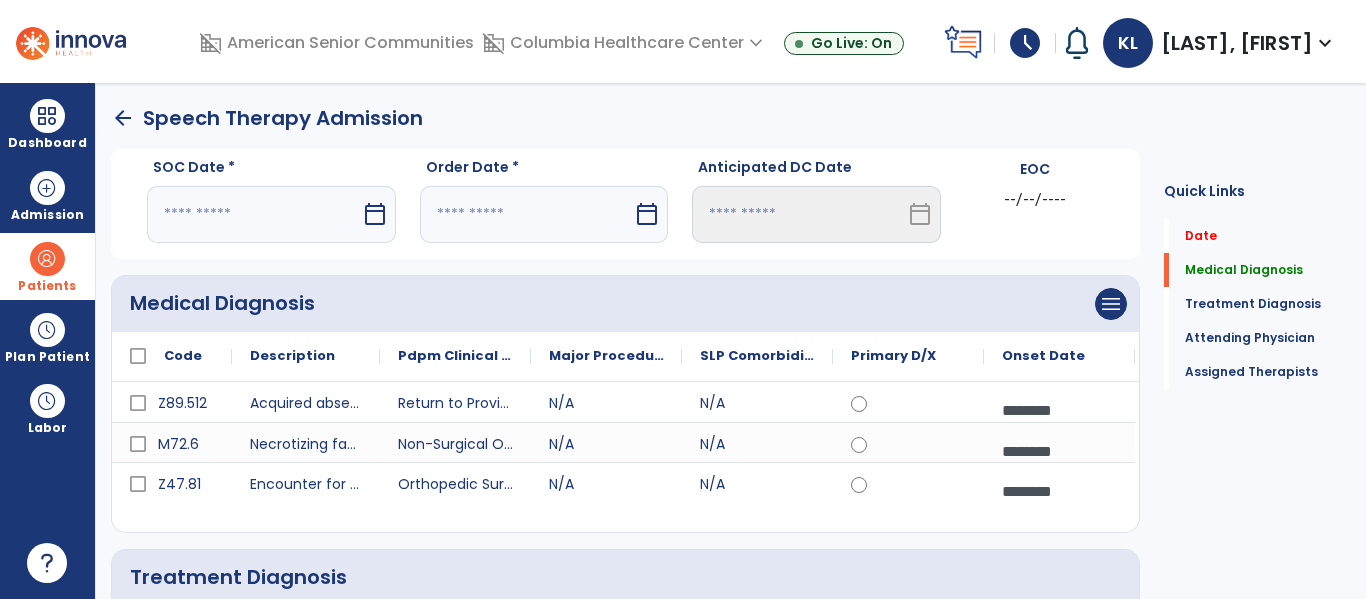 click at bounding box center [254, 214] 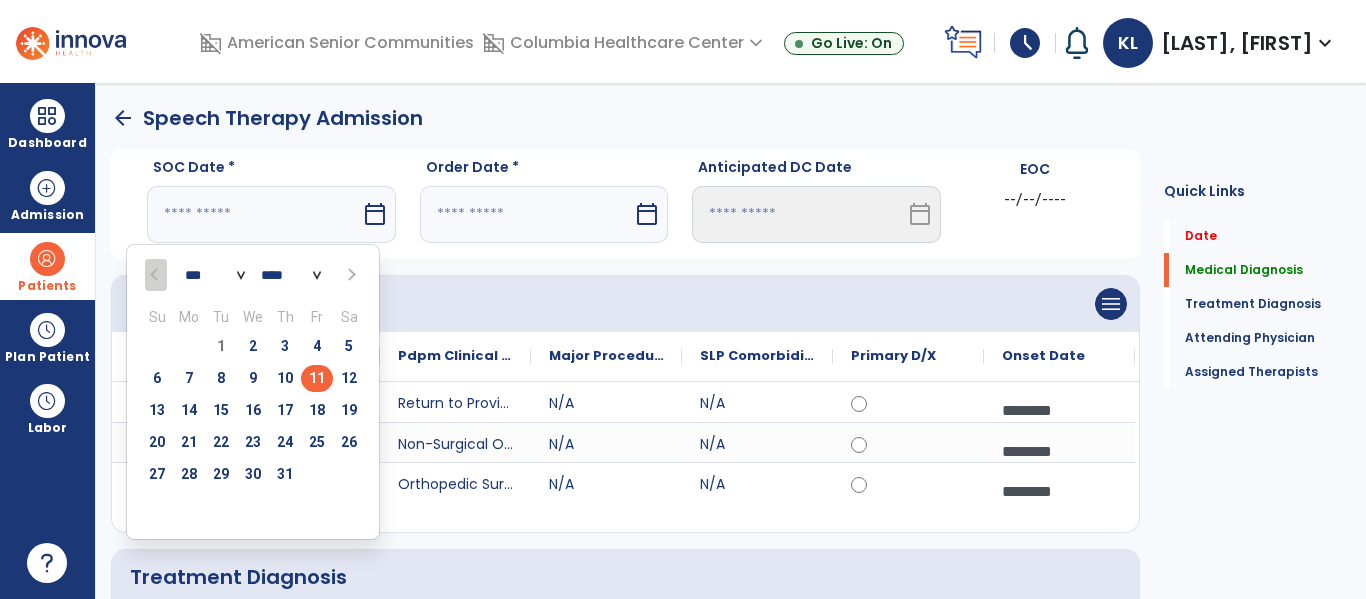 click on "11" at bounding box center (317, 378) 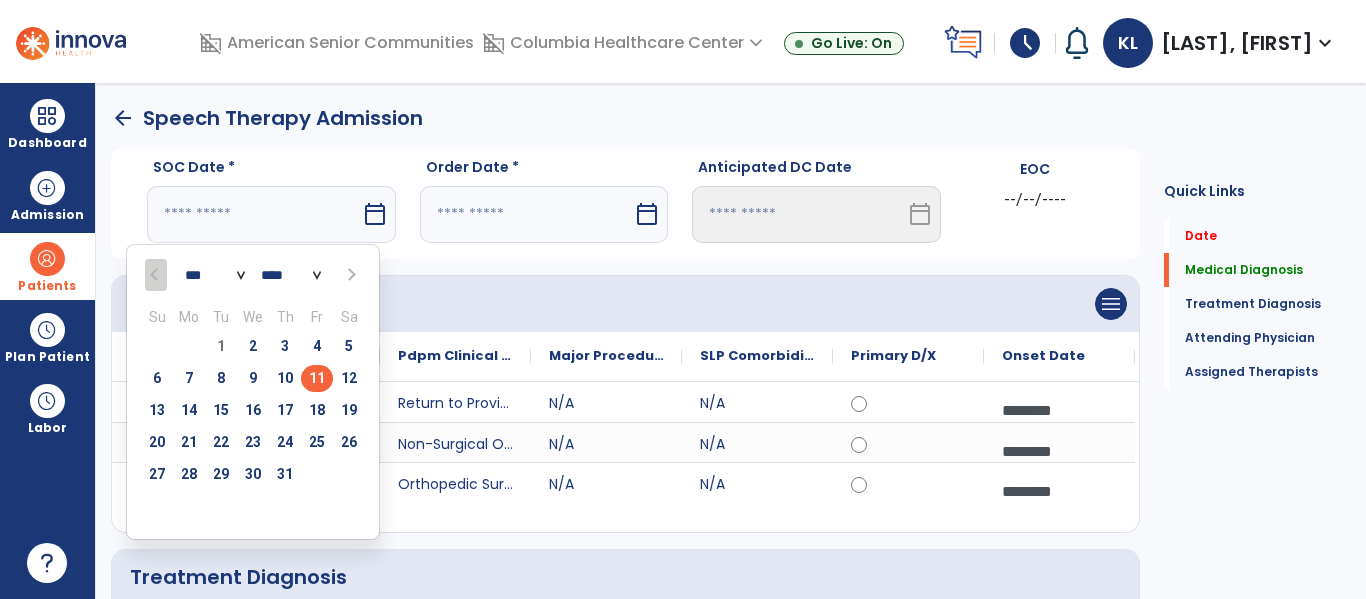 type on "*********" 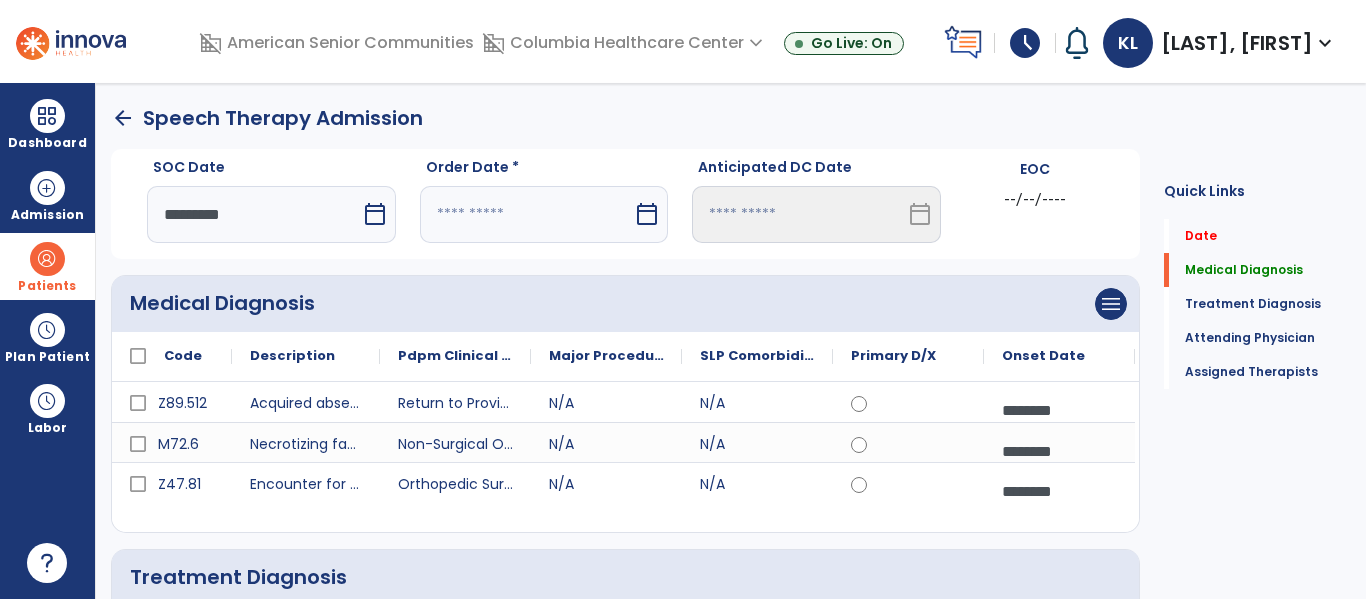 click at bounding box center (527, 214) 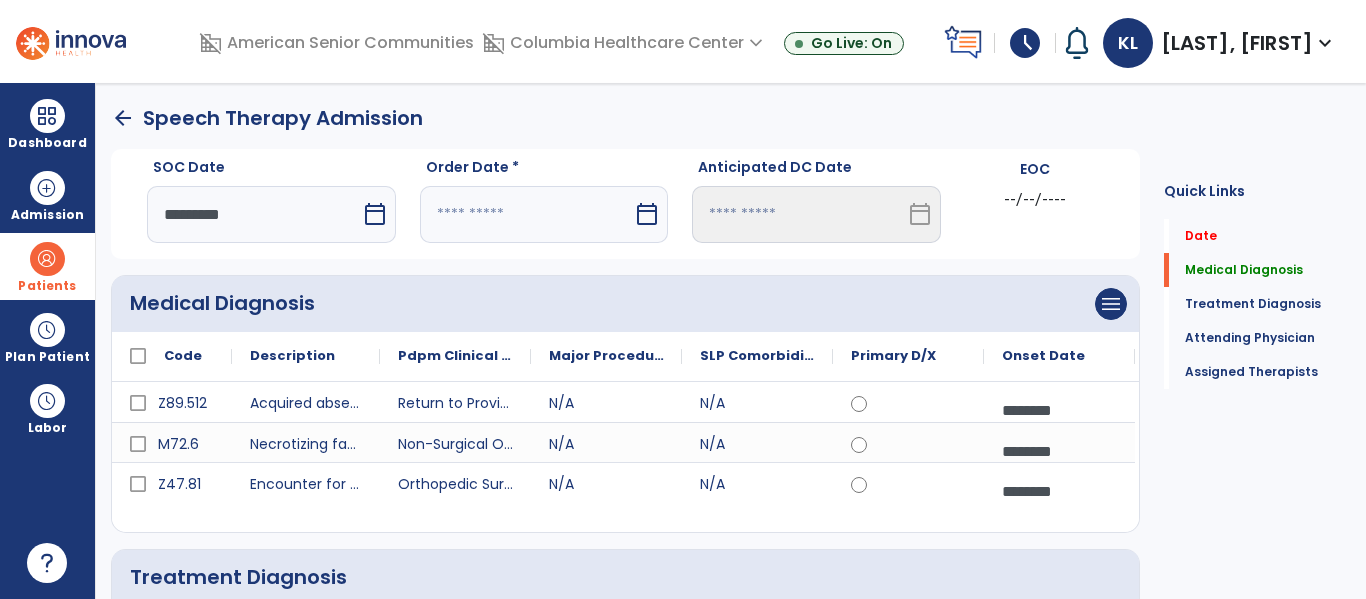 select on "*" 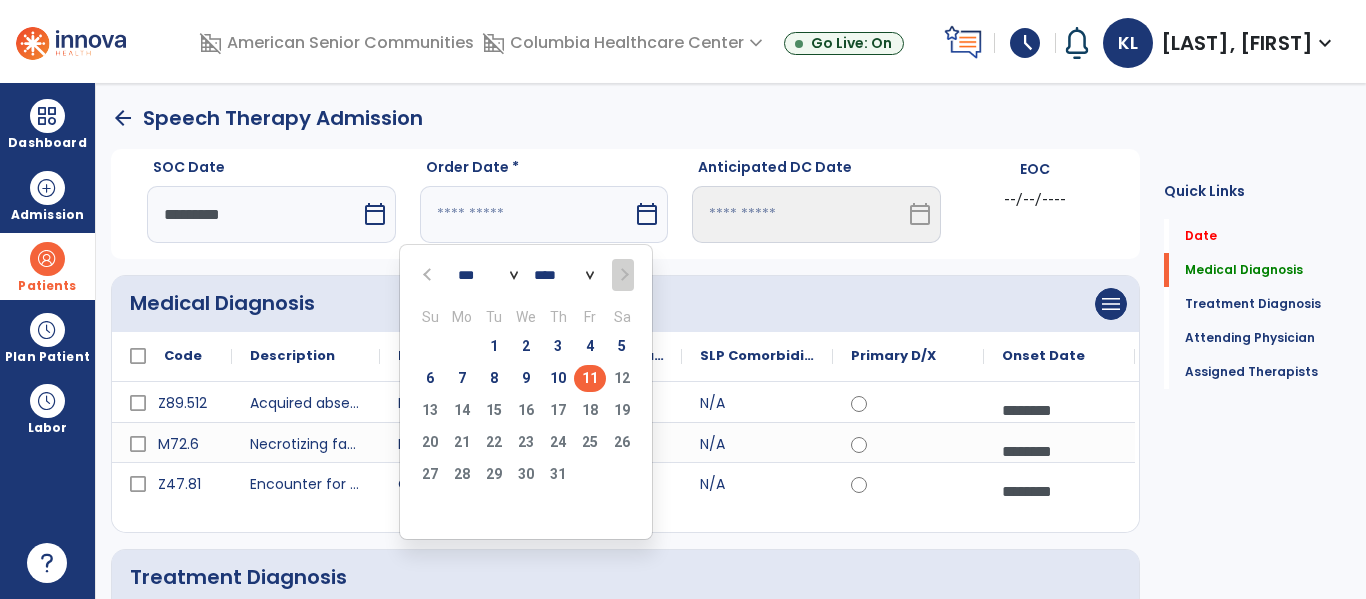 click on "6   7   8   9   10   11   12" at bounding box center [526, 381] 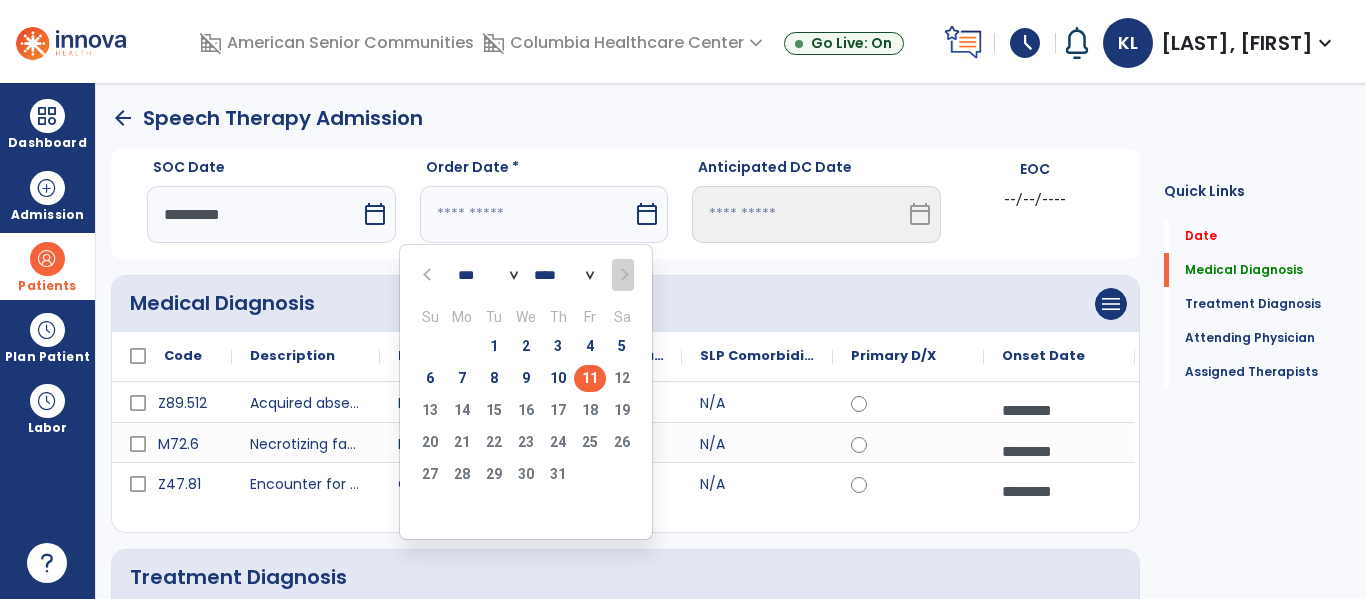 type on "*********" 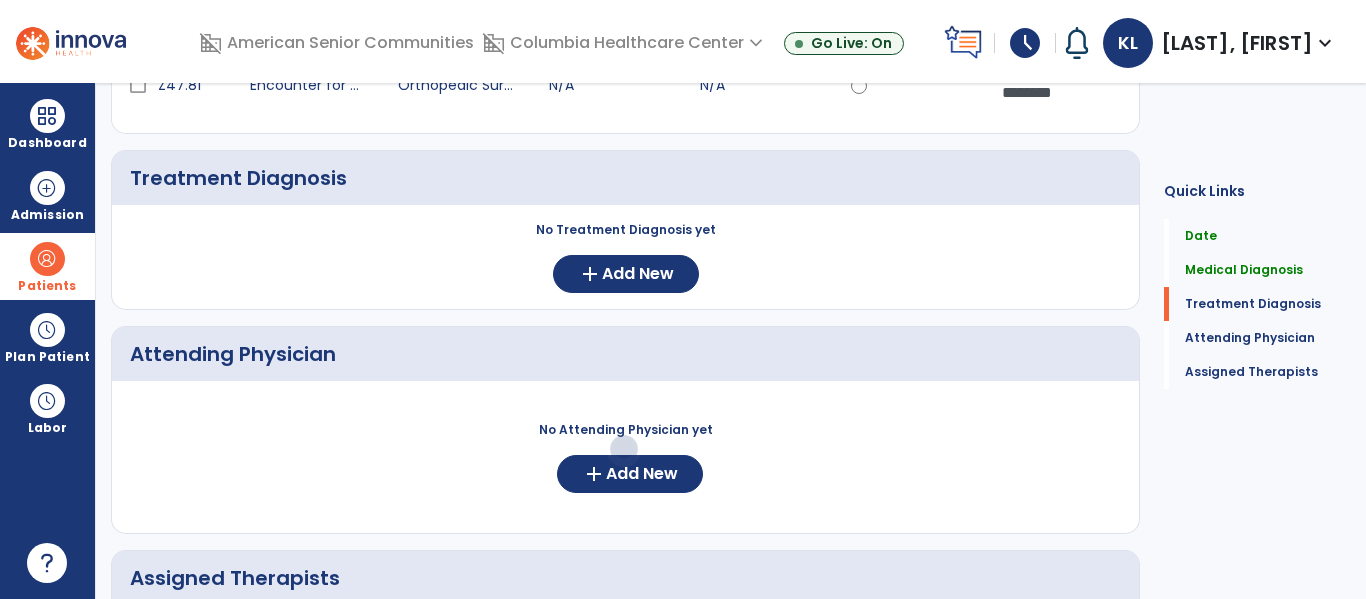 scroll, scrollTop: 402, scrollLeft: 0, axis: vertical 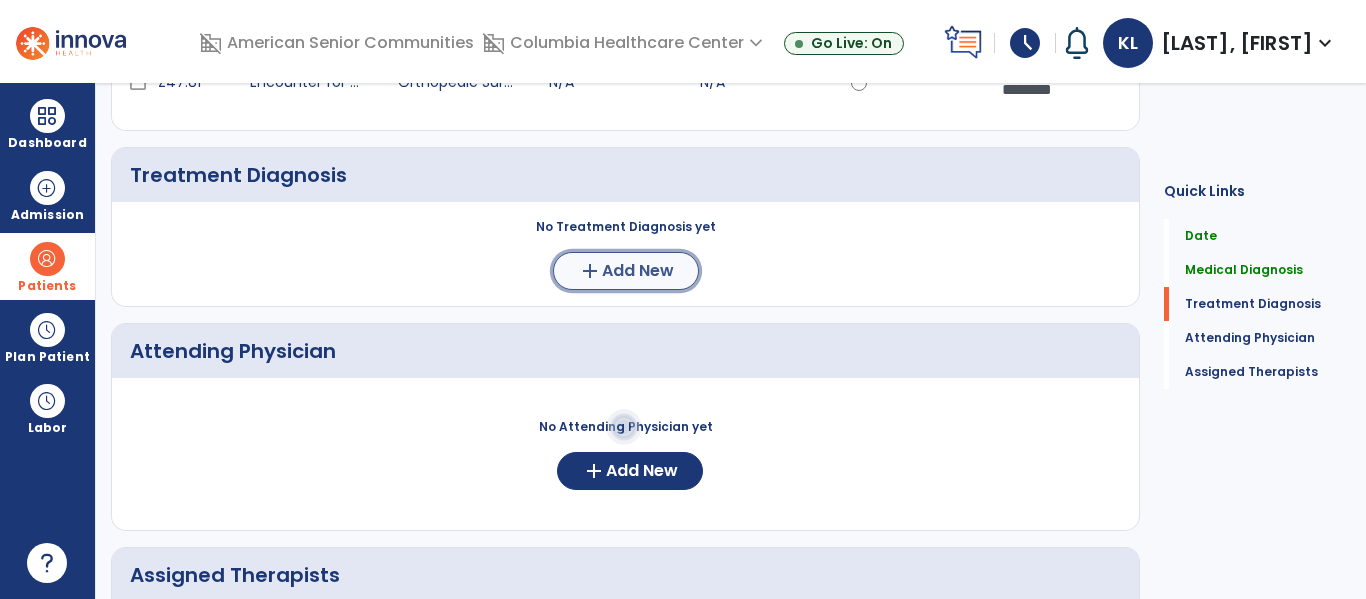 click on "Add New" 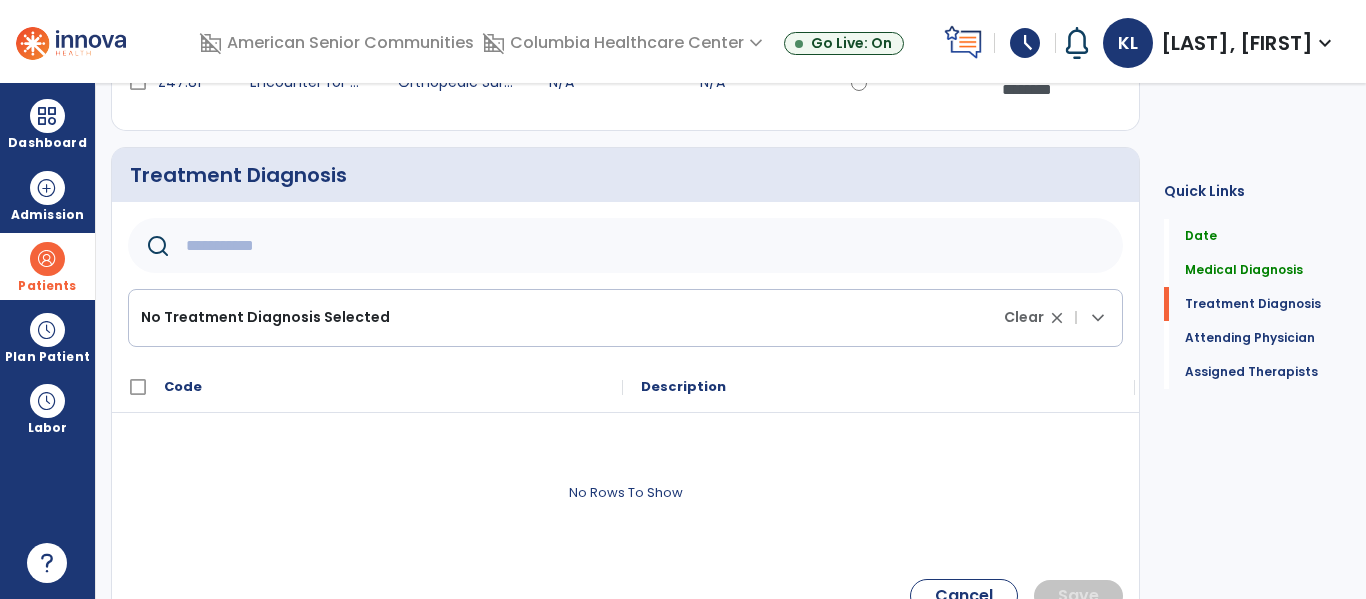click 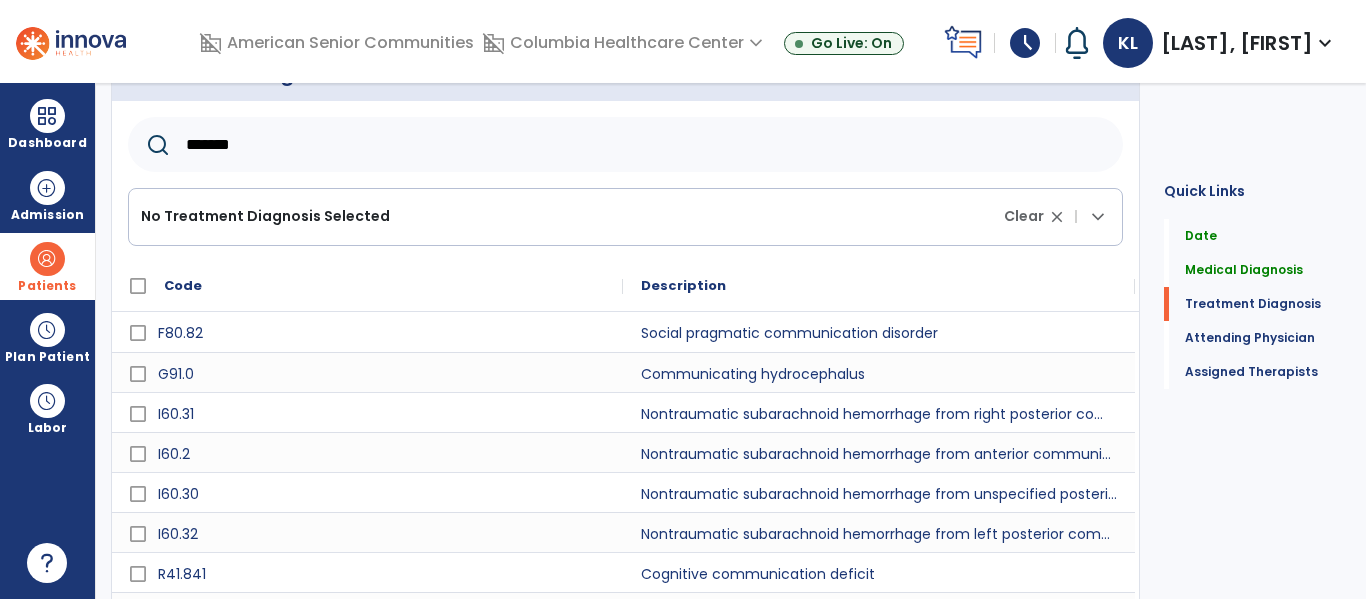 scroll, scrollTop: 479, scrollLeft: 0, axis: vertical 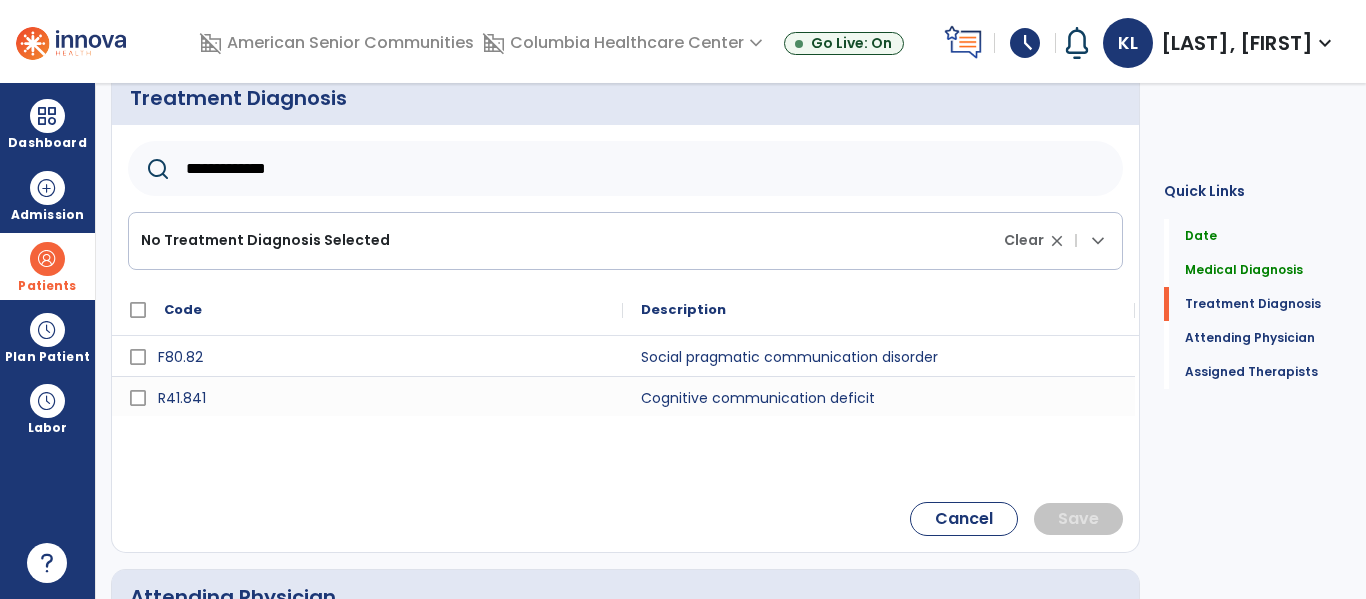 type on "**********" 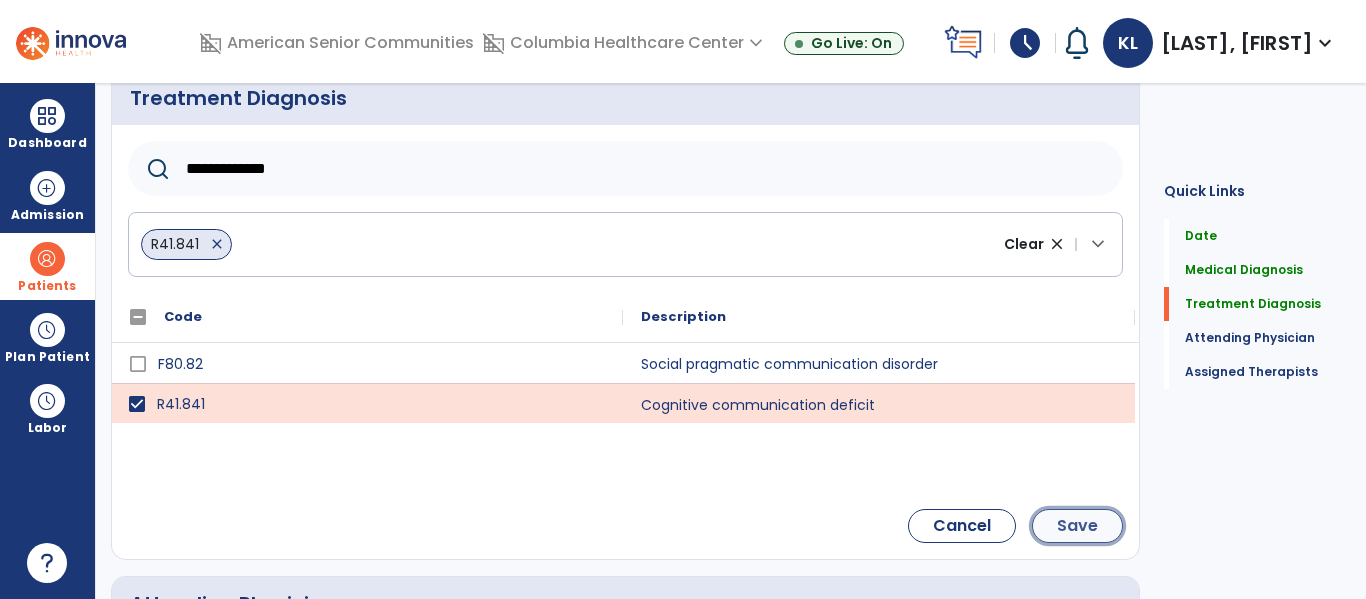 click on "Save" 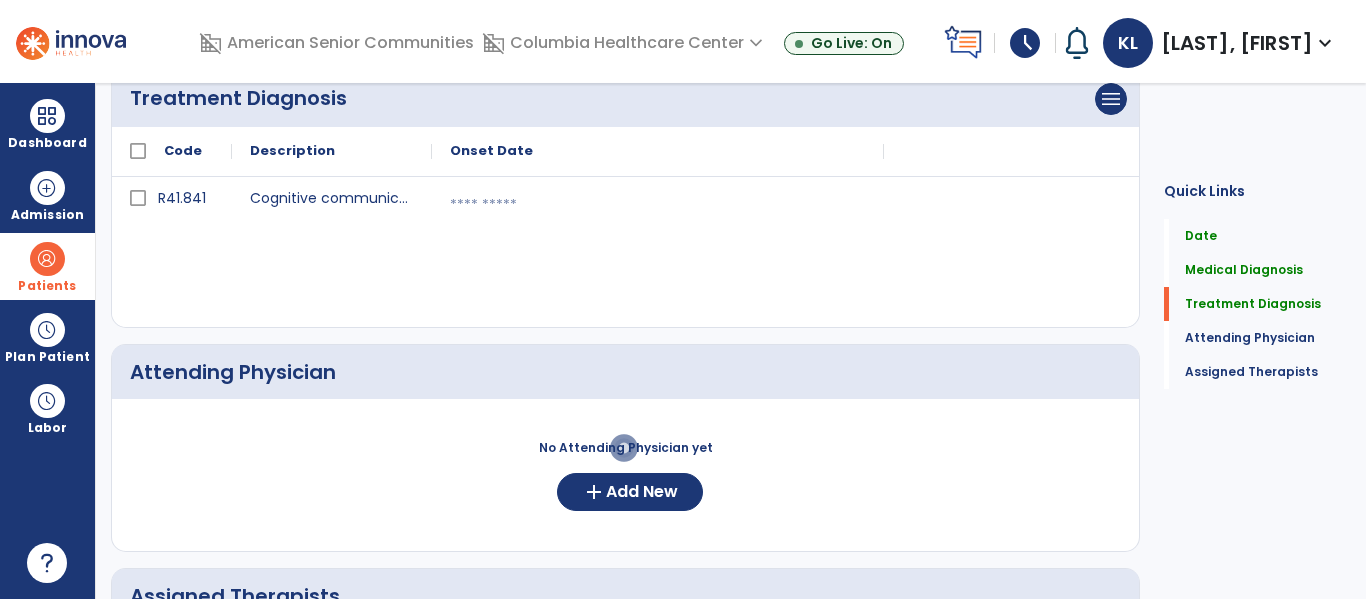click at bounding box center [658, 205] 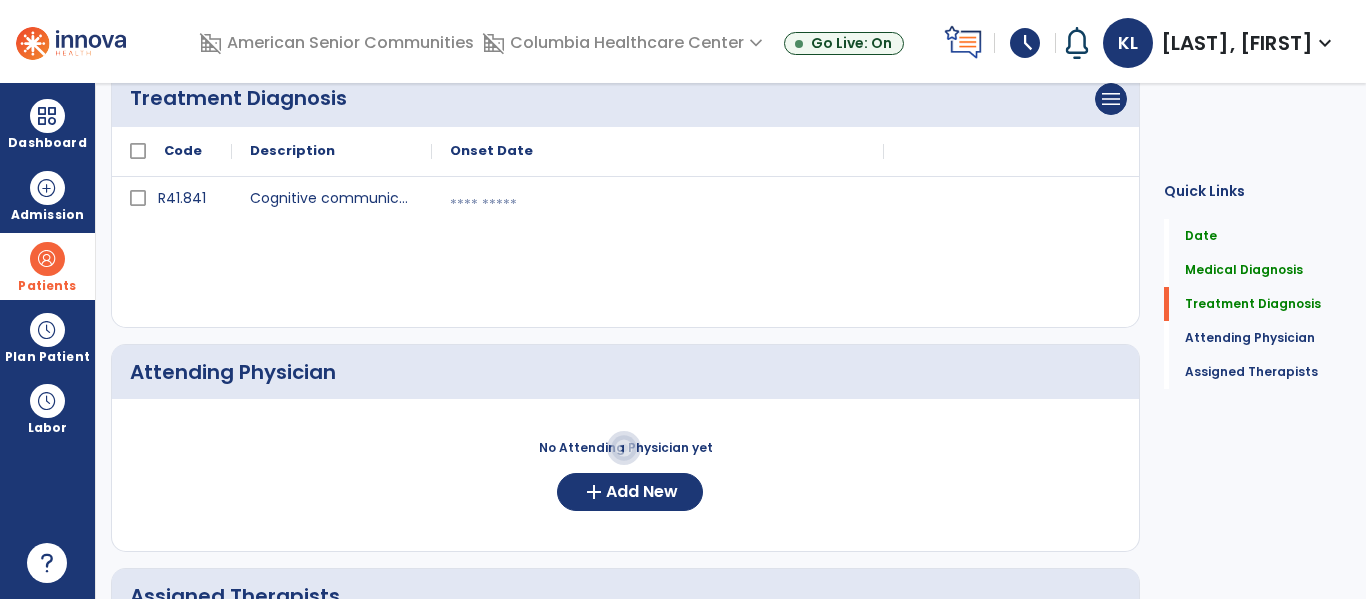 select on "*" 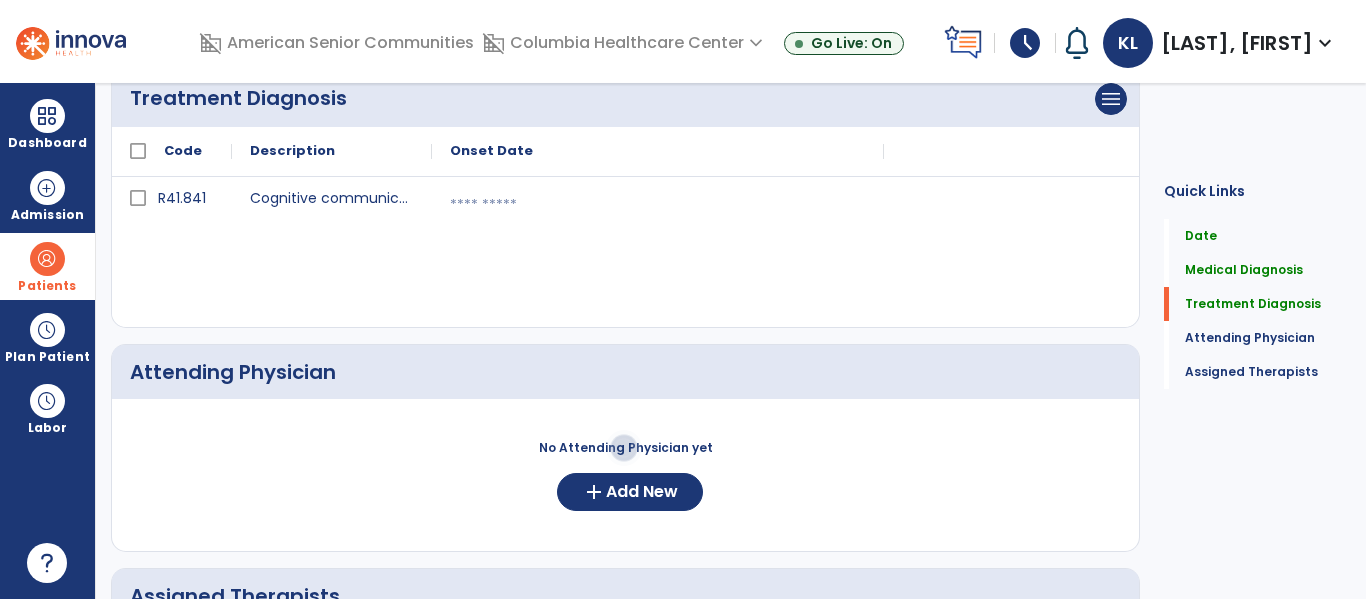 select on "****" 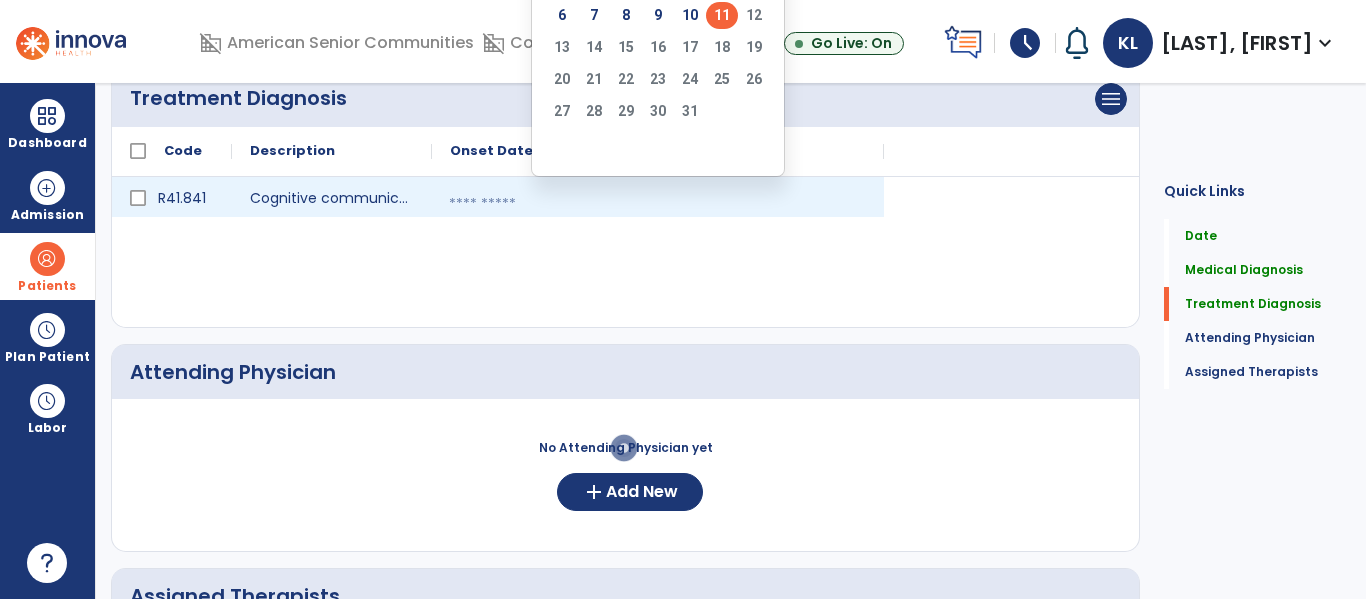 click on "11" 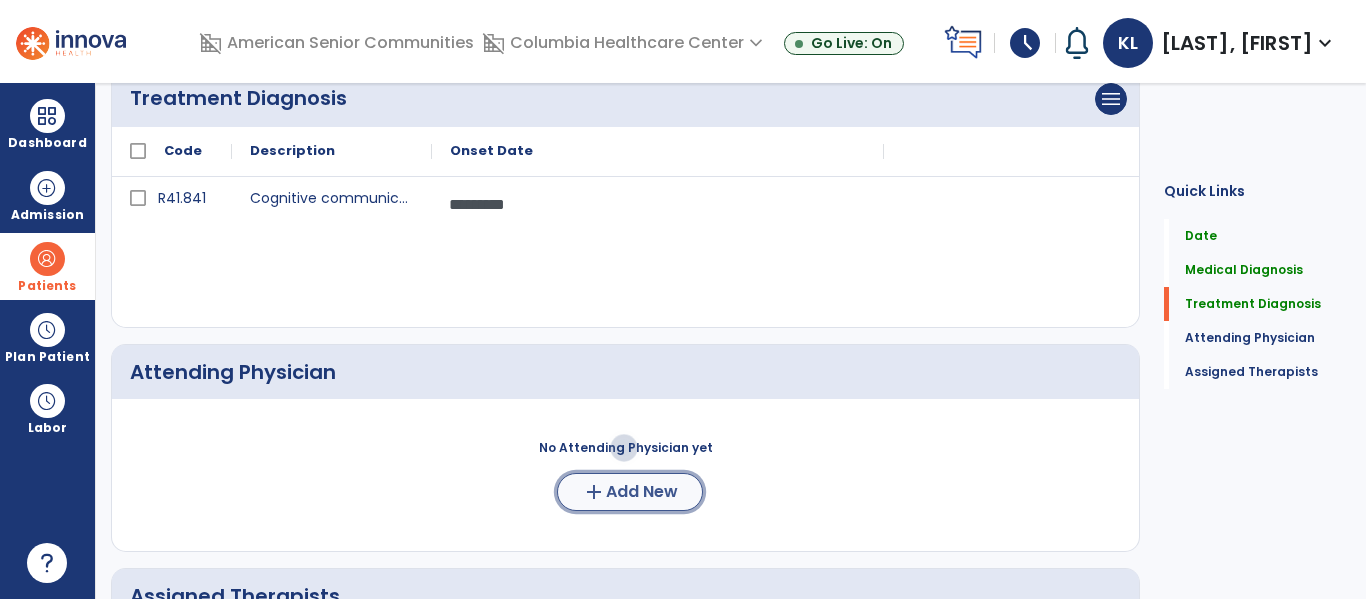 click on "Add New" 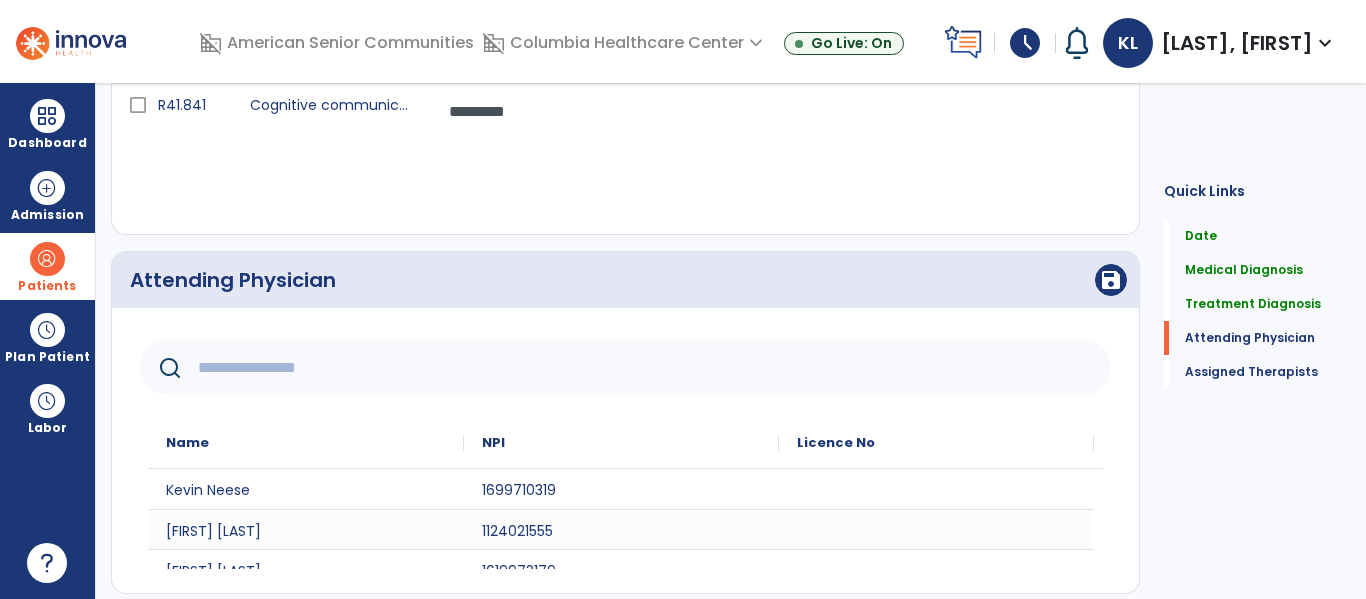 scroll, scrollTop: 573, scrollLeft: 0, axis: vertical 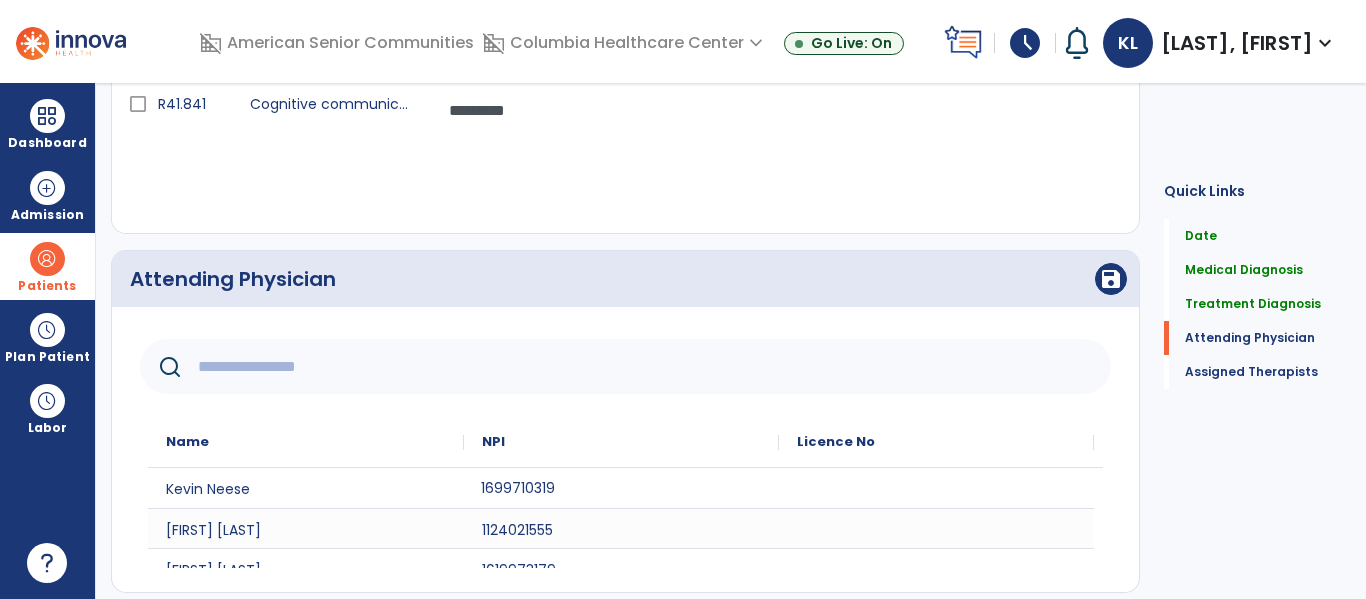 click on "1699710319" 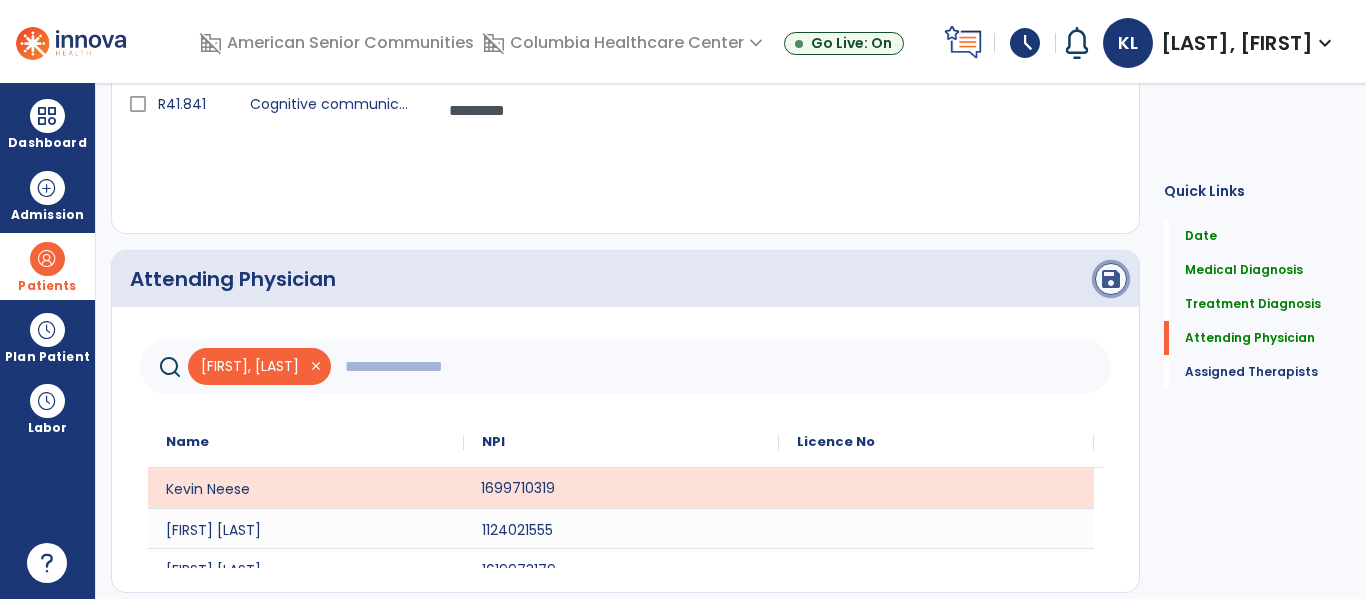 click on "save" 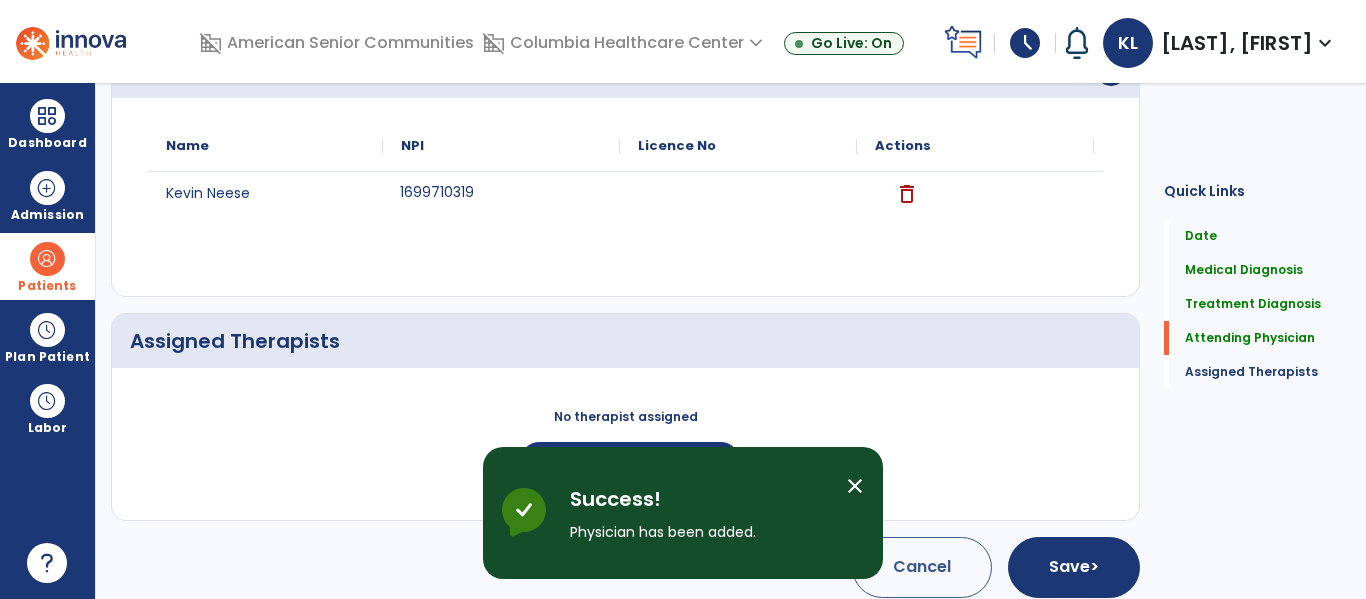 click on "Success! Physician  has been added." at bounding box center [700, 513] 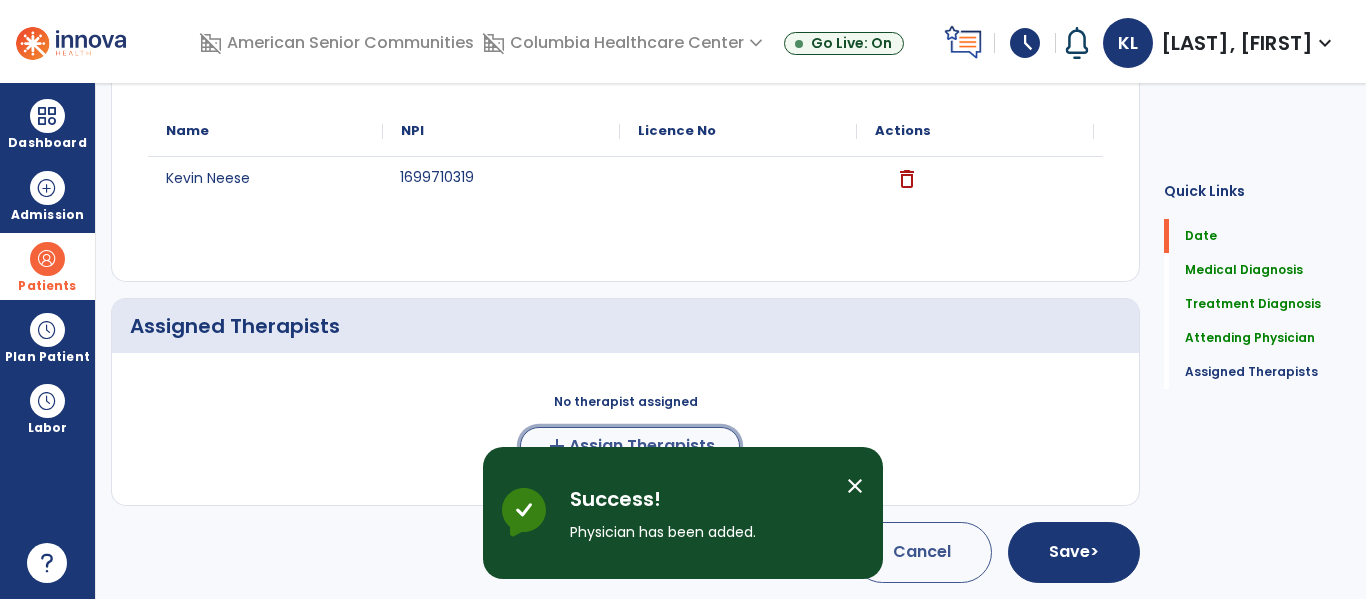 click on "add  Assign Therapists" 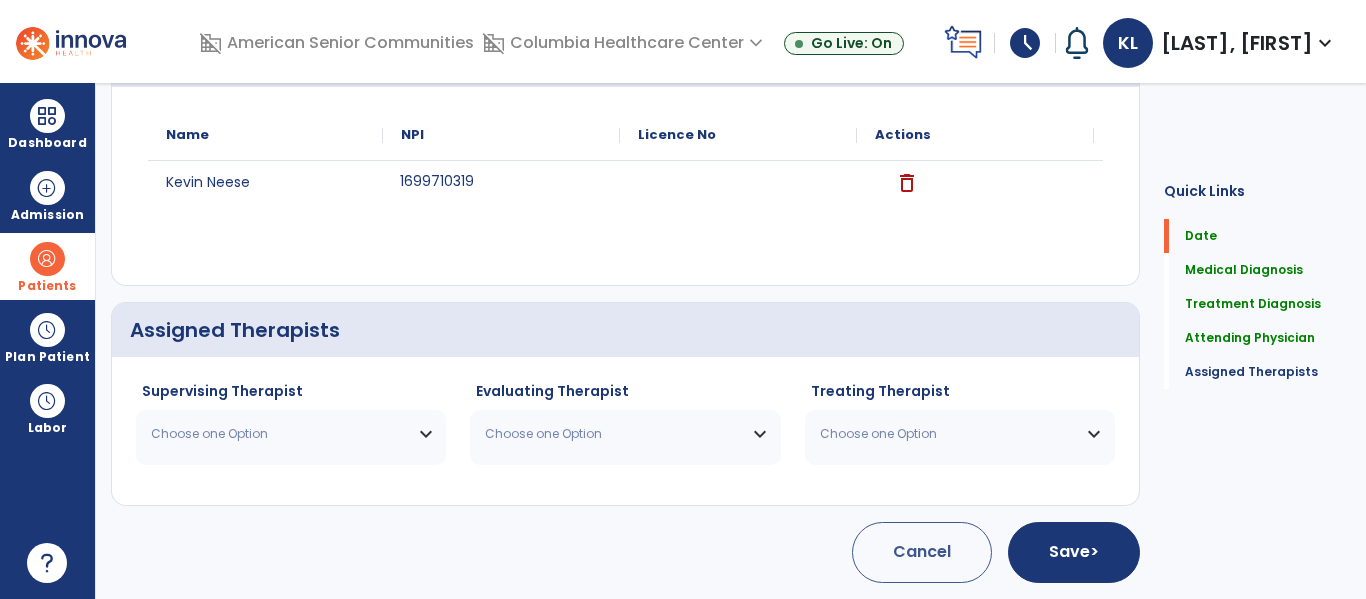scroll, scrollTop: 793, scrollLeft: 0, axis: vertical 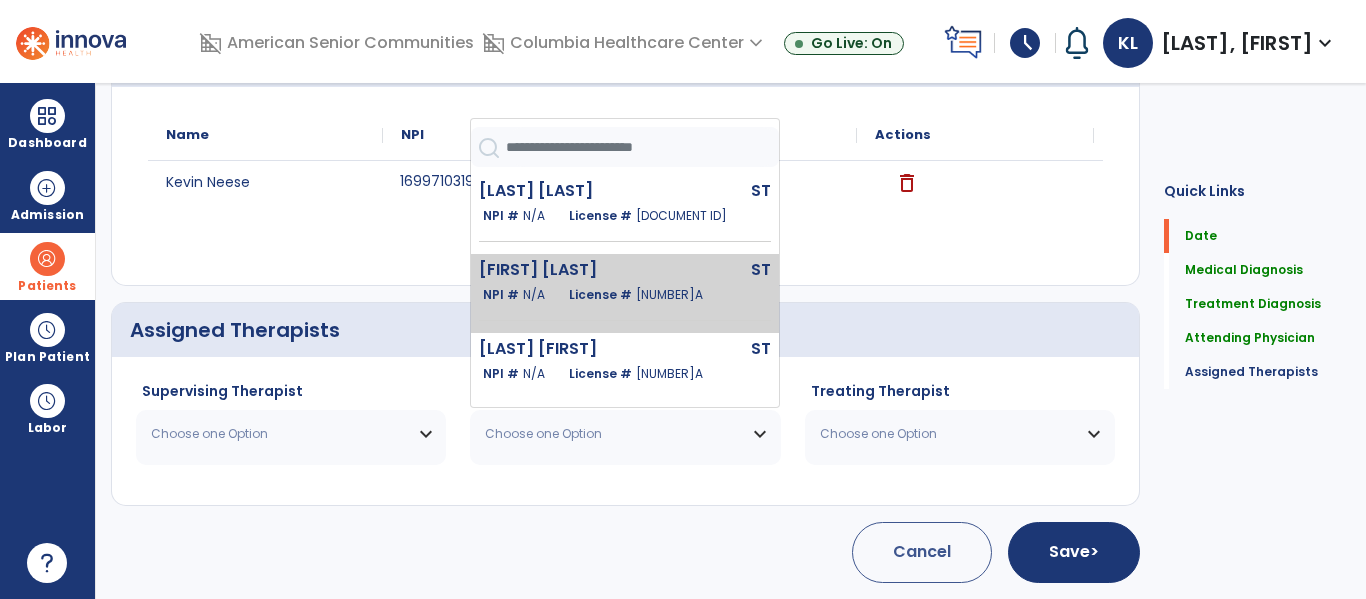 click on "ST" 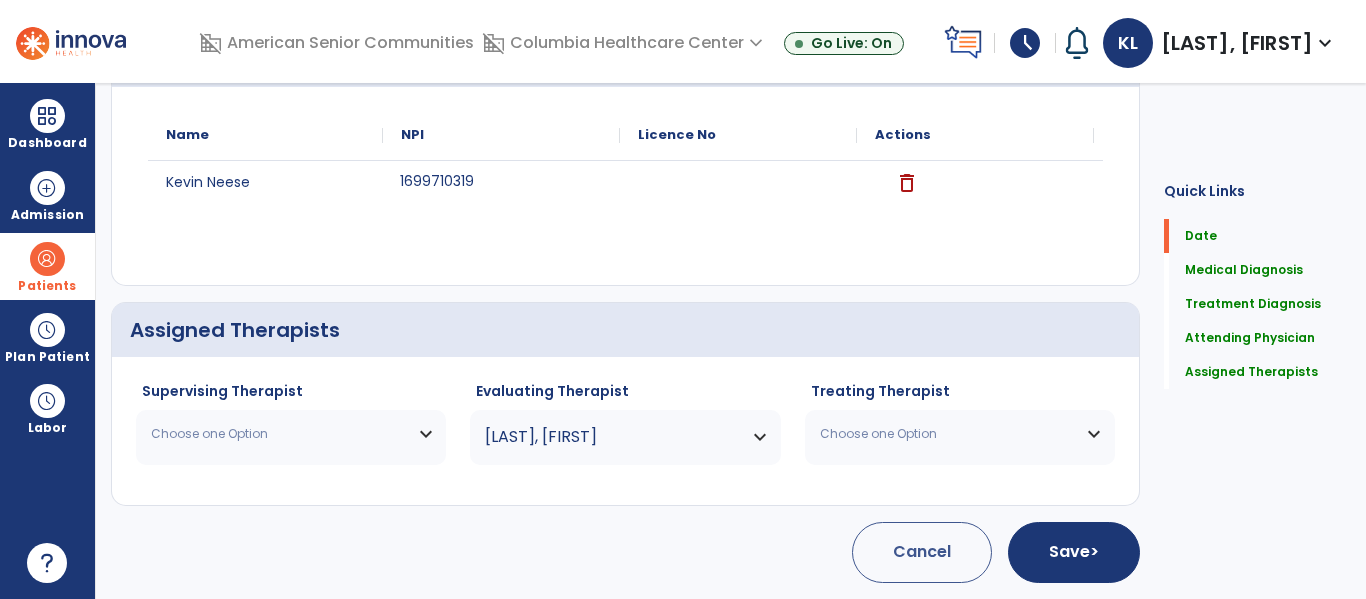 click on "Choose one Option" at bounding box center [291, 434] 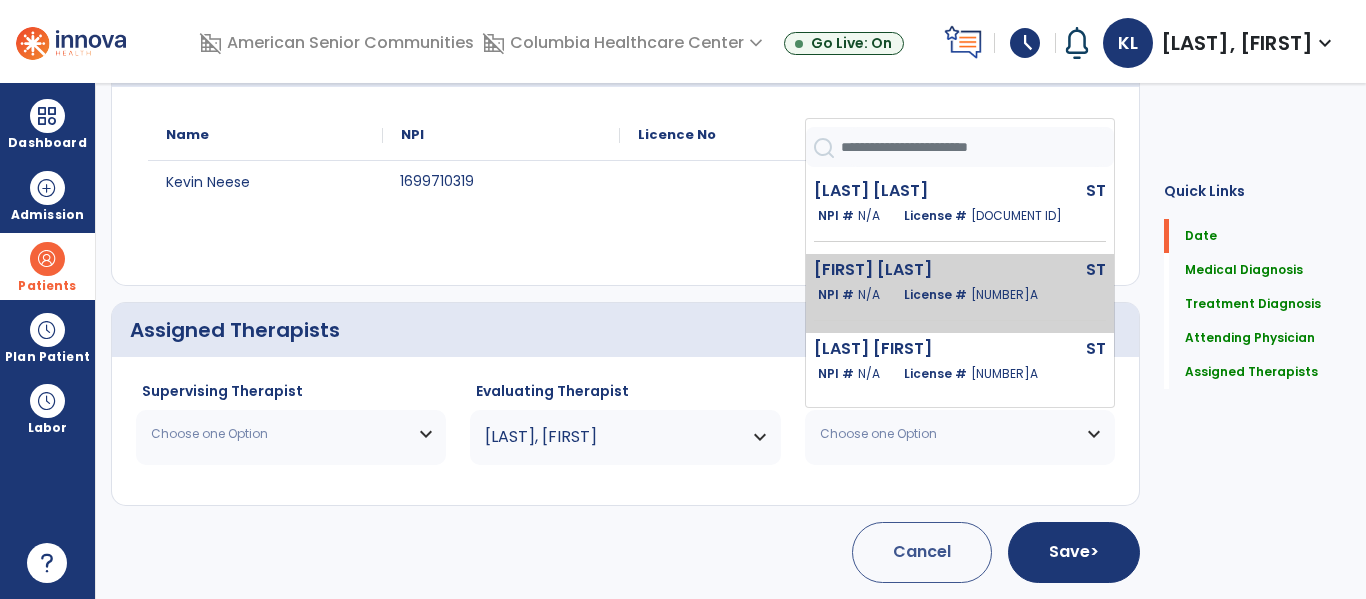 click on "[FIRST] [LAST]" 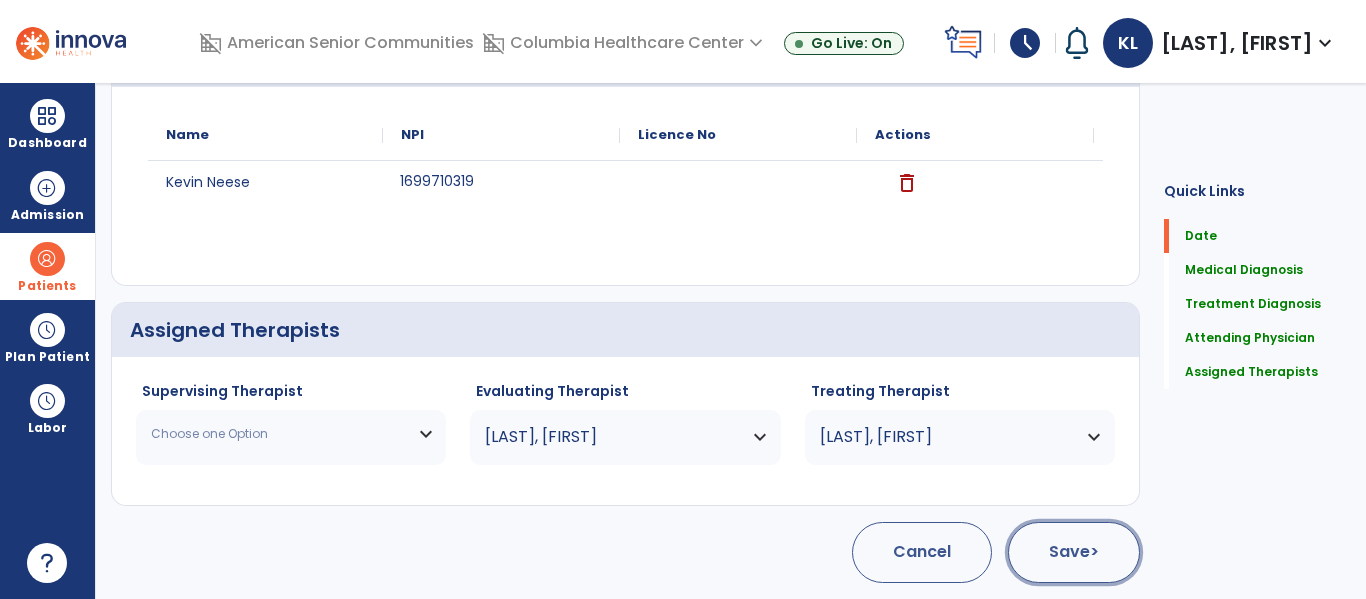 click on "Save  >" 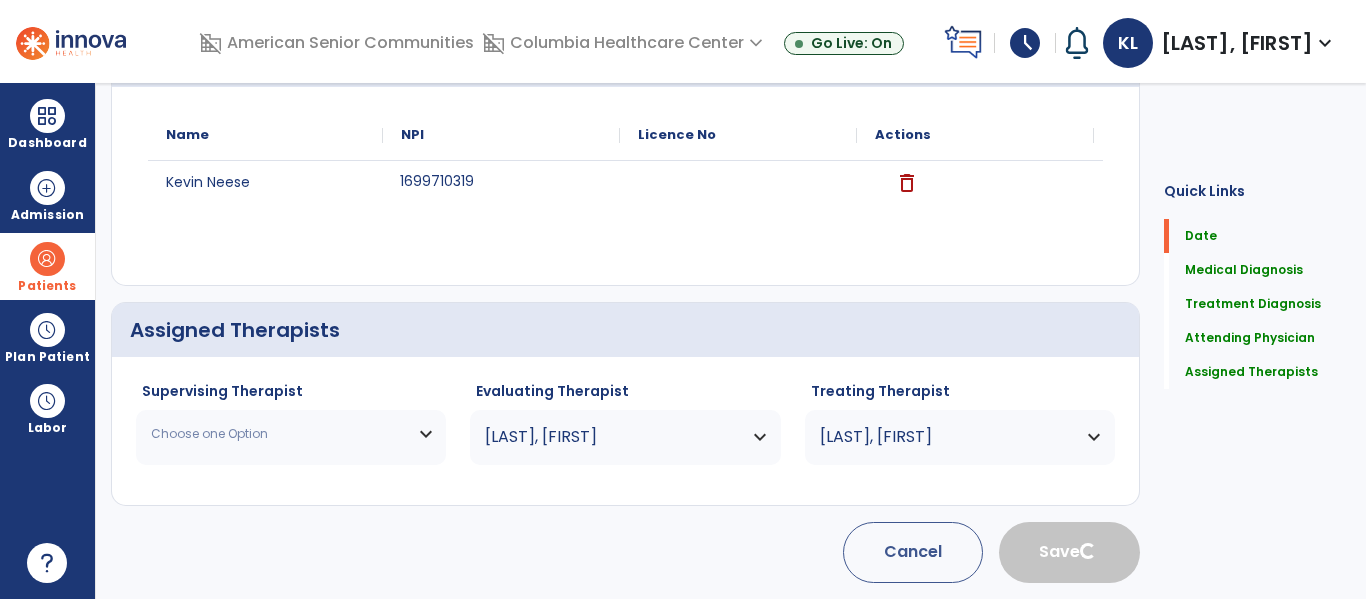 type 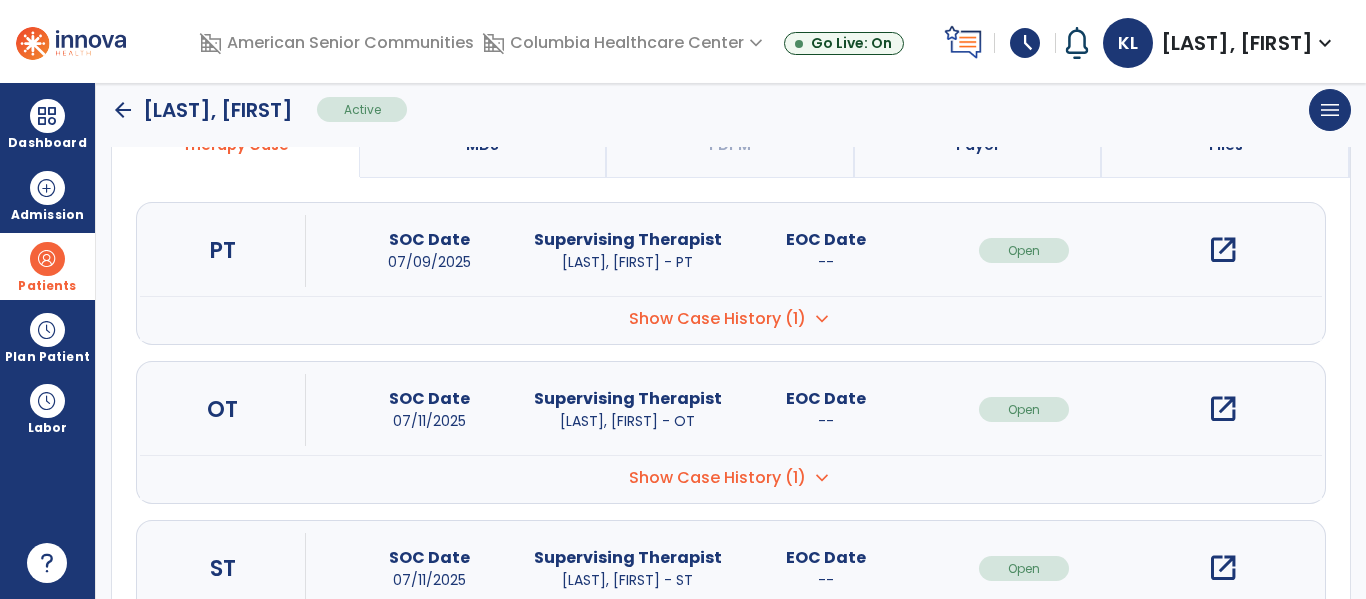 scroll, scrollTop: 297, scrollLeft: 0, axis: vertical 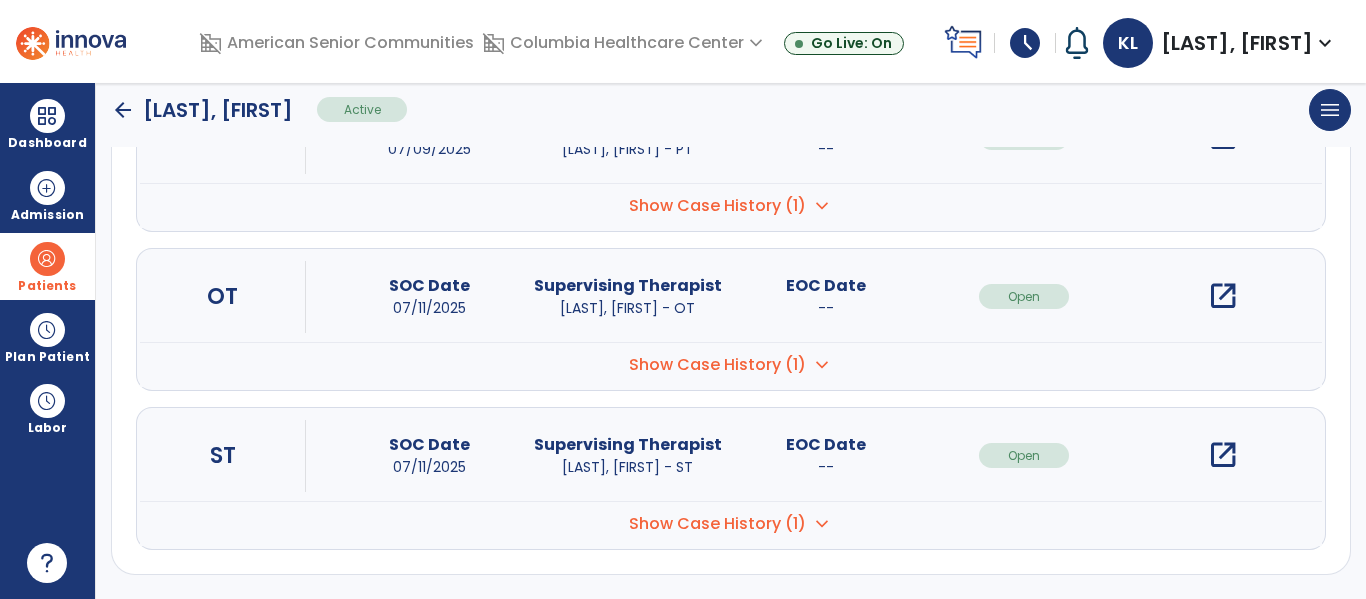 click on "open_in_new" at bounding box center (1223, 455) 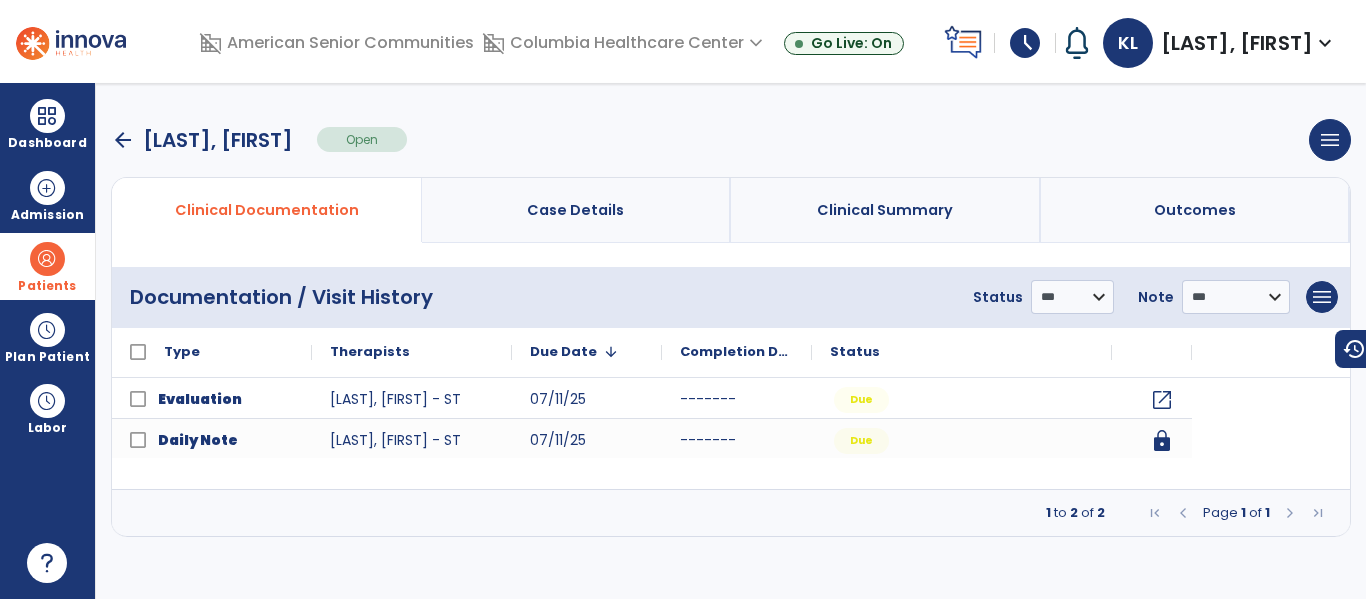 scroll, scrollTop: 0, scrollLeft: 0, axis: both 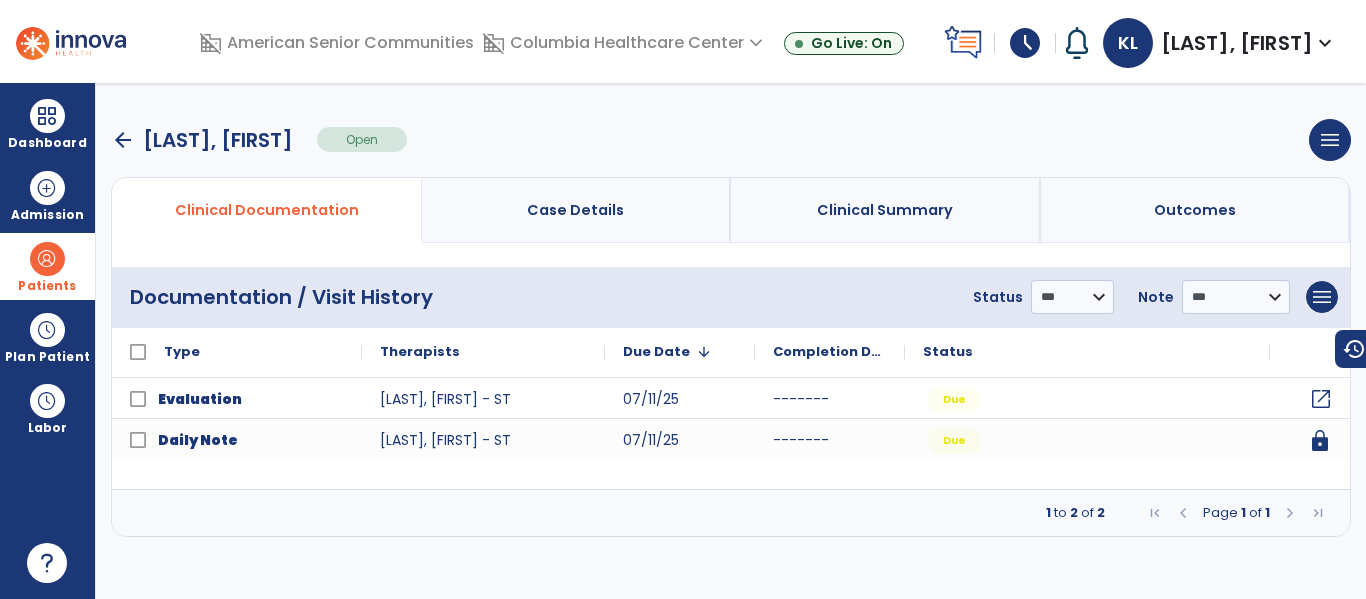 click on "open_in_new" 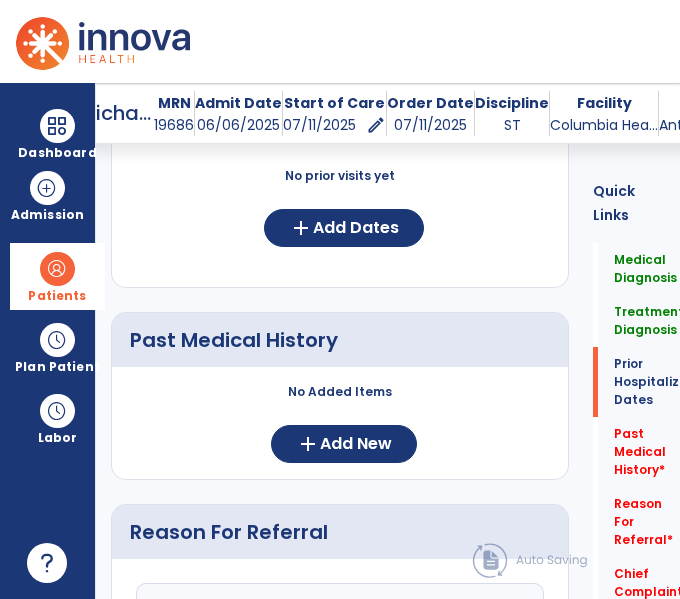 scroll, scrollTop: 909, scrollLeft: 0, axis: vertical 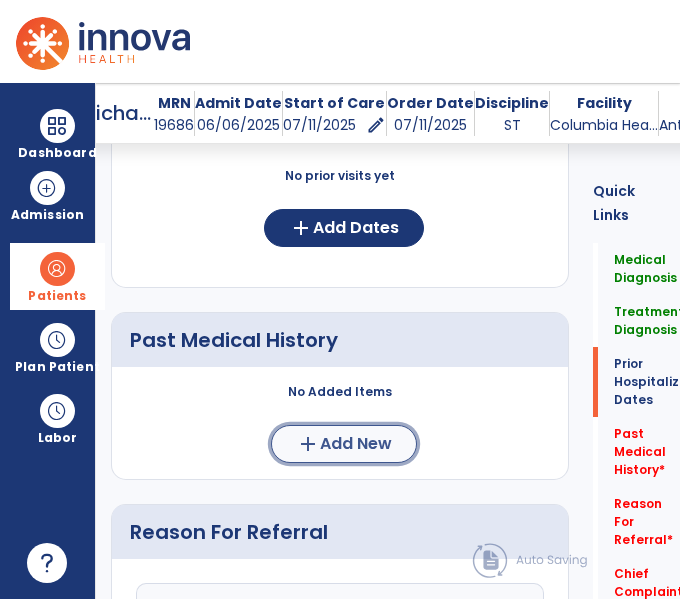 click on "Add New" 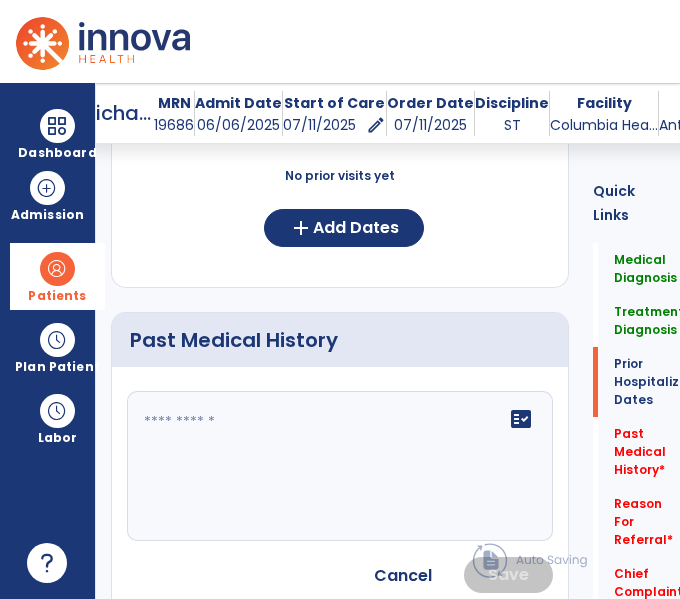 click 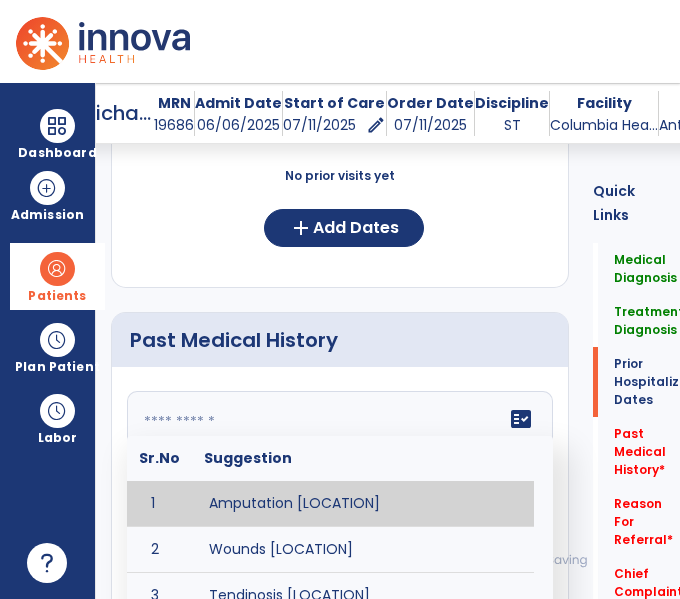 type on "*" 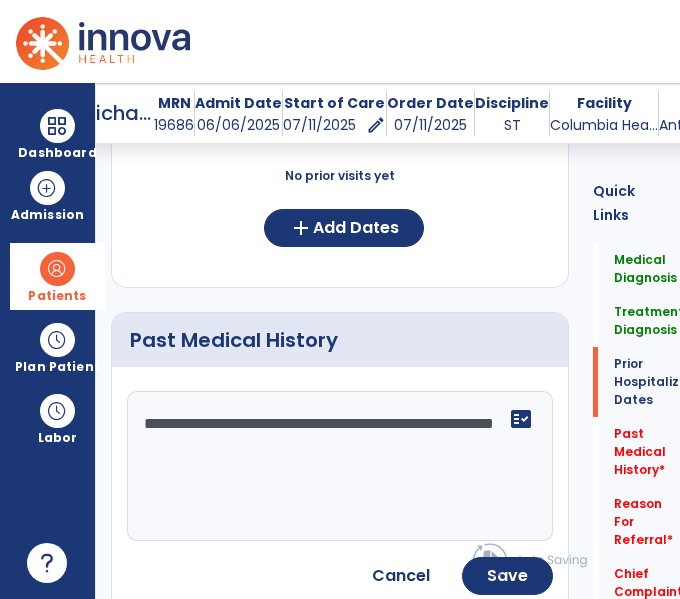 click on "**********" 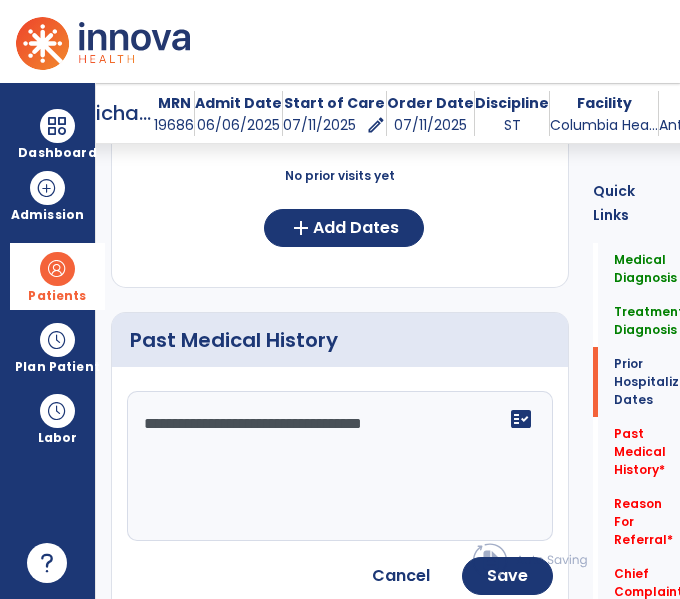 paste on "**********" 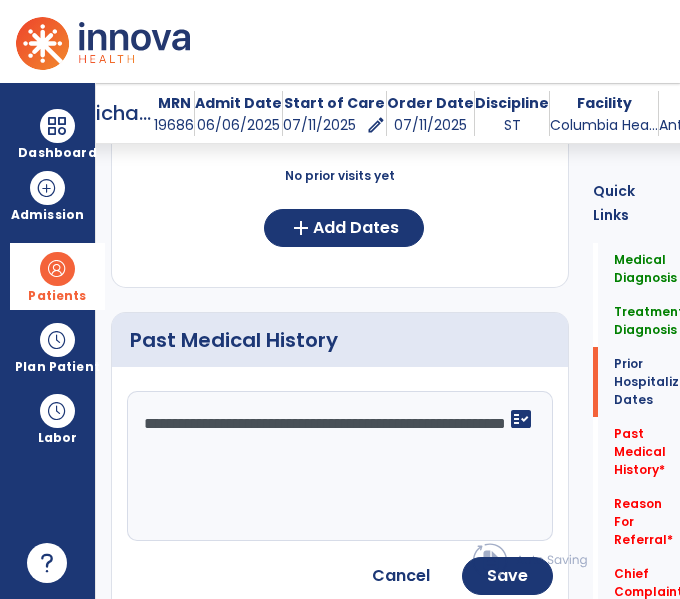 click on "**********" 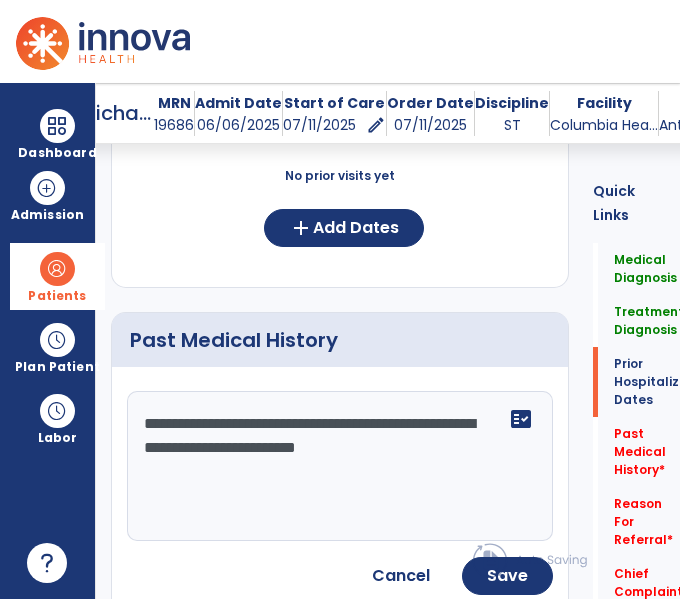 click on "**********" 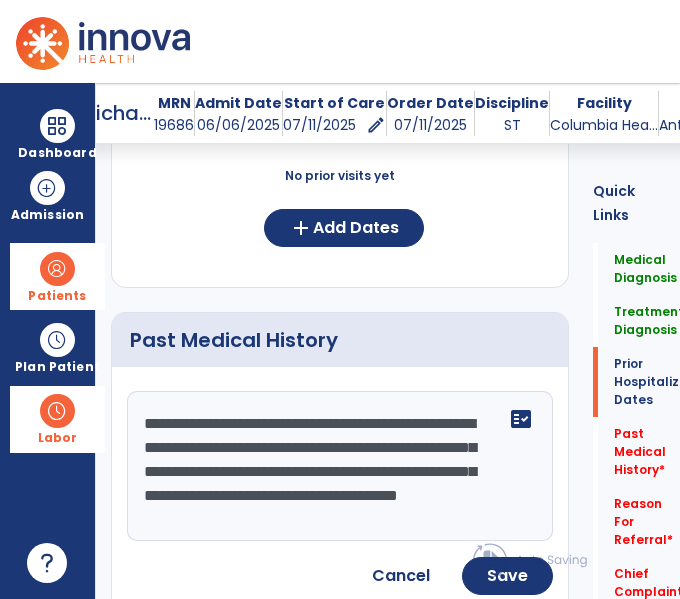 scroll, scrollTop: 15, scrollLeft: 0, axis: vertical 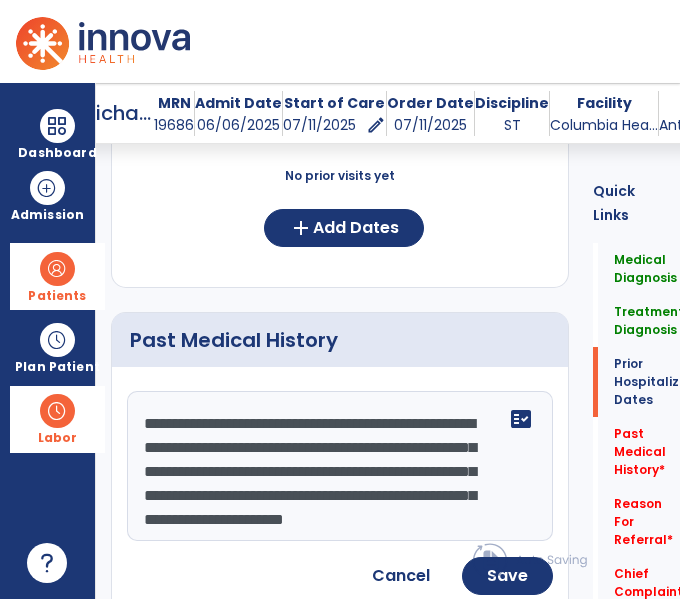 type on "**********" 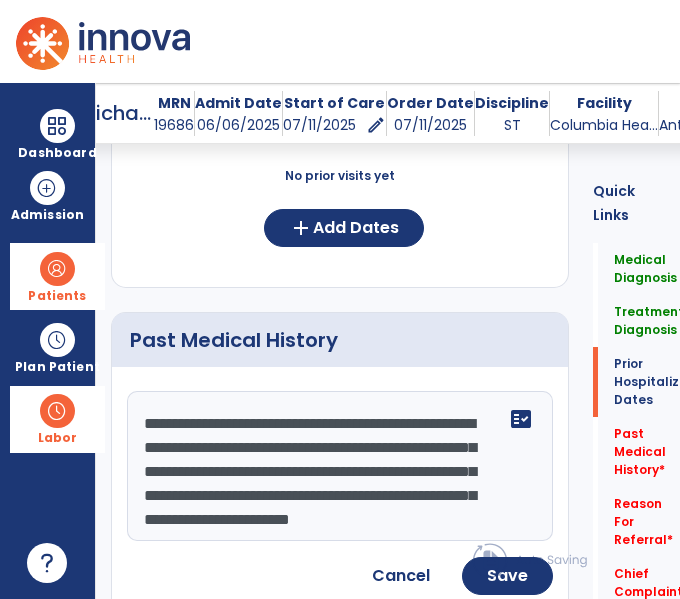 scroll, scrollTop: 39, scrollLeft: 0, axis: vertical 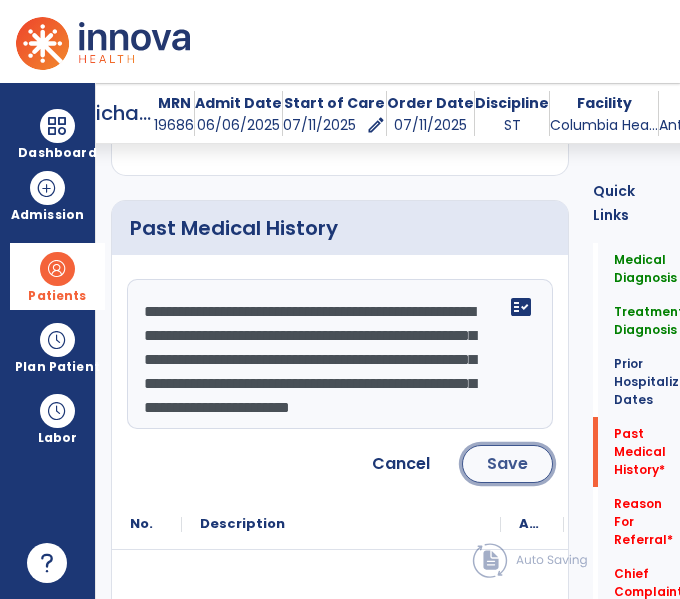click on "Save" 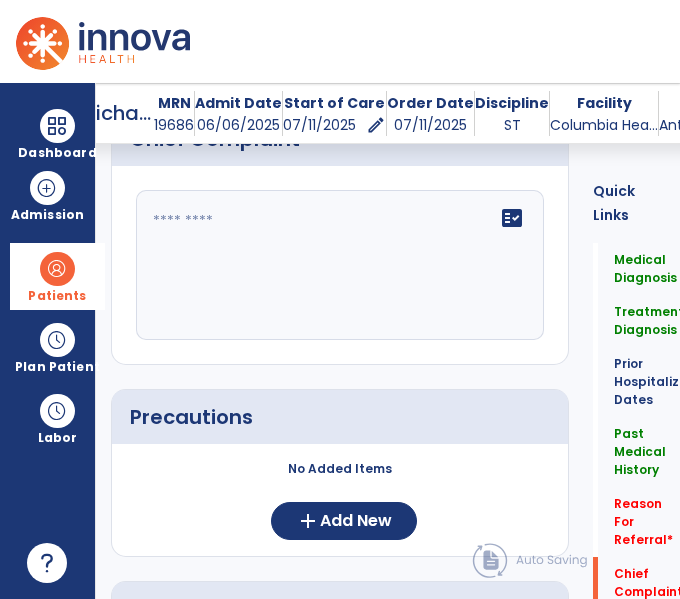 scroll, scrollTop: 2012, scrollLeft: 0, axis: vertical 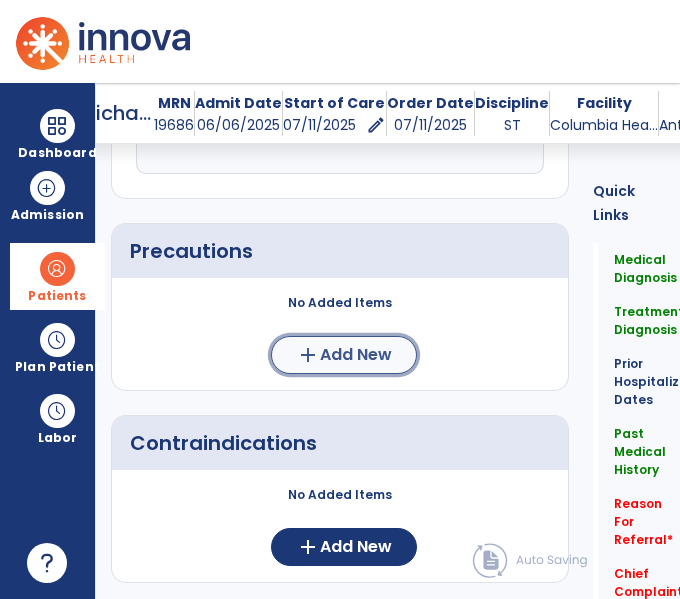 click on "add  Add New" 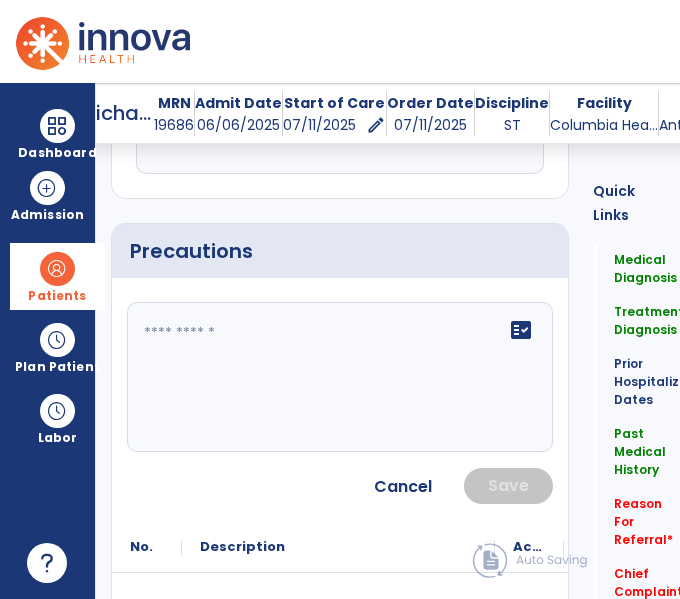 click on "fact_check" 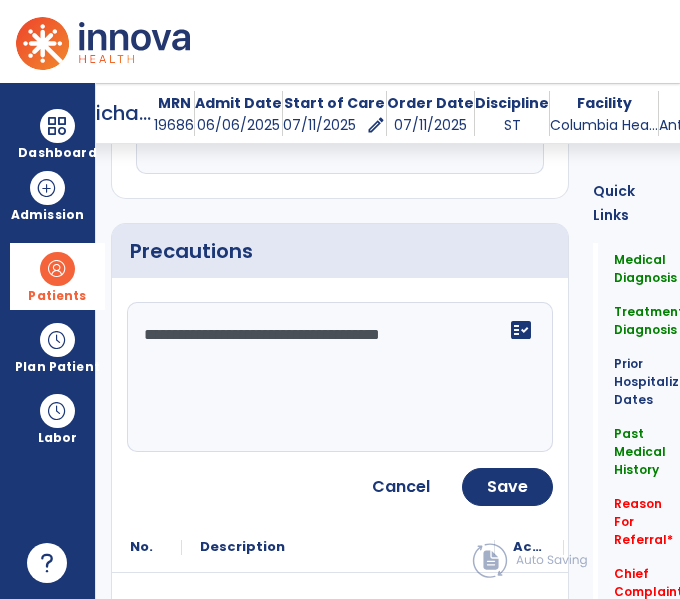click on "**********" 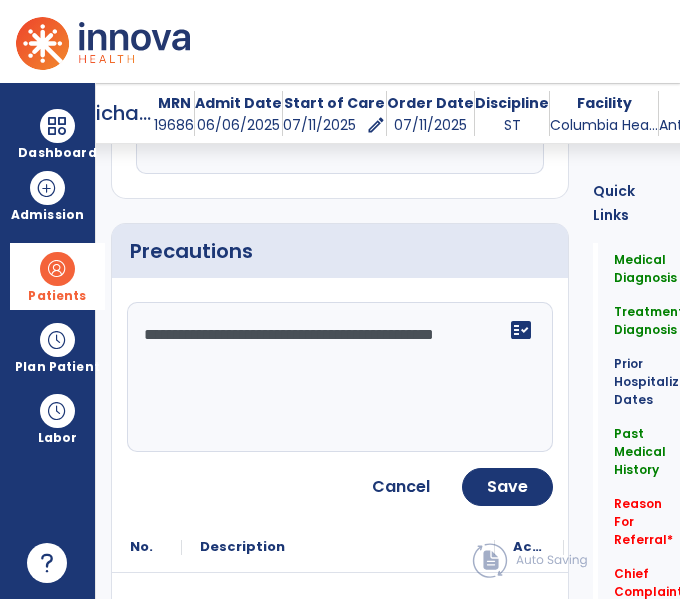type on "**********" 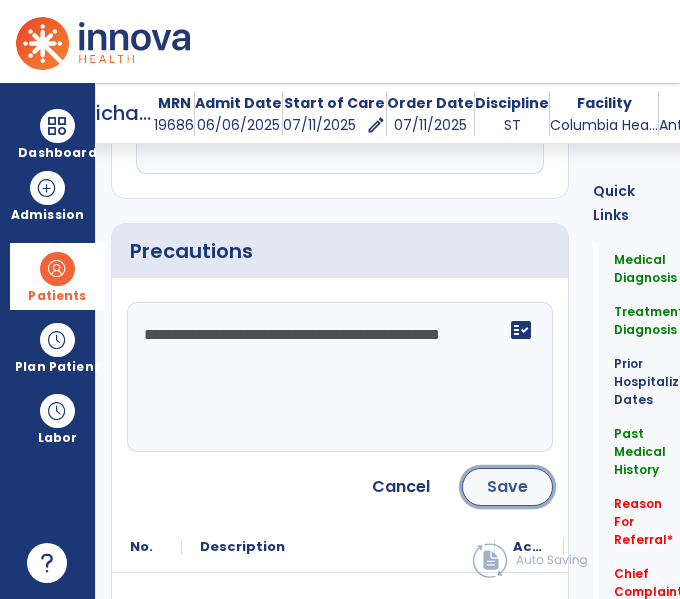 click on "Save" 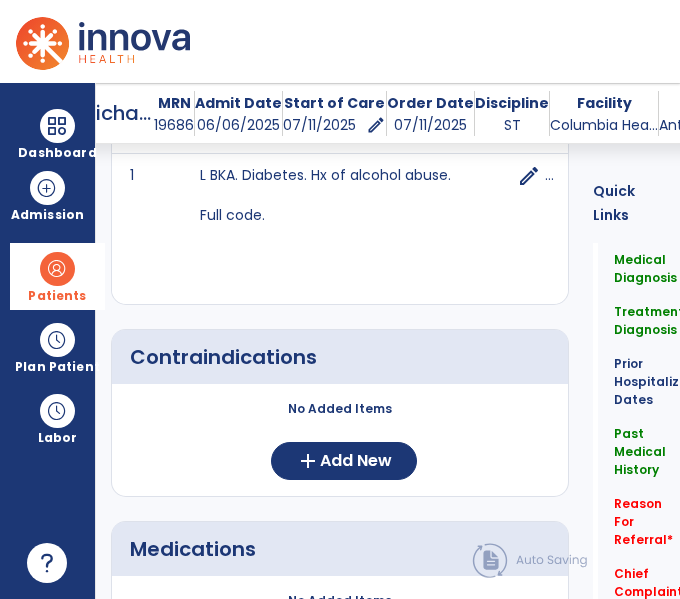 scroll, scrollTop: 2394, scrollLeft: 0, axis: vertical 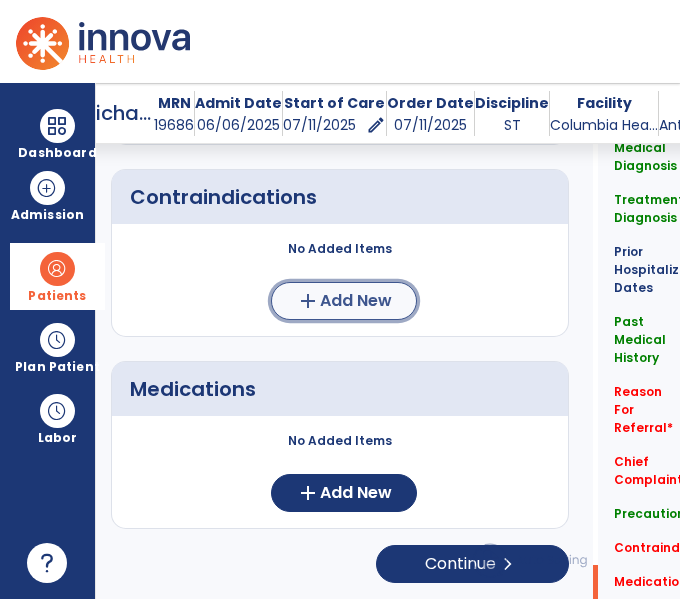 click on "add  Add New" 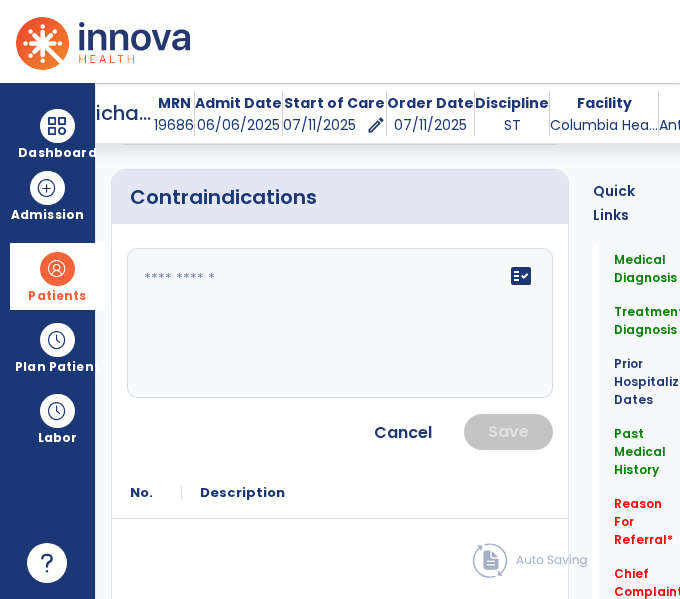 click on "fact_check" 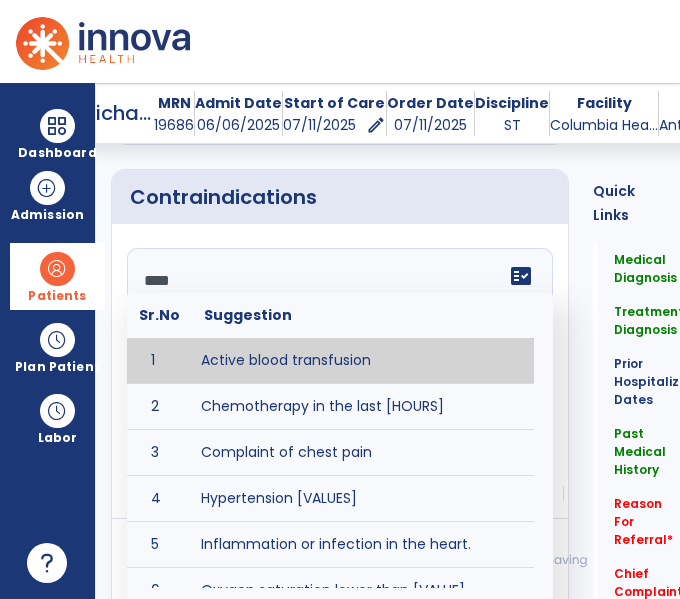 type on "*****" 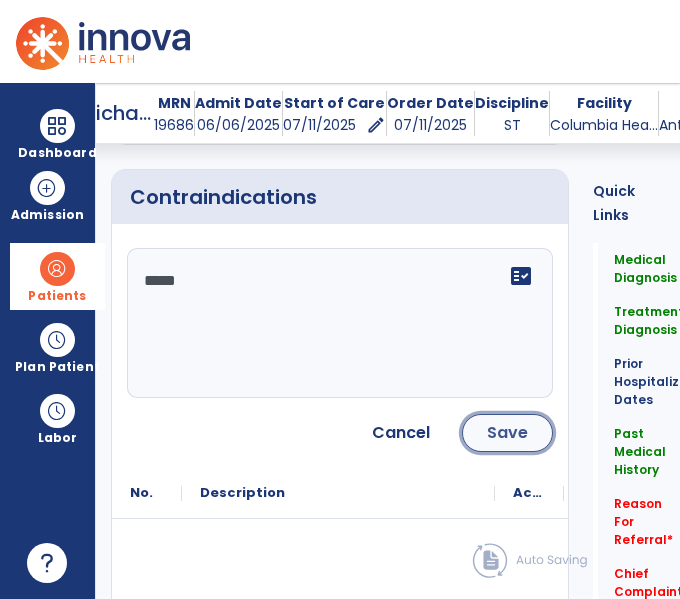 click on "Save" 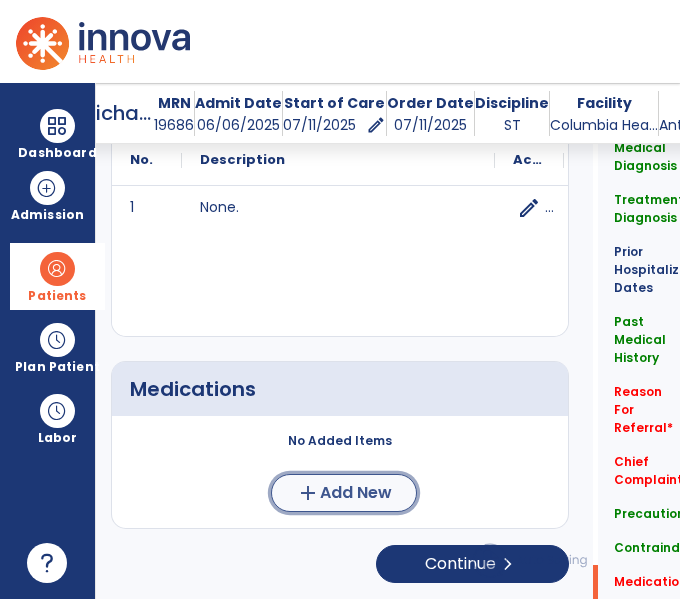 click on "Add New" 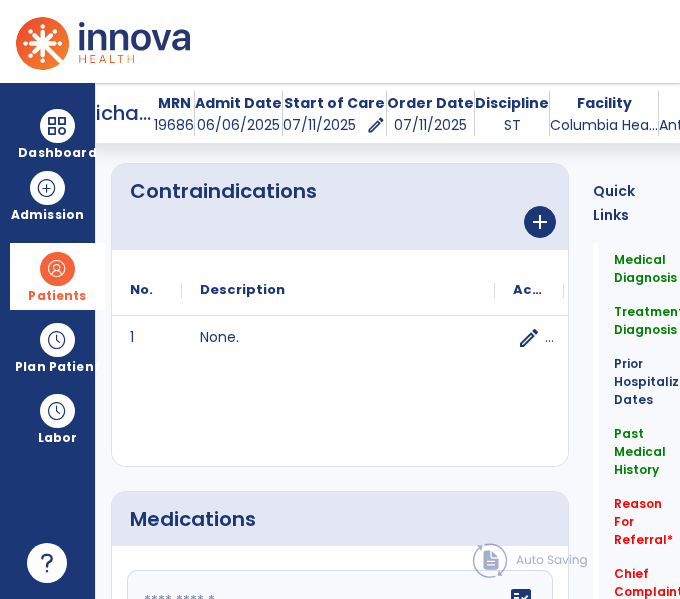 click 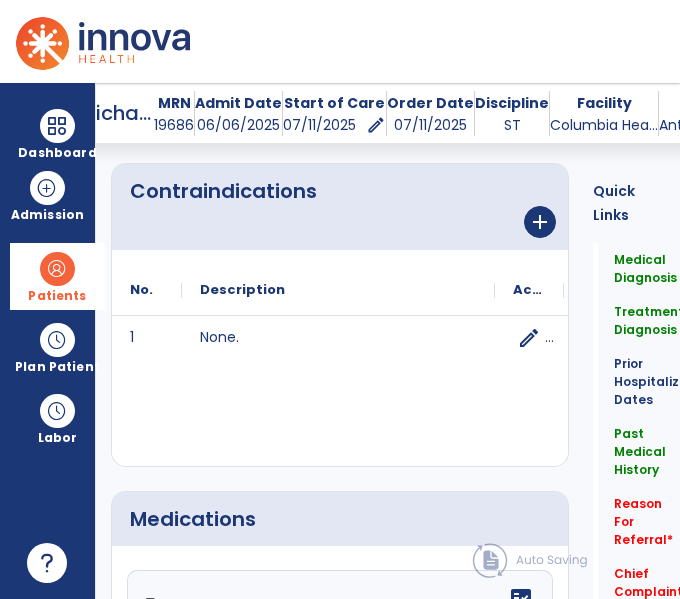 scroll, scrollTop: 2530, scrollLeft: 0, axis: vertical 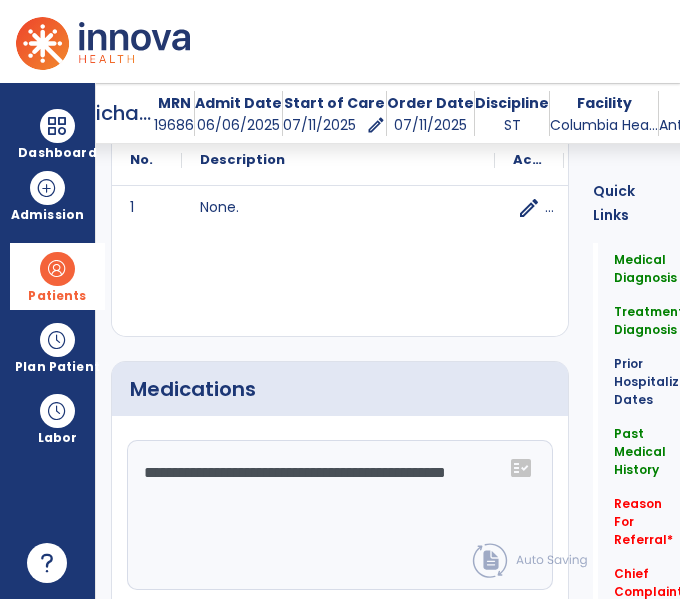 click on "**********" 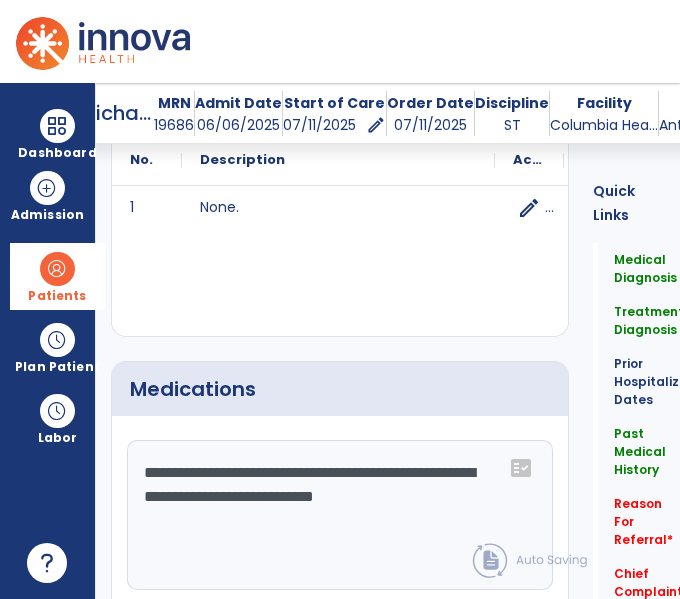 type on "**********" 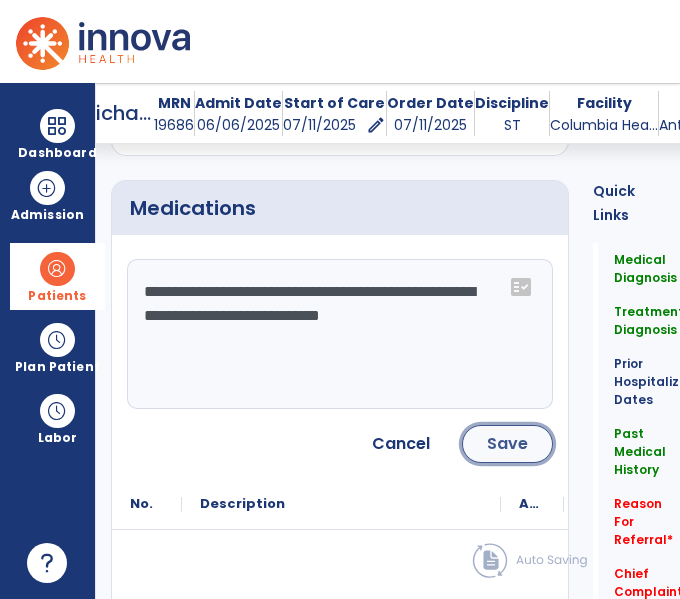 click on "Save" 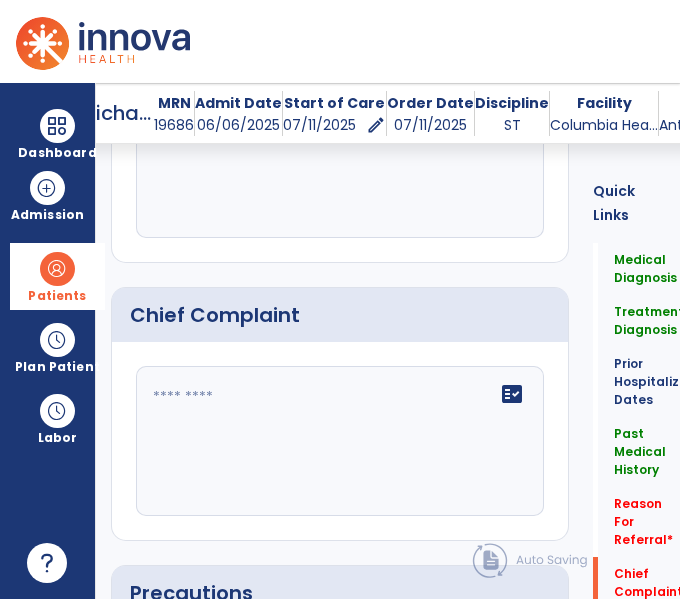 scroll, scrollTop: 1667, scrollLeft: 0, axis: vertical 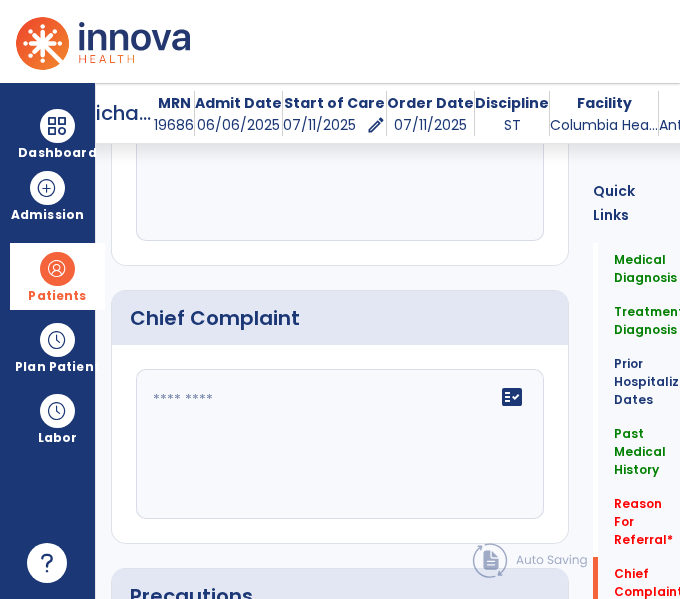click on "fact_check" 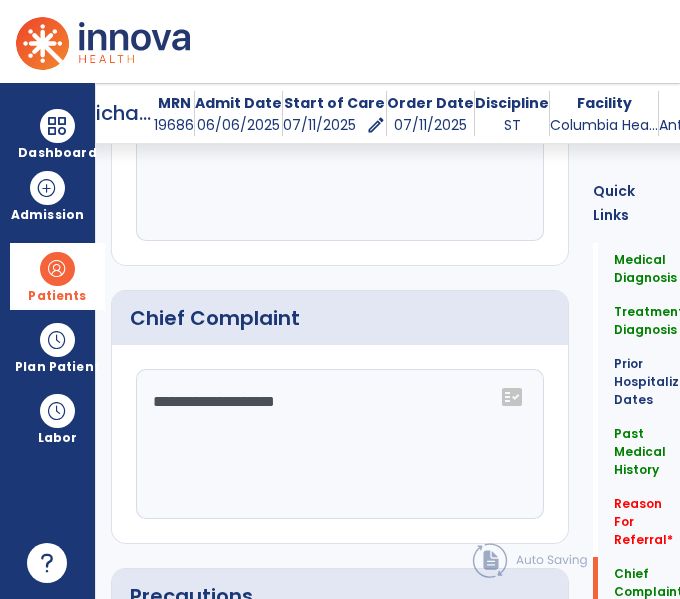 scroll, scrollTop: 1667, scrollLeft: 0, axis: vertical 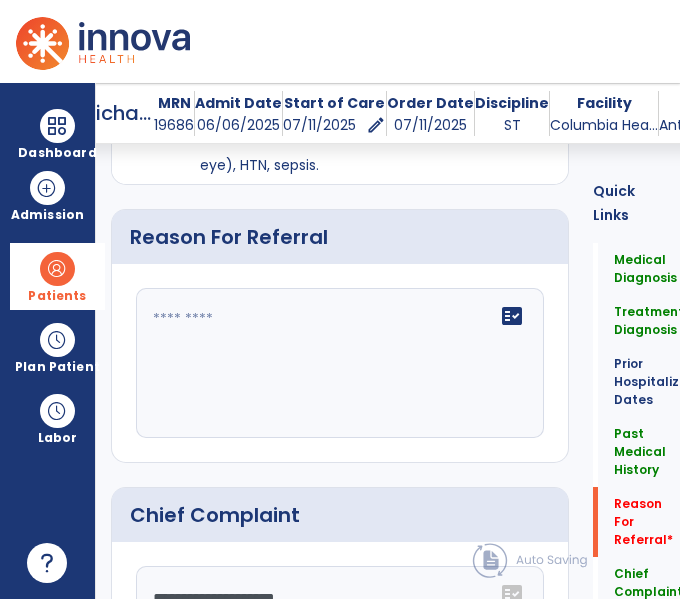 click on "fact_check" 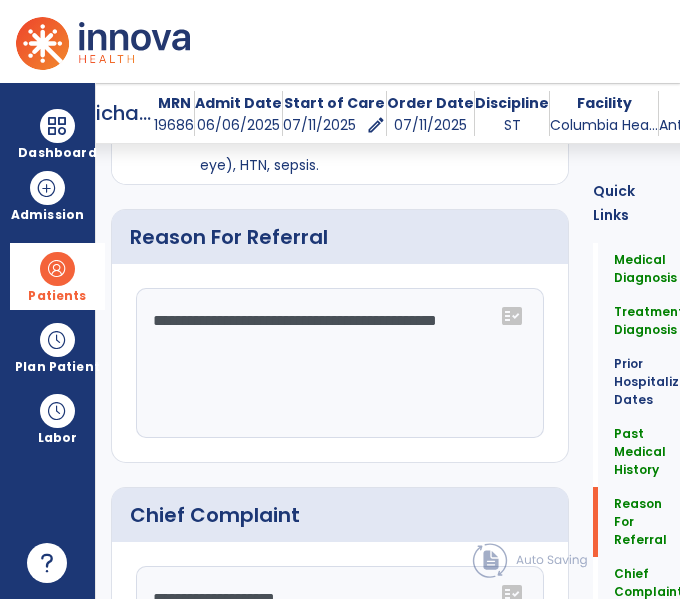 scroll, scrollTop: 1600, scrollLeft: 0, axis: vertical 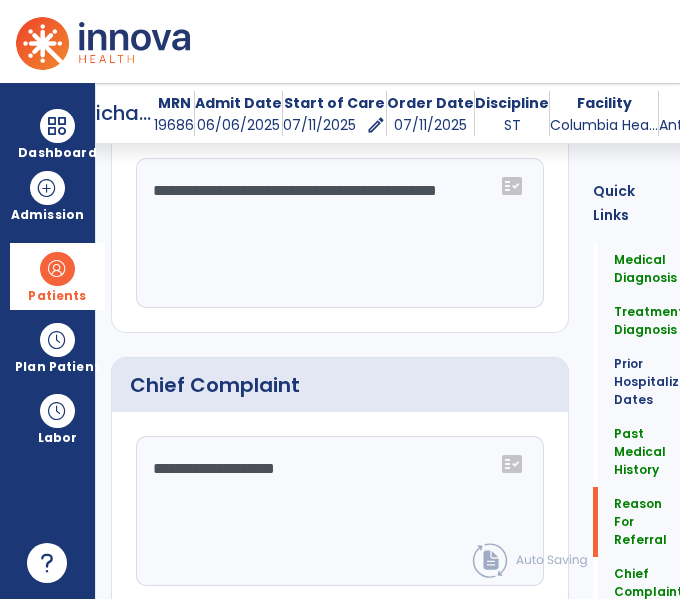 click on "**********" 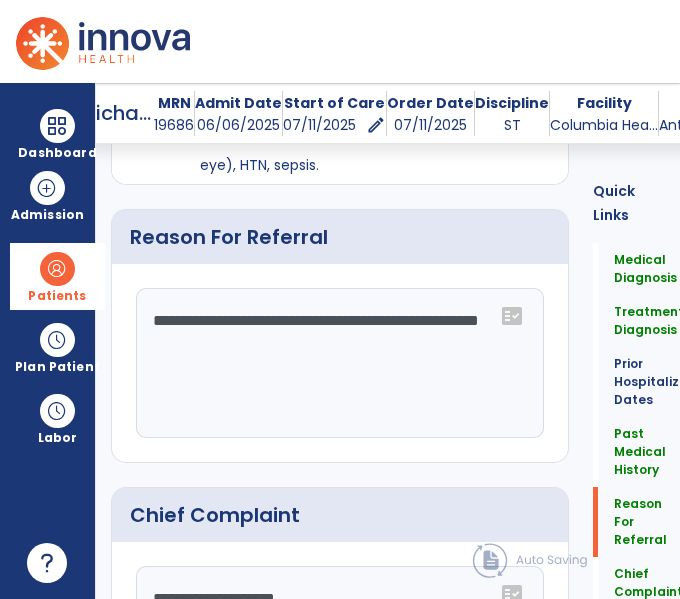 scroll, scrollTop: 1600, scrollLeft: 0, axis: vertical 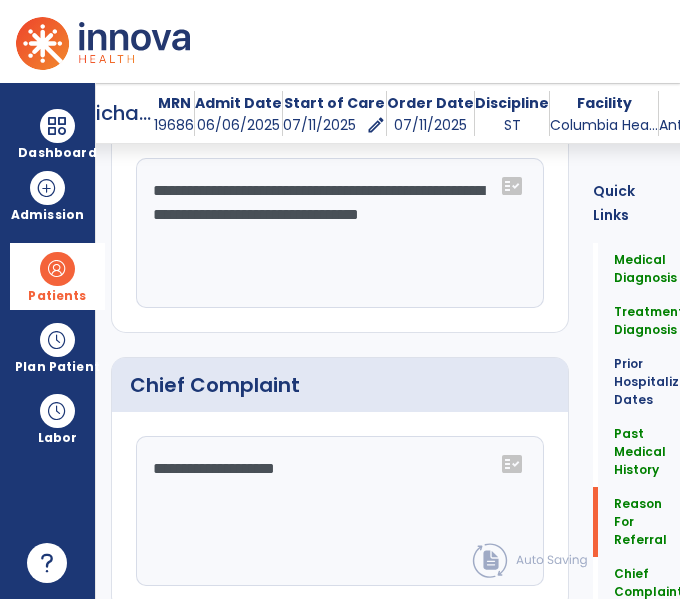 type on "**********" 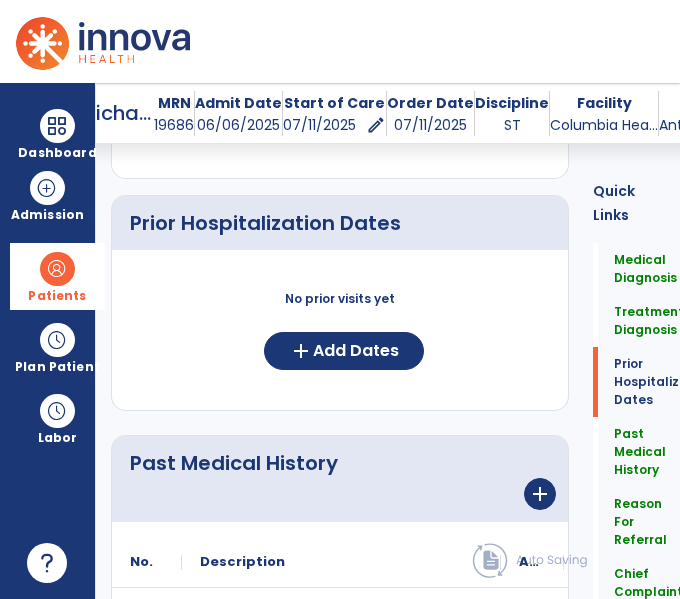 scroll, scrollTop: 787, scrollLeft: 0, axis: vertical 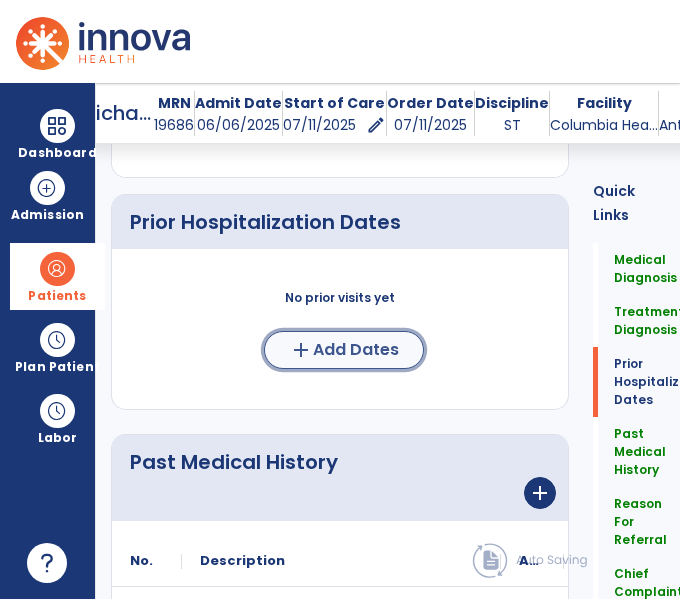 click on "add  Add Dates" 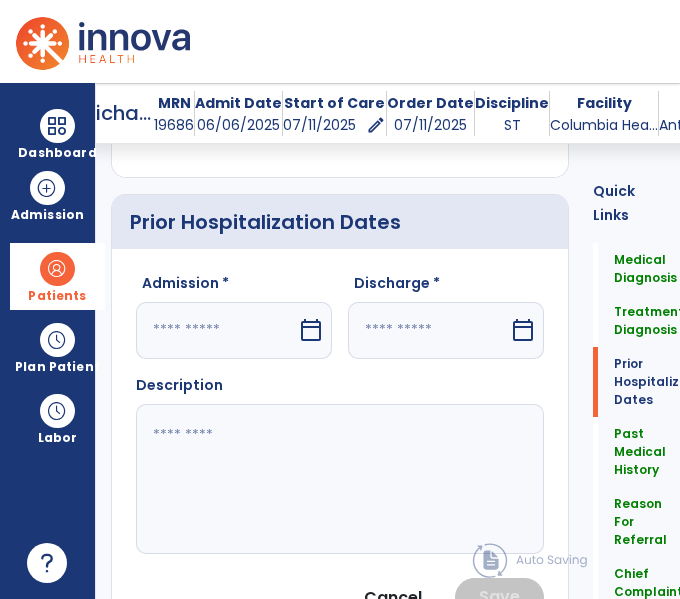 click at bounding box center [216, 330] 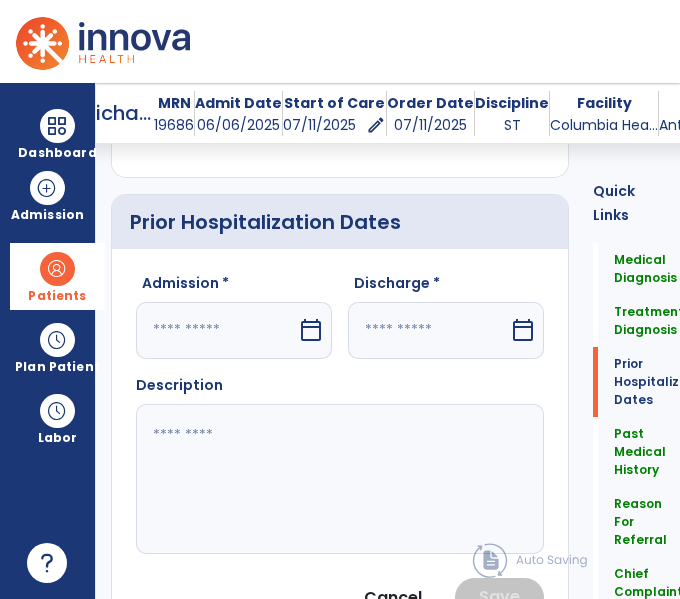 select on "*" 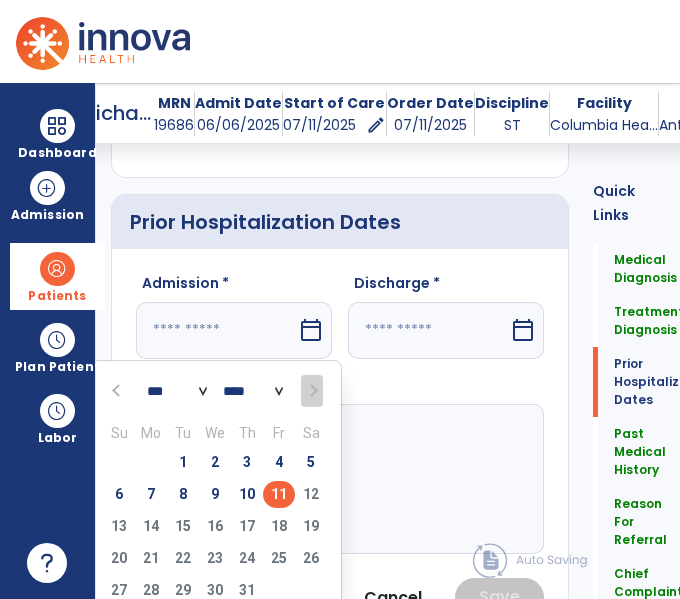 click at bounding box center (118, 390) 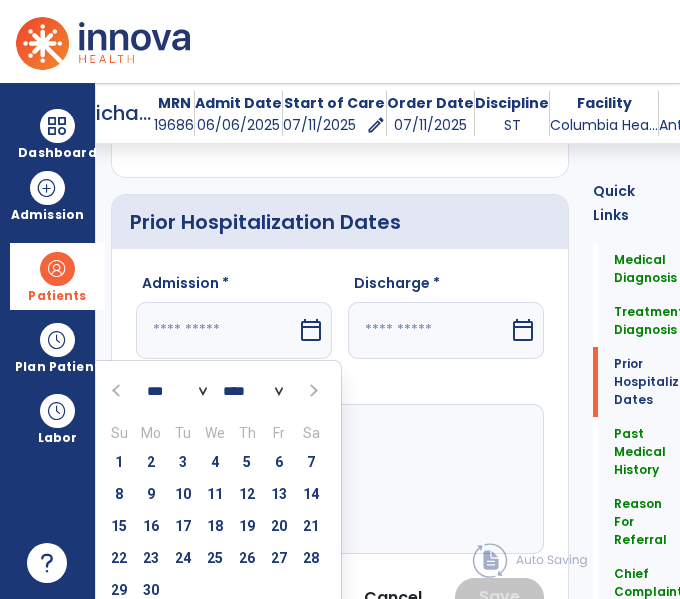 click at bounding box center [118, 390] 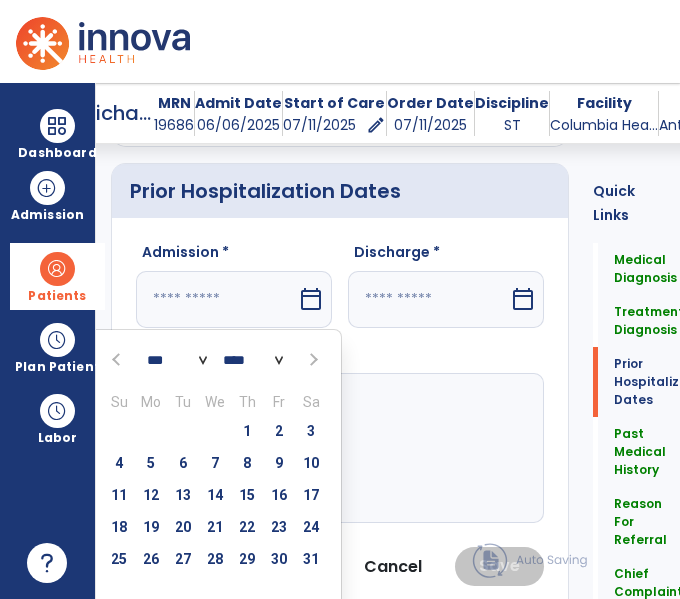 scroll, scrollTop: 819, scrollLeft: 0, axis: vertical 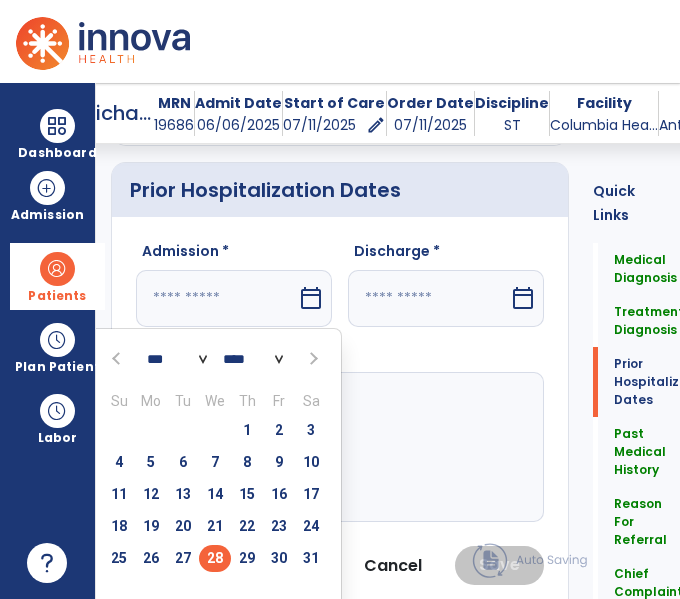 click on "28" at bounding box center (215, 558) 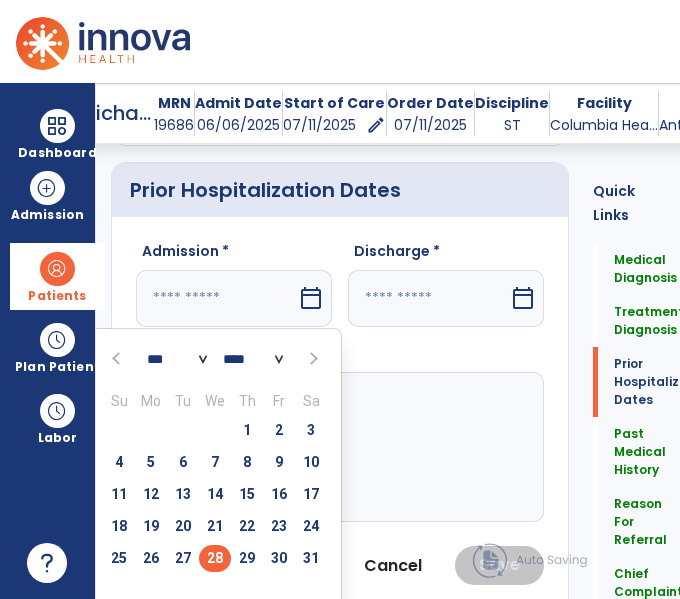 type on "*********" 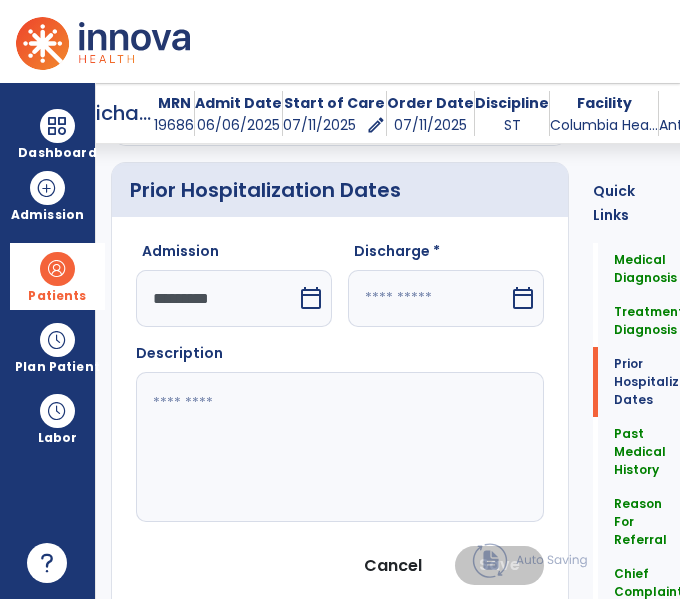 click at bounding box center [428, 298] 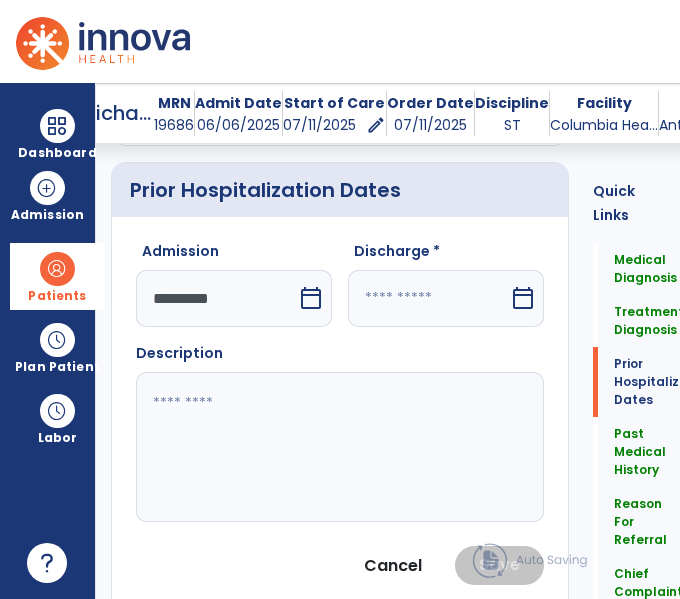 select on "*" 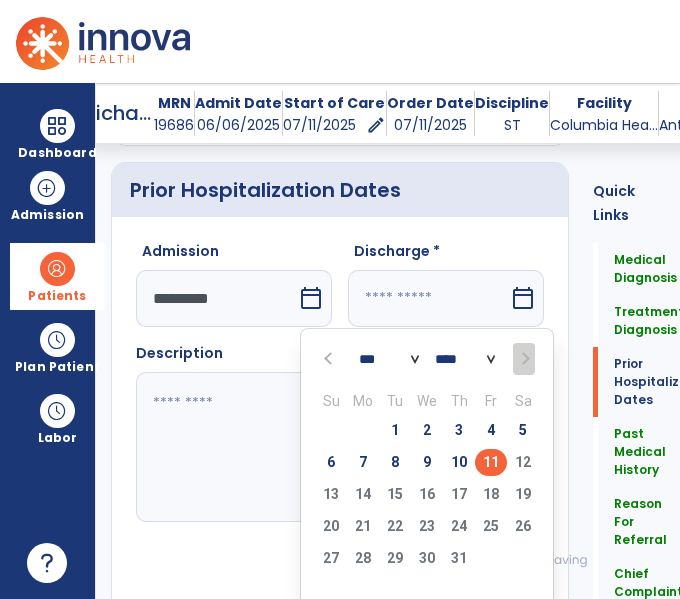 click at bounding box center [523, 359] 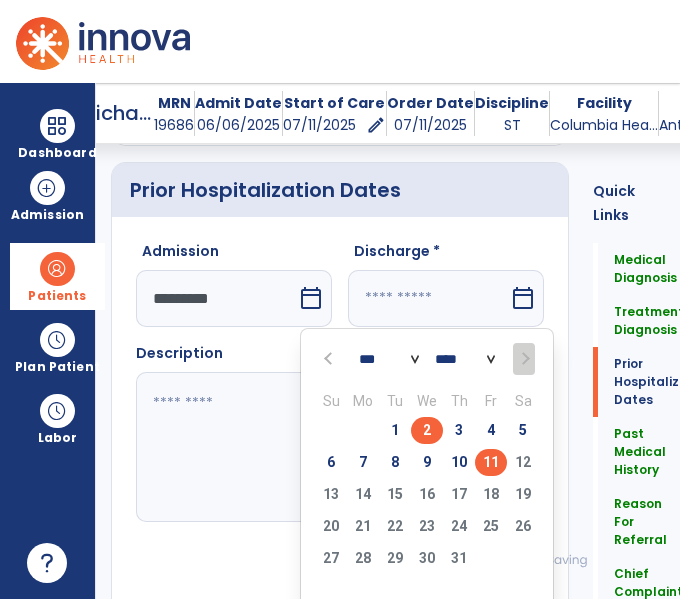 click on "2" at bounding box center [427, 430] 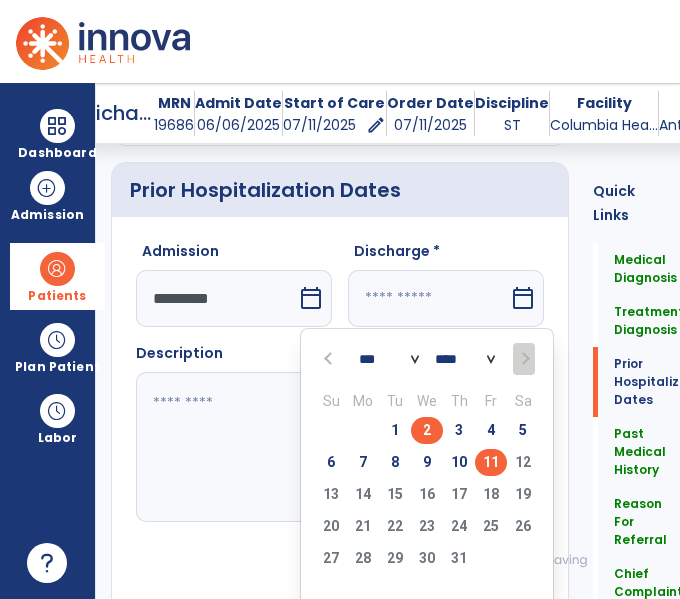 type on "********" 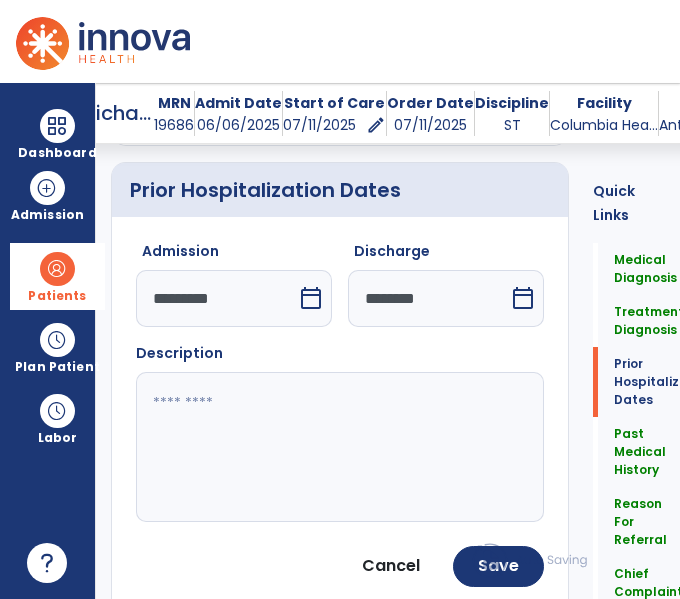 click on "********" at bounding box center (428, 298) 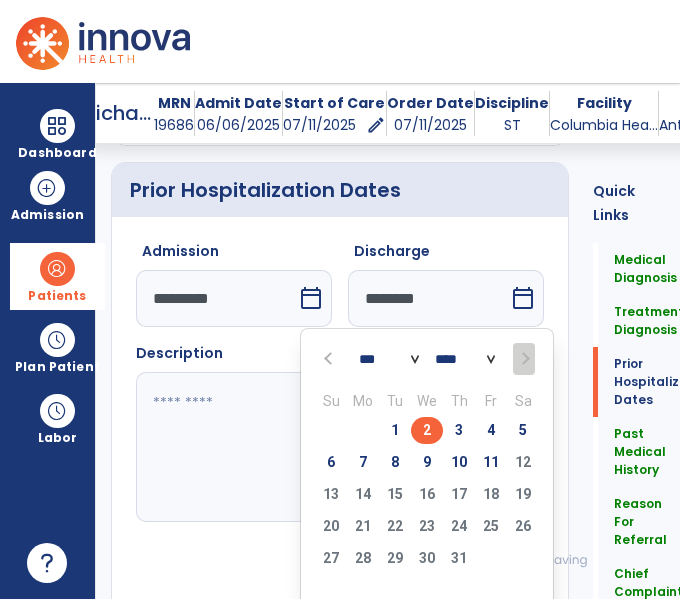 click at bounding box center [330, 358] 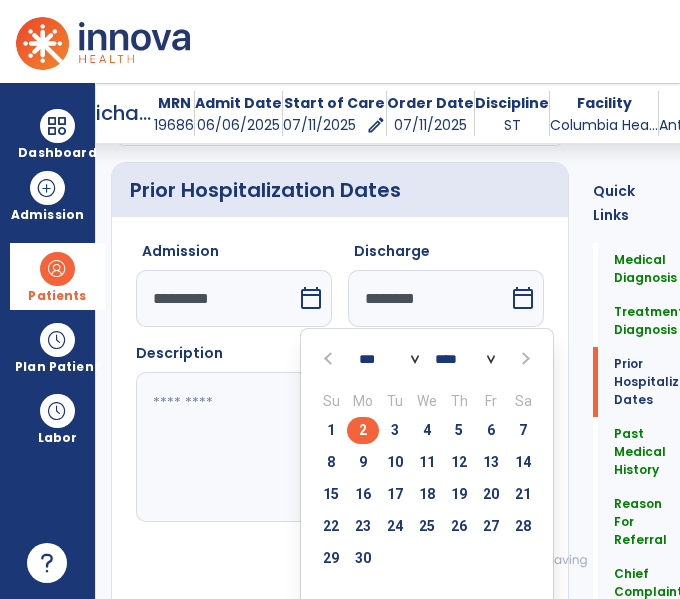 click on "2" at bounding box center [363, 430] 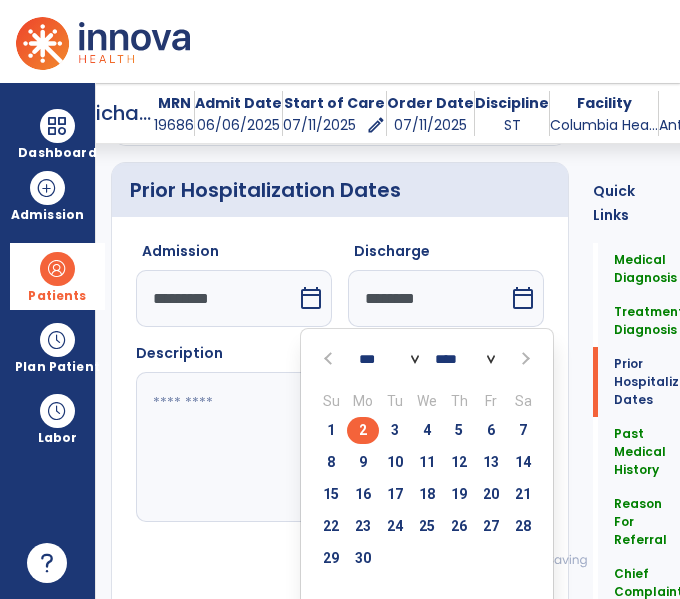 type on "********" 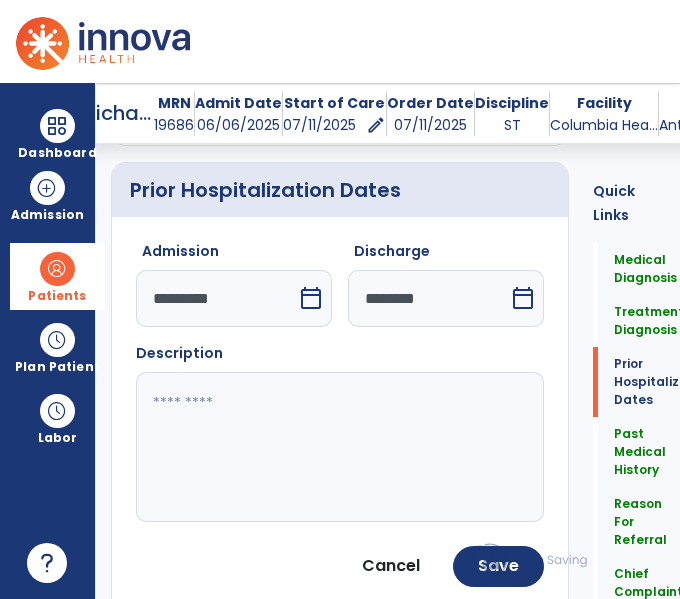 click 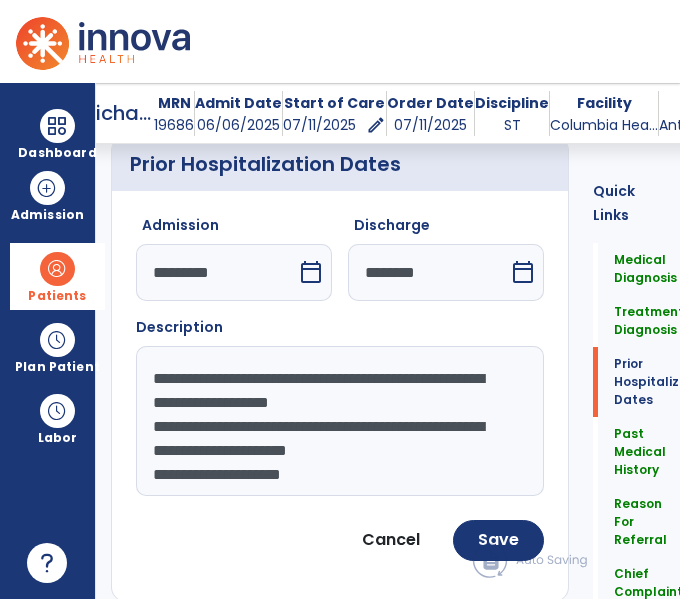 scroll, scrollTop: 936, scrollLeft: 0, axis: vertical 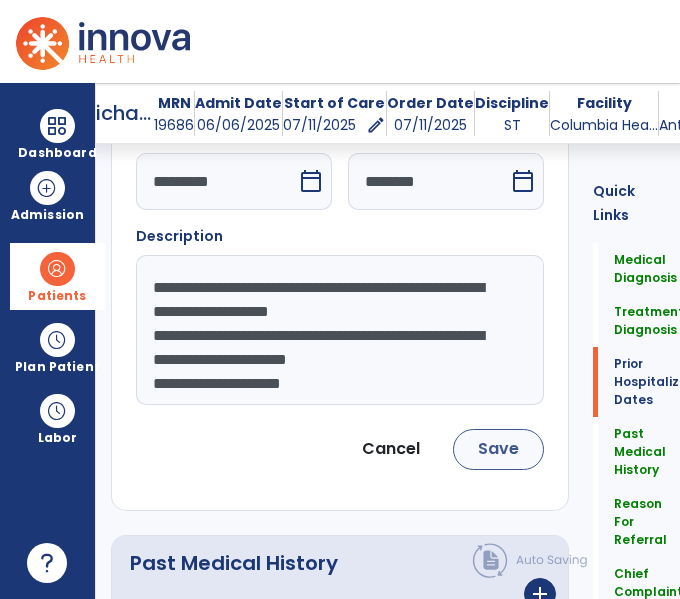 type on "**********" 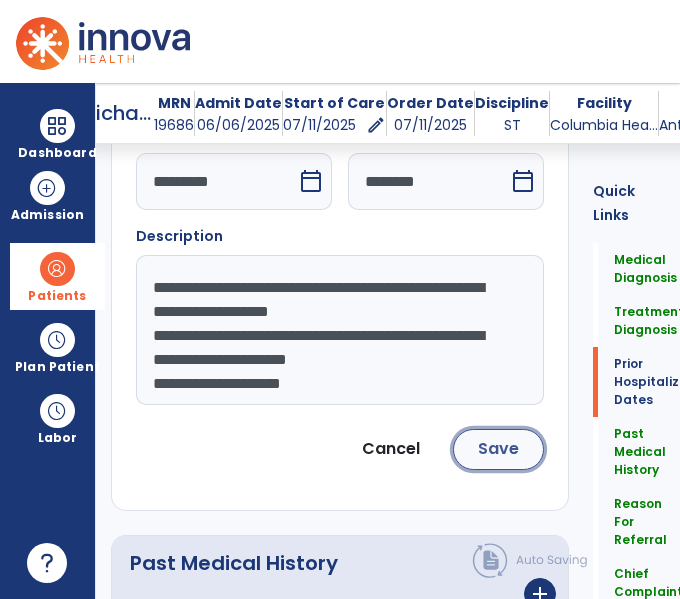 click on "Save" 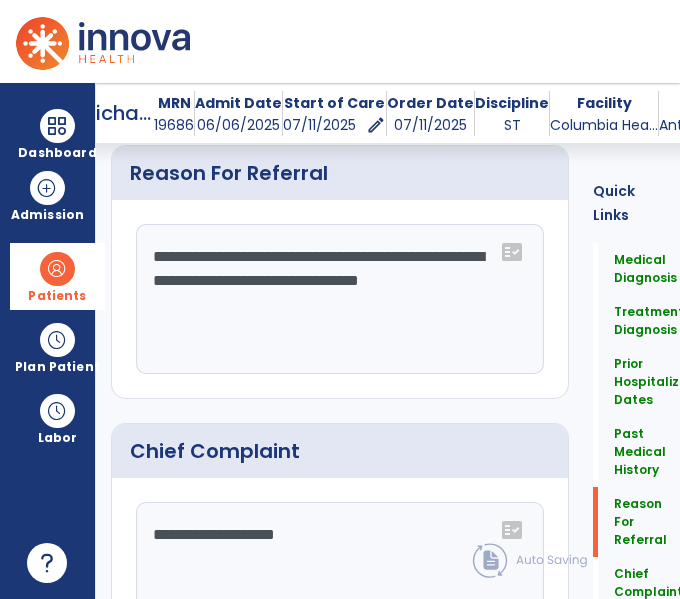 scroll, scrollTop: 1656, scrollLeft: 0, axis: vertical 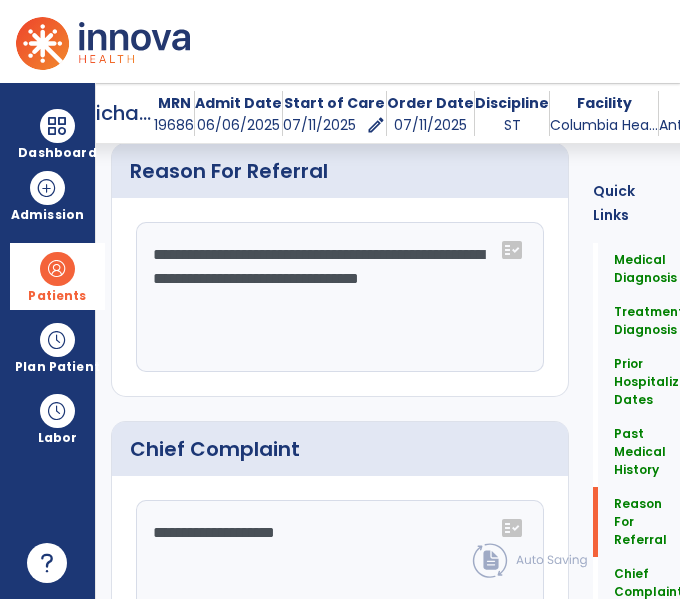 click on "**********" 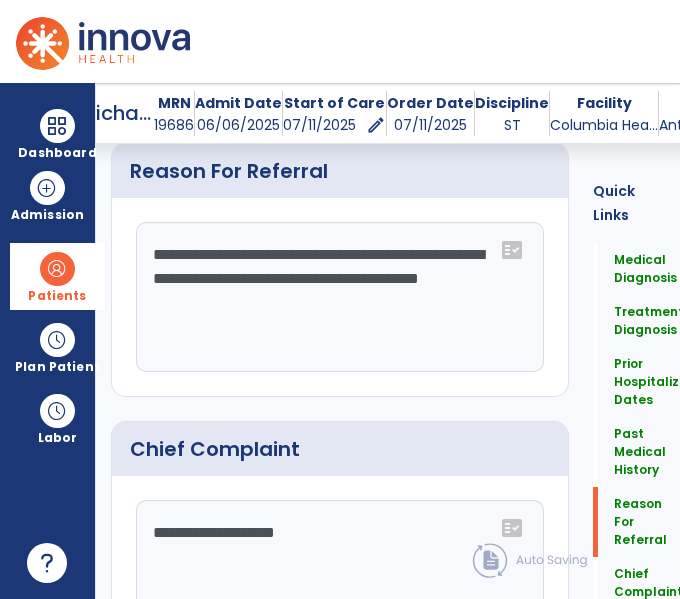 click on "**********" 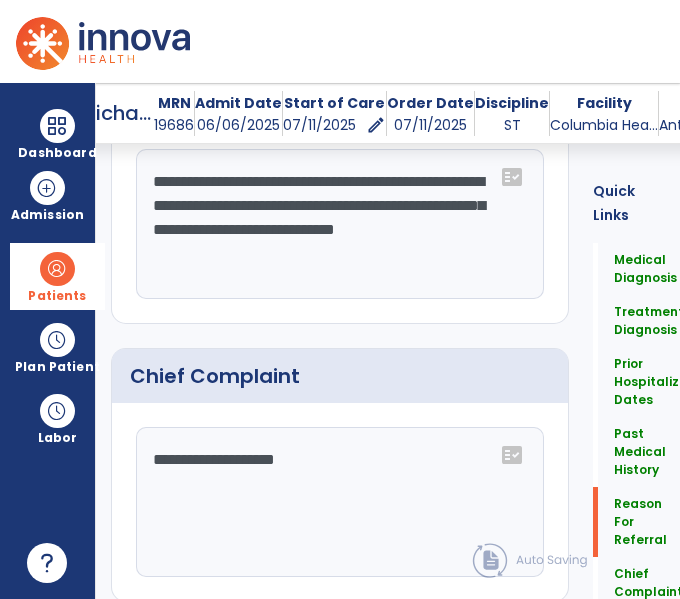 scroll, scrollTop: 1729, scrollLeft: 0, axis: vertical 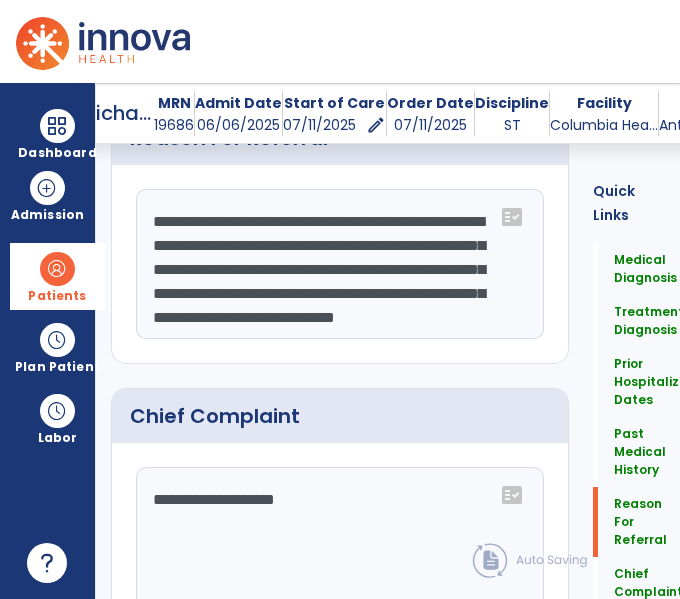 click on "**********" 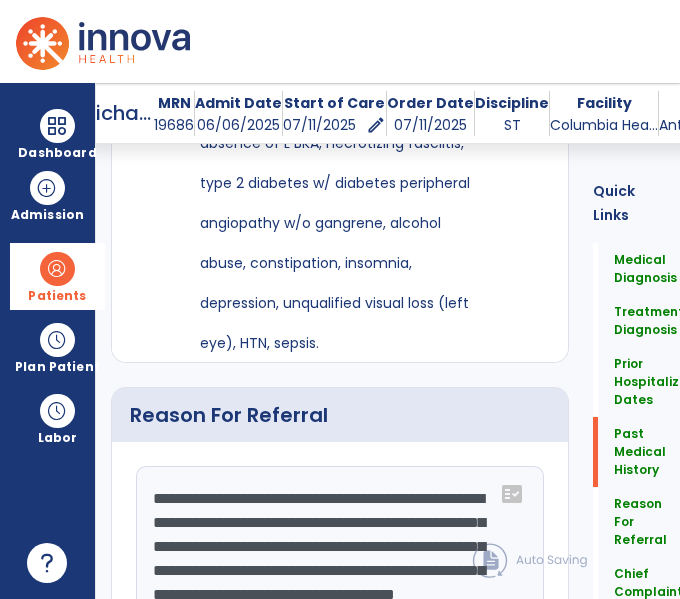 scroll, scrollTop: 1432, scrollLeft: 0, axis: vertical 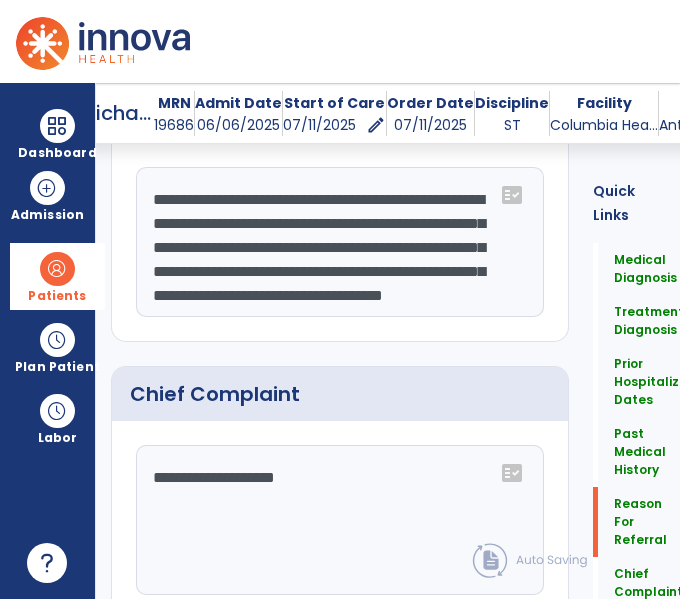 click on "**********" 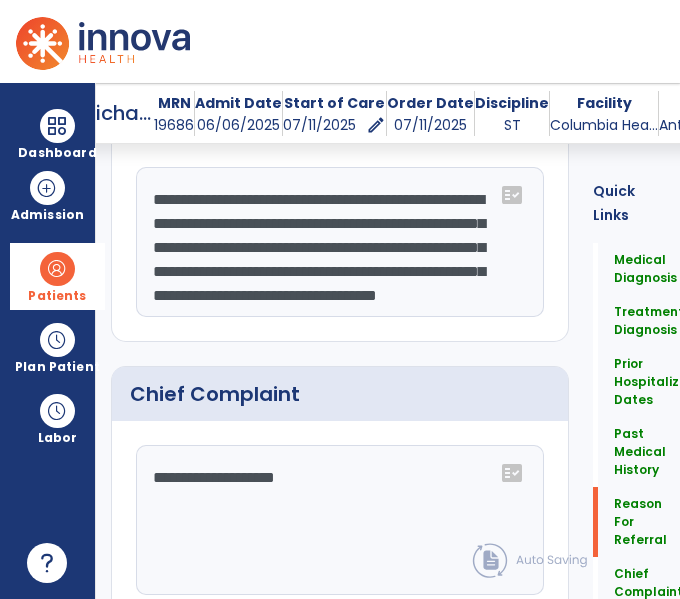 click on "**********" 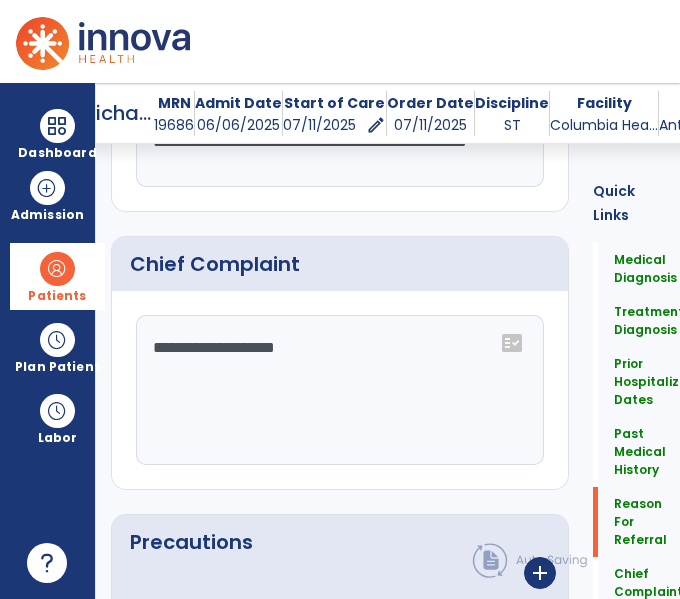 scroll, scrollTop: 1581, scrollLeft: 0, axis: vertical 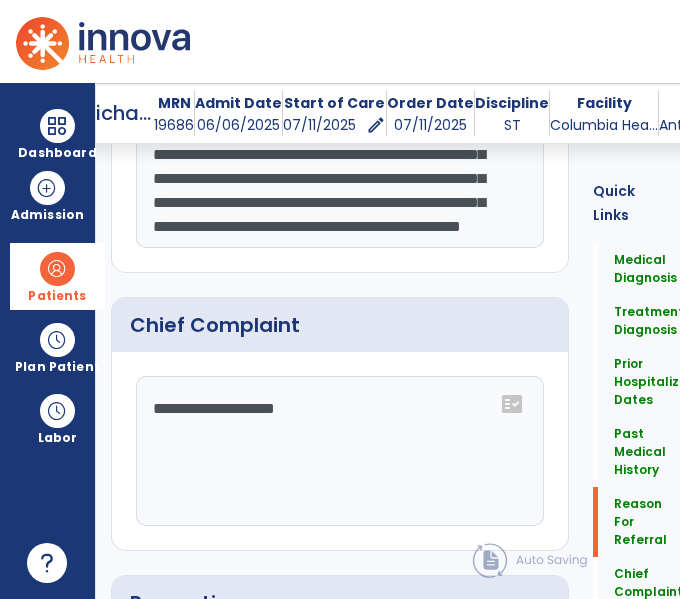 click on "**********" 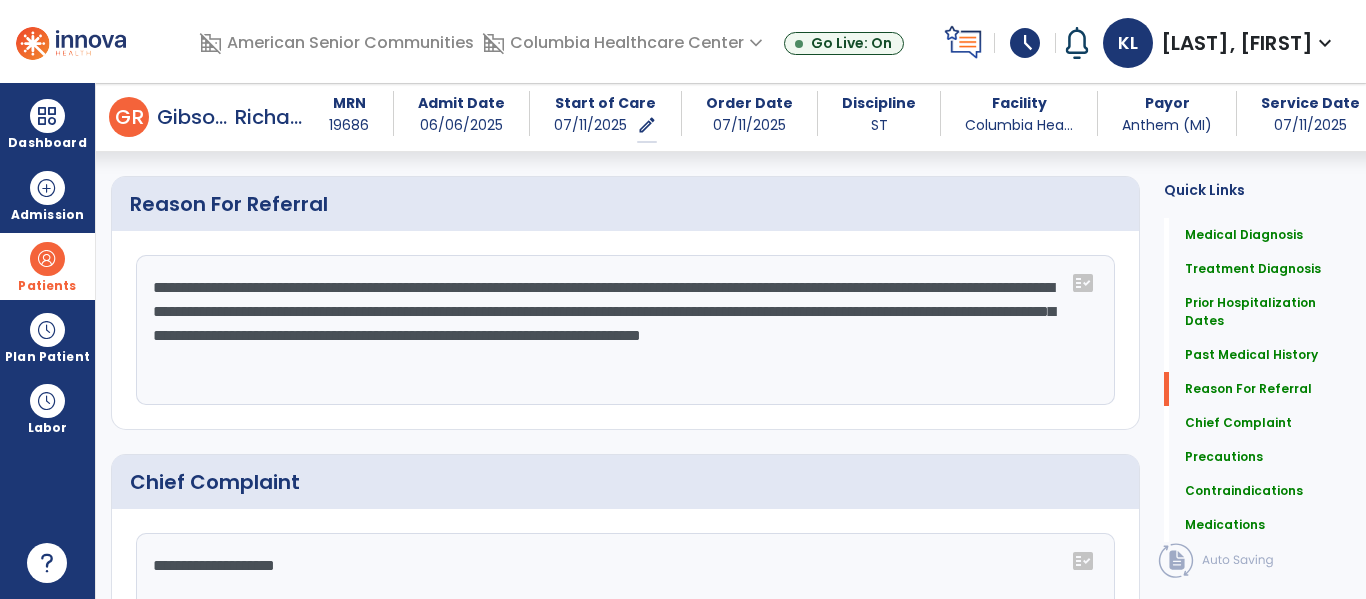 click on "**********" 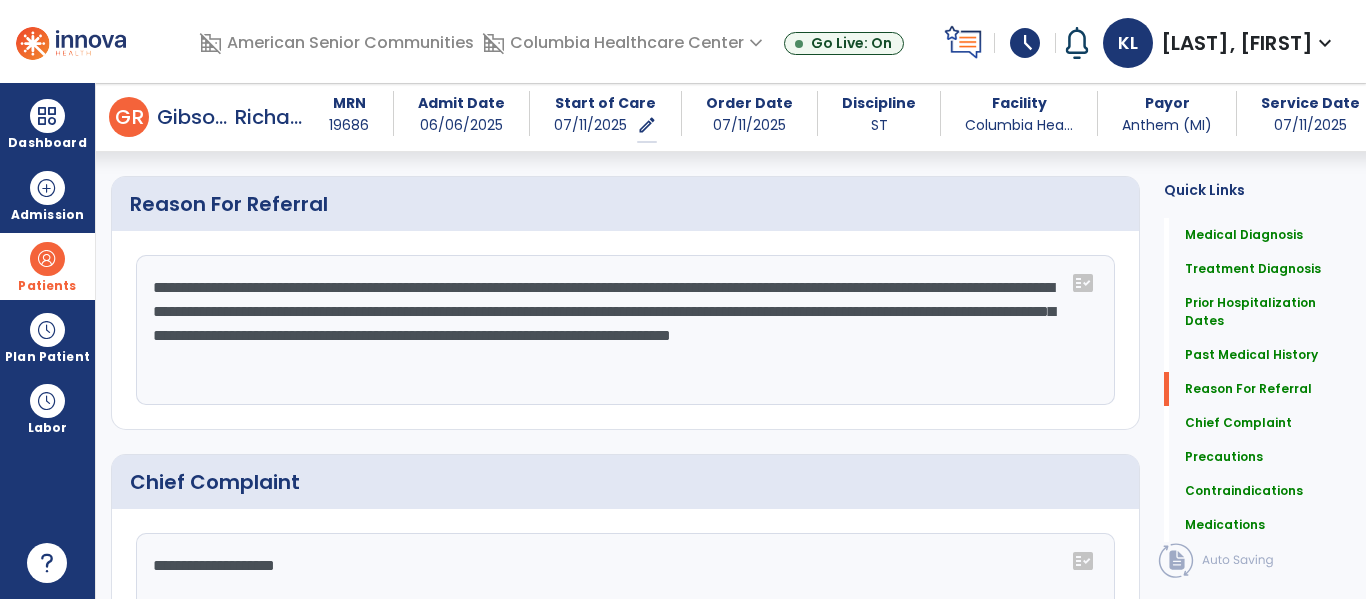 type on "**********" 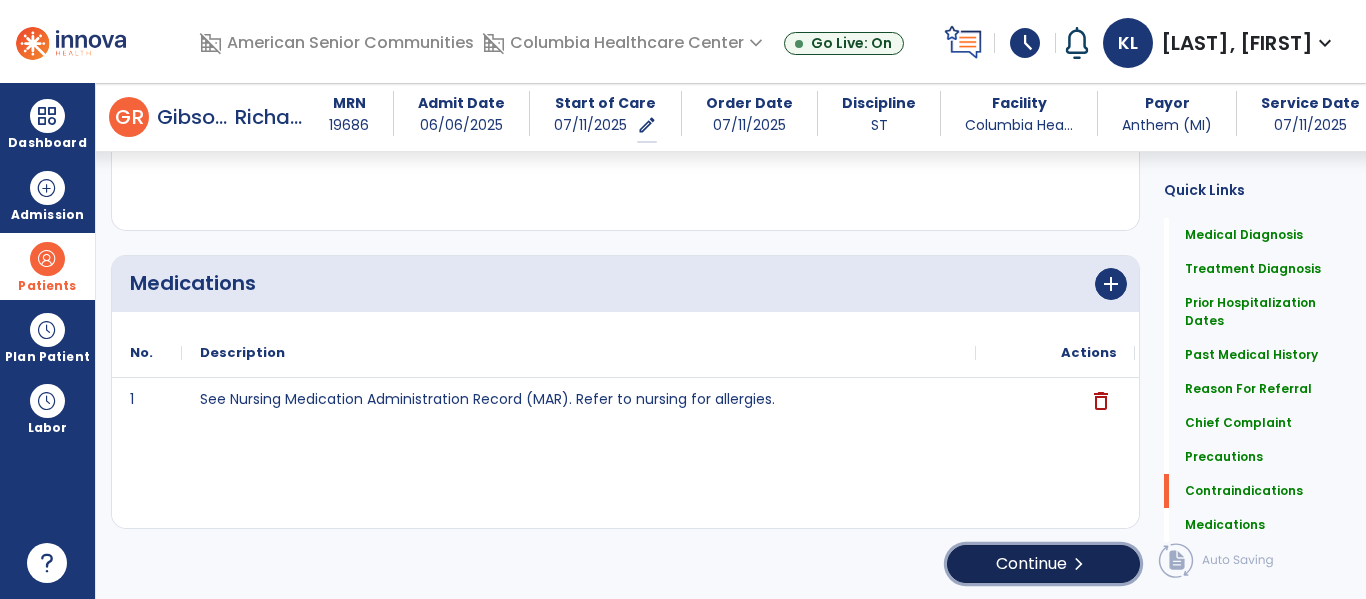 click on "Continue  chevron_right" 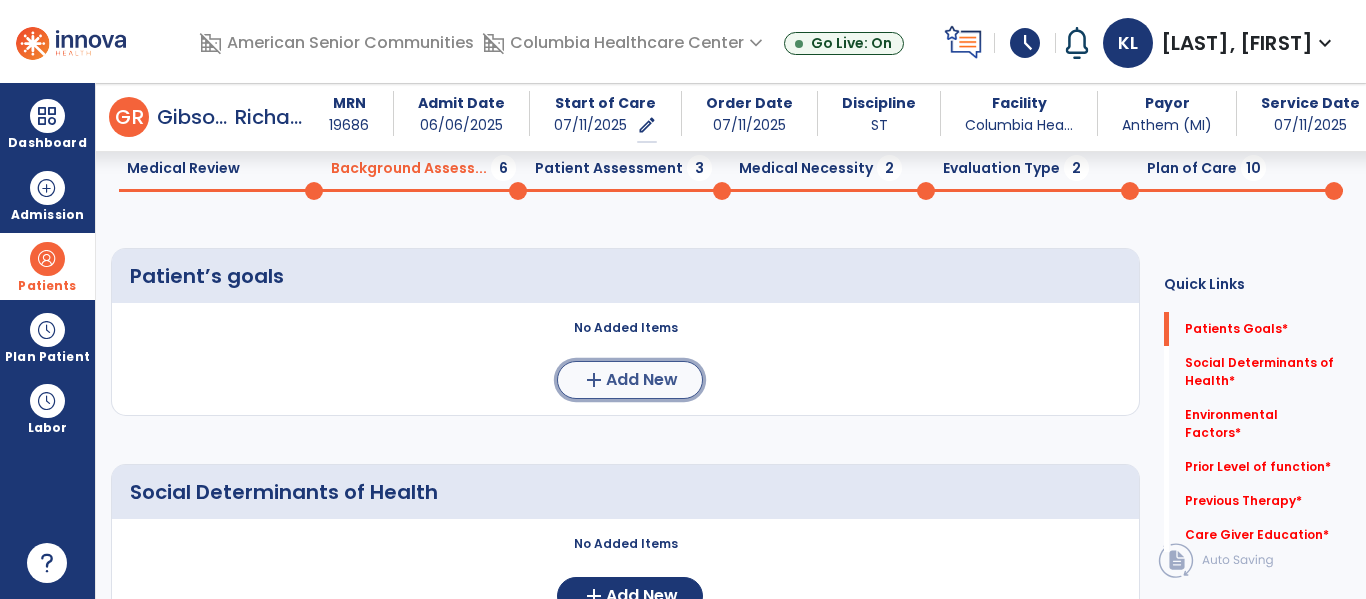 click on "add  Add New" 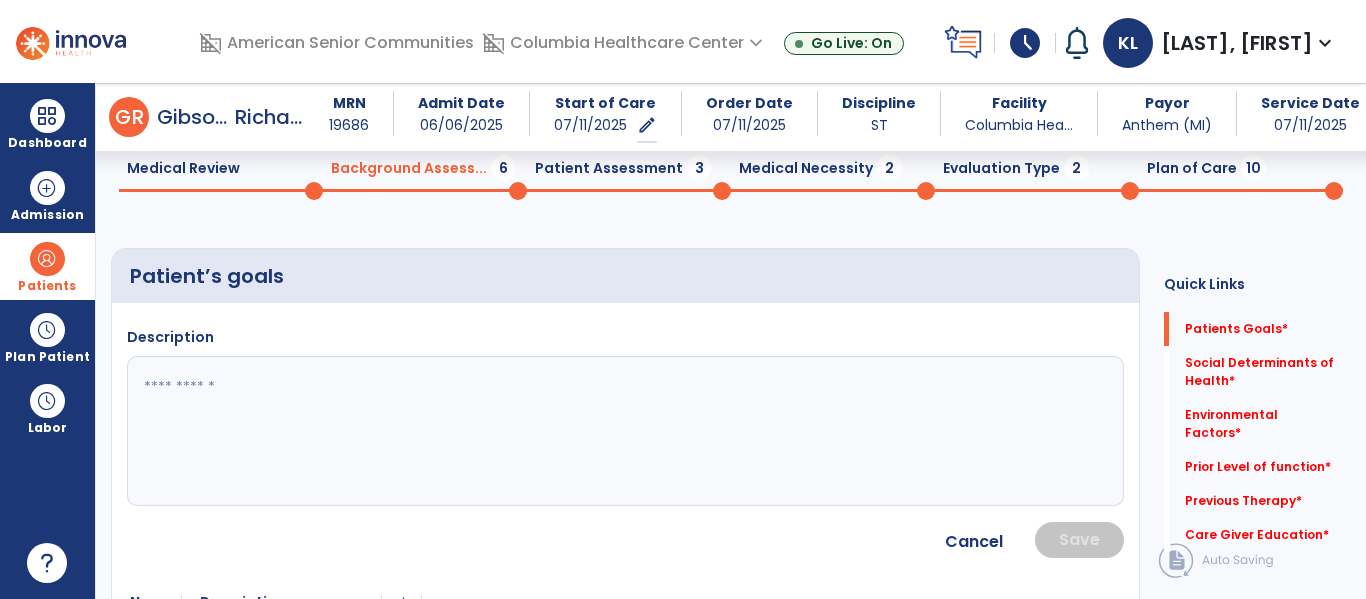 click 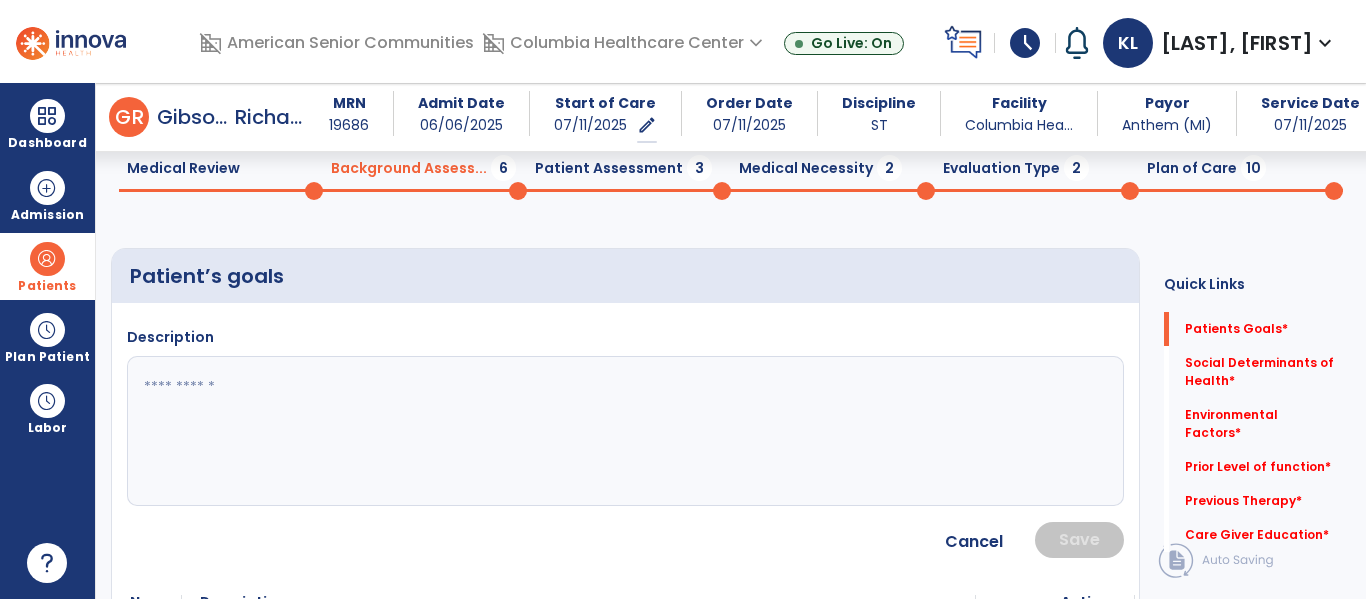 type on "*" 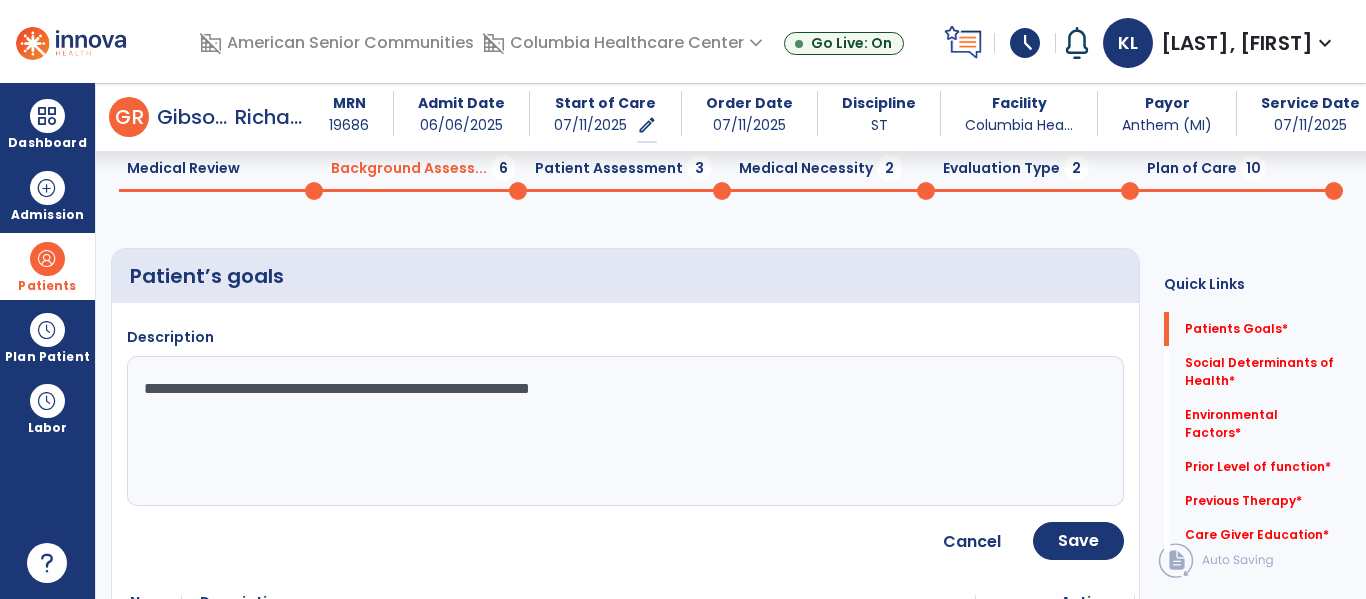 type on "**********" 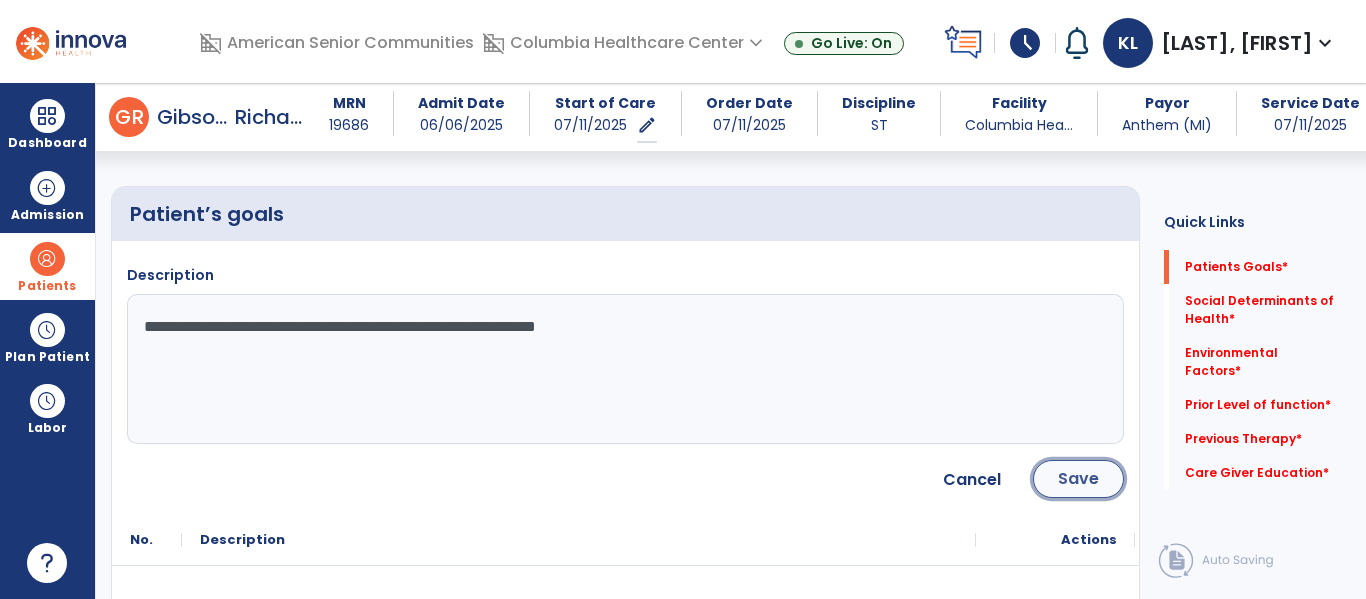 click on "Save" 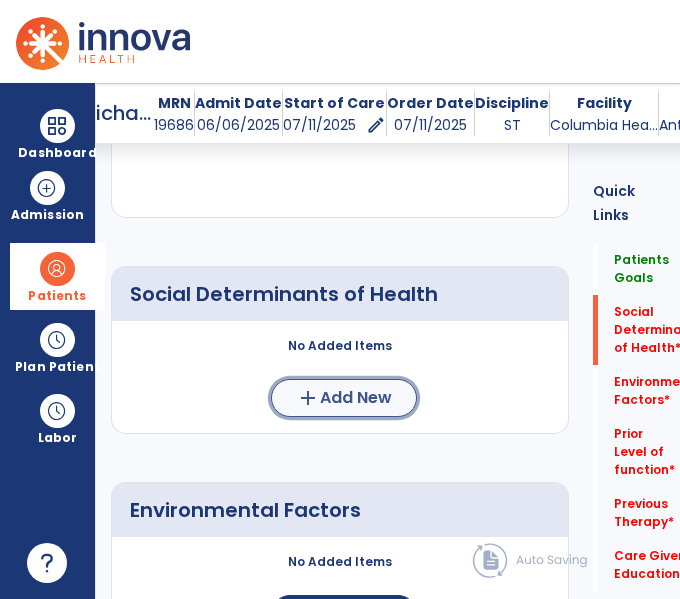 click on "Add New" 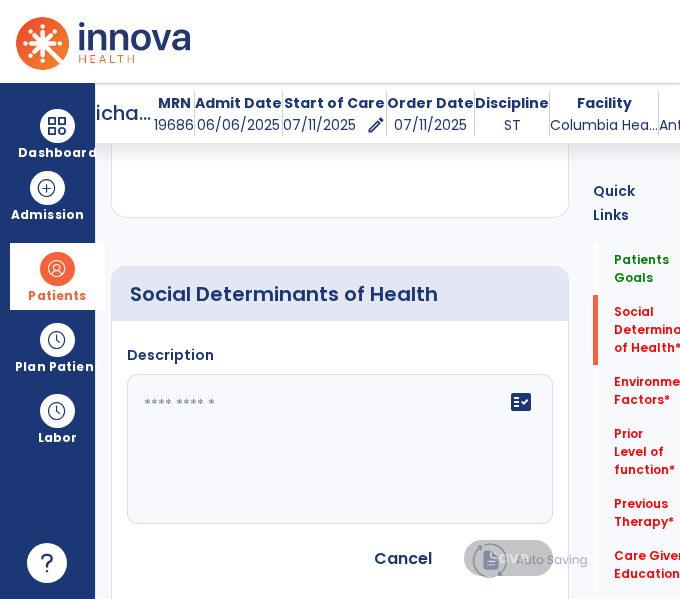 scroll, scrollTop: 519, scrollLeft: 0, axis: vertical 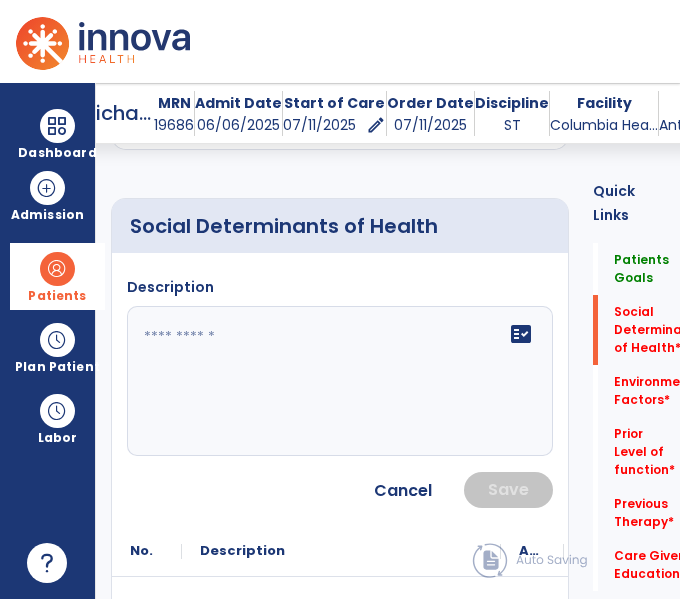 click on "fact_check" 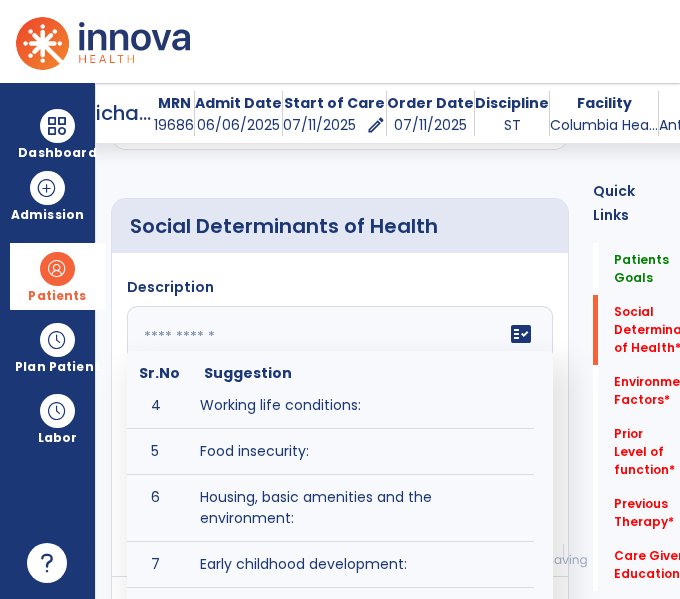 scroll, scrollTop: 0, scrollLeft: 0, axis: both 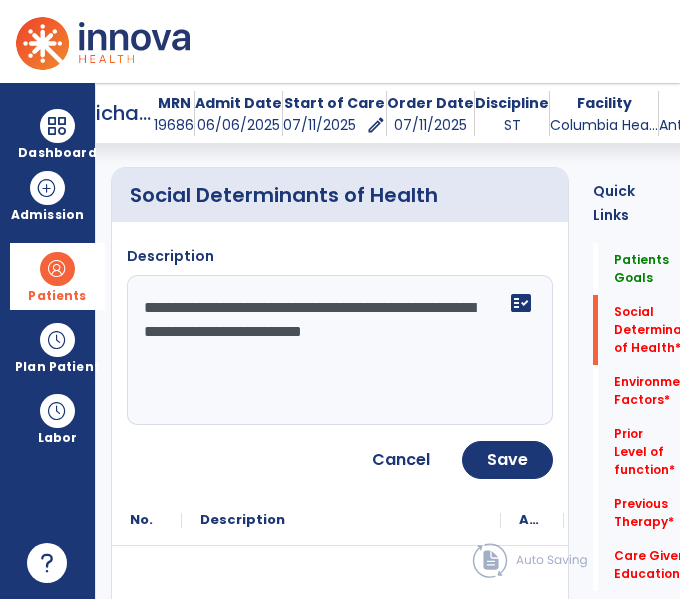 type on "**********" 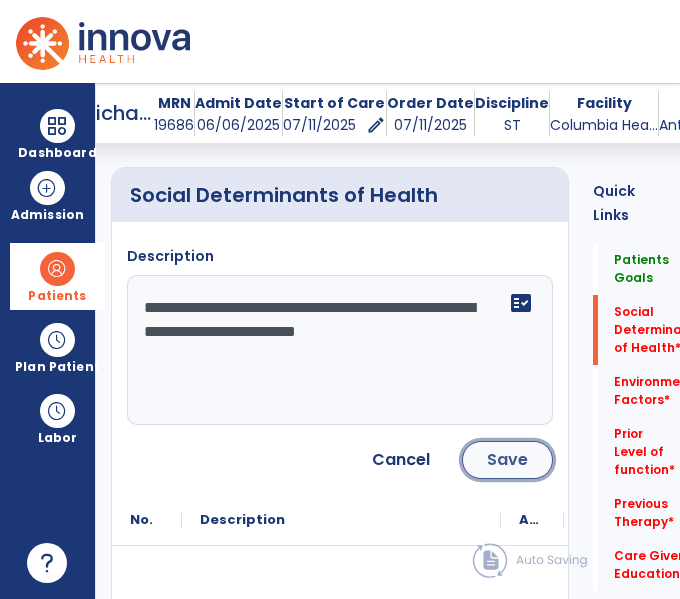 click on "Save" 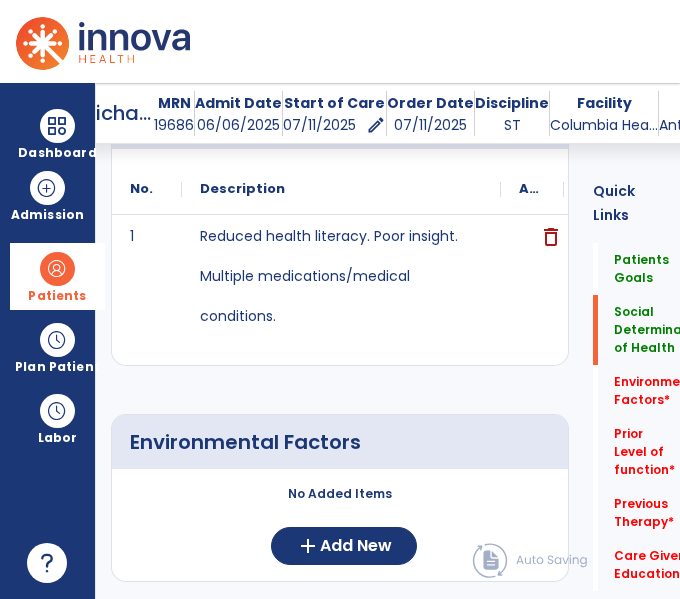 scroll, scrollTop: 686, scrollLeft: 0, axis: vertical 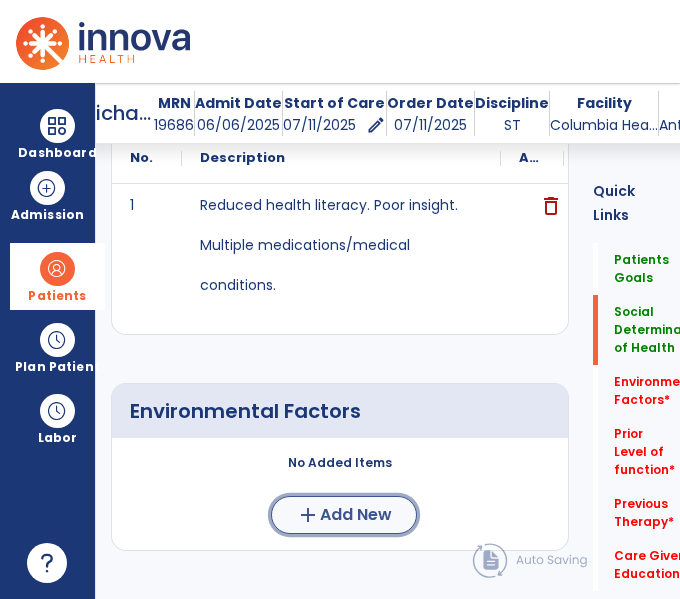 click on "Add New" 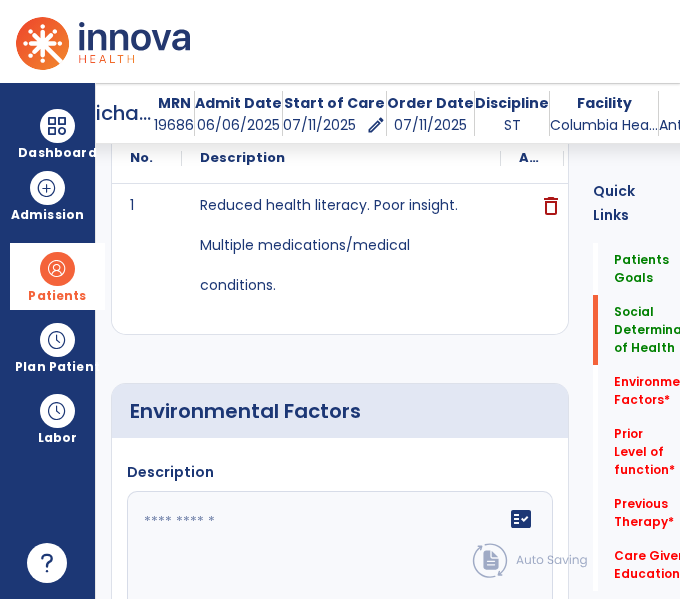 scroll, scrollTop: 814, scrollLeft: 0, axis: vertical 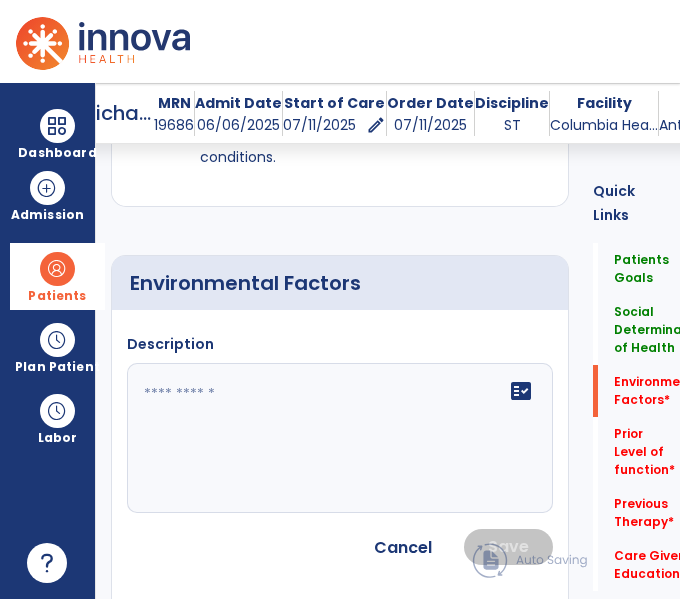 click 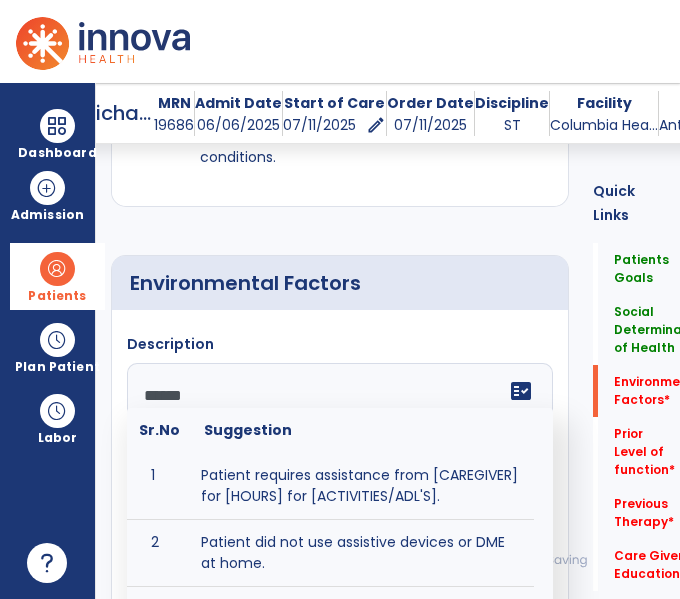 type on "*******" 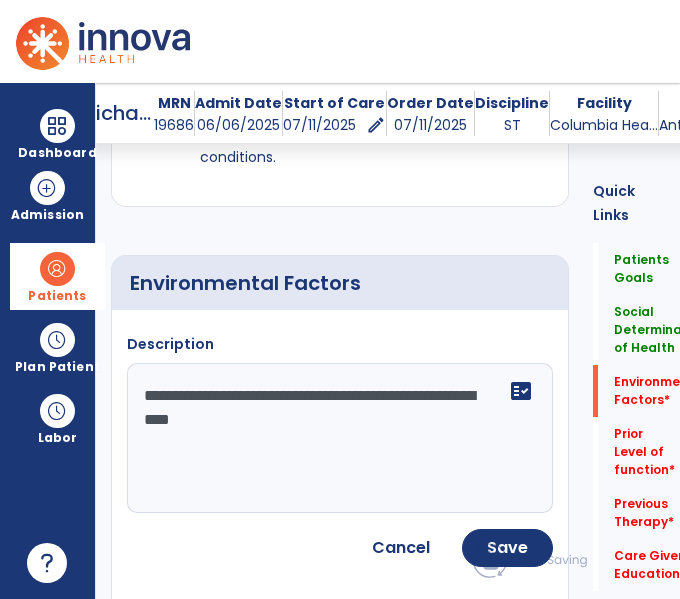 type on "**********" 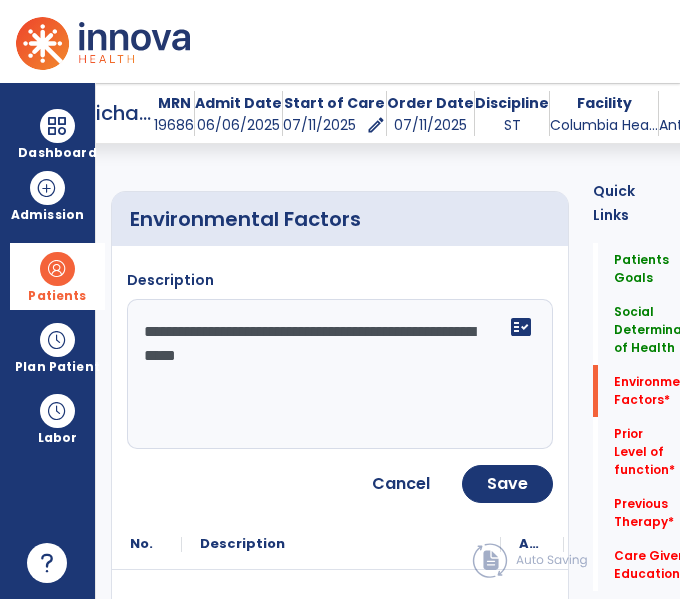 scroll, scrollTop: 899, scrollLeft: 0, axis: vertical 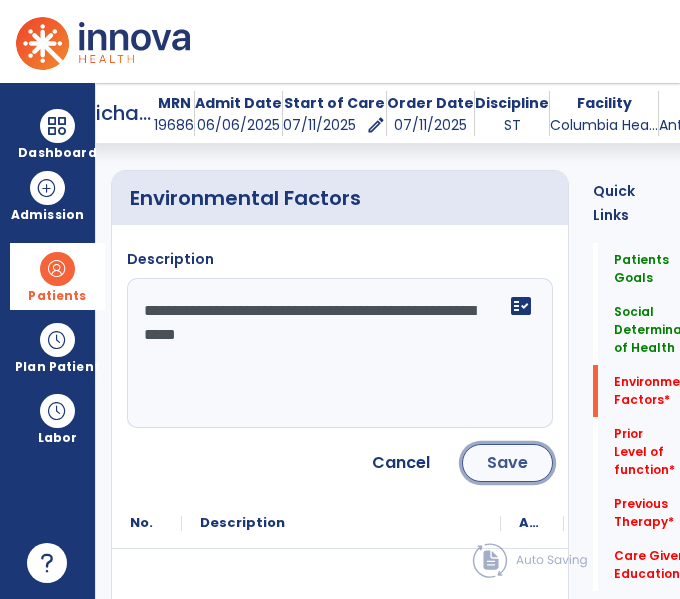 click on "Save" 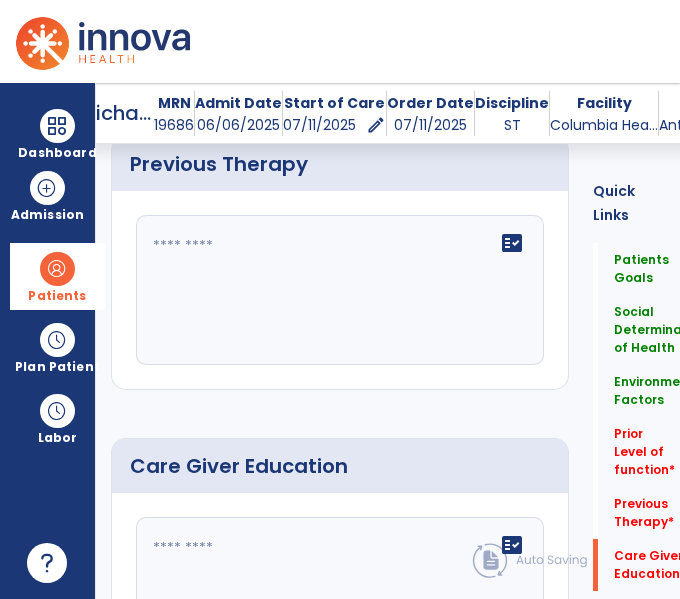 scroll, scrollTop: 1750, scrollLeft: 0, axis: vertical 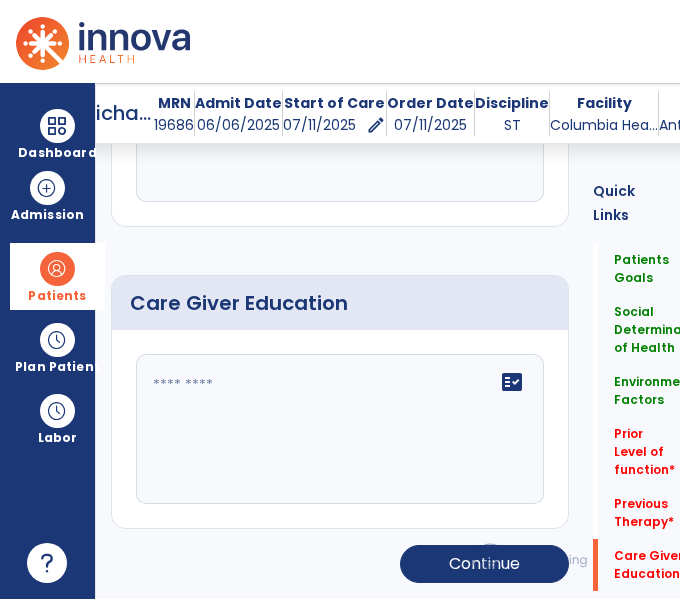 click on "fact_check" 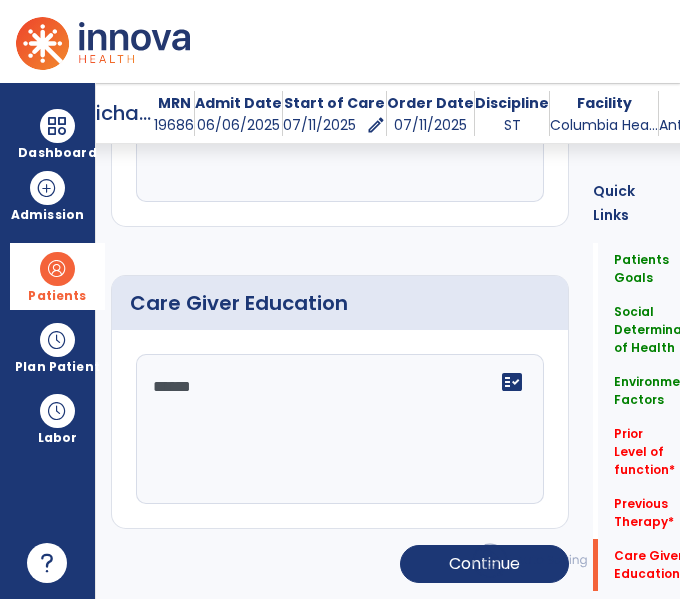 type on "*******" 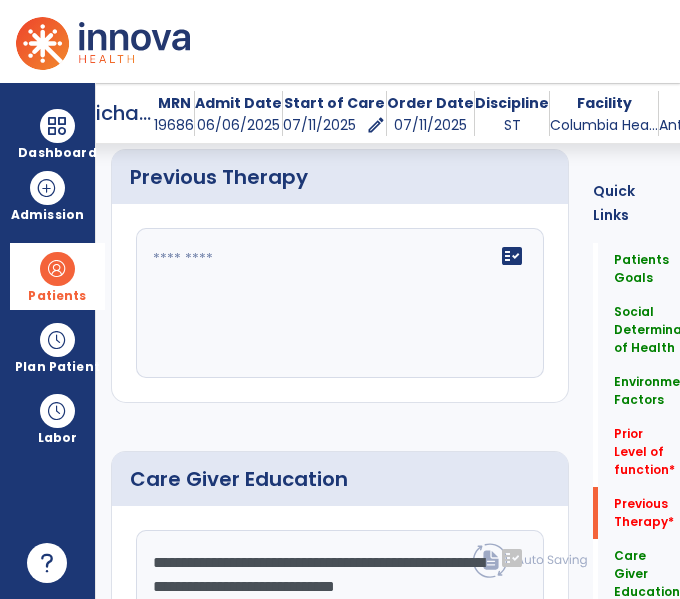 scroll, scrollTop: 1577, scrollLeft: 0, axis: vertical 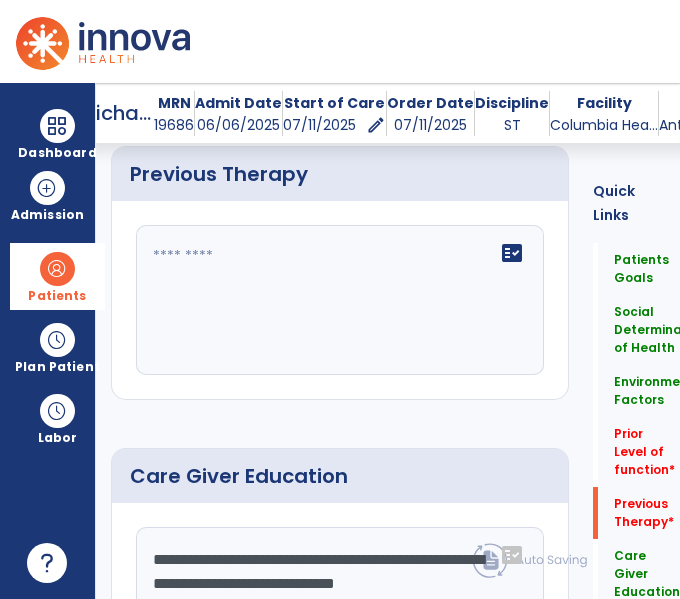 type on "**********" 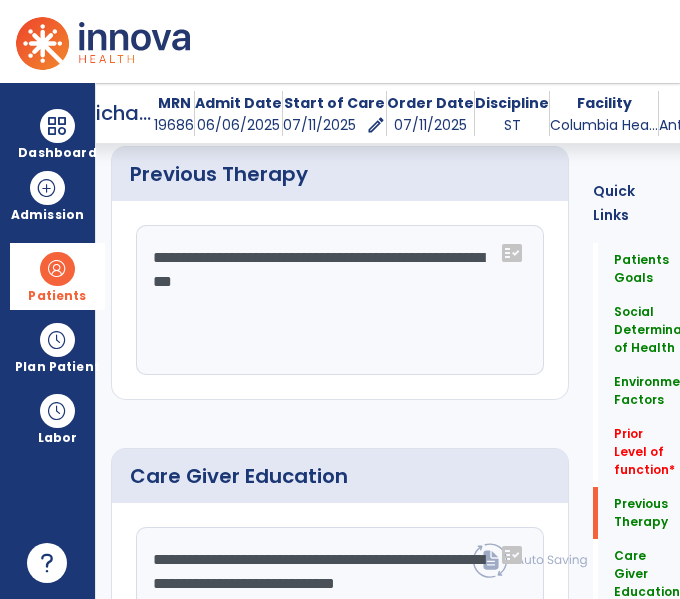 click on "**********" 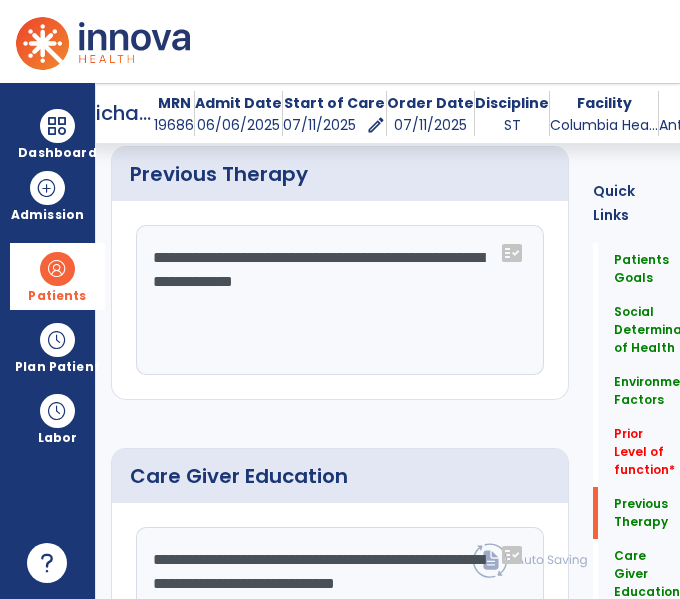 click on "**********" 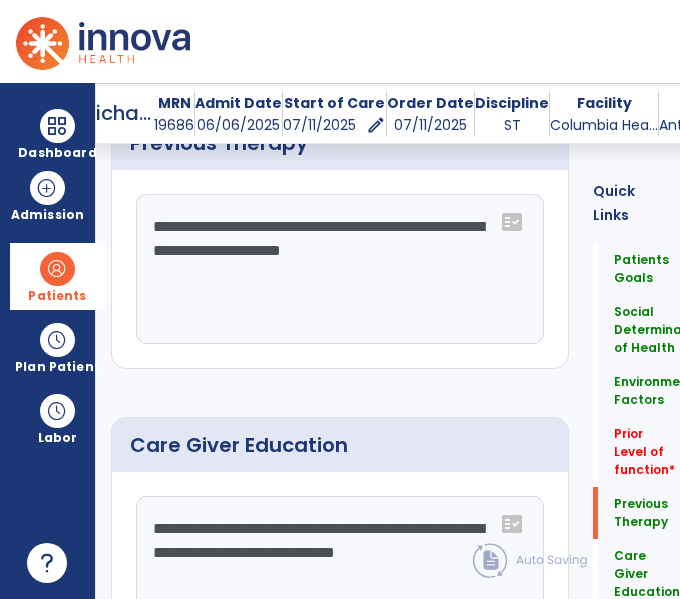 scroll, scrollTop: 1603, scrollLeft: 0, axis: vertical 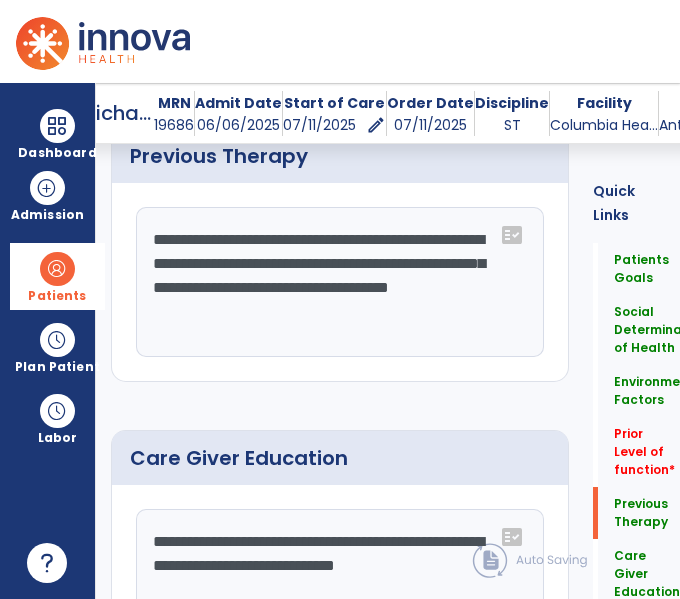 click on "Patient’s goals      add
No.
Description
Actions
1" 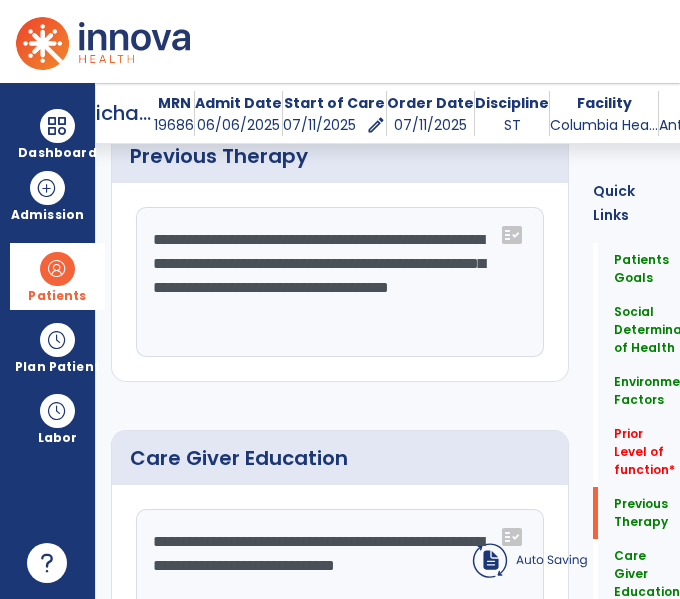 click on "**********" 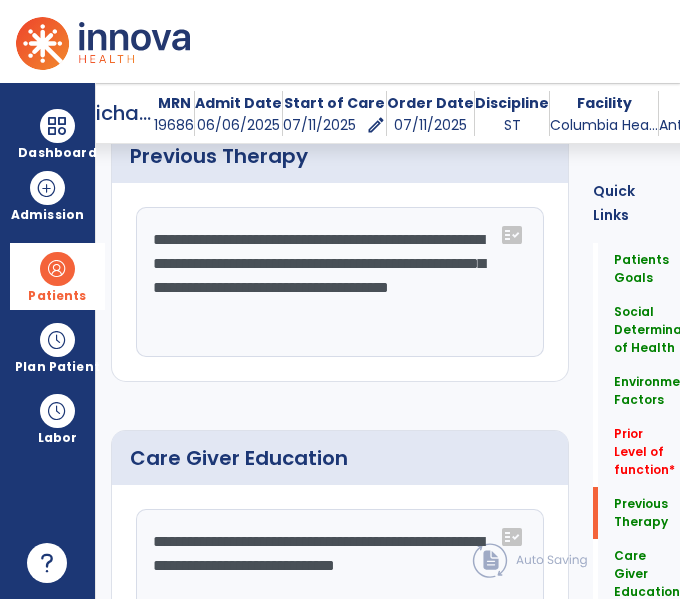 scroll, scrollTop: 1553, scrollLeft: 0, axis: vertical 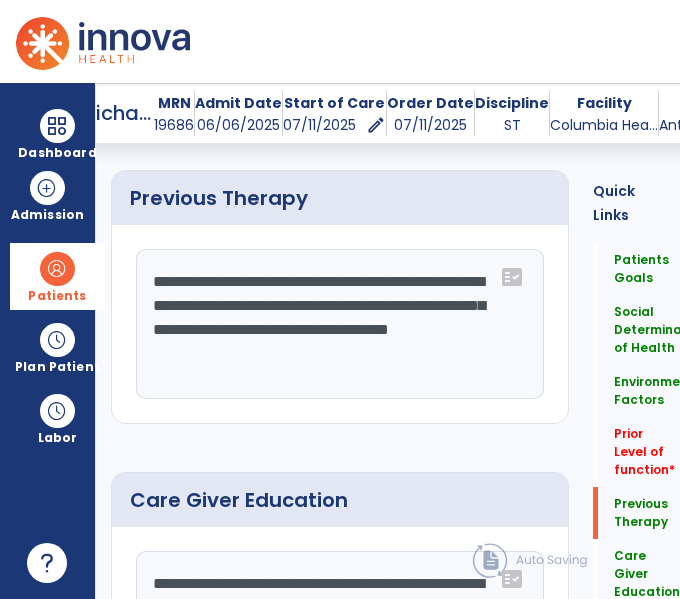 click on "Patient’s goals      add
No.
Description
Actions
1" 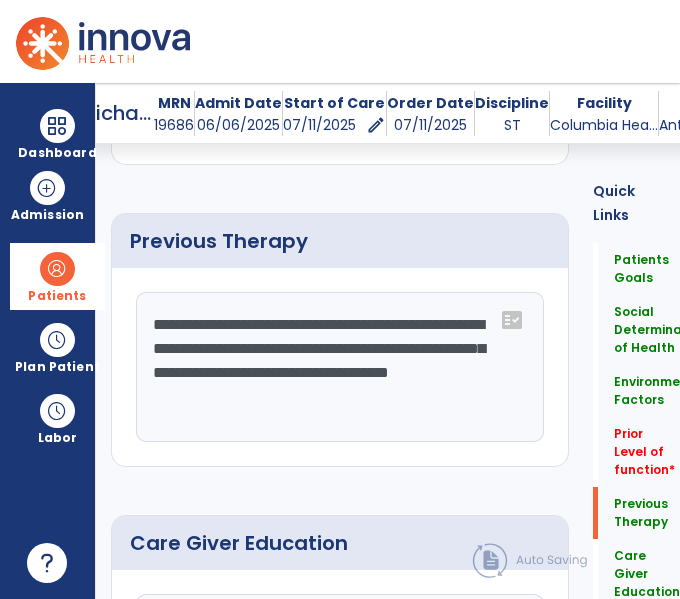 scroll, scrollTop: 1516, scrollLeft: 0, axis: vertical 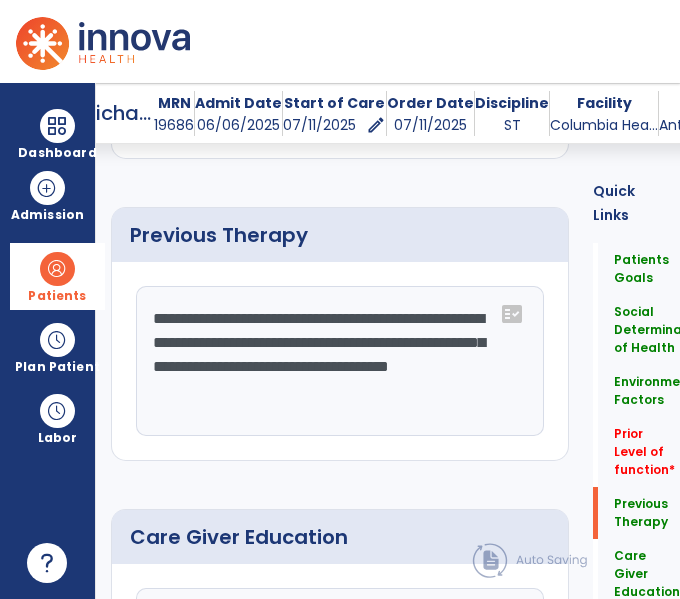 click on "**********" 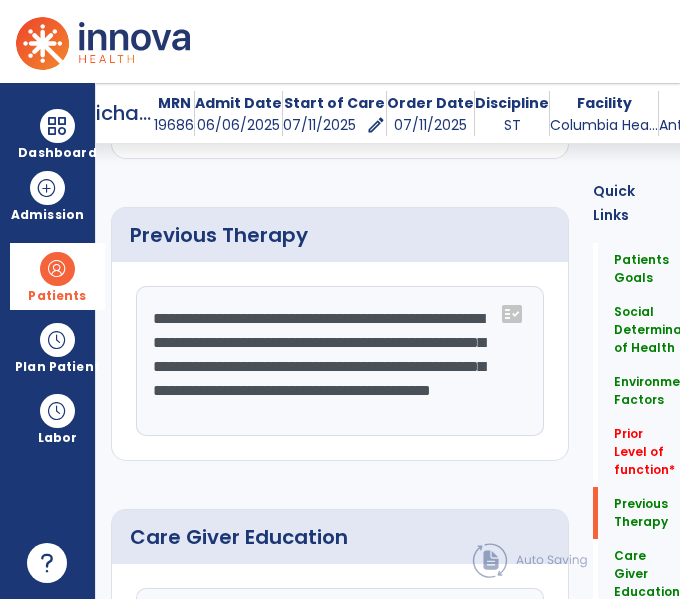 scroll, scrollTop: 15, scrollLeft: 0, axis: vertical 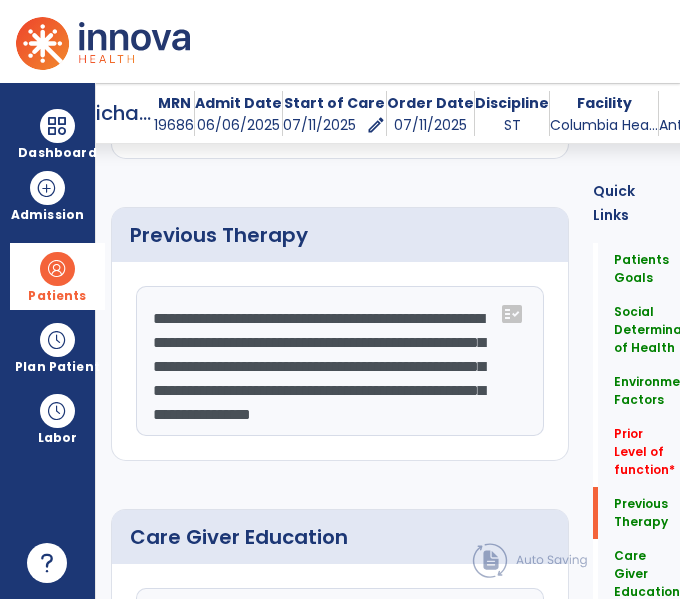 click on "**********" 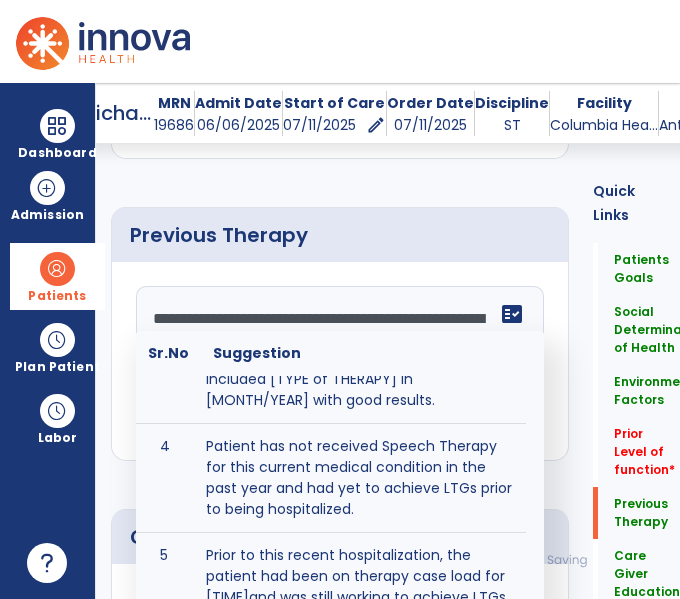 scroll, scrollTop: 190, scrollLeft: 0, axis: vertical 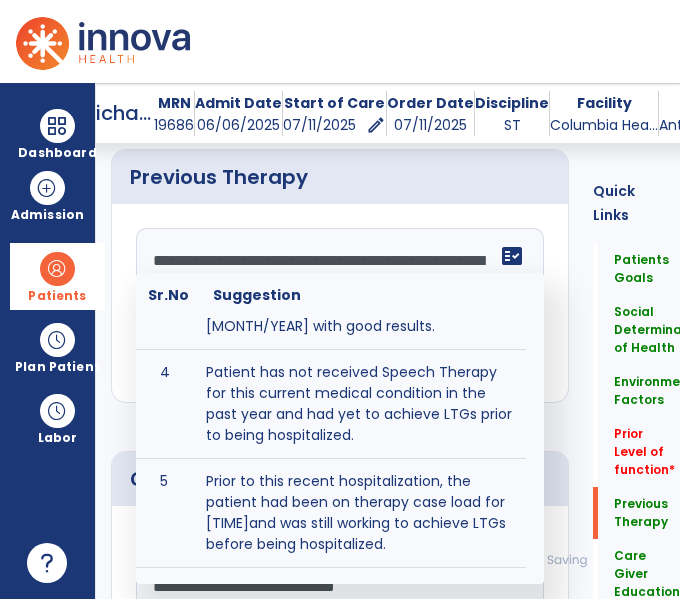 click on "**********" 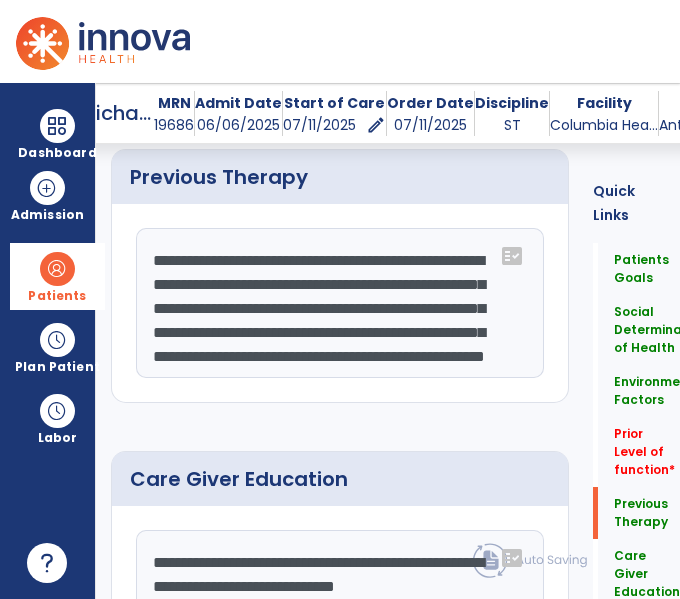 scroll, scrollTop: 45, scrollLeft: 0, axis: vertical 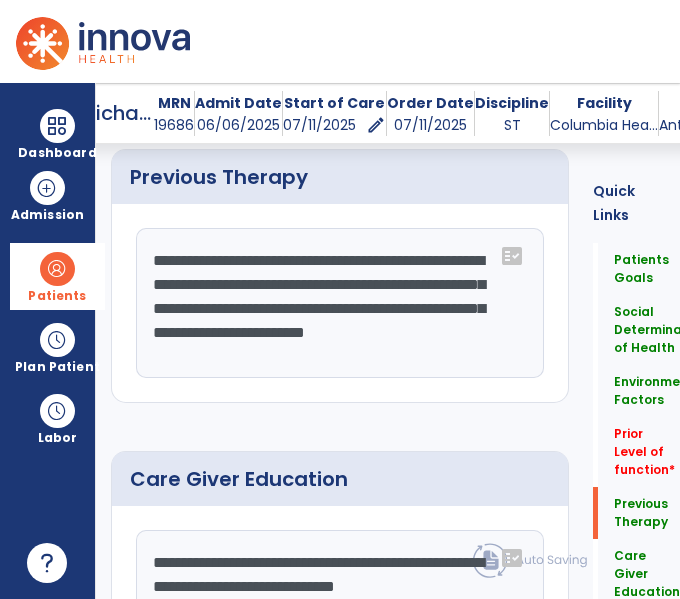 type on "**********" 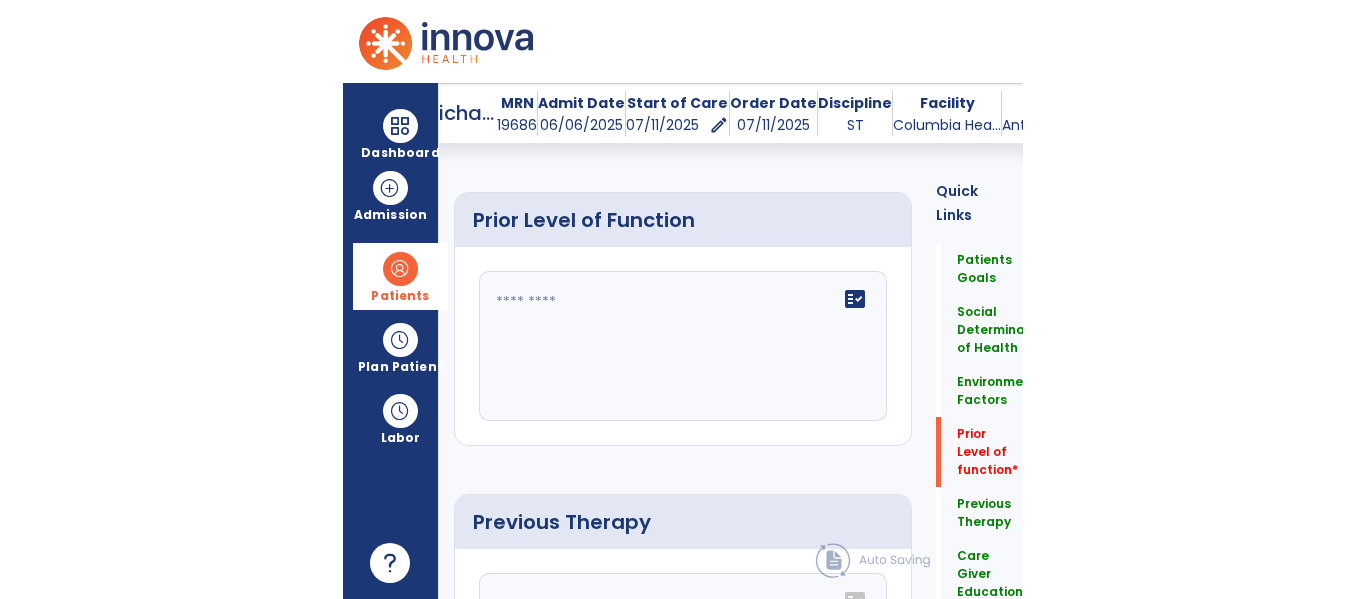 scroll, scrollTop: 1214, scrollLeft: 0, axis: vertical 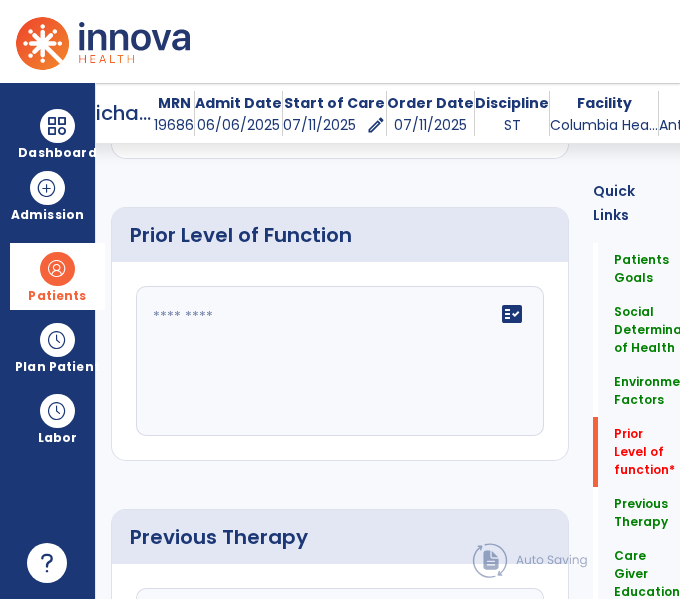 click on "fact_check" 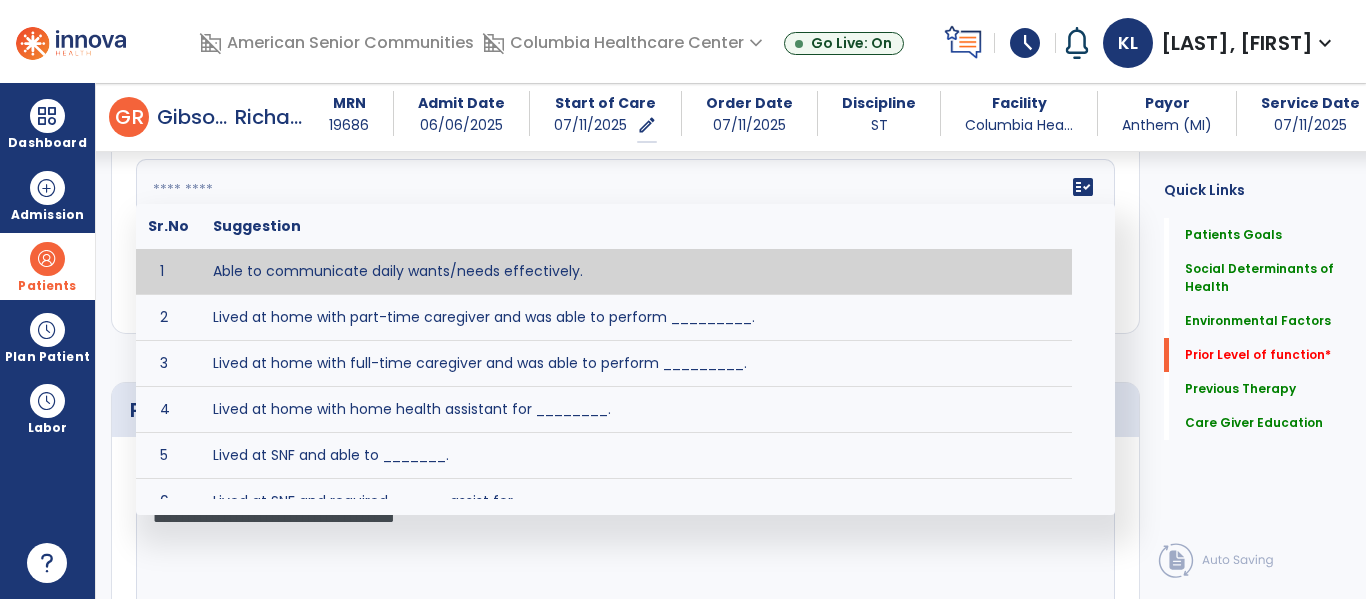 scroll, scrollTop: 1088, scrollLeft: 0, axis: vertical 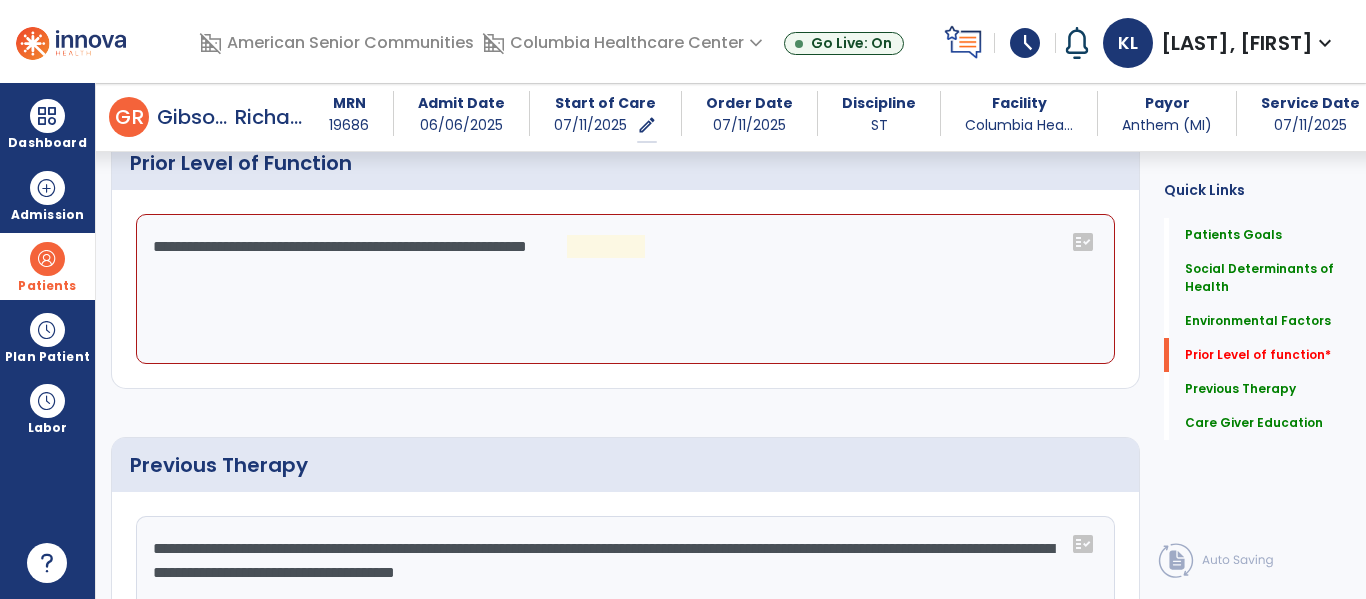 click on "**********" 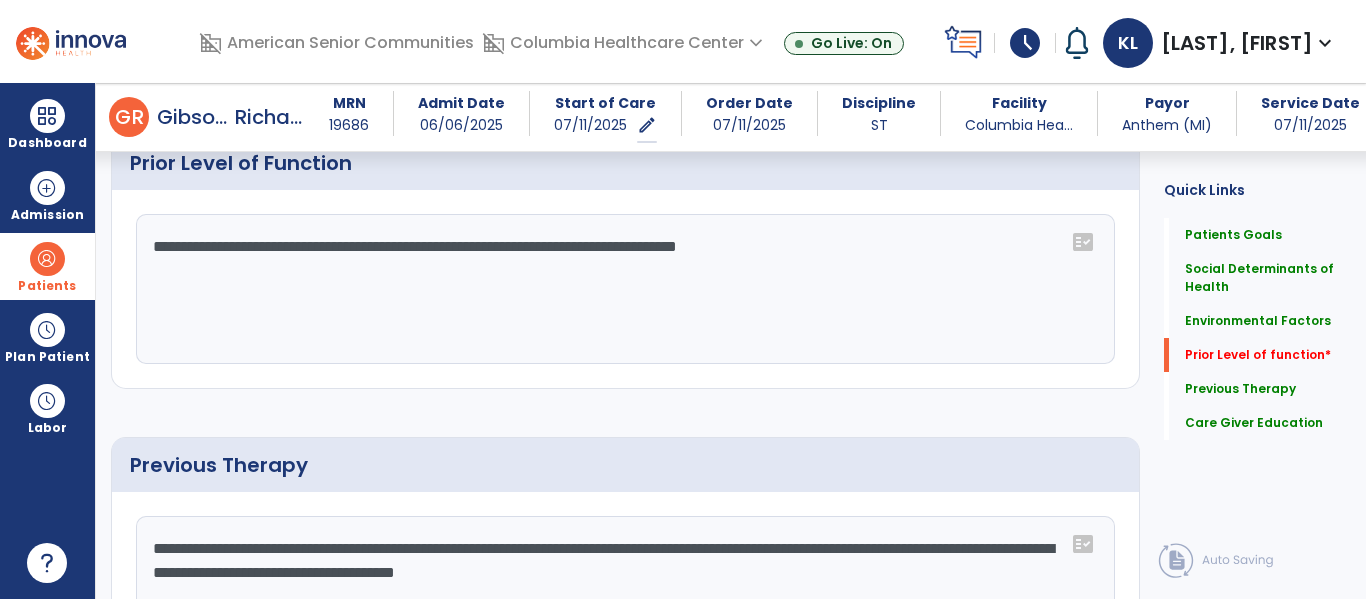 type on "**********" 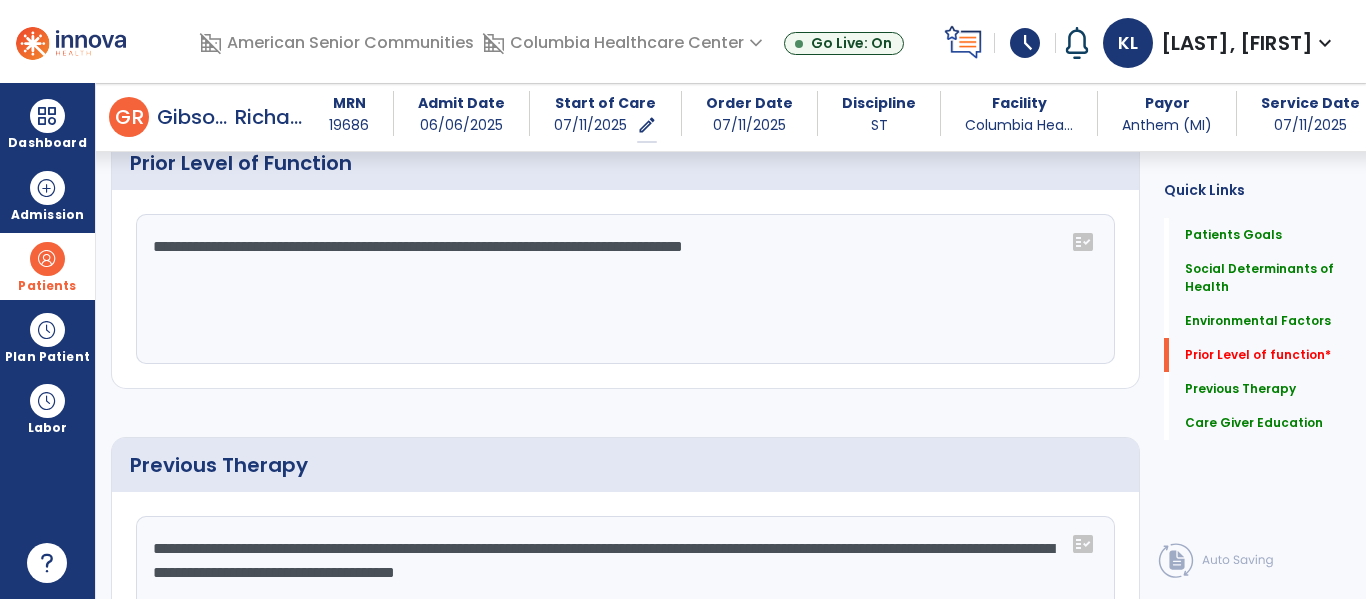 click on "**********" 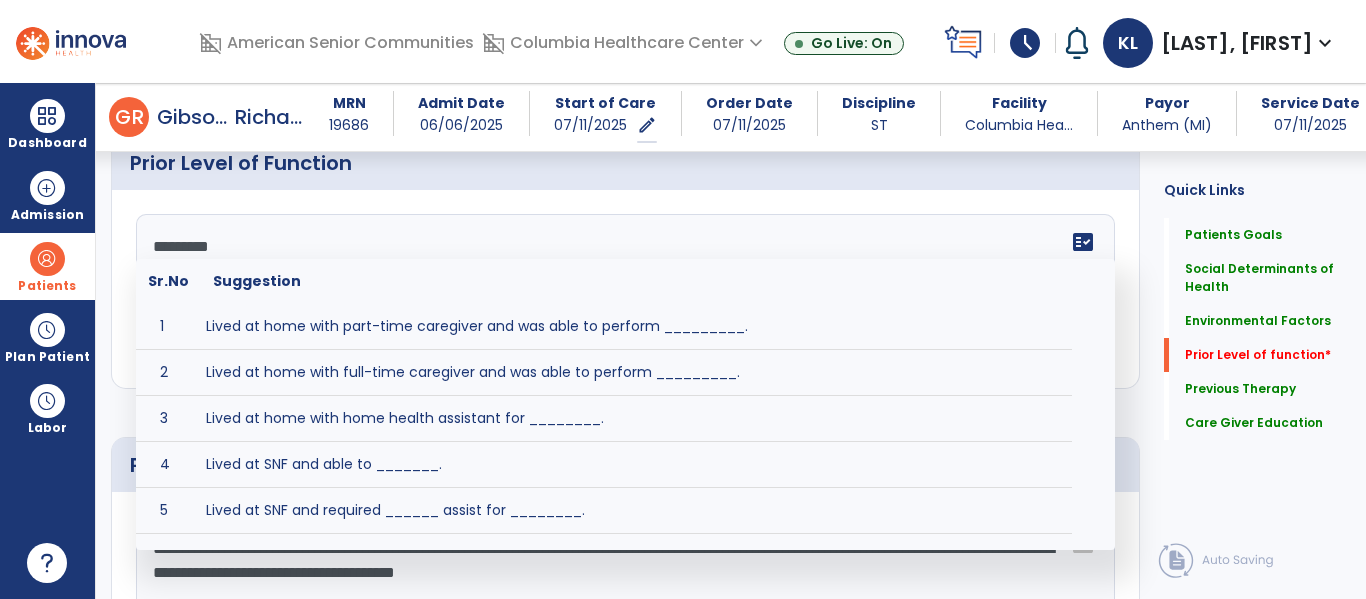 scroll, scrollTop: 0, scrollLeft: 0, axis: both 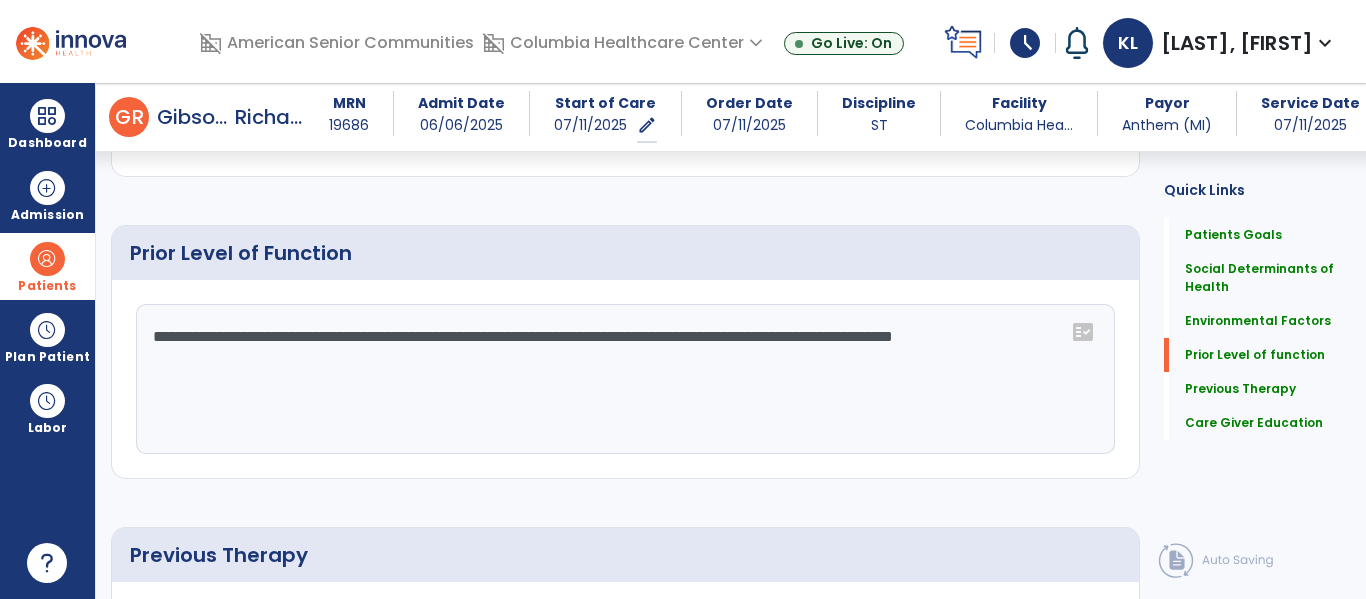 type on "**********" 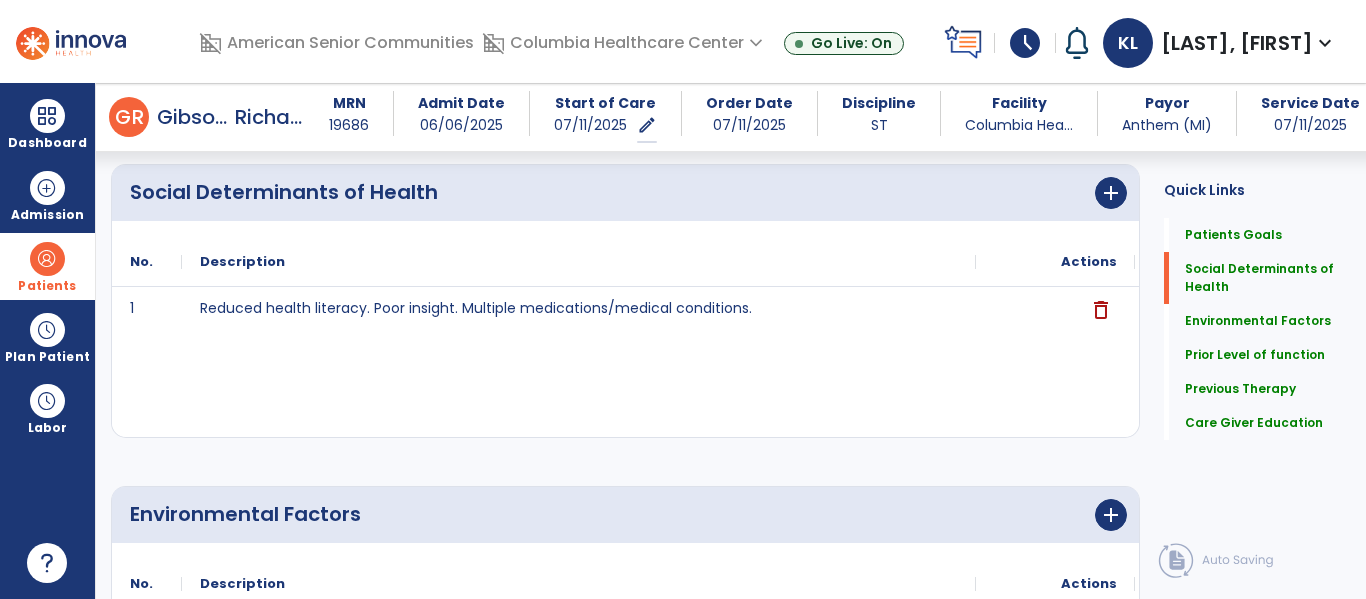scroll, scrollTop: 0, scrollLeft: 0, axis: both 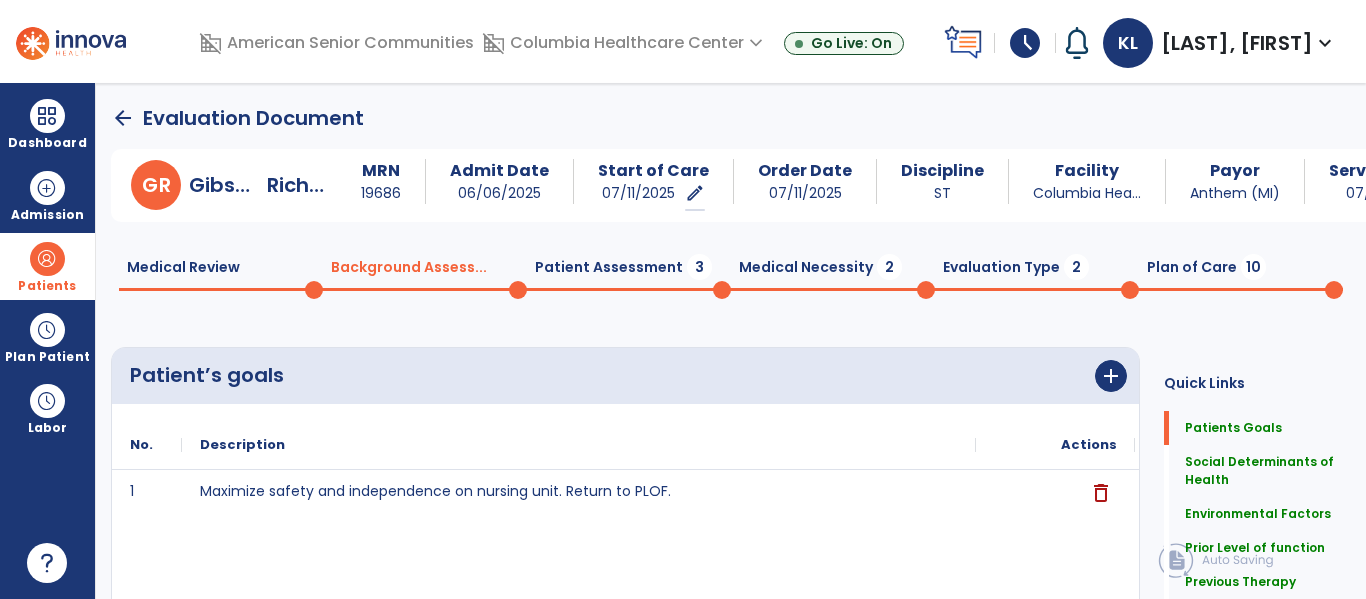 click 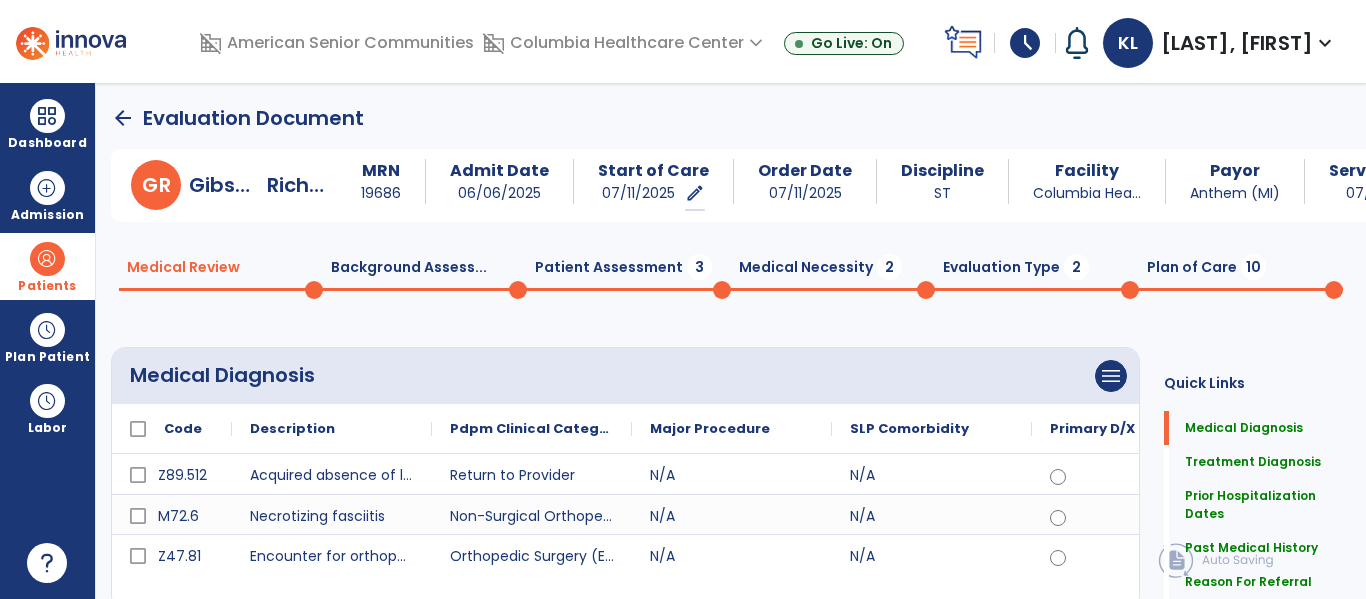 click on "Medical Review  0" 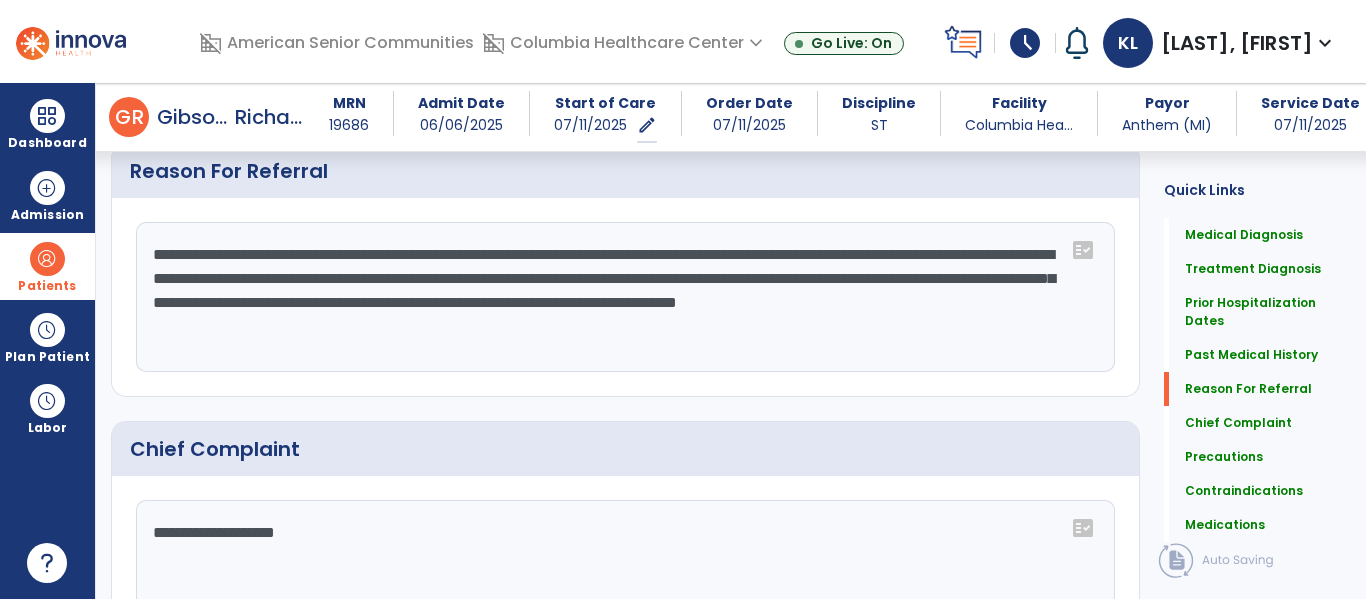 scroll, scrollTop: 1370, scrollLeft: 0, axis: vertical 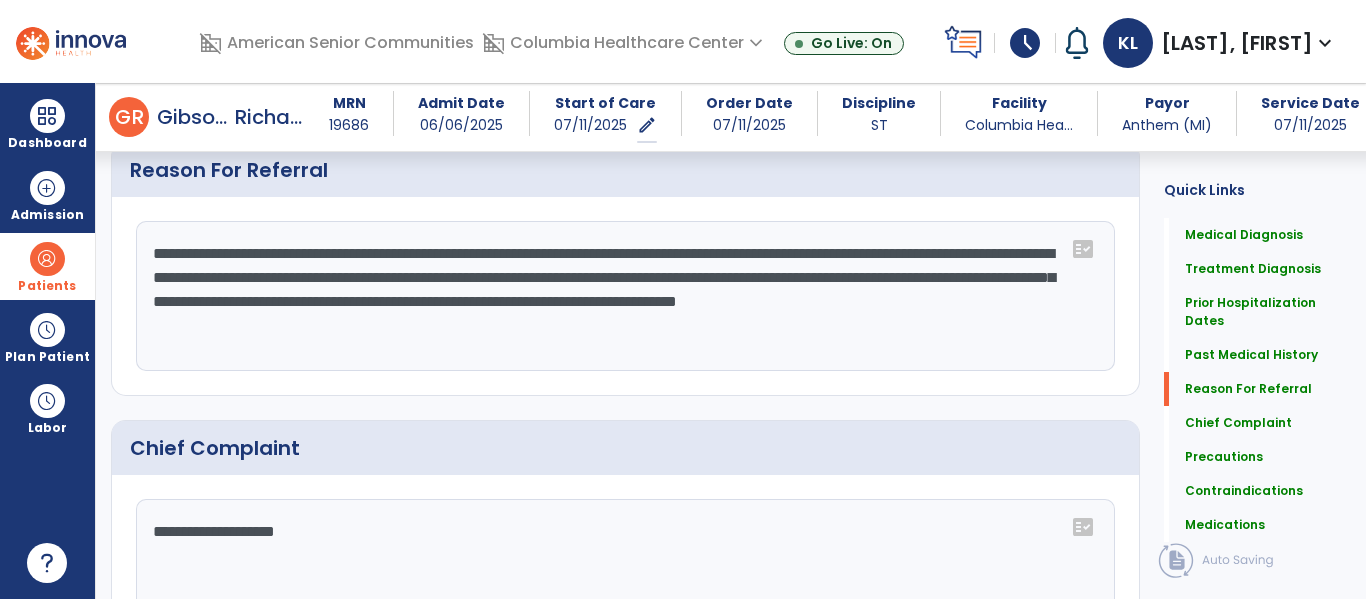 click on "**********" 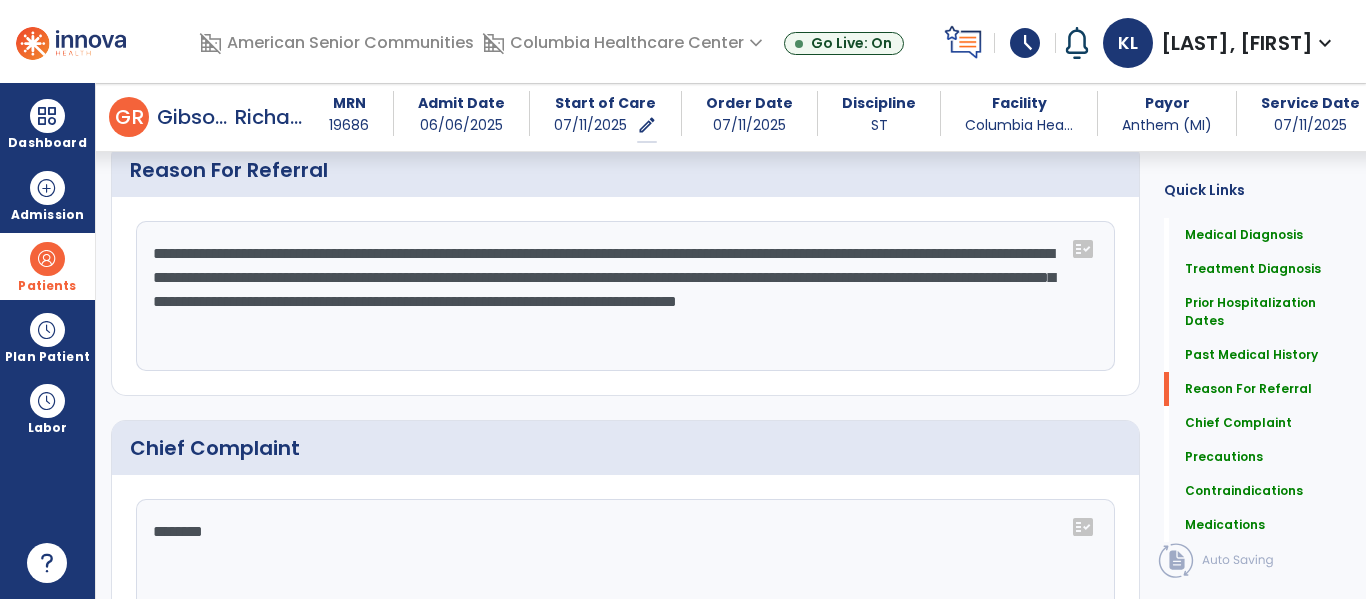 type on "*********" 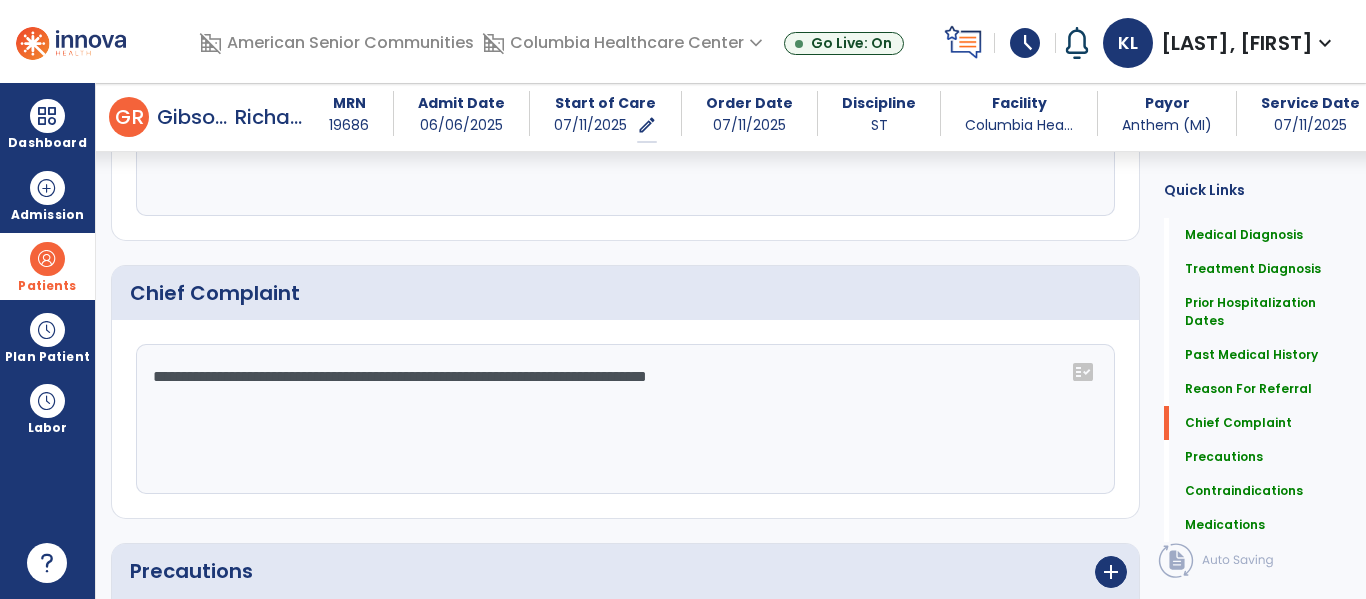 scroll, scrollTop: 1519, scrollLeft: 0, axis: vertical 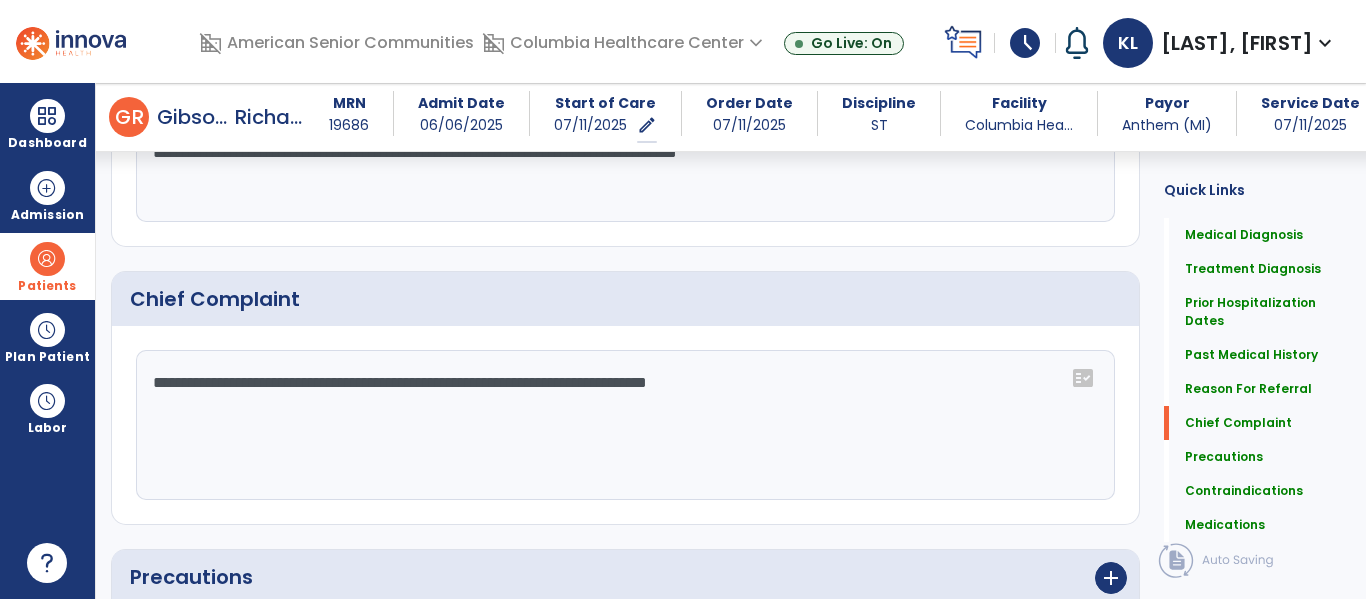 type on "**********" 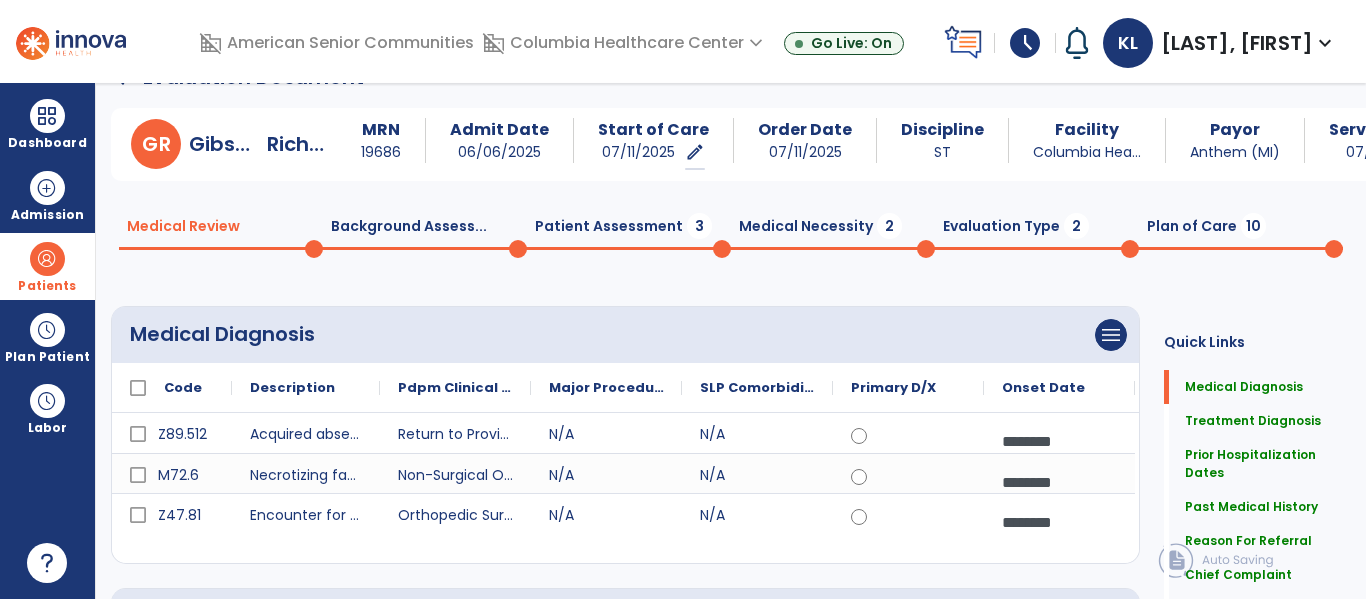 scroll, scrollTop: 38, scrollLeft: 0, axis: vertical 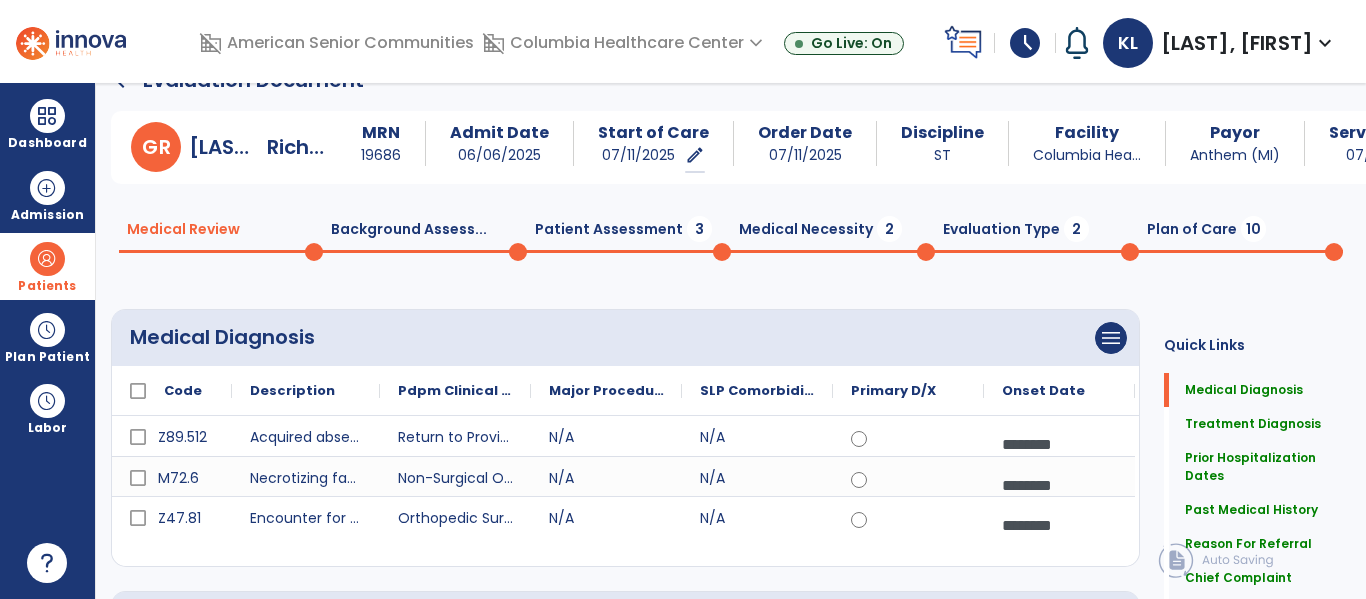 click 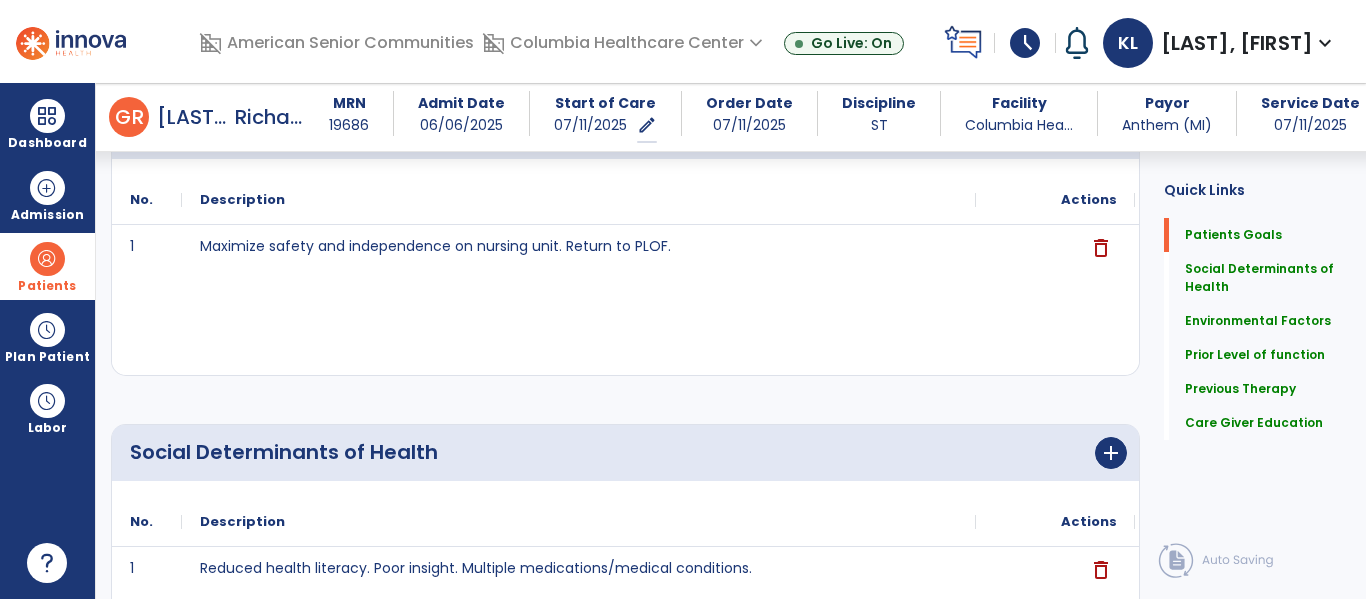 scroll, scrollTop: 223, scrollLeft: 0, axis: vertical 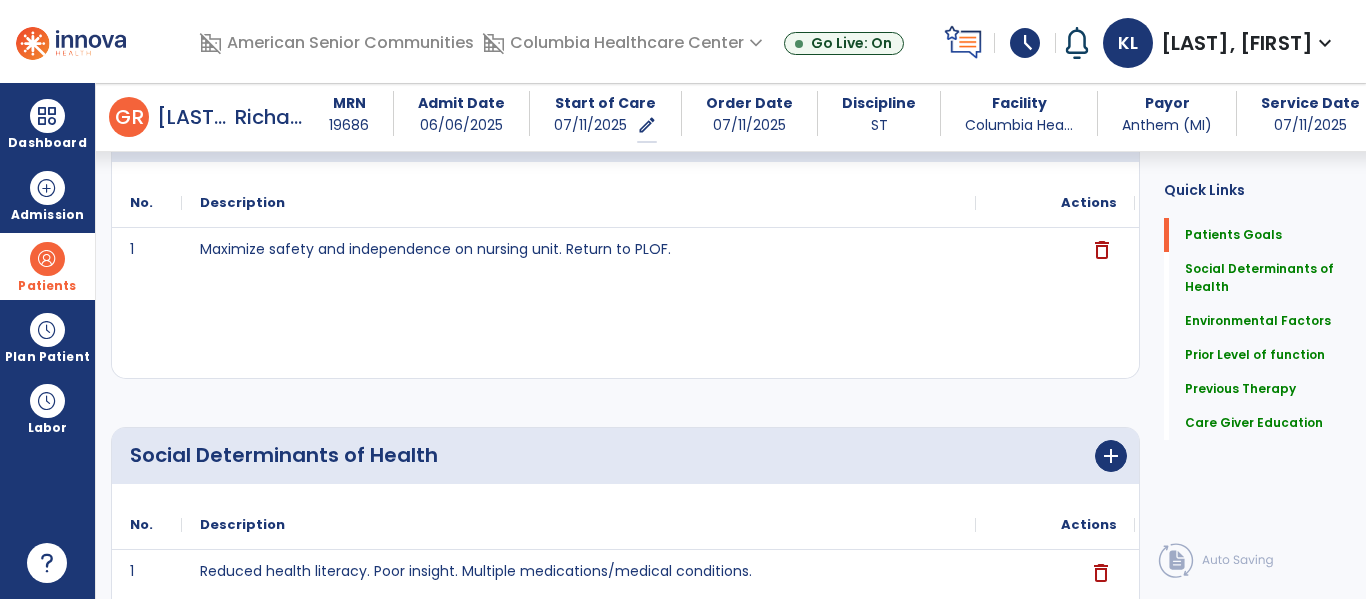 click on "delete" 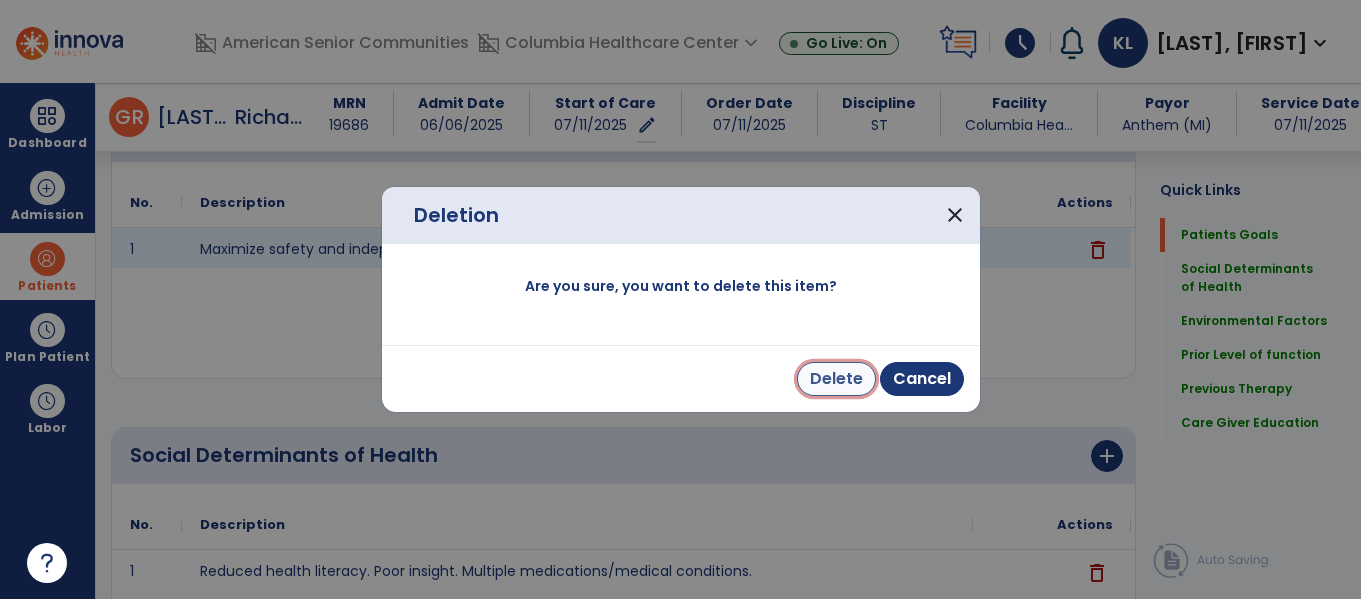 click on "Delete" at bounding box center [836, 379] 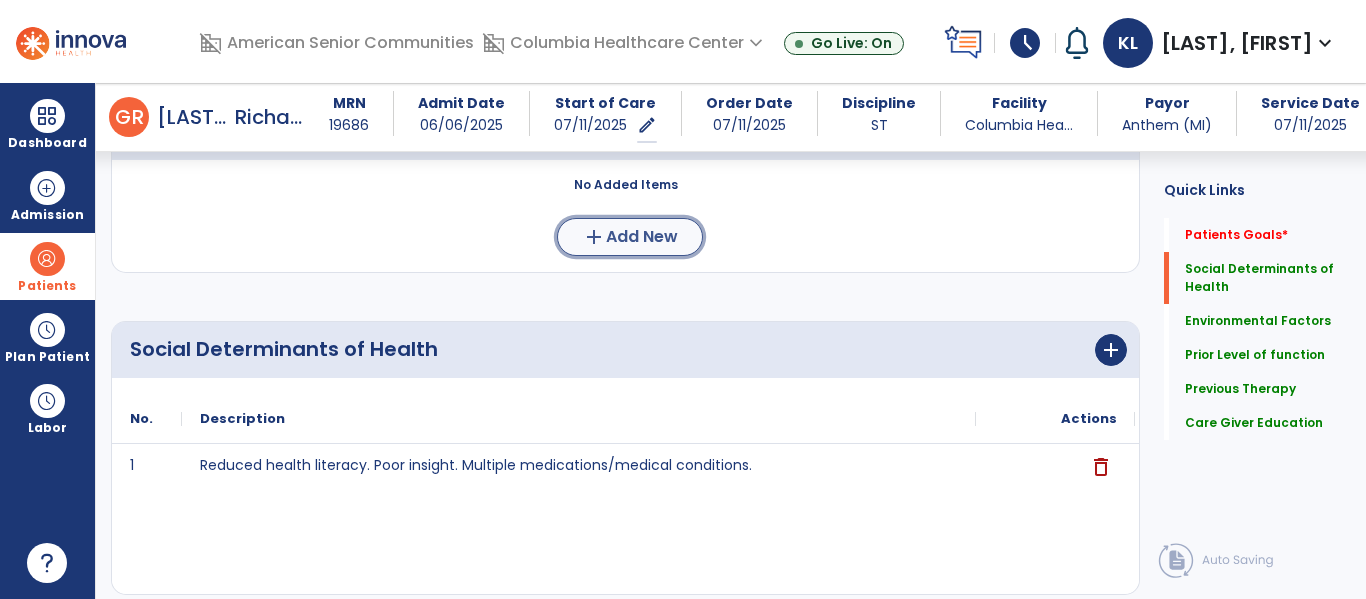 click on "Add New" 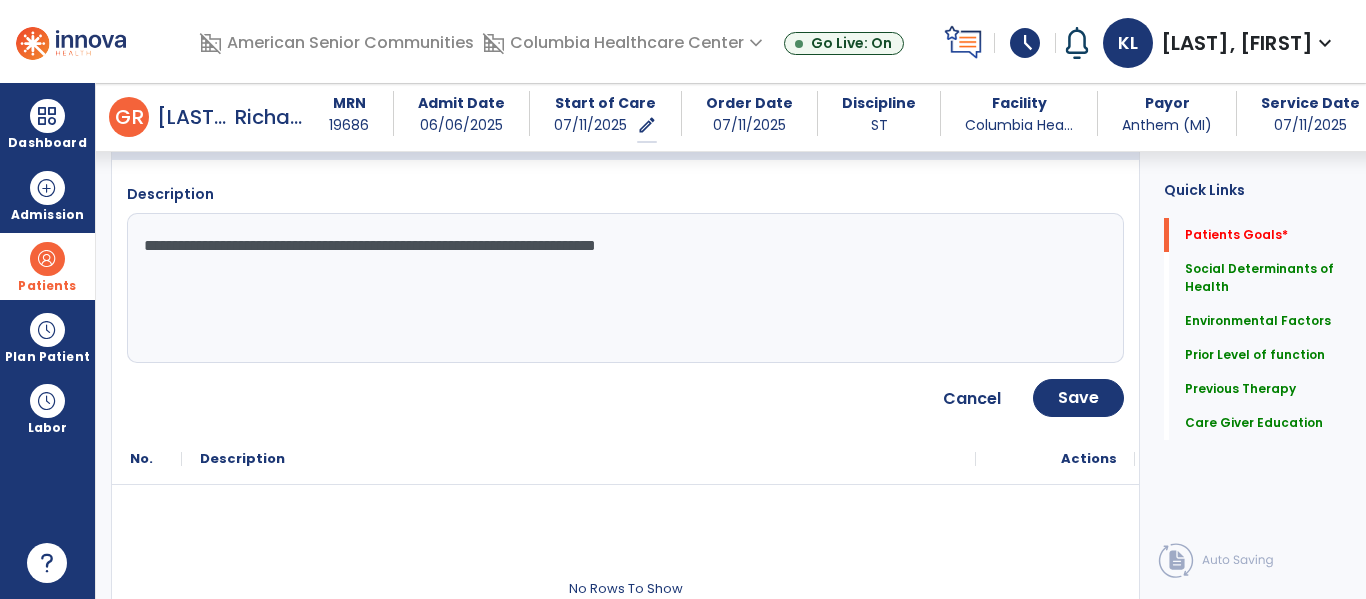 type on "**********" 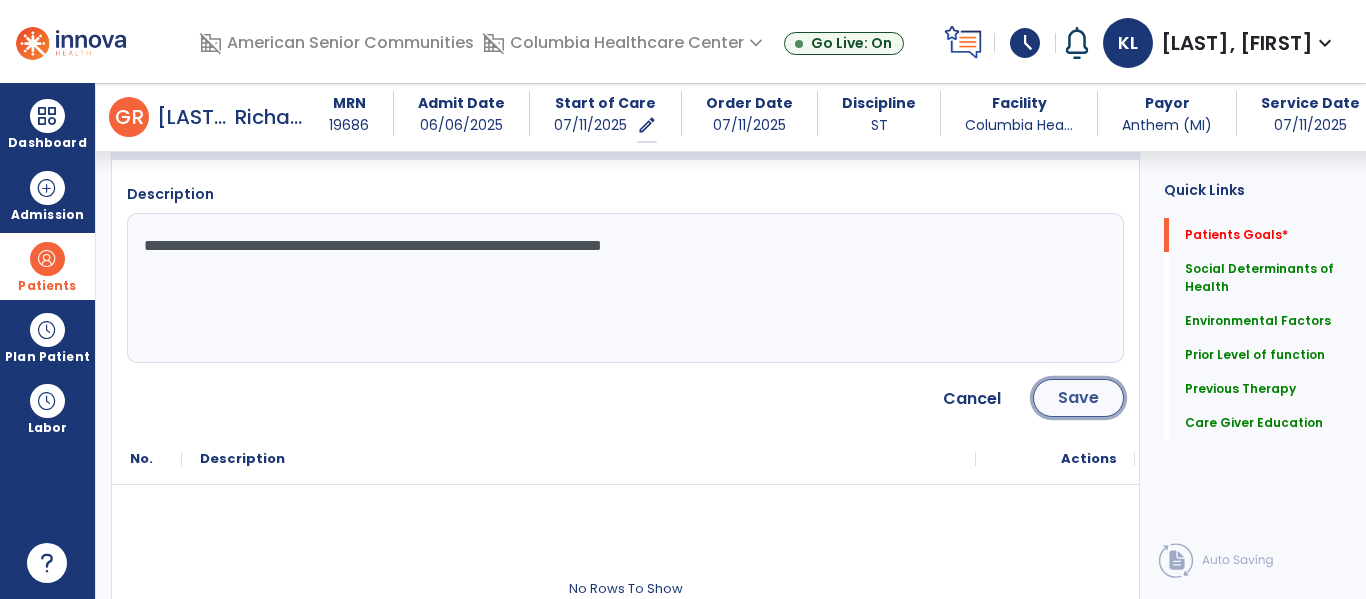 click on "Save" 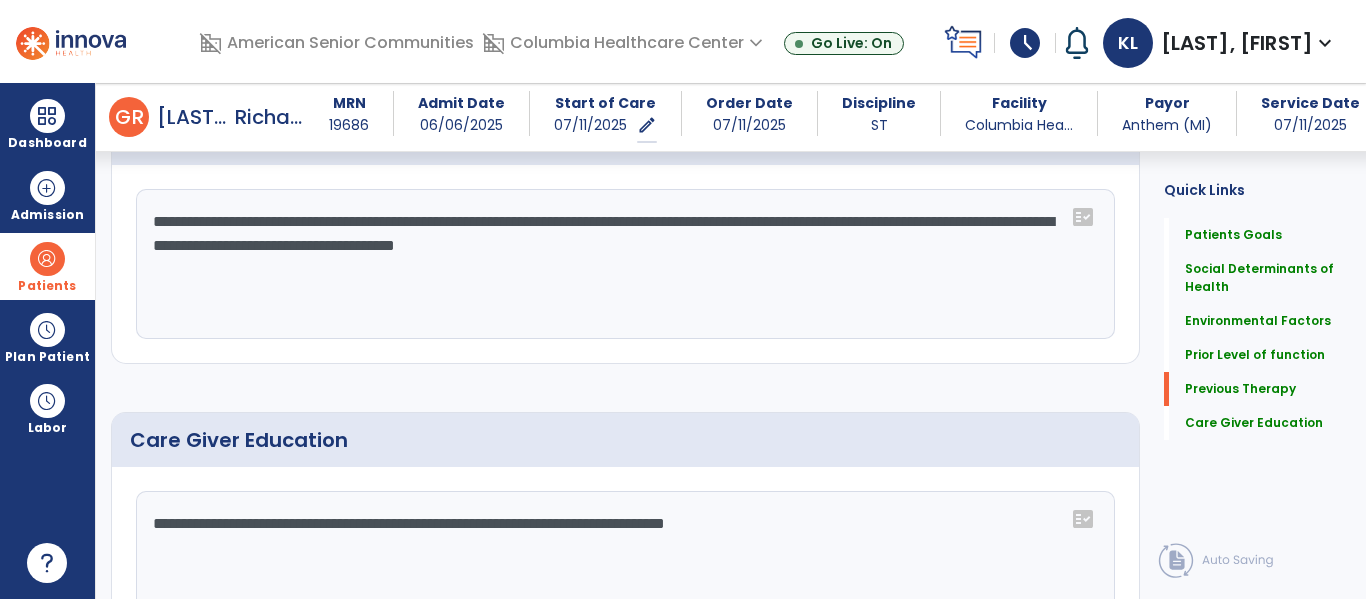 scroll, scrollTop: 1485, scrollLeft: 0, axis: vertical 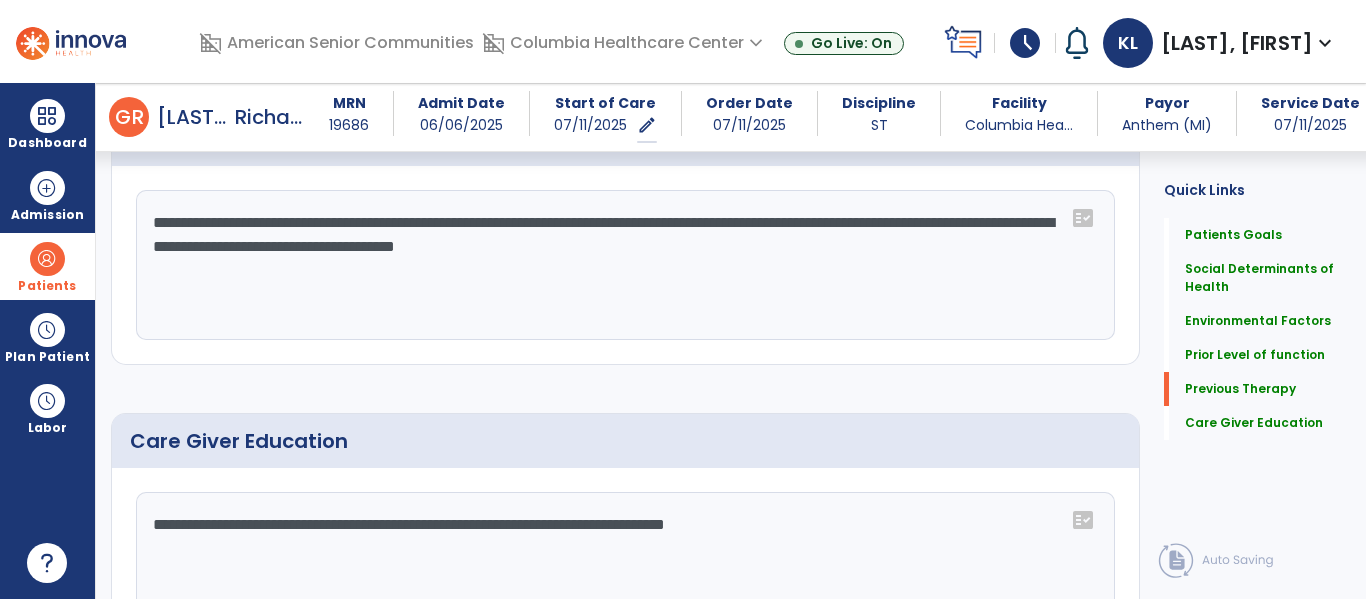 click on "fact_check" 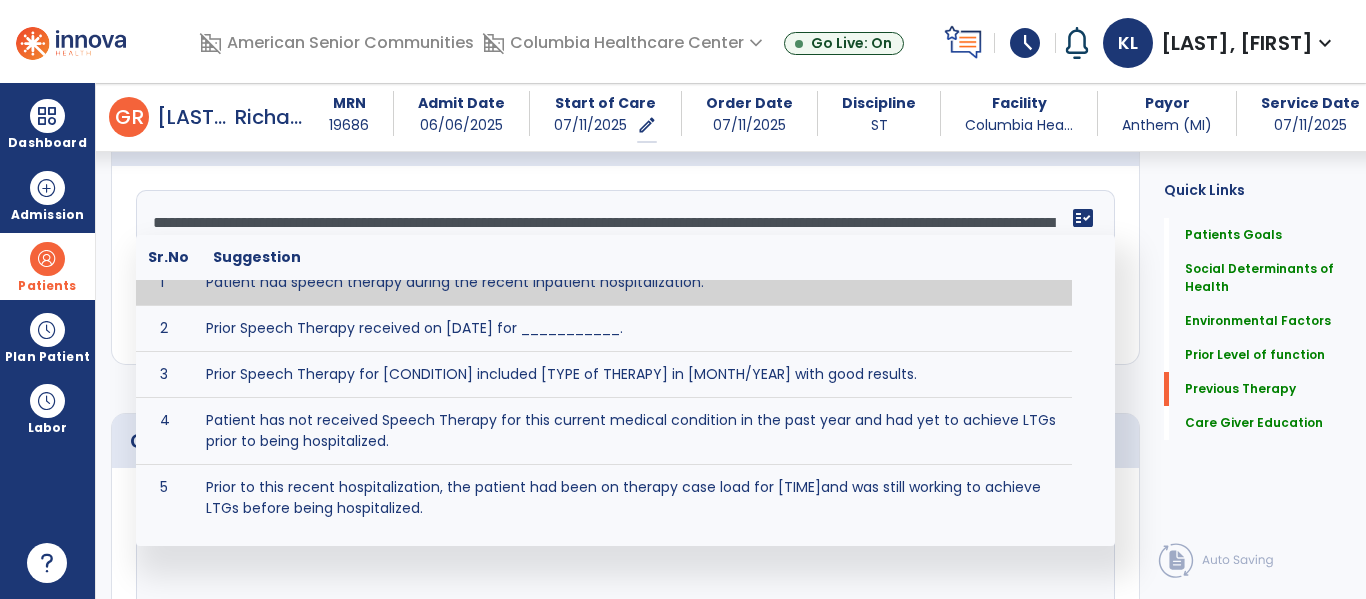 scroll, scrollTop: 22, scrollLeft: 0, axis: vertical 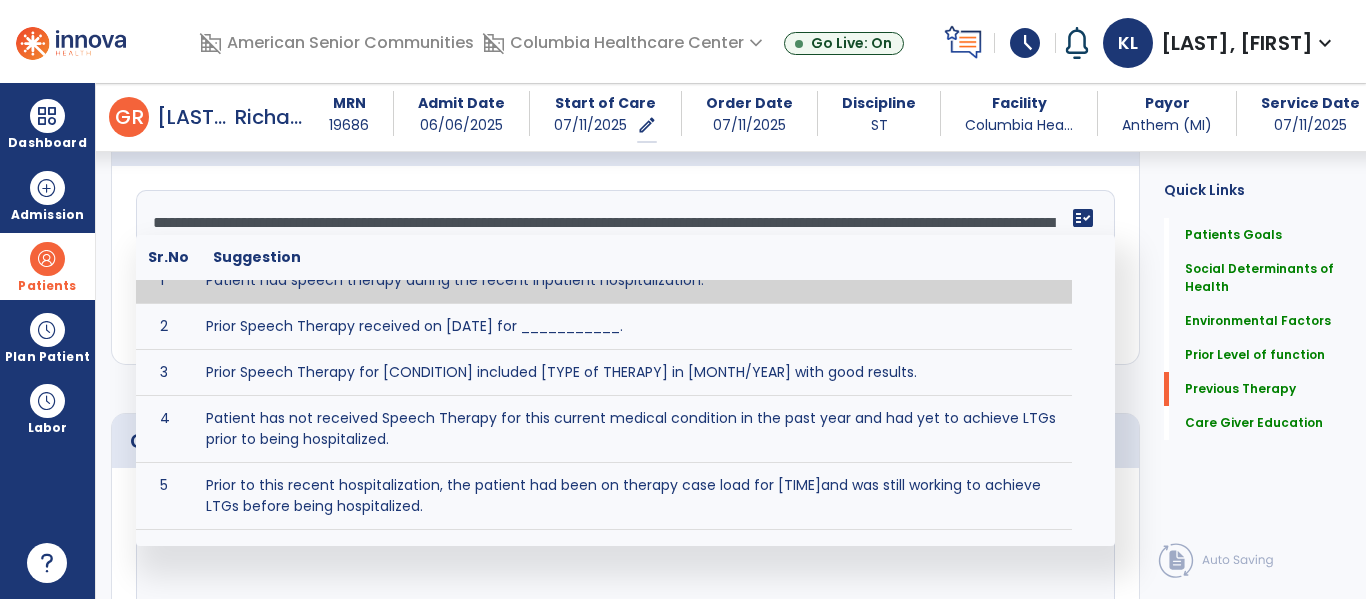 click on "Quick Links  Patients Goals   Patients Goals   Social Determinants of Health   Social Determinants of Health   Environmental Factors   Environmental Factors   Prior Level of function   Prior Level of function   Previous Therapy   Previous Therapy   Care Giver Education   Care Giver Education" 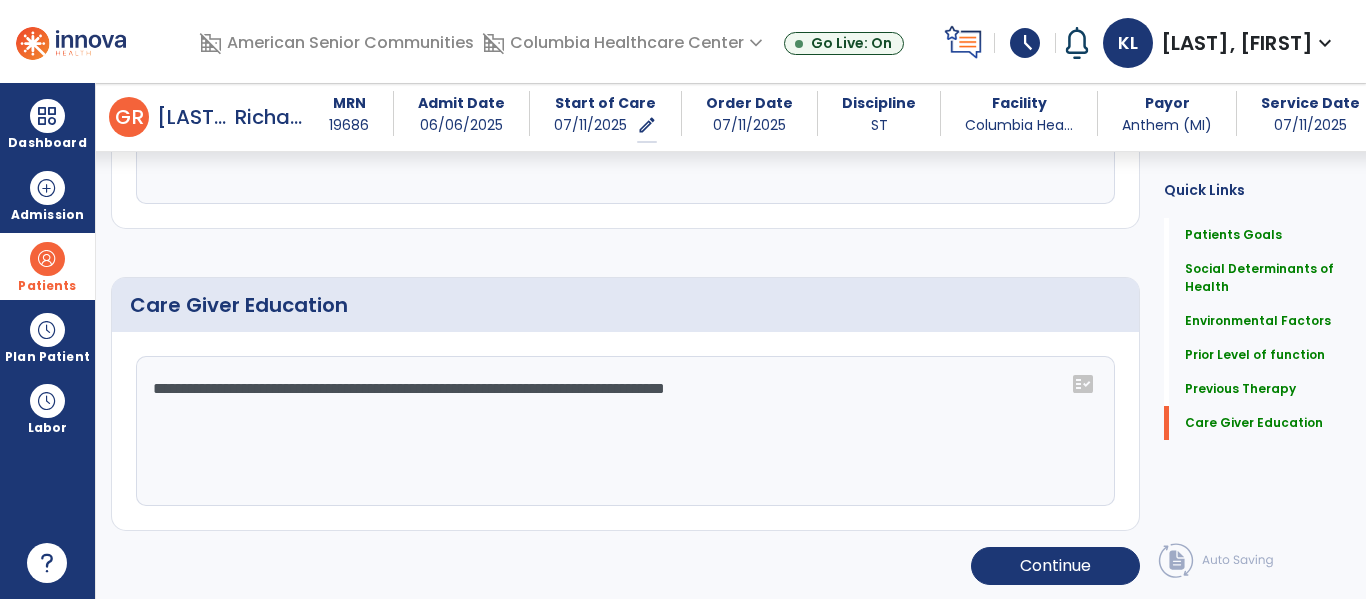 scroll, scrollTop: 1623, scrollLeft: 0, axis: vertical 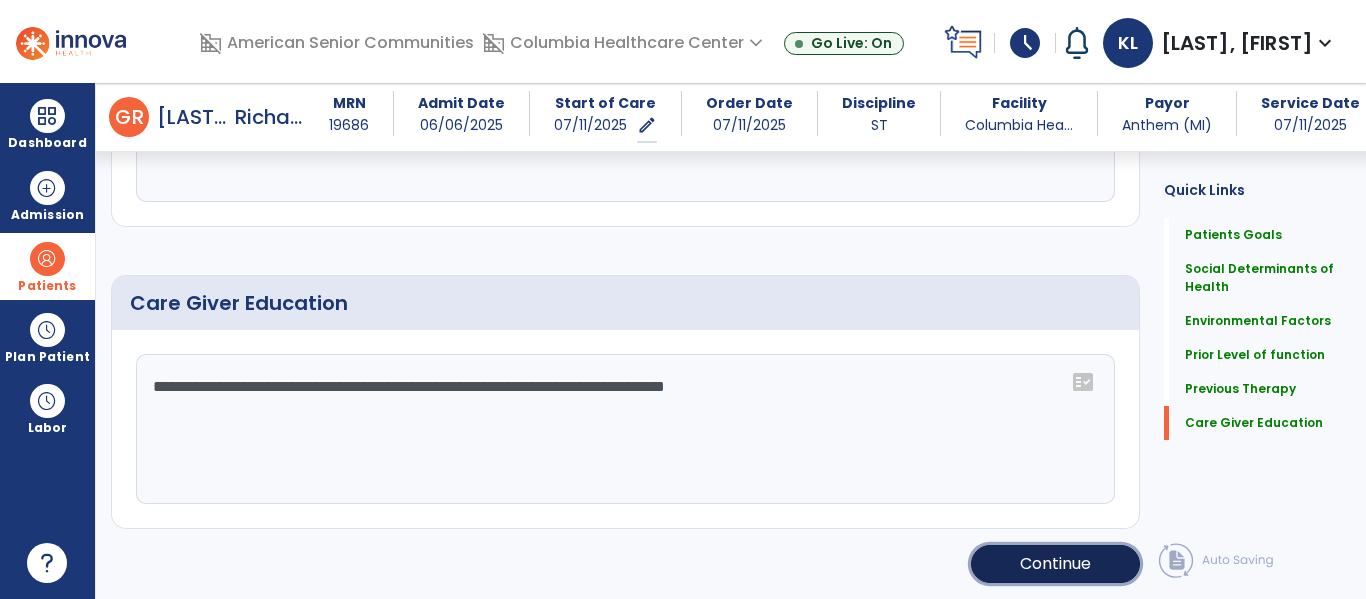 click on "Continue" 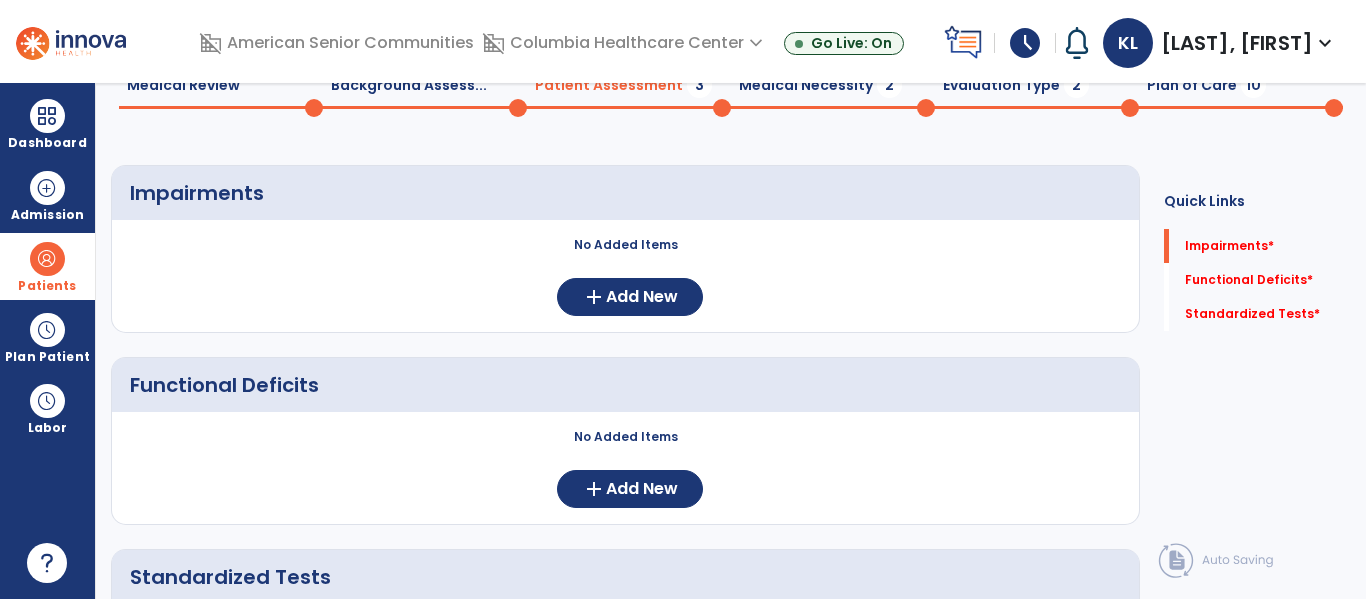 scroll, scrollTop: 0, scrollLeft: 0, axis: both 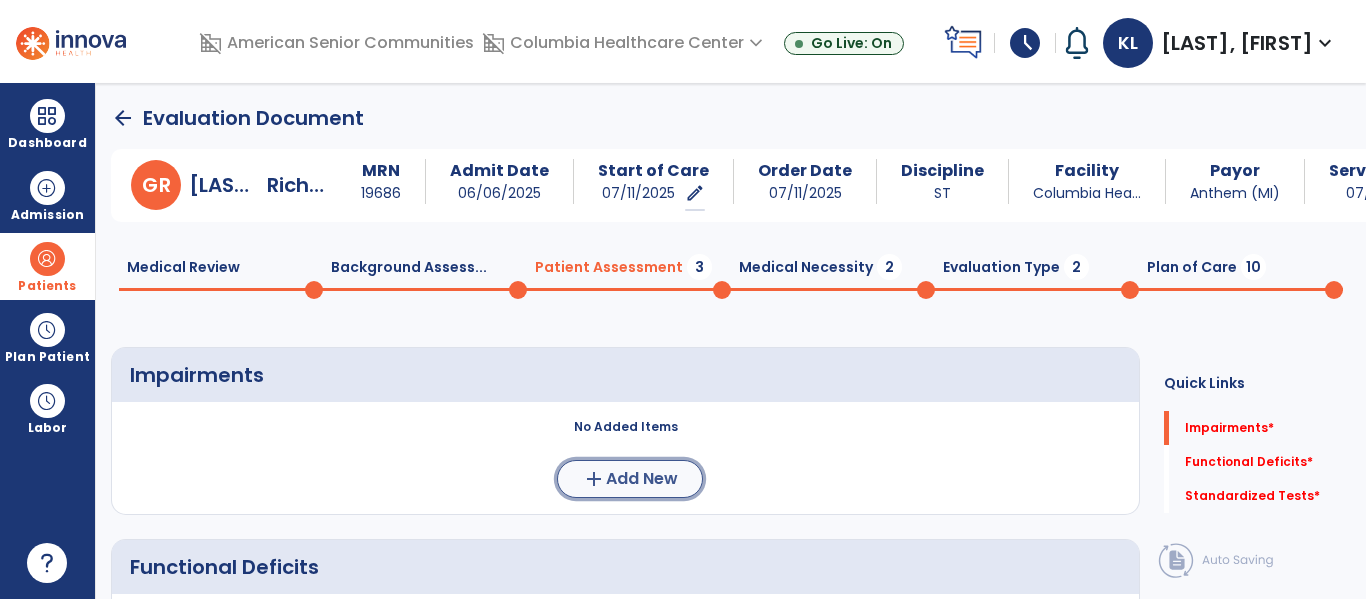 click on "add  Add New" 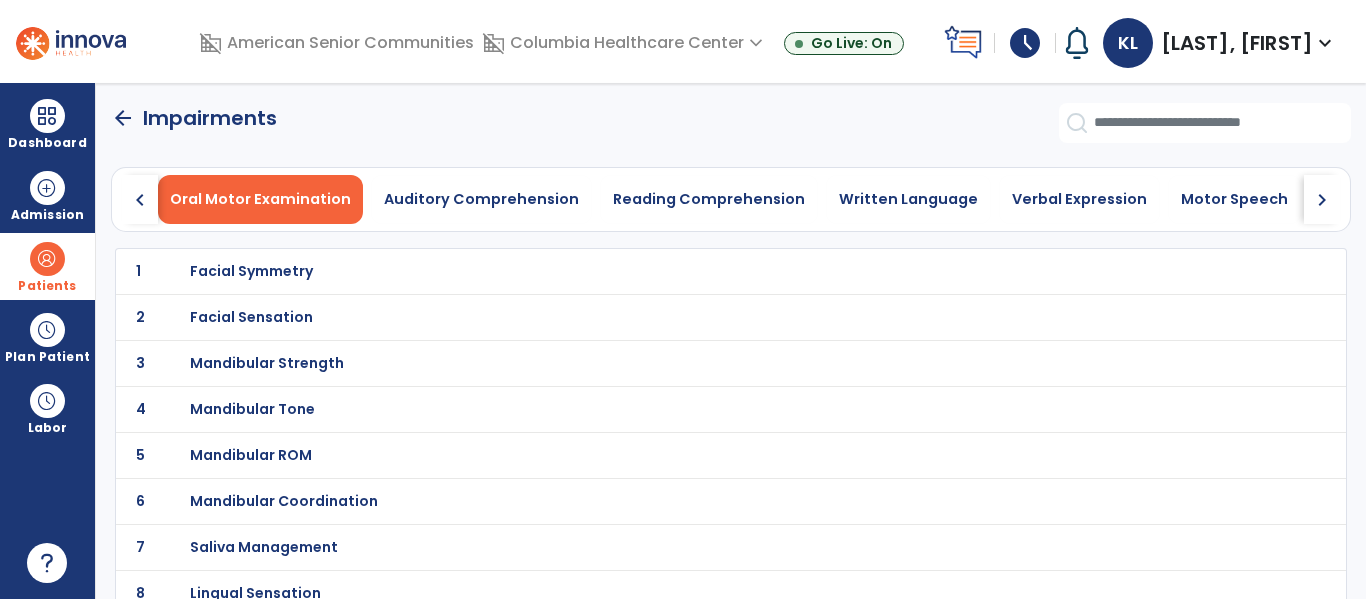 click on "arrow_back" 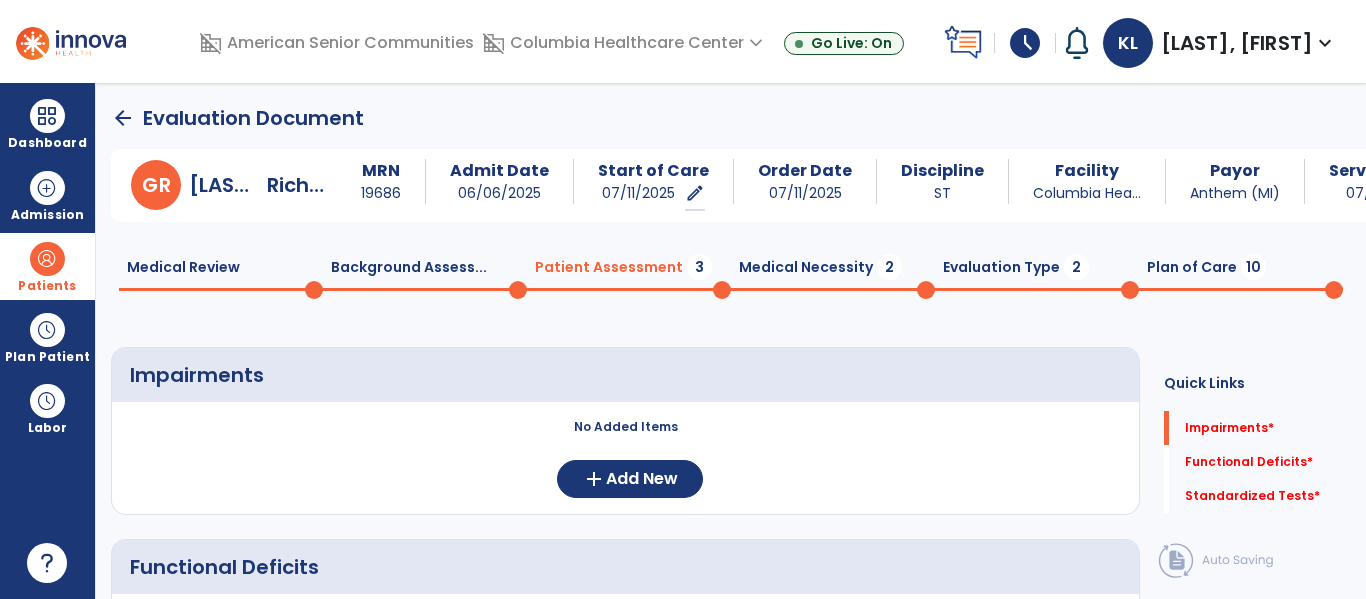 click on "Plan of Care  10" 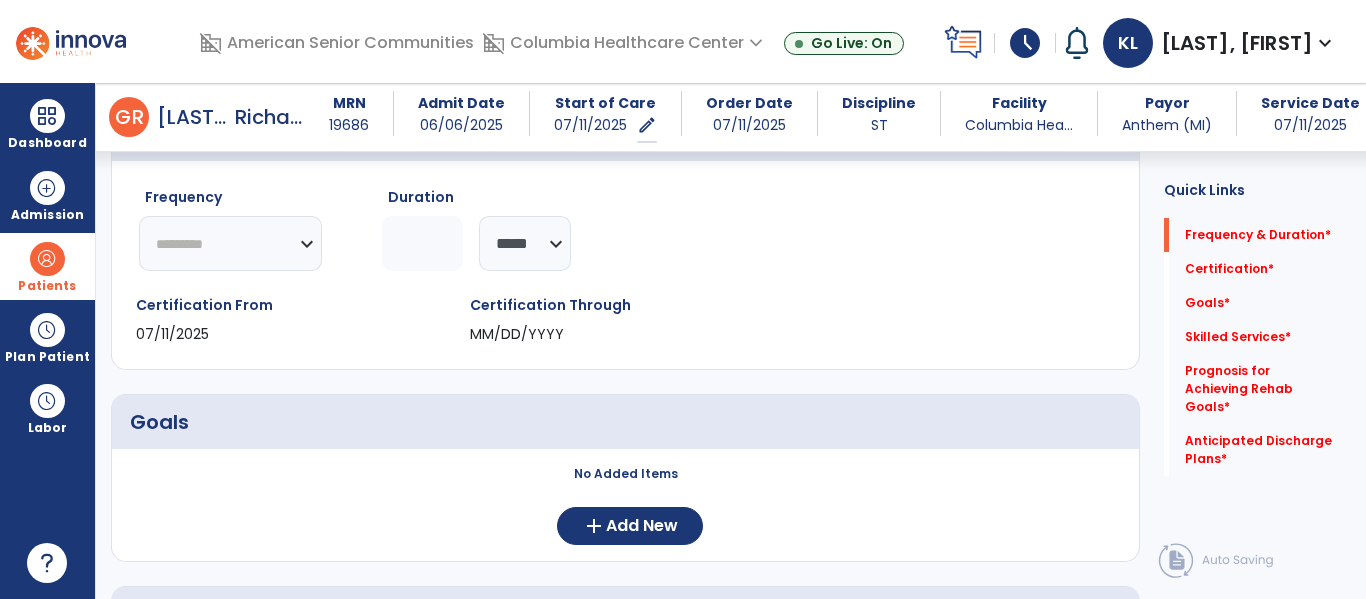 scroll, scrollTop: 237, scrollLeft: 0, axis: vertical 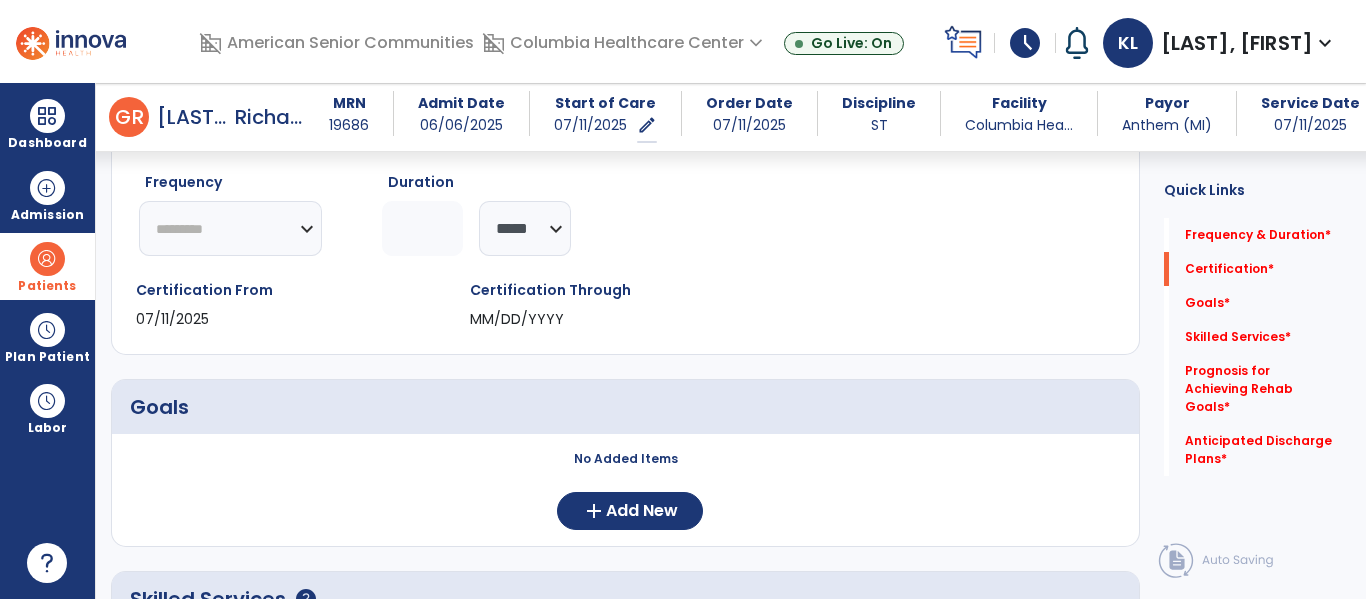 click on "********* ** ** ** ** ** ** **" 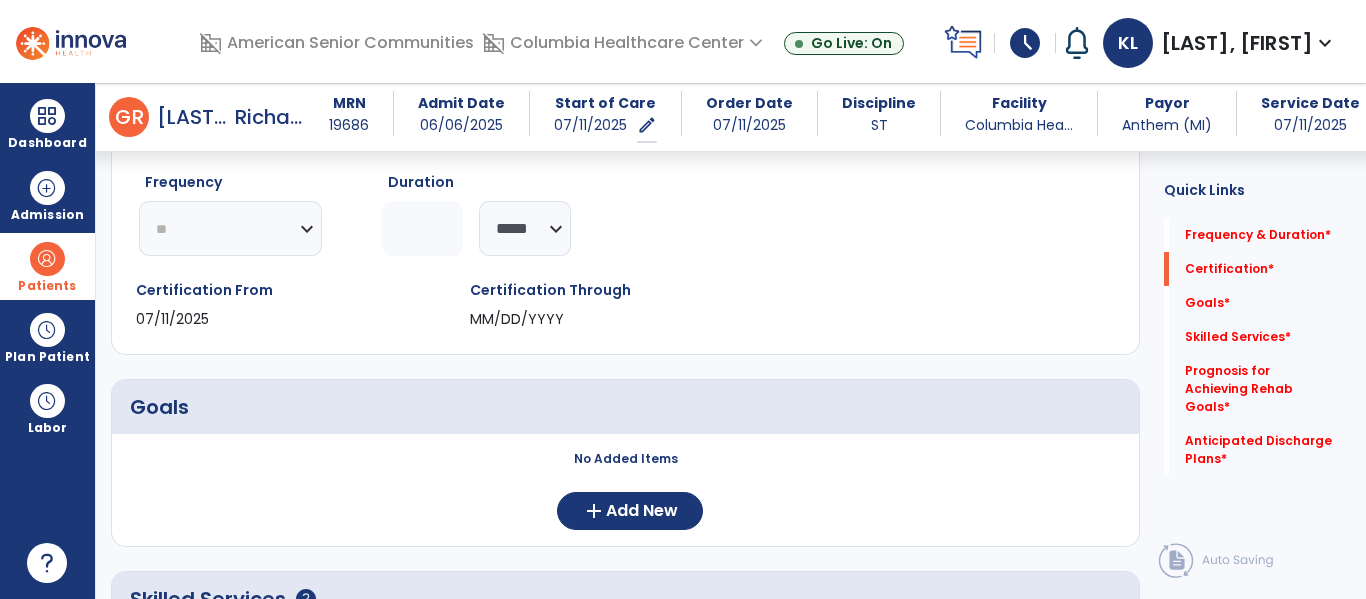 click on "********* ** ** ** ** ** ** **" 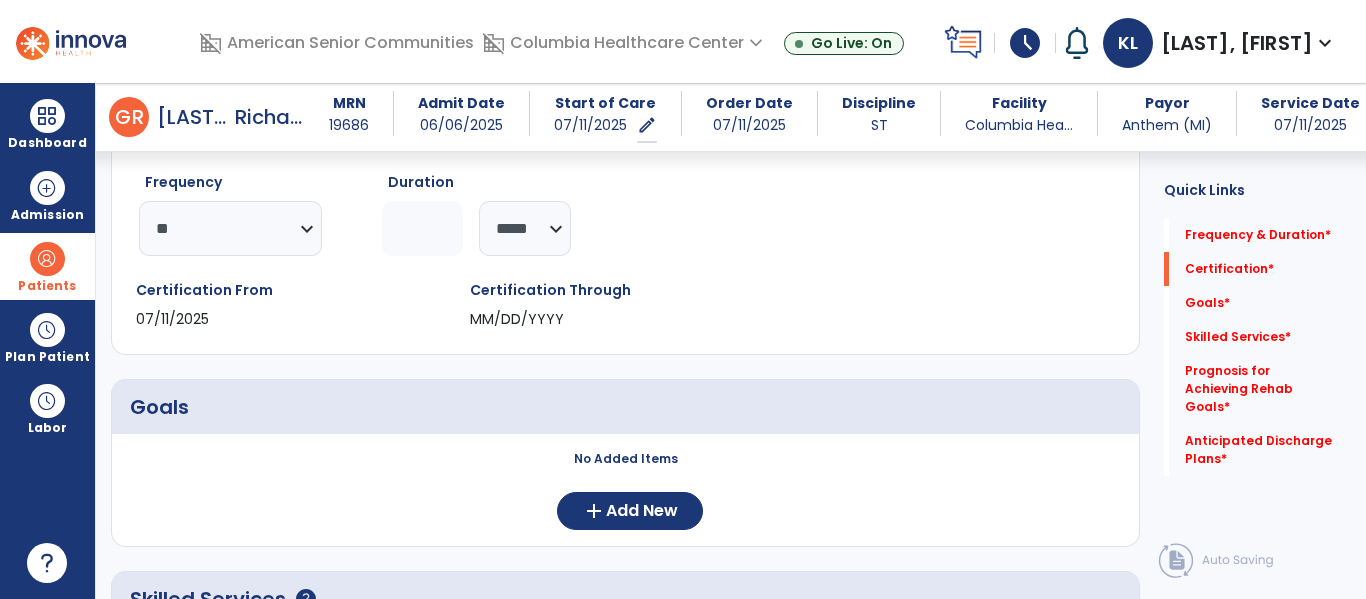 click on "********* ** ** ** ** ** ** **" 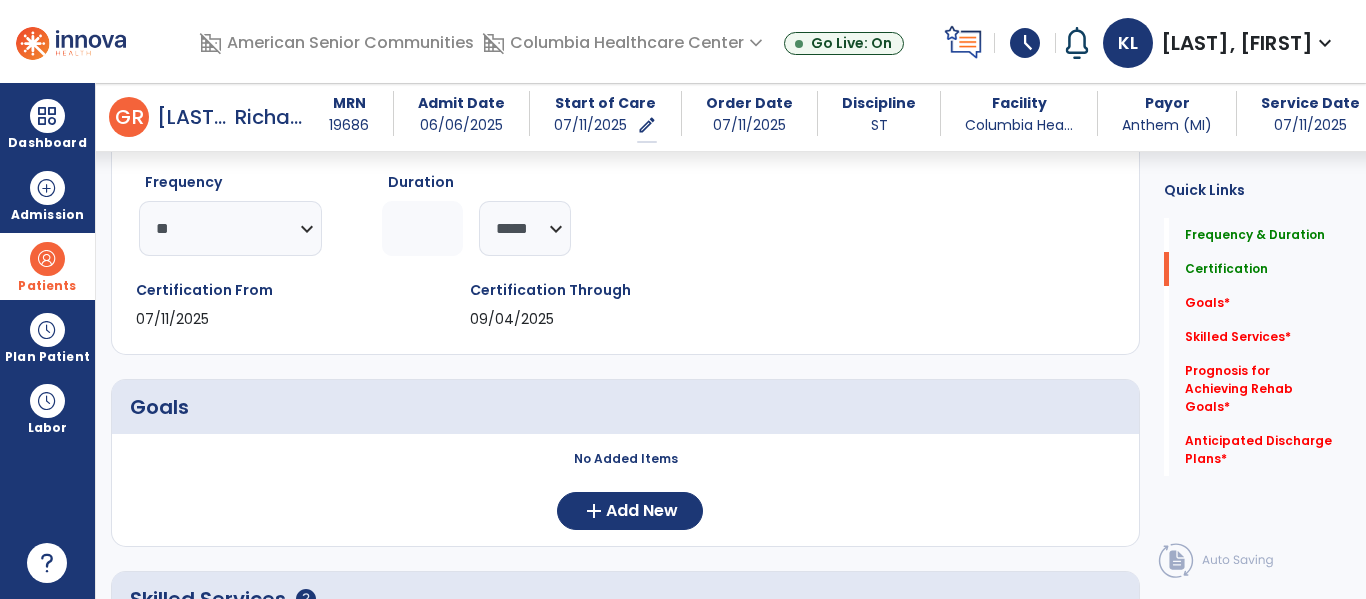 type on "*" 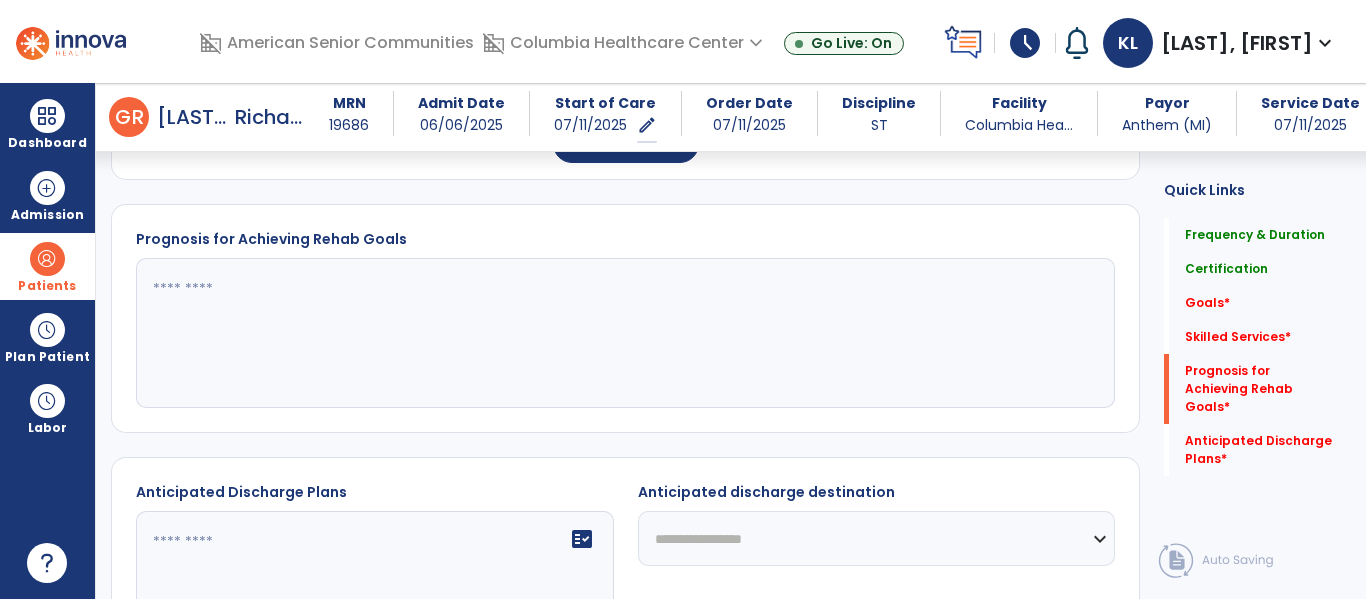 scroll, scrollTop: 790, scrollLeft: 0, axis: vertical 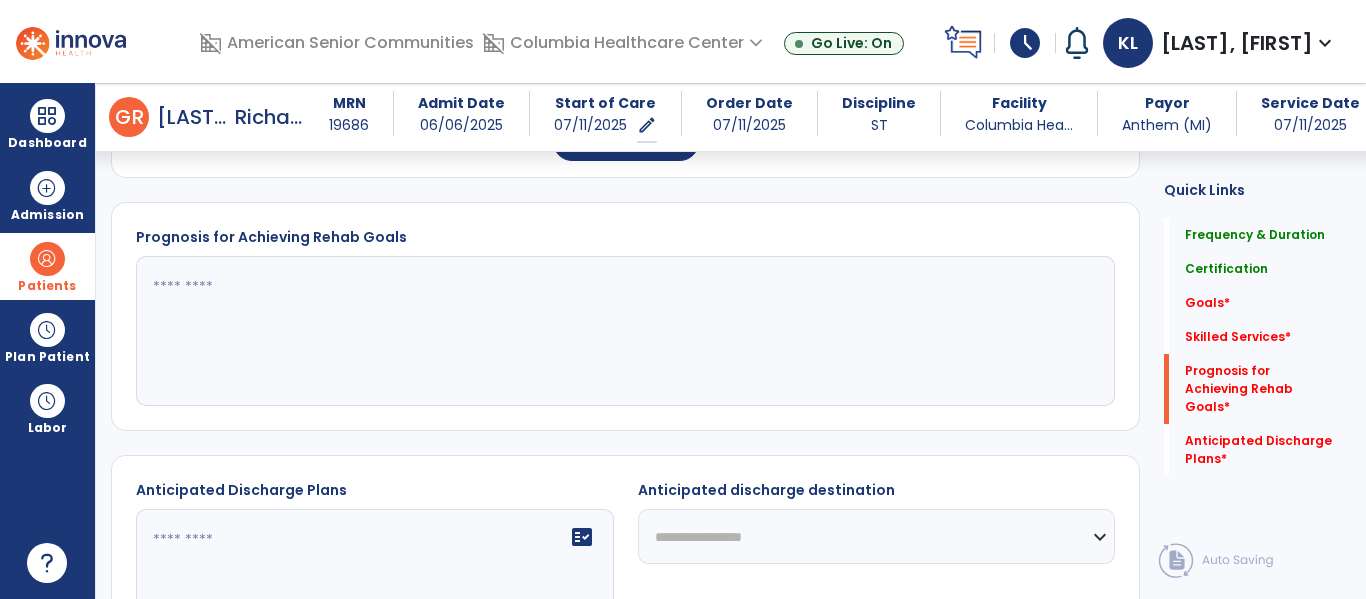 click on "**********" 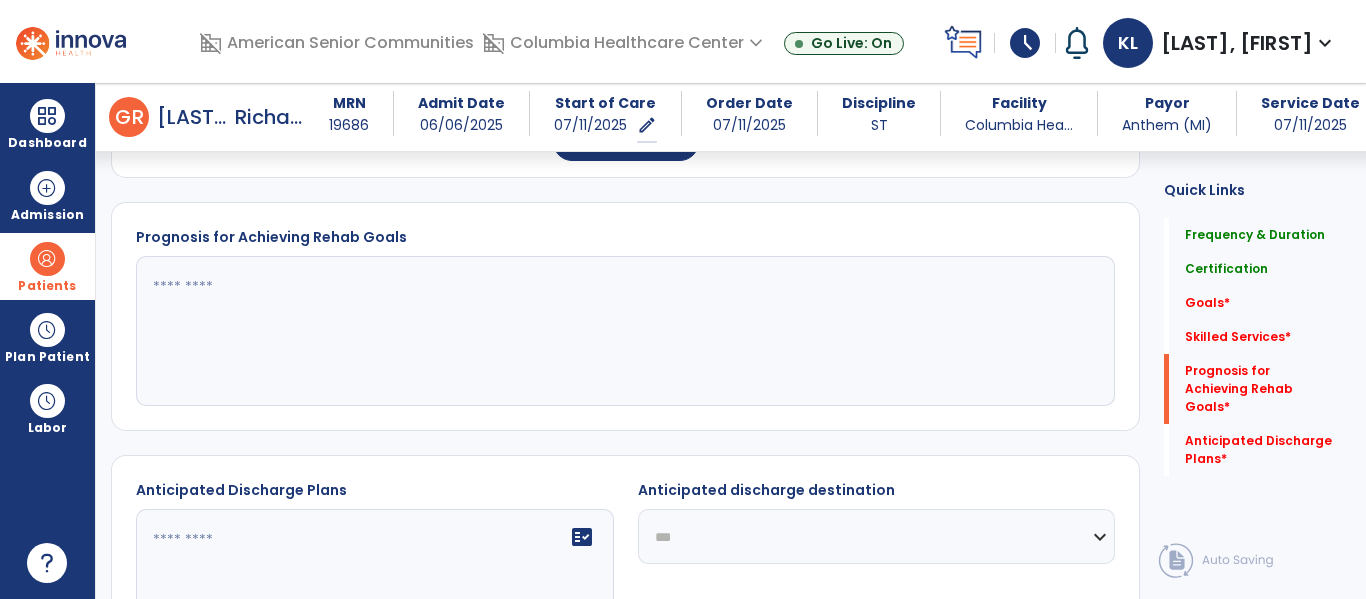 click on "**********" 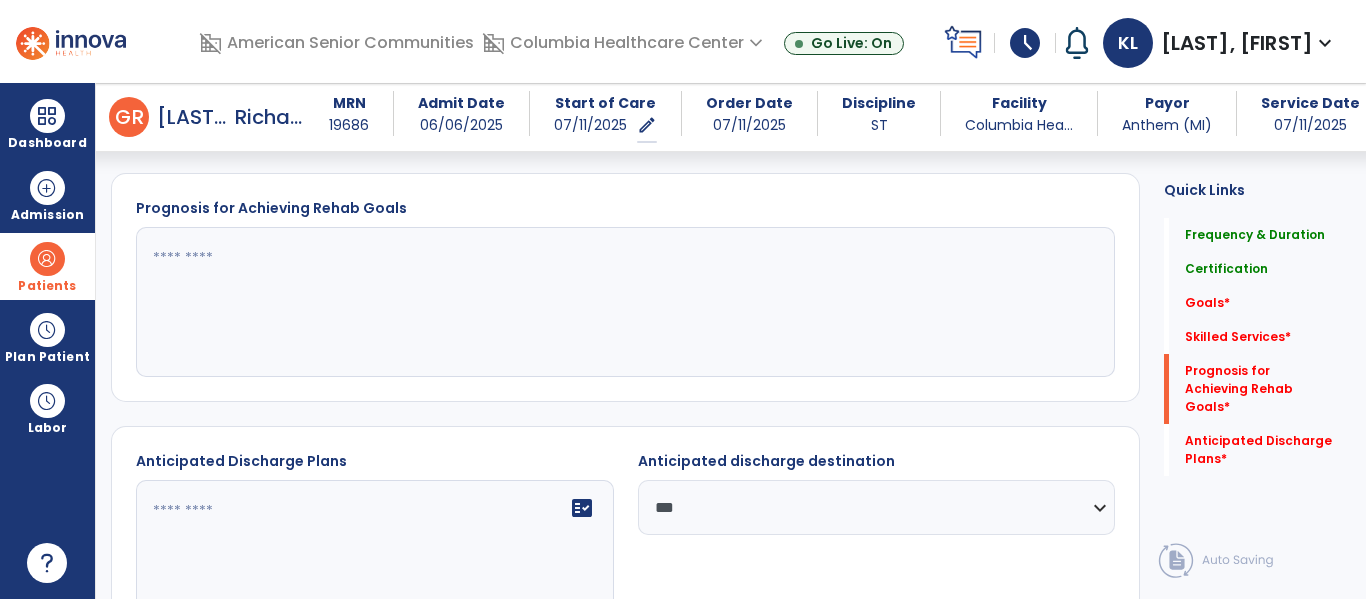 click 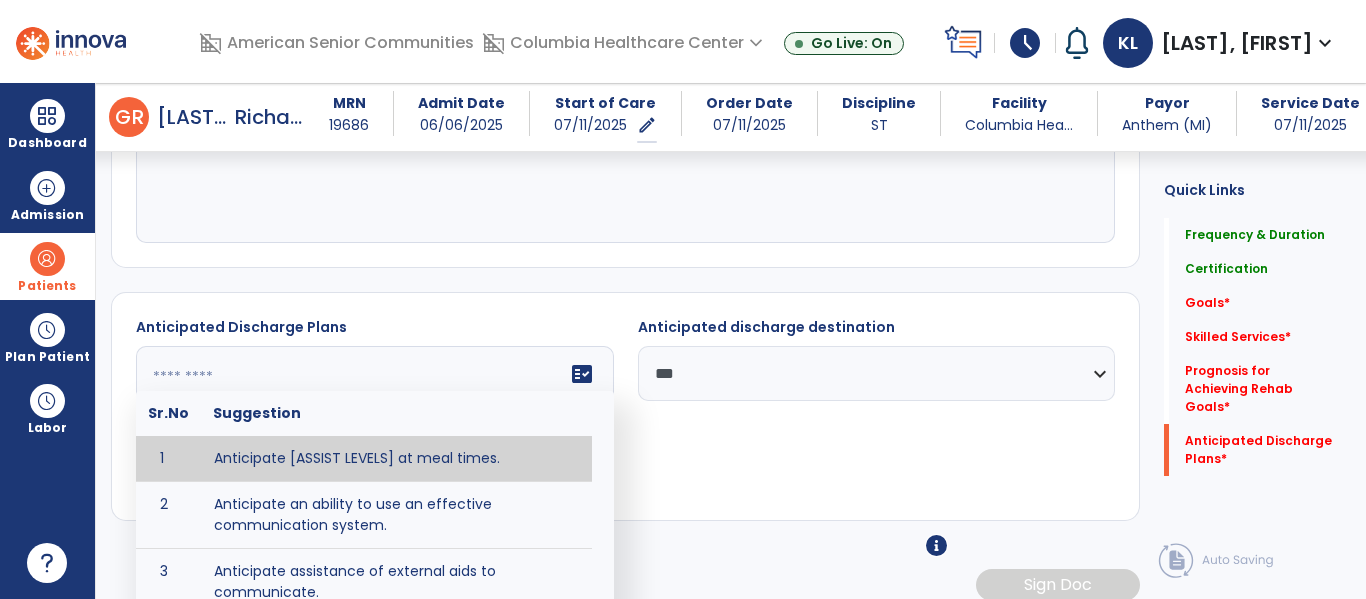 scroll, scrollTop: 1056, scrollLeft: 0, axis: vertical 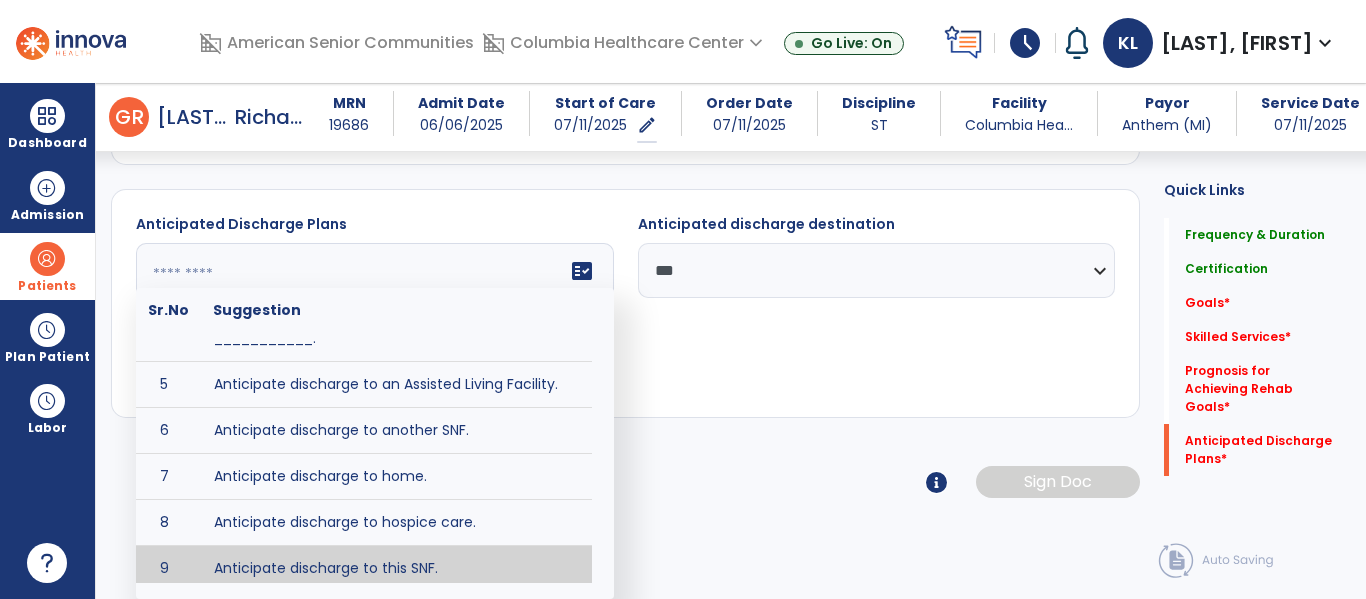 type on "**********" 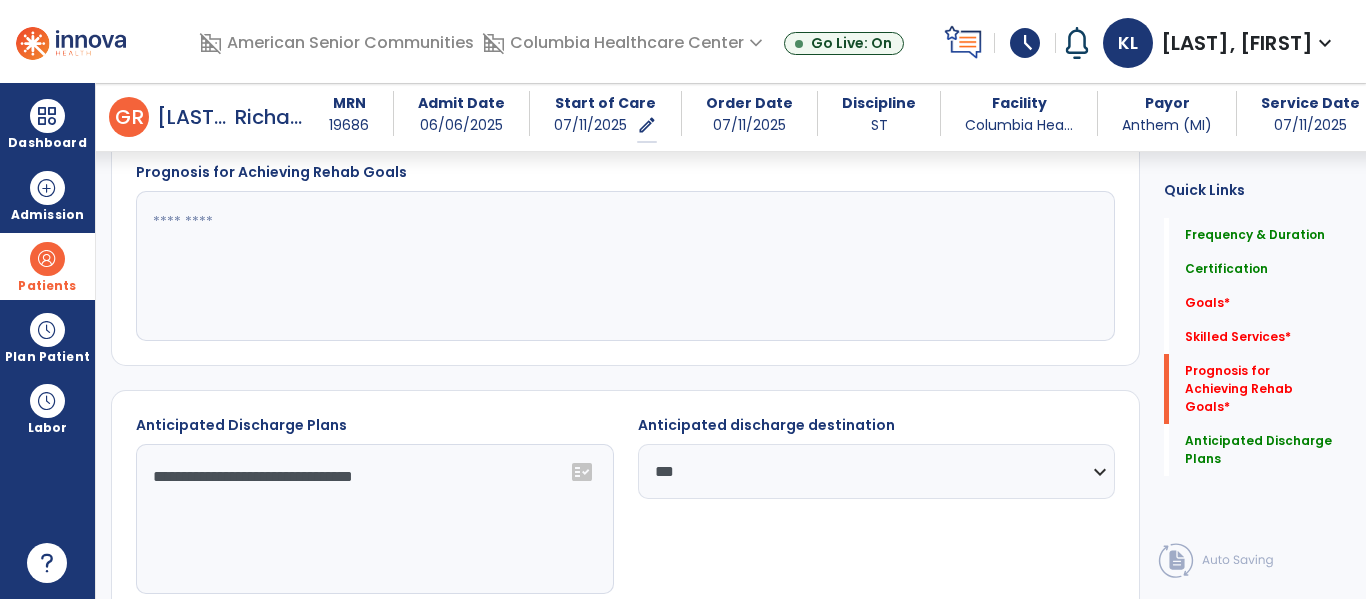 scroll, scrollTop: 835, scrollLeft: 0, axis: vertical 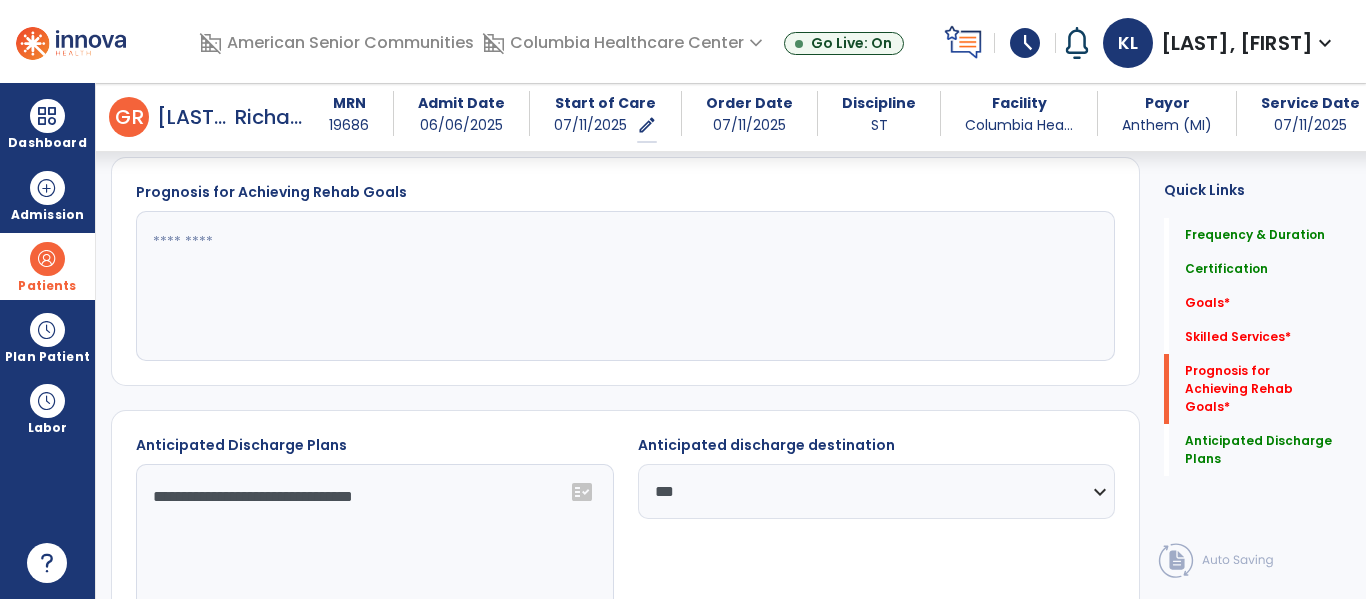 click 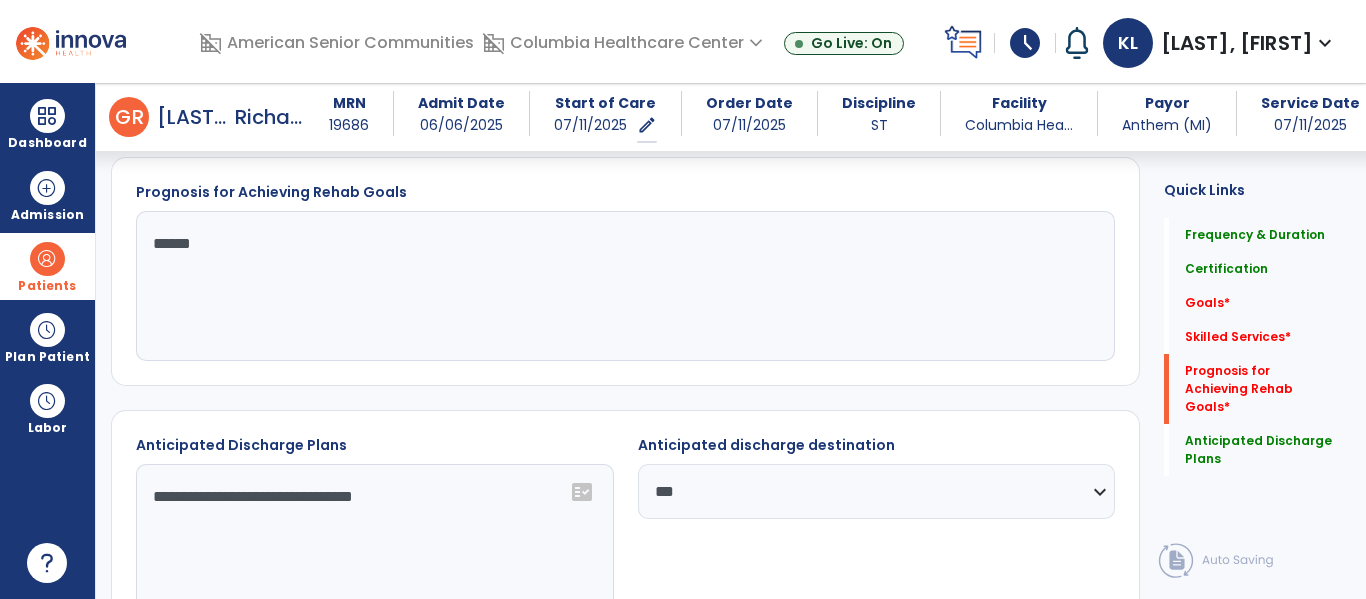type on "*******" 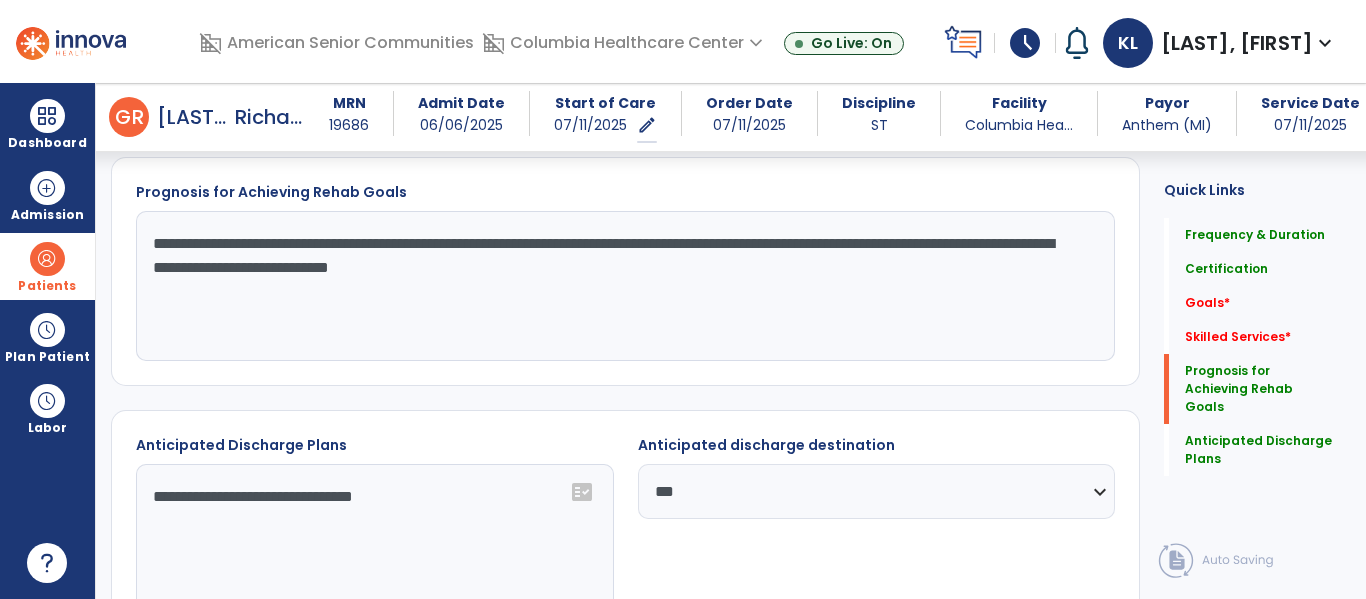 type on "**********" 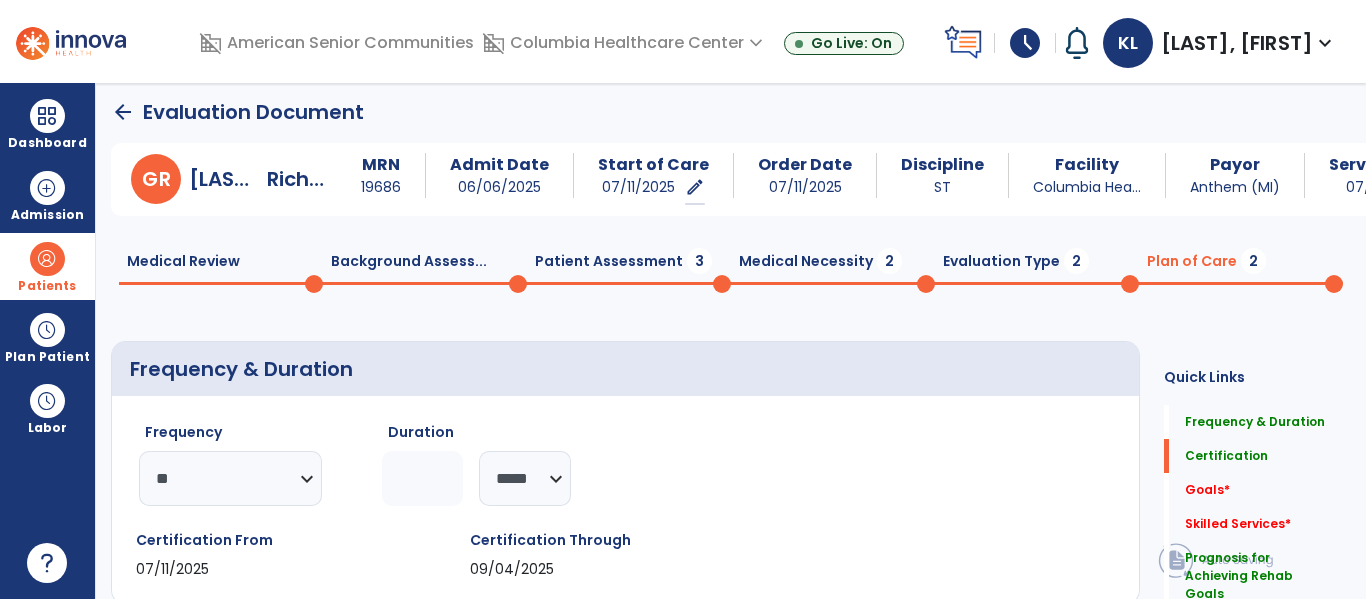 scroll, scrollTop: 0, scrollLeft: 0, axis: both 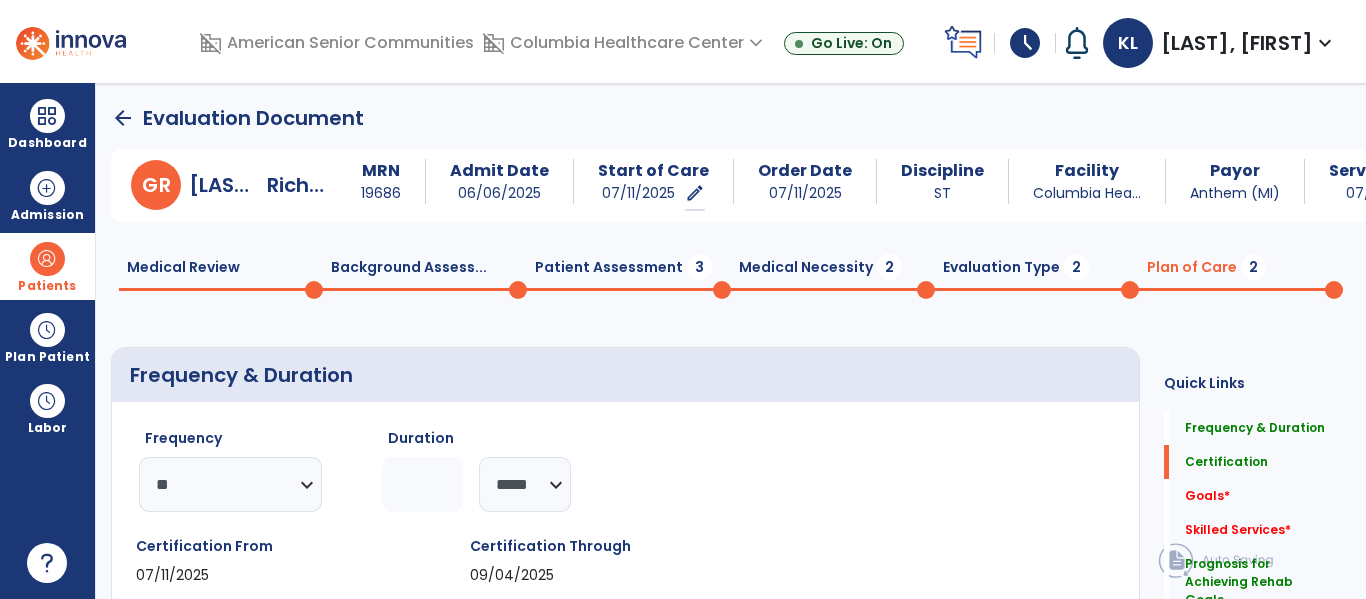 click on "Evaluation Type  2" 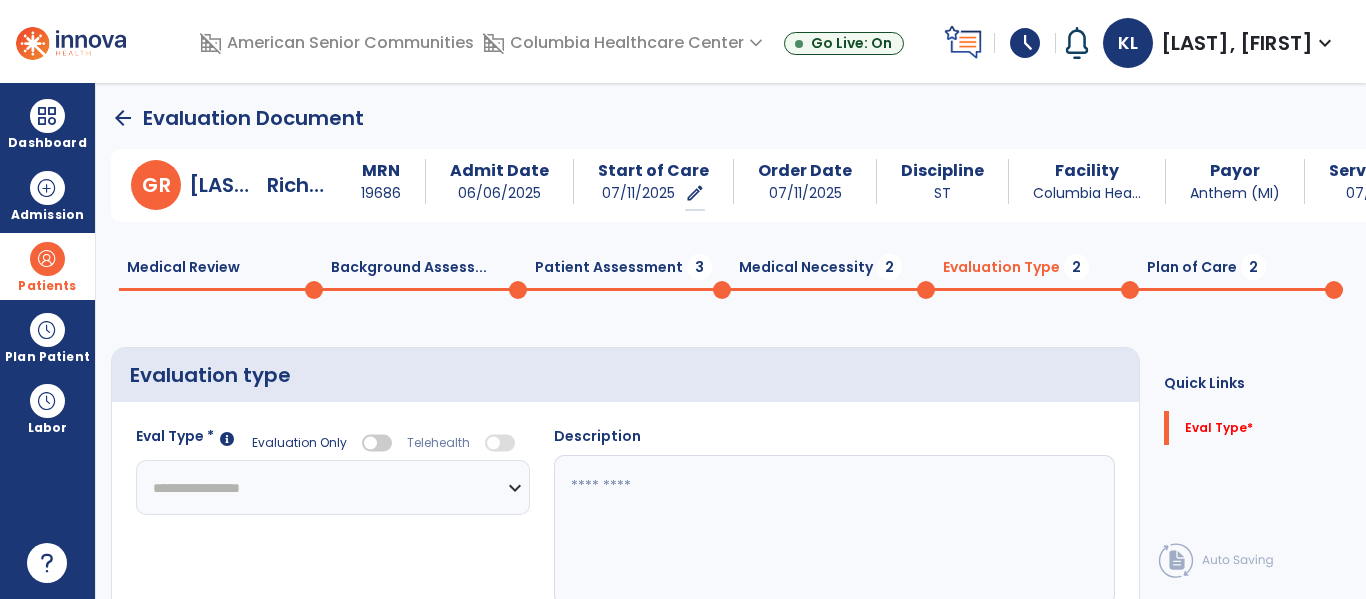 select 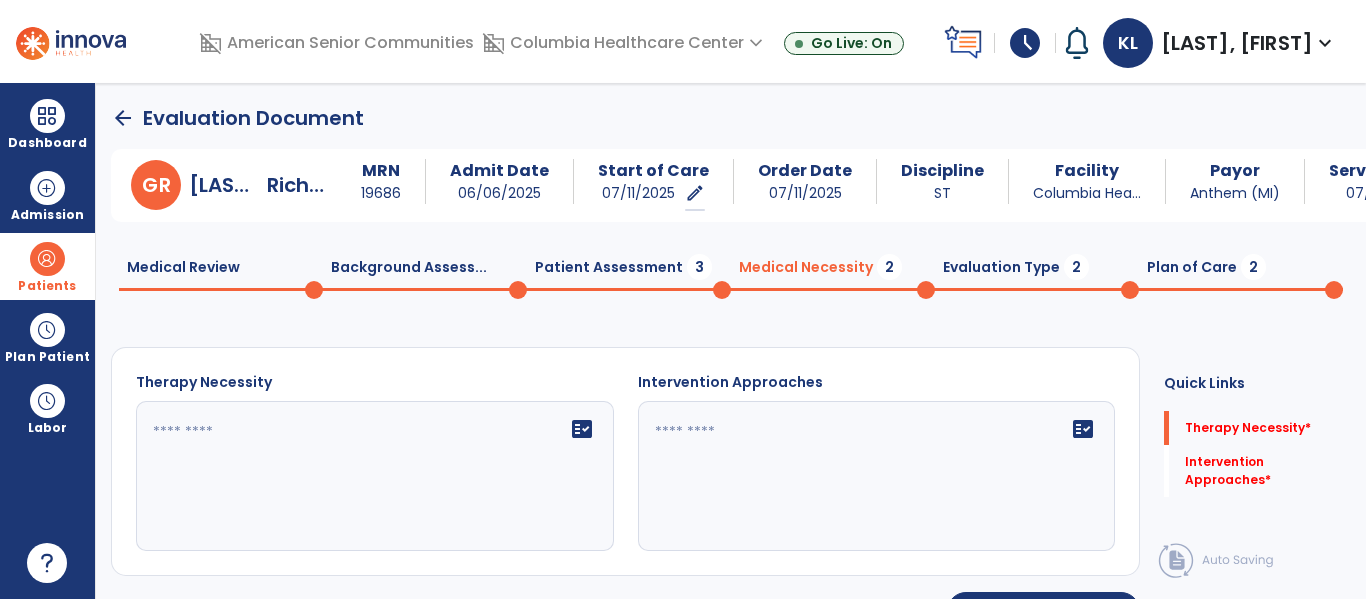 click on "Patient Assessment  3" 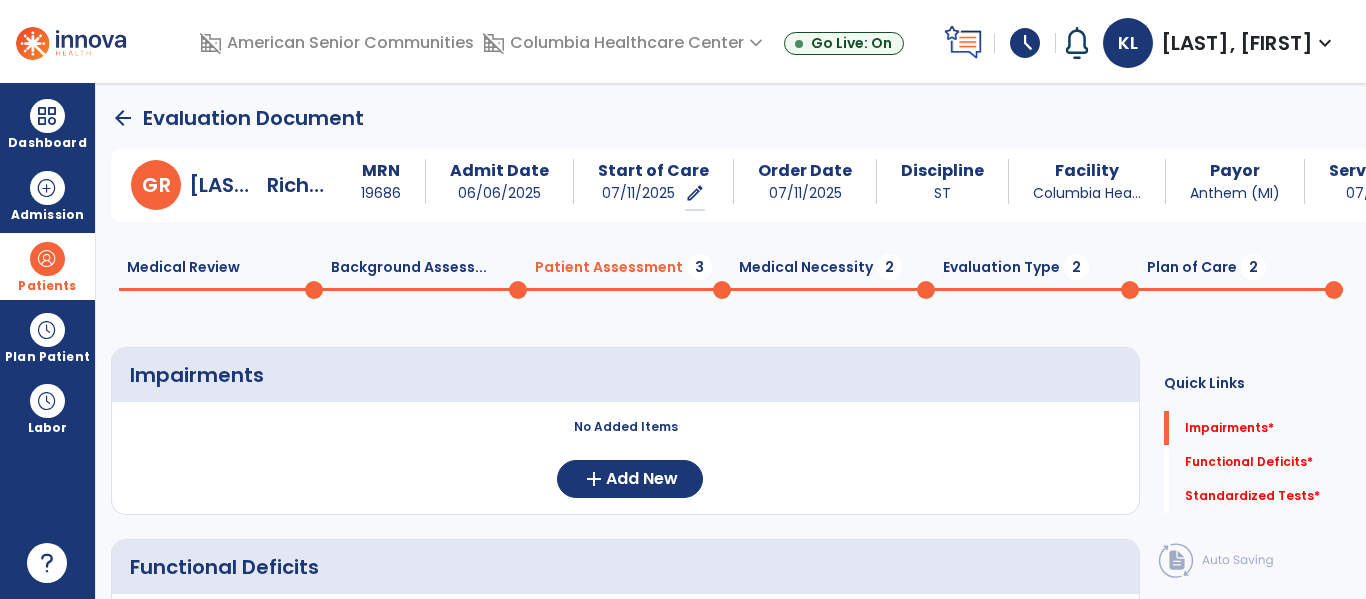 click on "Medical Necessity  2" 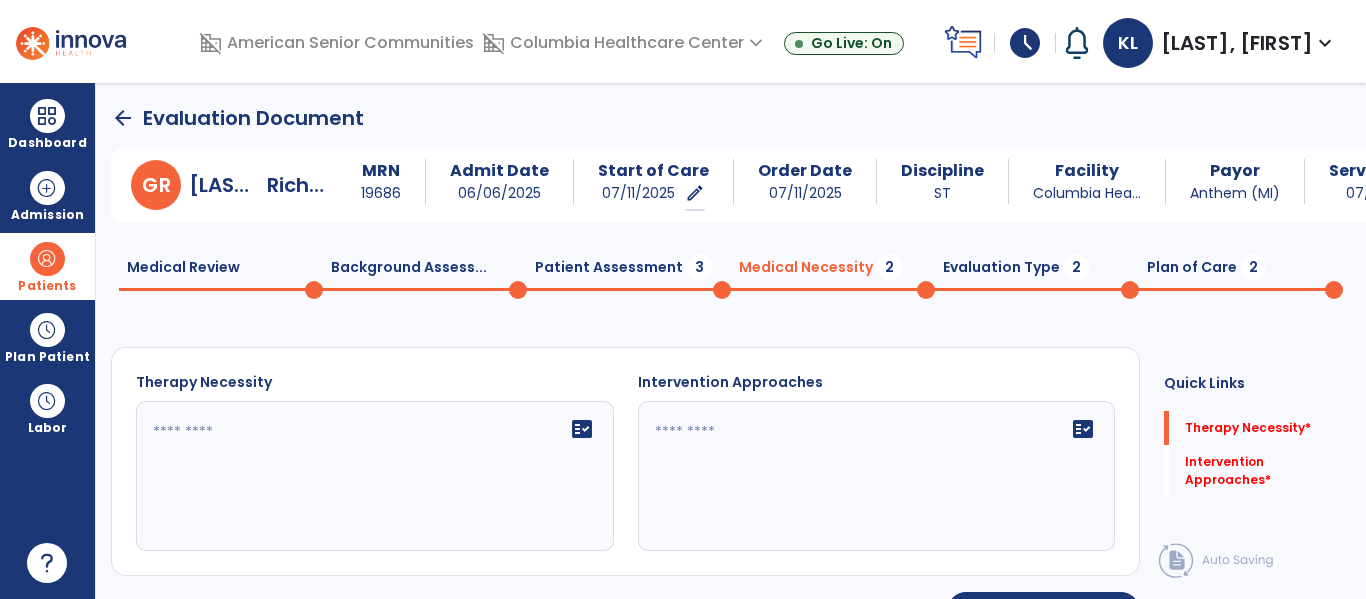 click 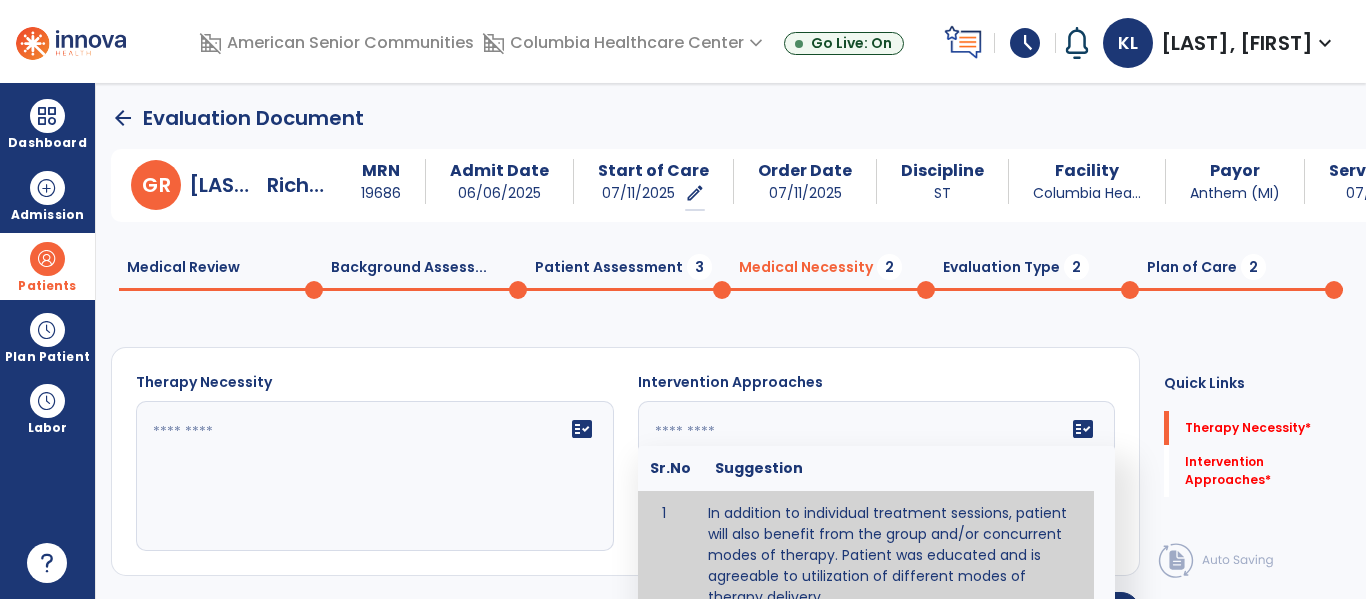 scroll, scrollTop: 316, scrollLeft: 0, axis: vertical 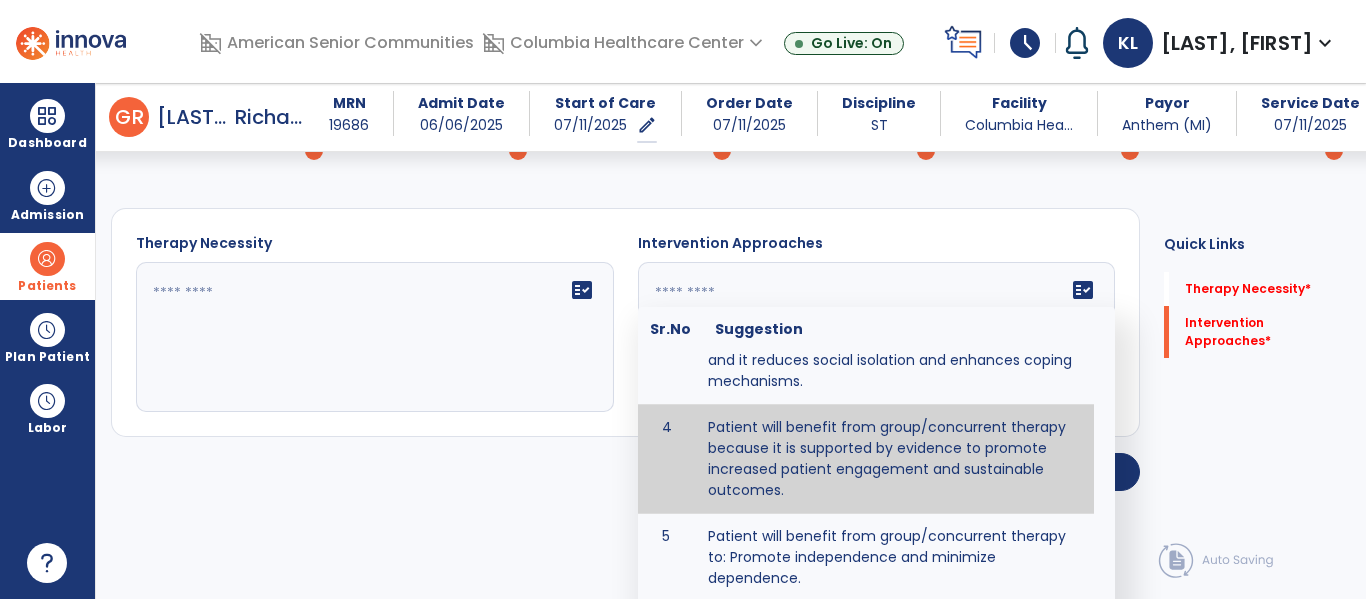type on "**********" 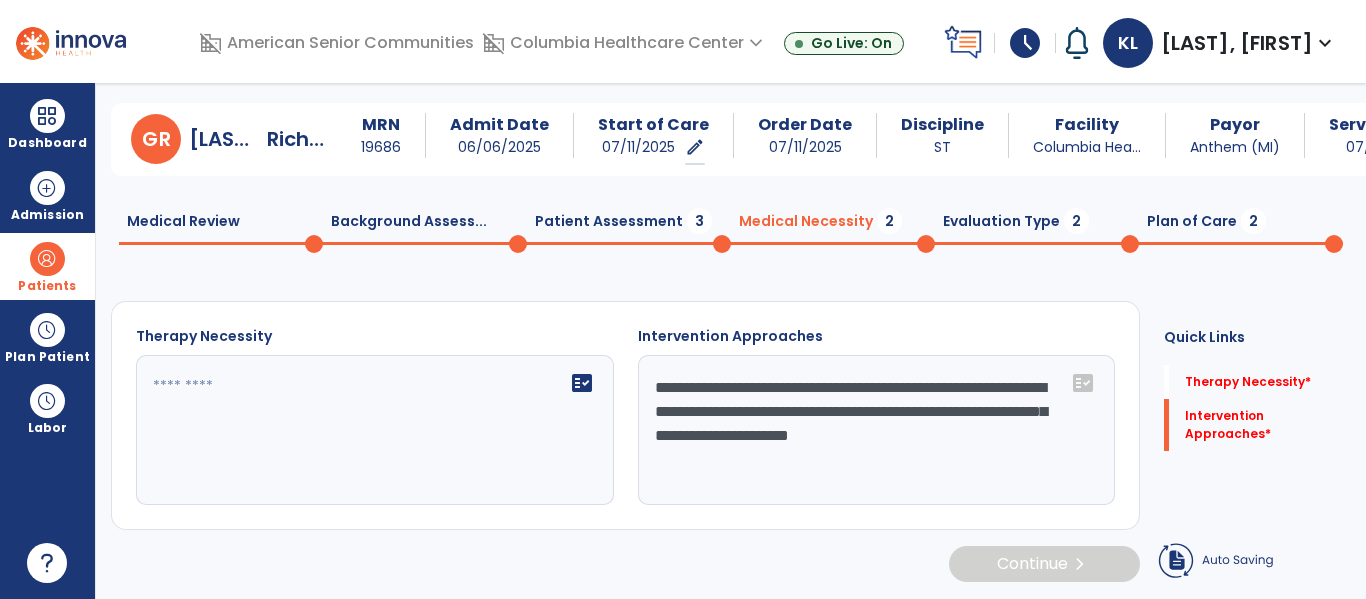scroll, scrollTop: 27, scrollLeft: 0, axis: vertical 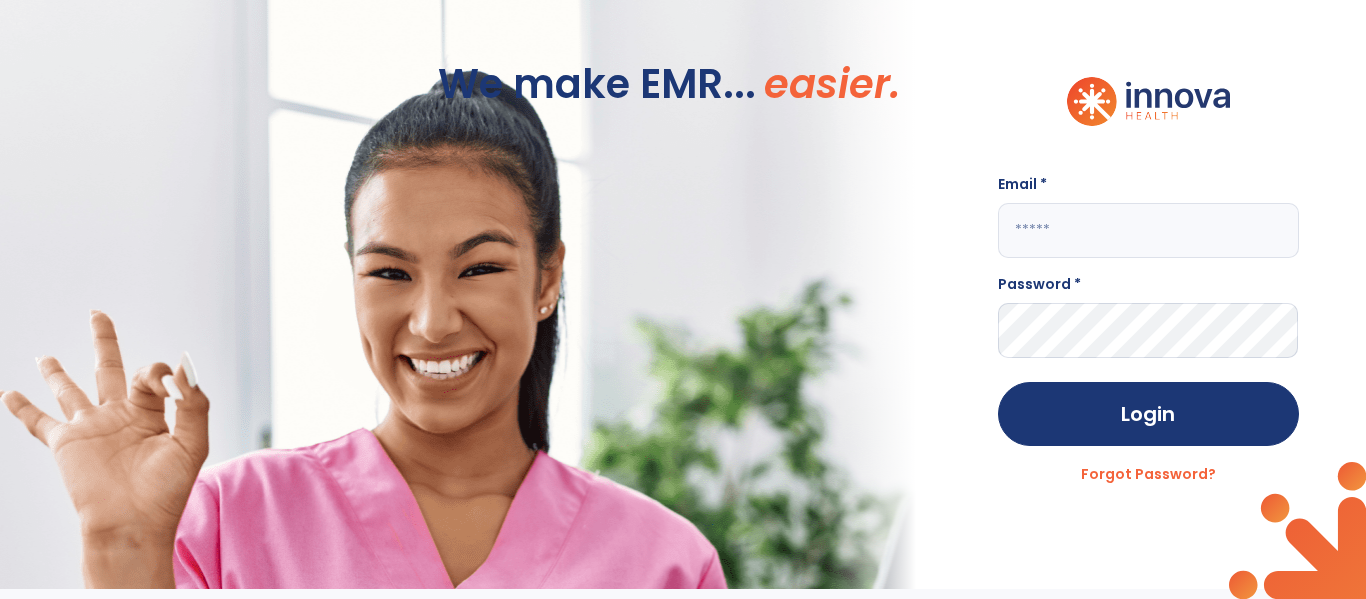 click 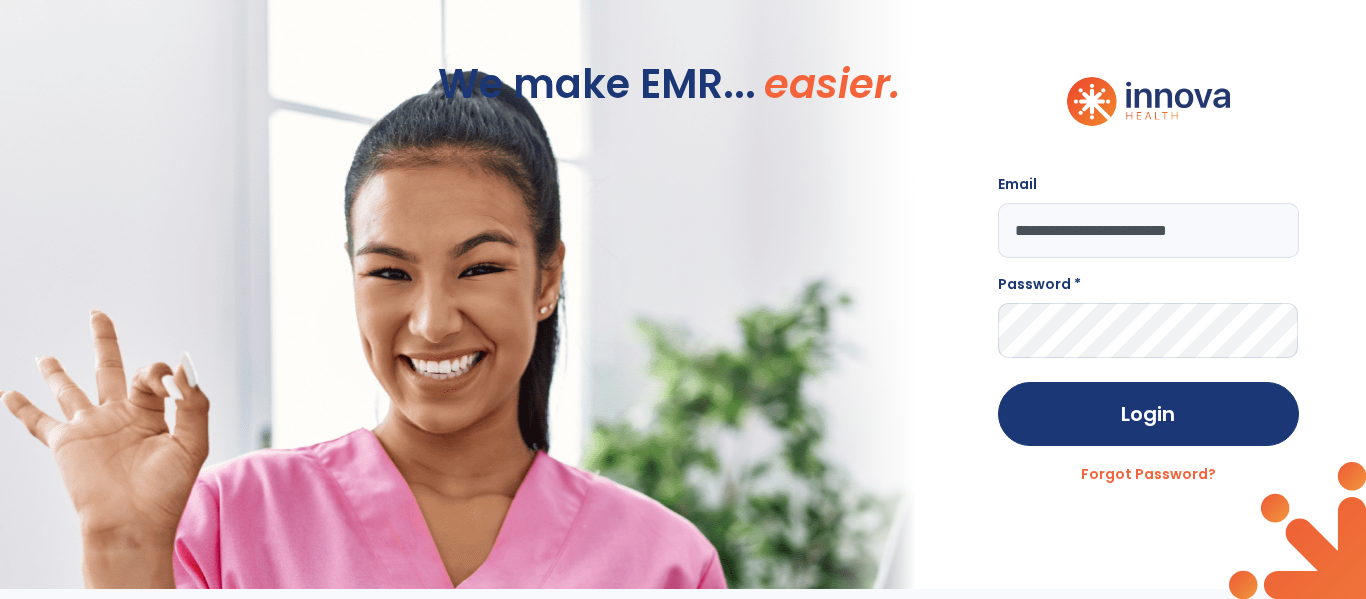 type on "**********" 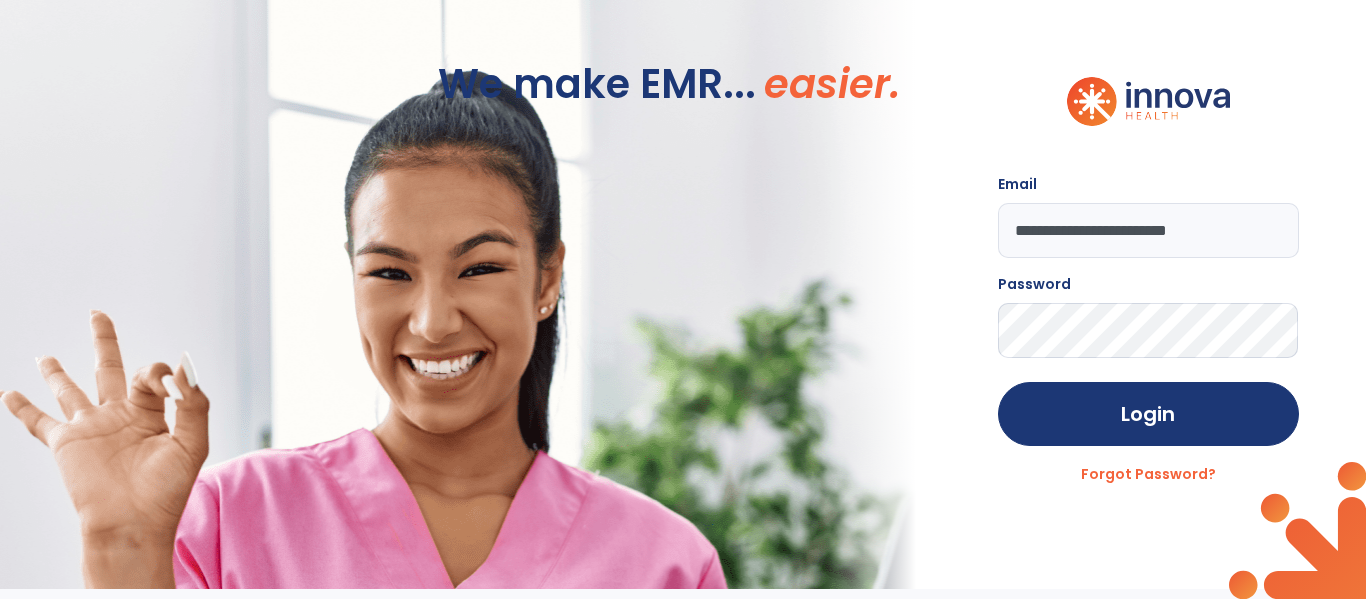 click on "Login" 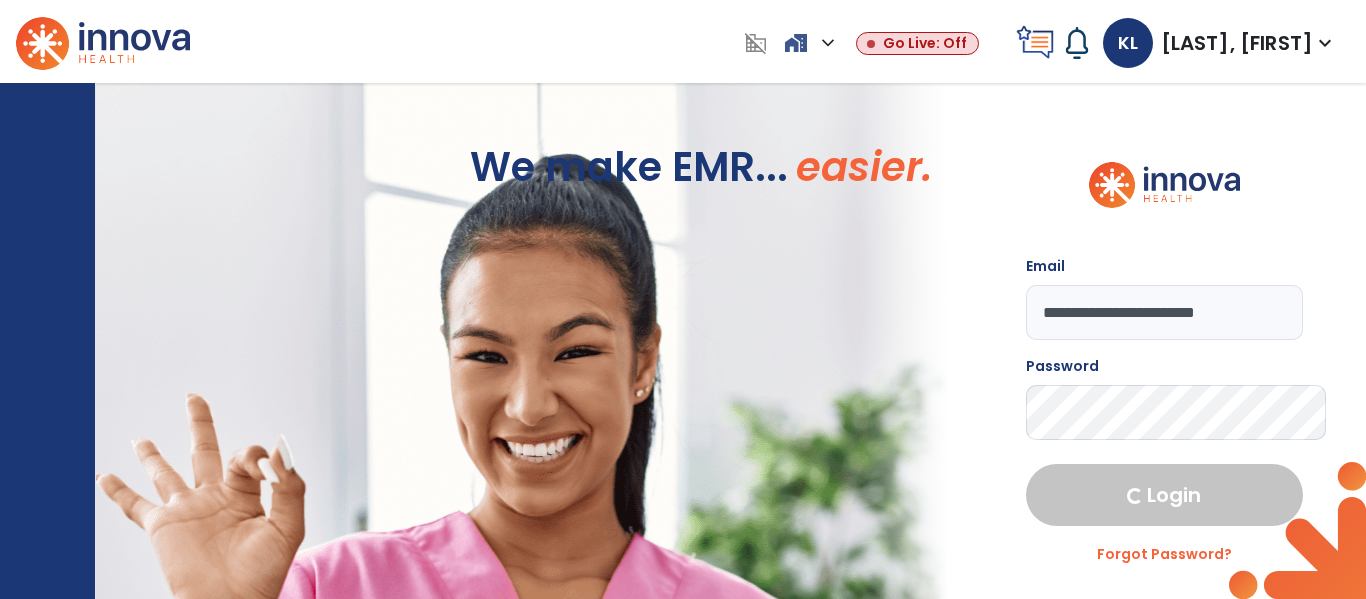 select on "****" 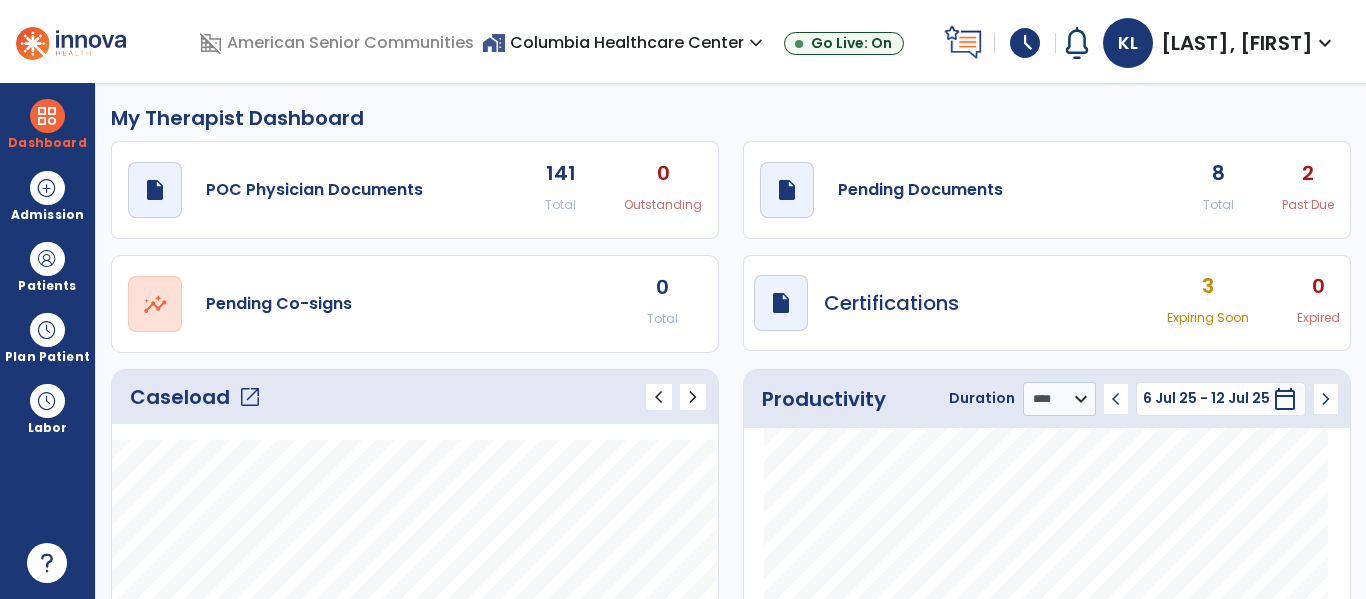 click on "open_in_new" 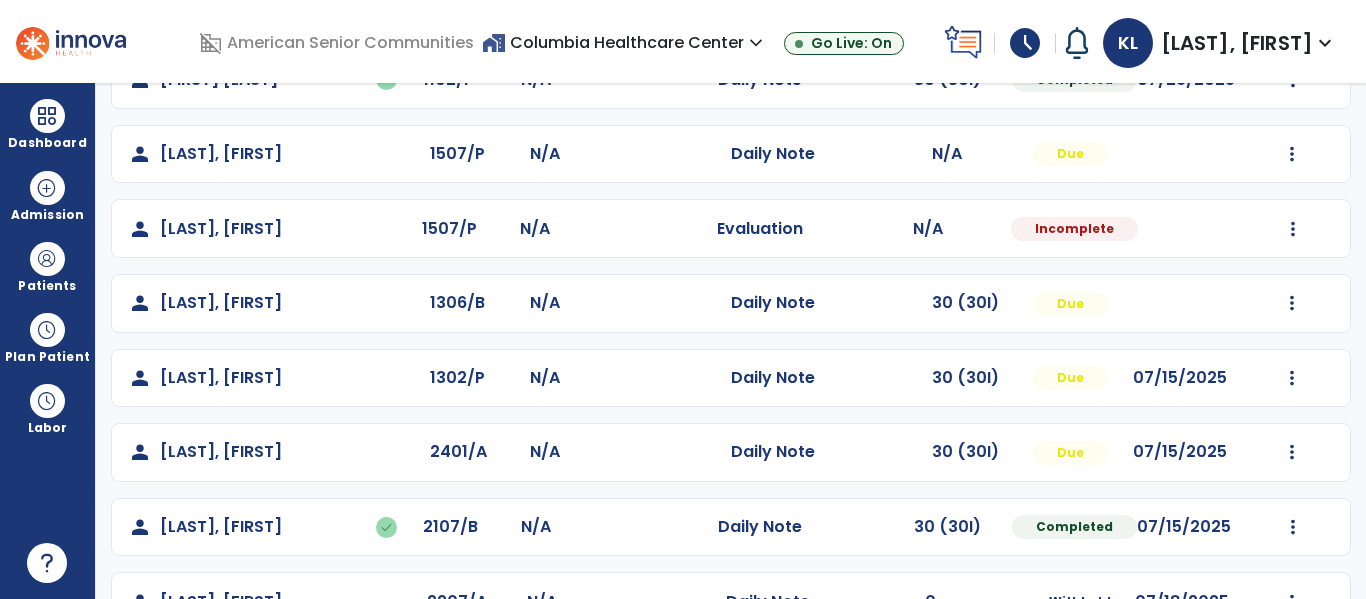 scroll, scrollTop: 356, scrollLeft: 0, axis: vertical 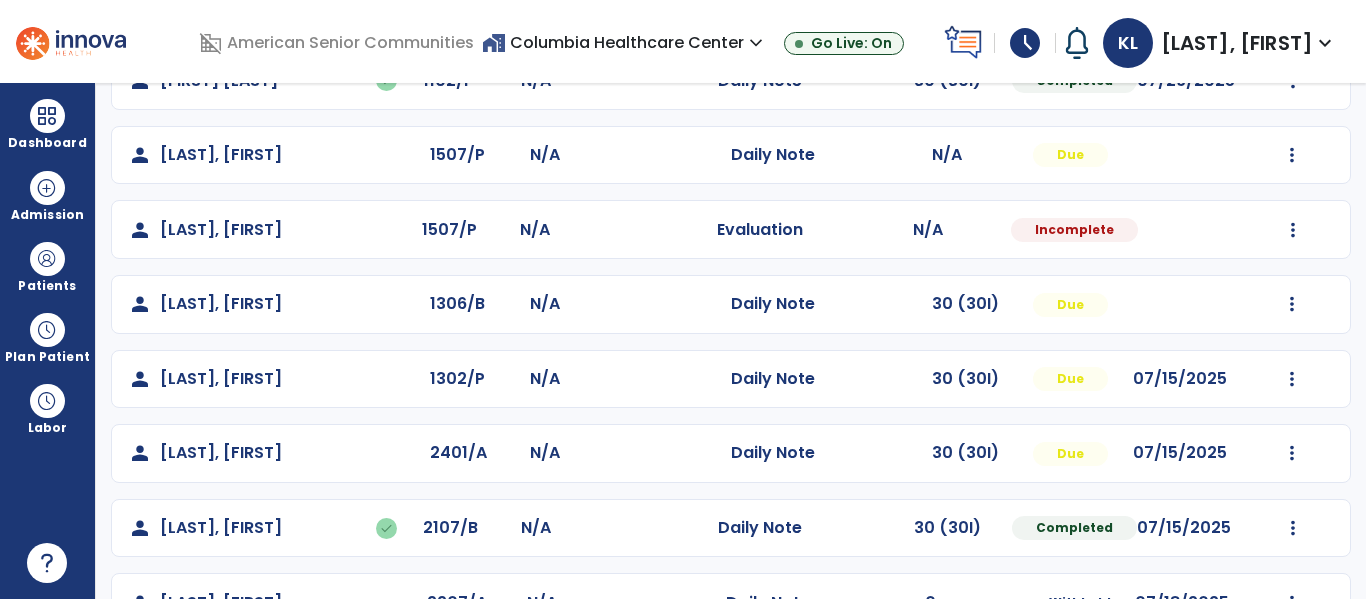 click on "person [LAST], [FIRST] 1507/P N/A Evaluation N/A Incomplete Mark Visit As Complete Reset Note Open Document G + C Mins" 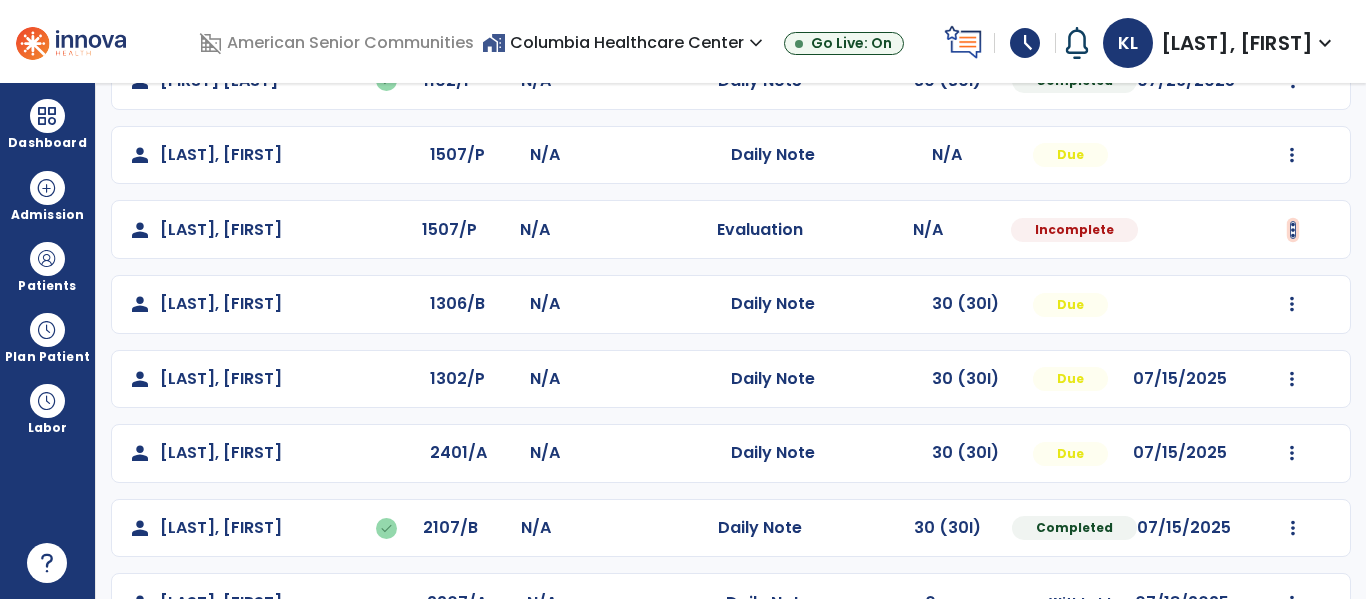 click at bounding box center [1293, 6] 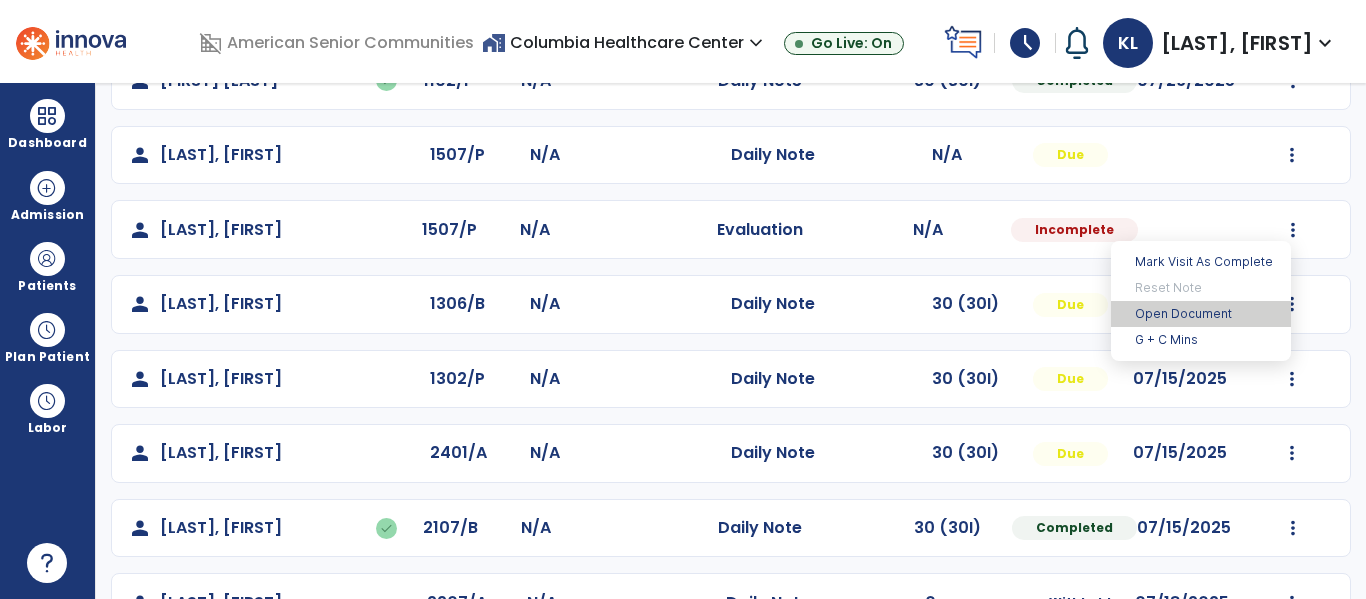 click on "Open Document" at bounding box center (1201, 314) 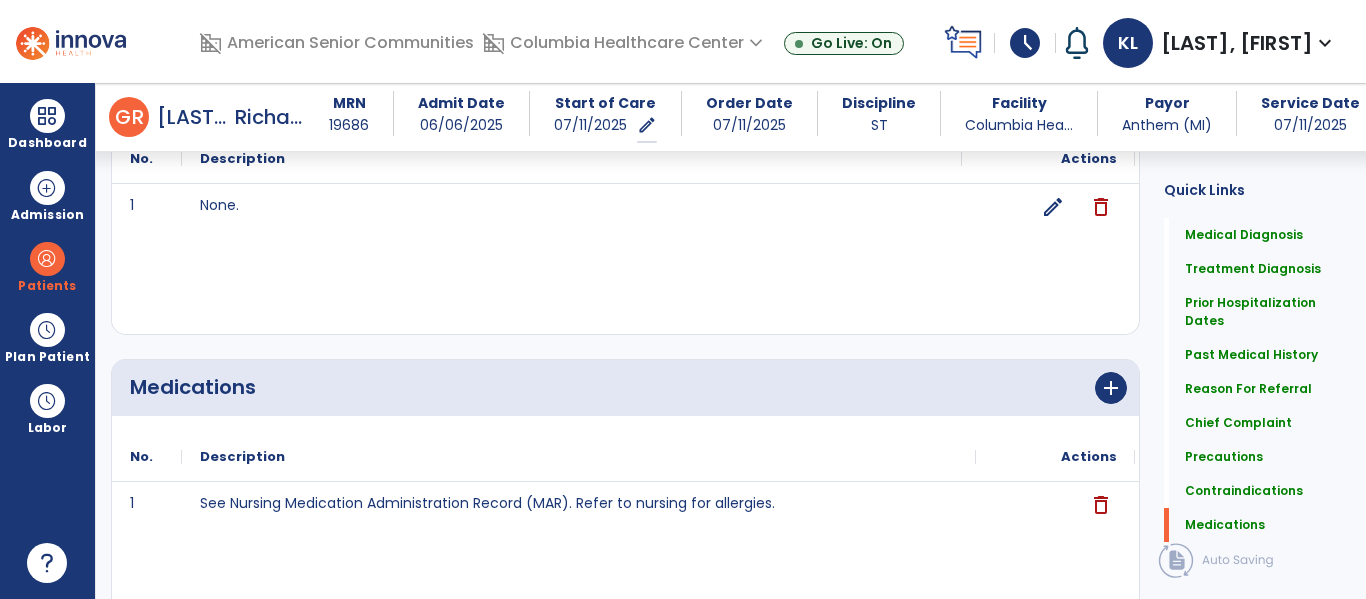 scroll, scrollTop: 2409, scrollLeft: 0, axis: vertical 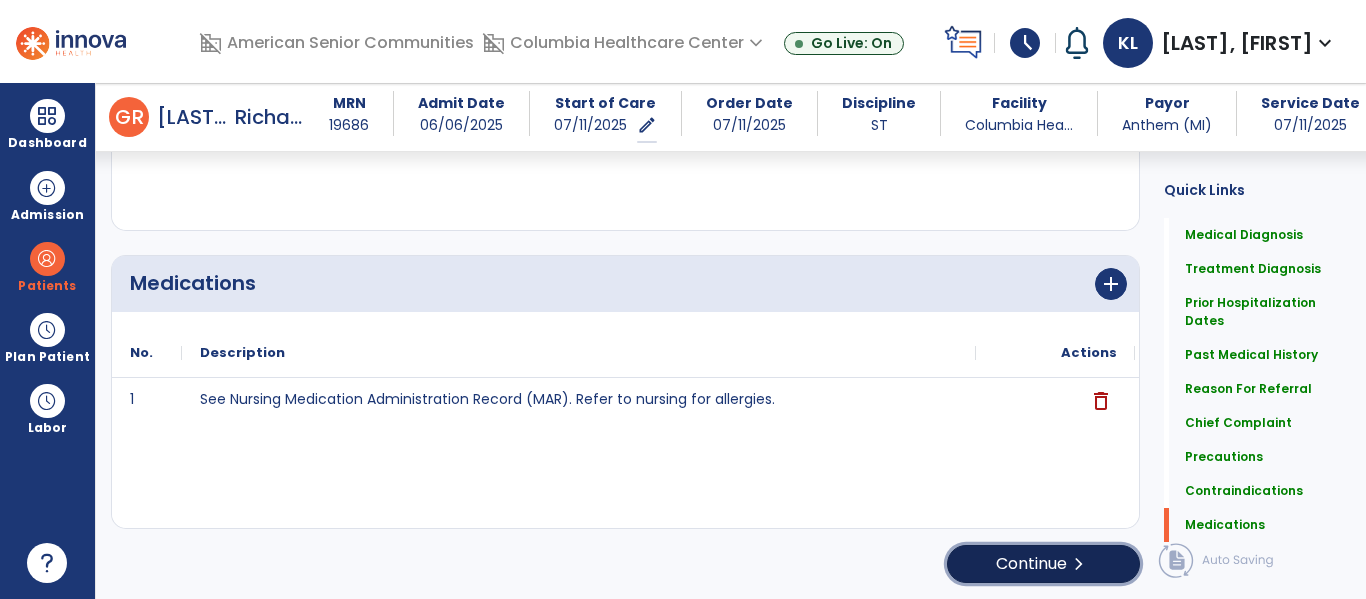 click on "Continue  chevron_right" 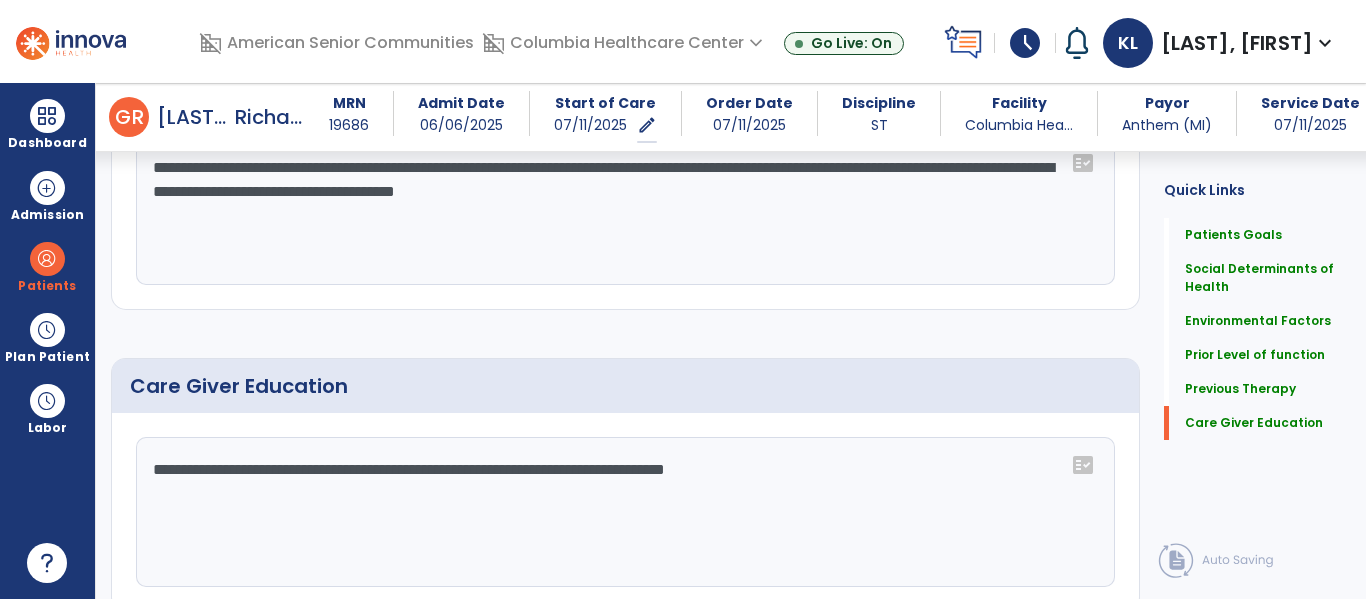 scroll, scrollTop: 1623, scrollLeft: 0, axis: vertical 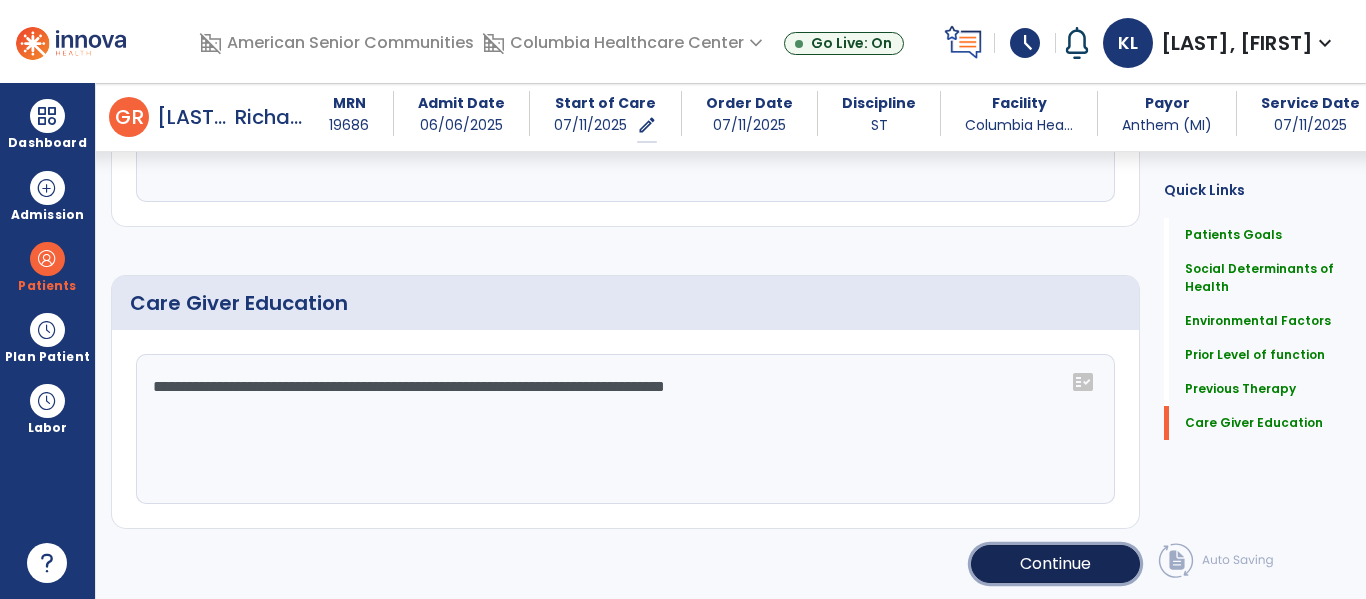click on "Continue" 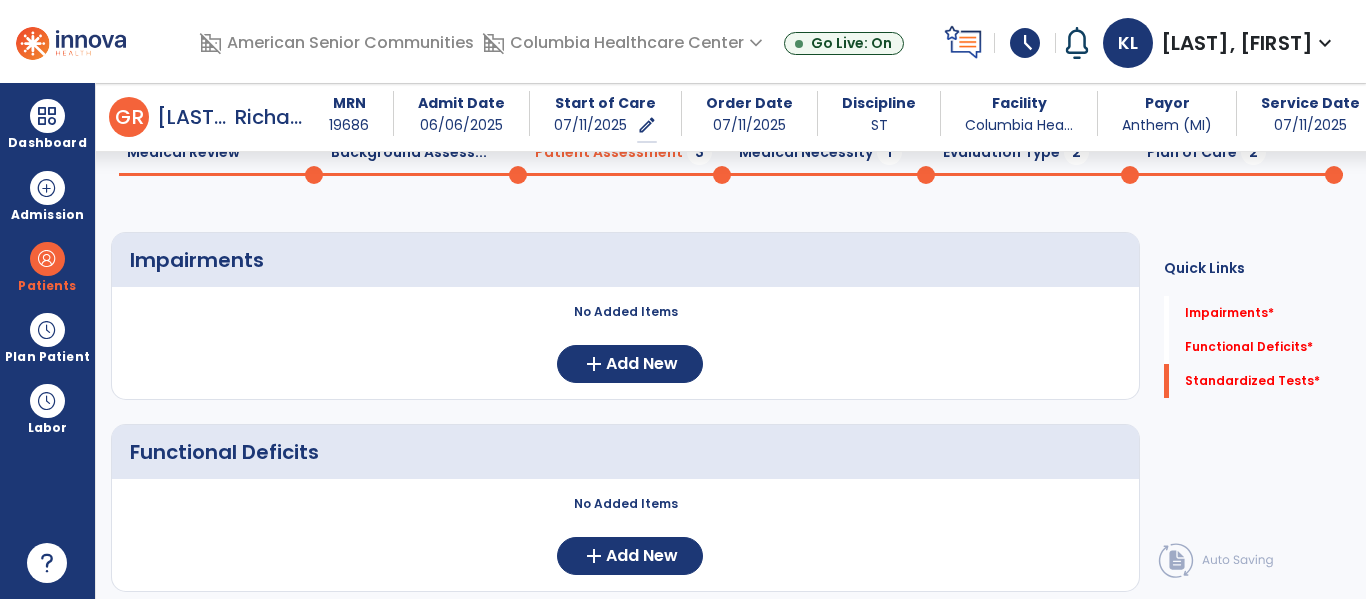 scroll, scrollTop: 0, scrollLeft: 0, axis: both 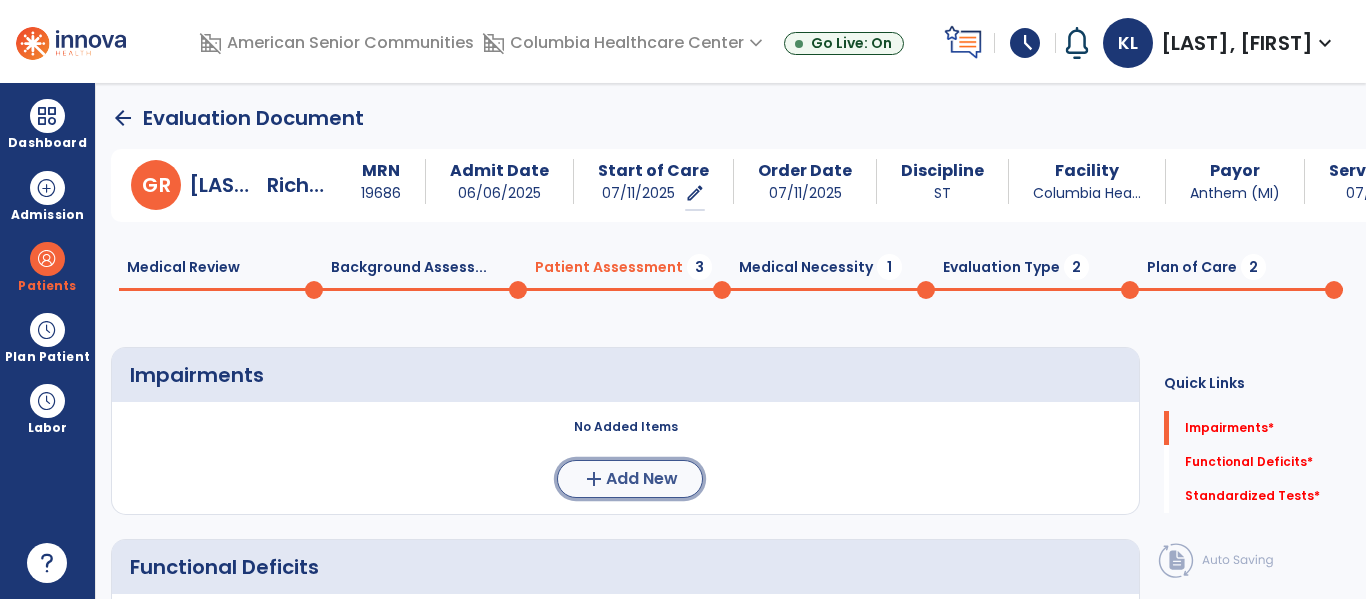 click on "add  Add New" 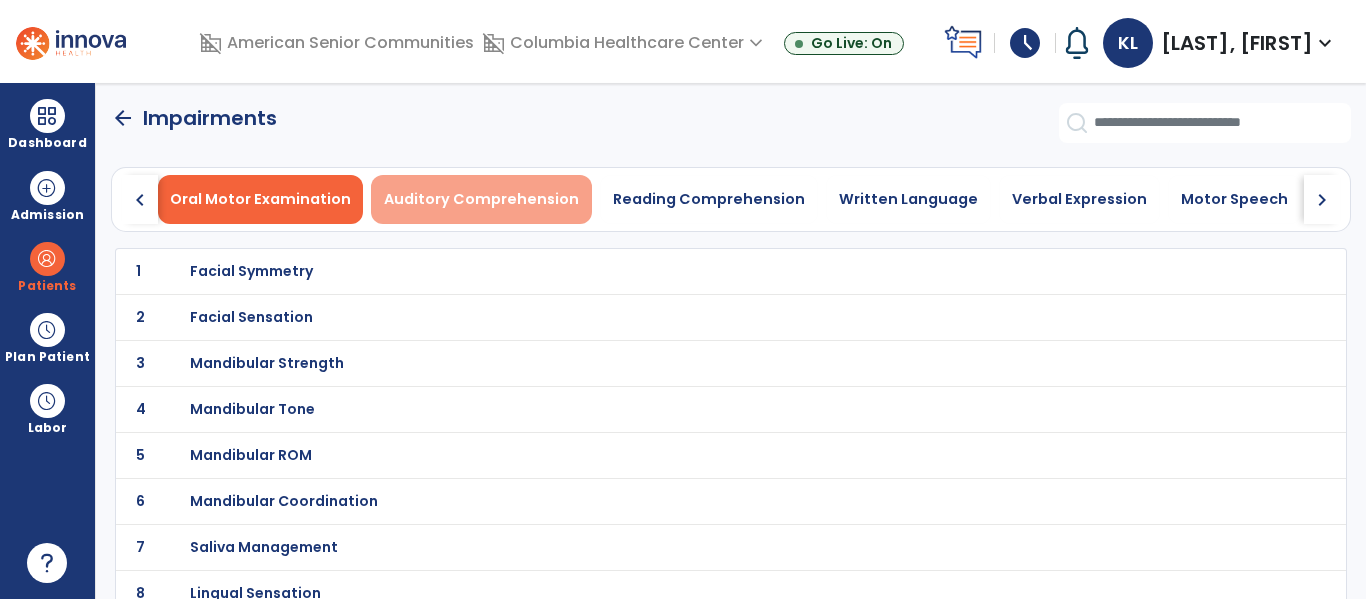 click on "Auditory Comprehension" at bounding box center (481, 199) 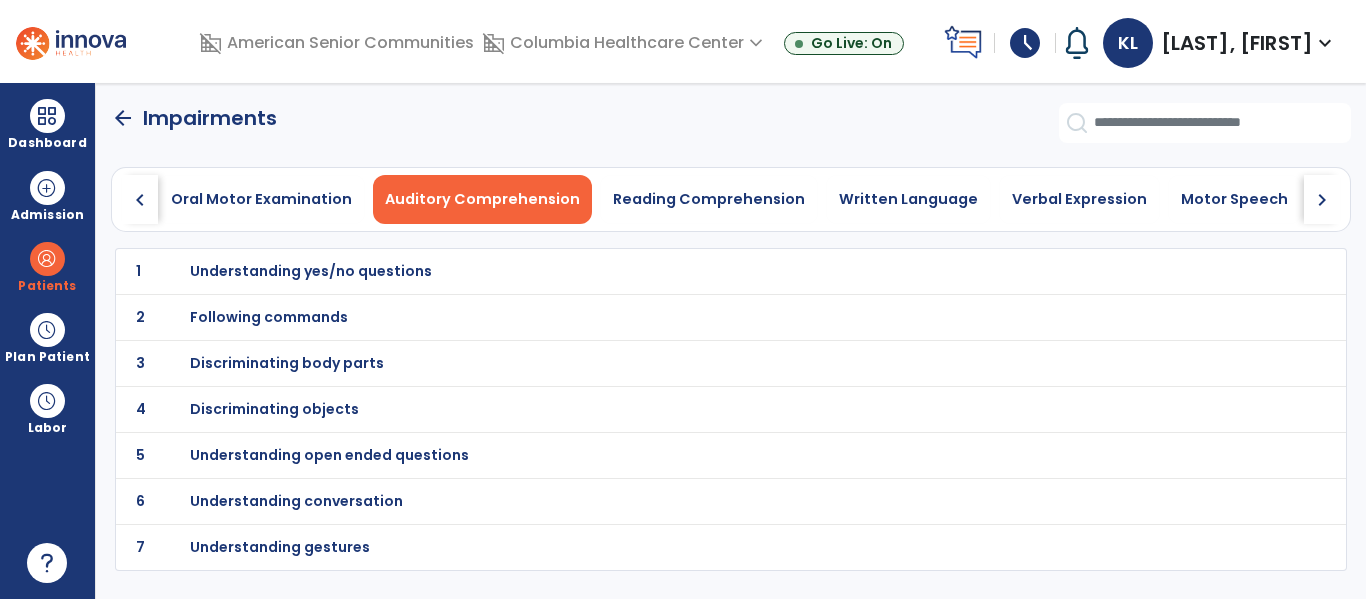 click on "Understanding yes/no questions" at bounding box center [687, 271] 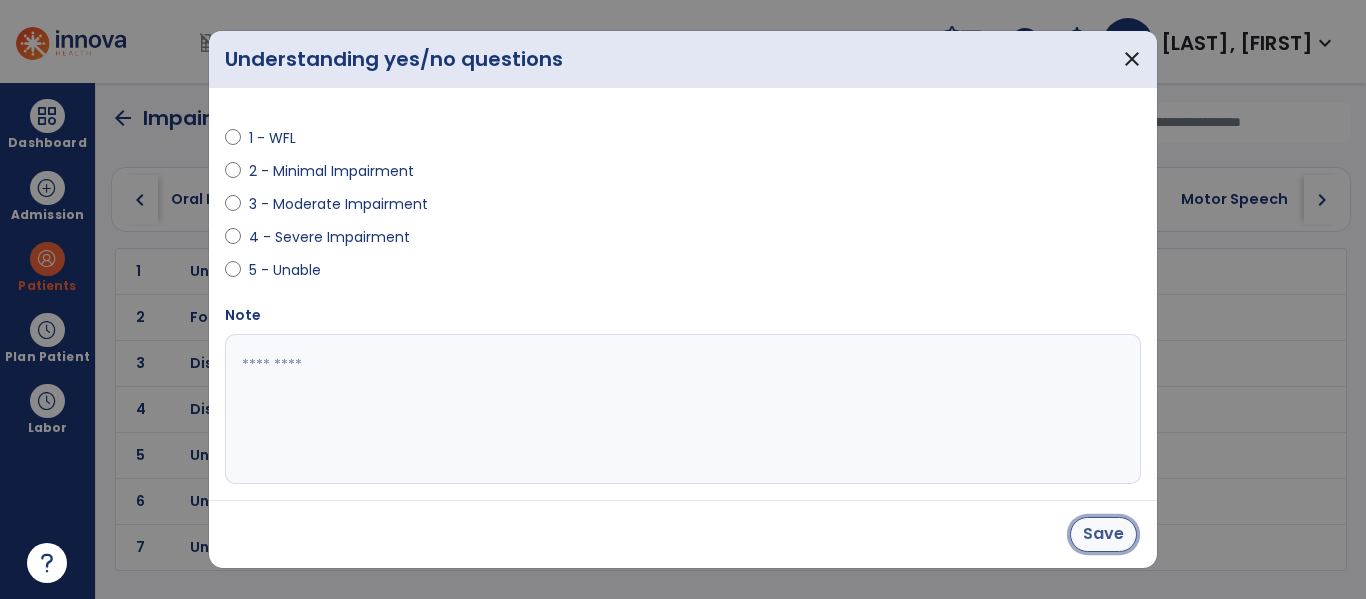click on "Save" at bounding box center [1103, 534] 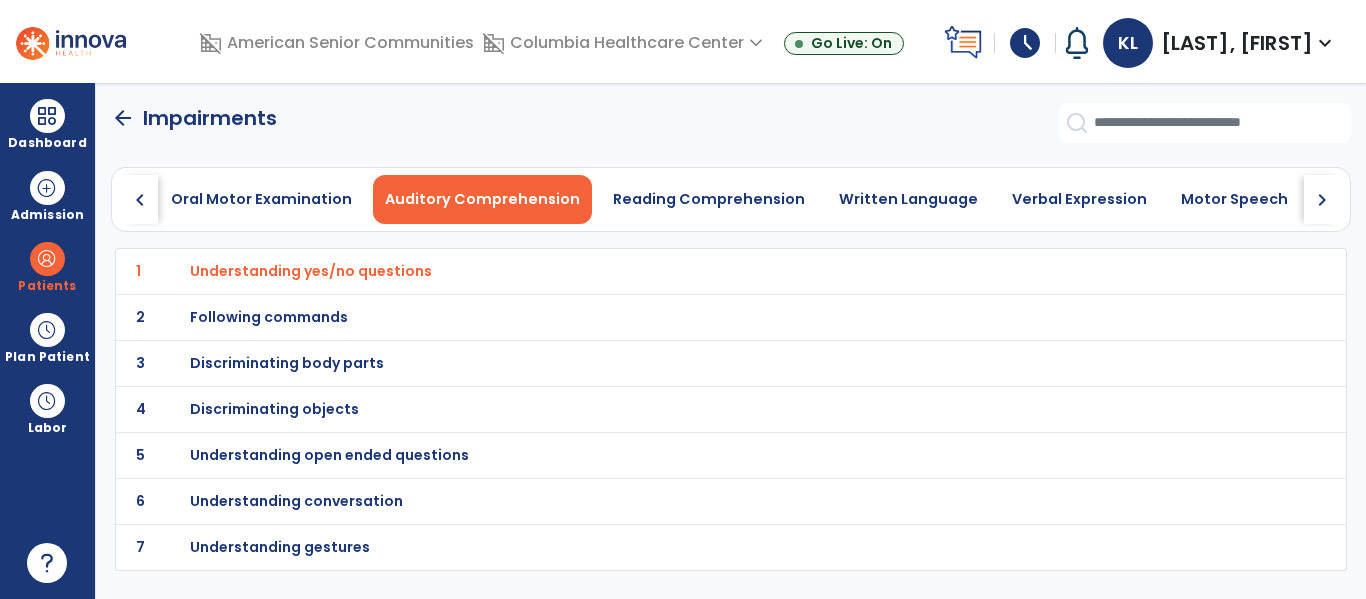 click on "2" 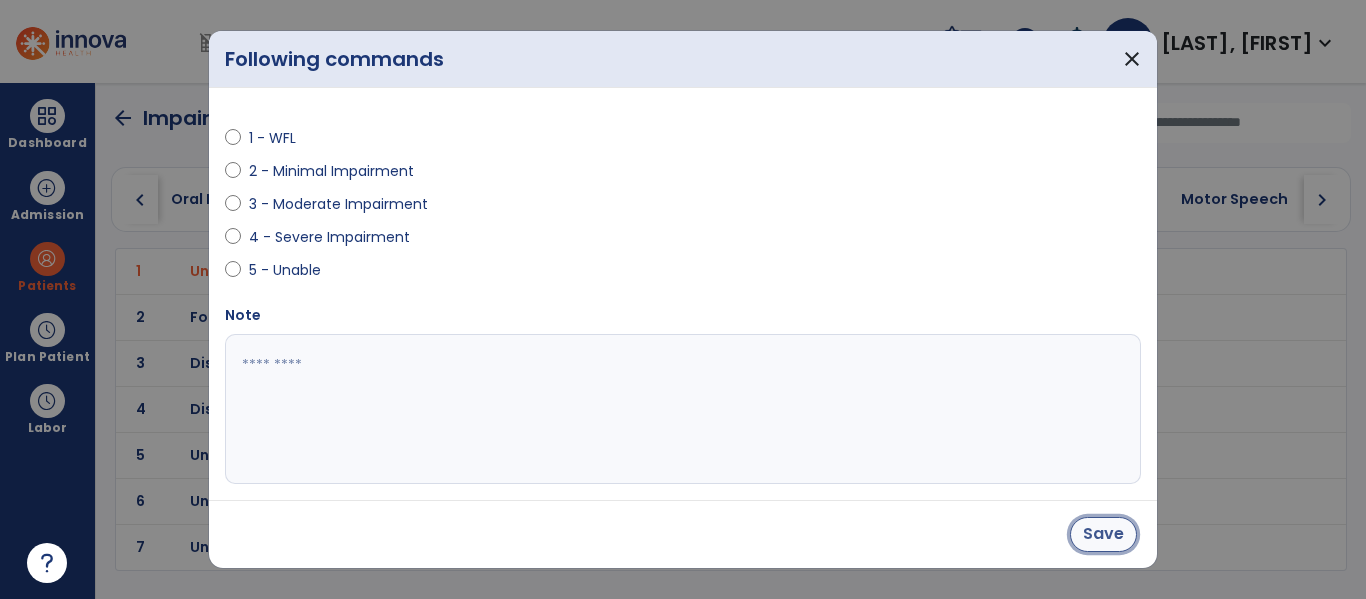 click on "Save" at bounding box center (1103, 534) 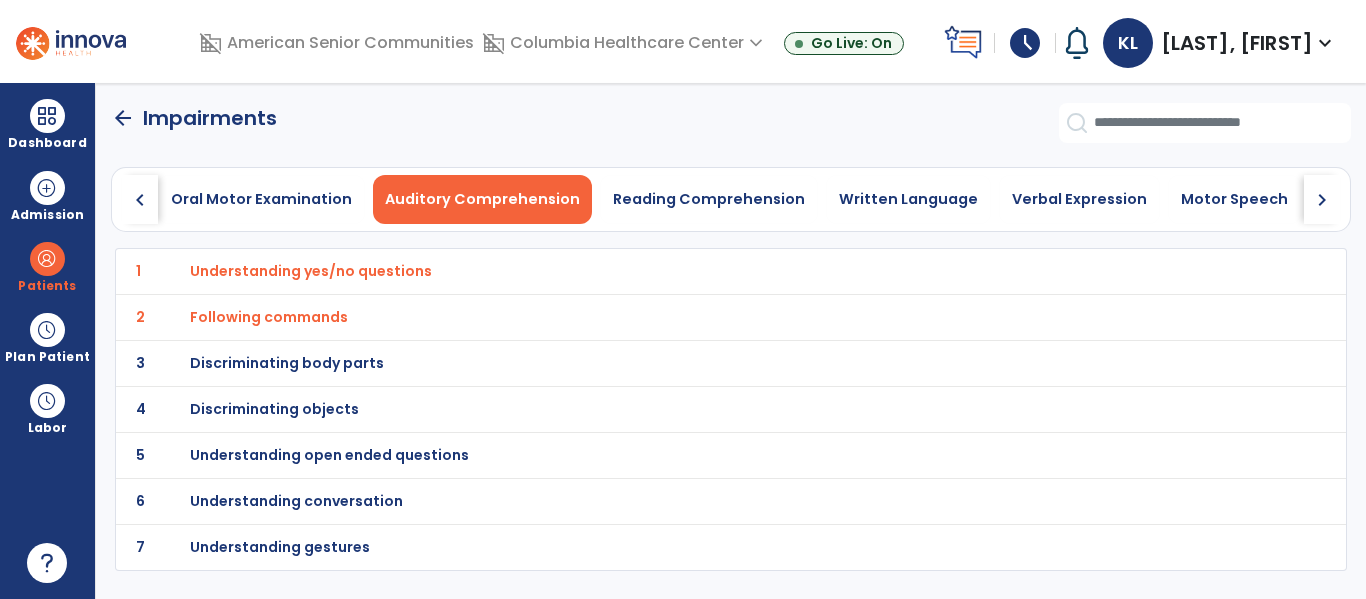click on "5 Understanding open ended questions" 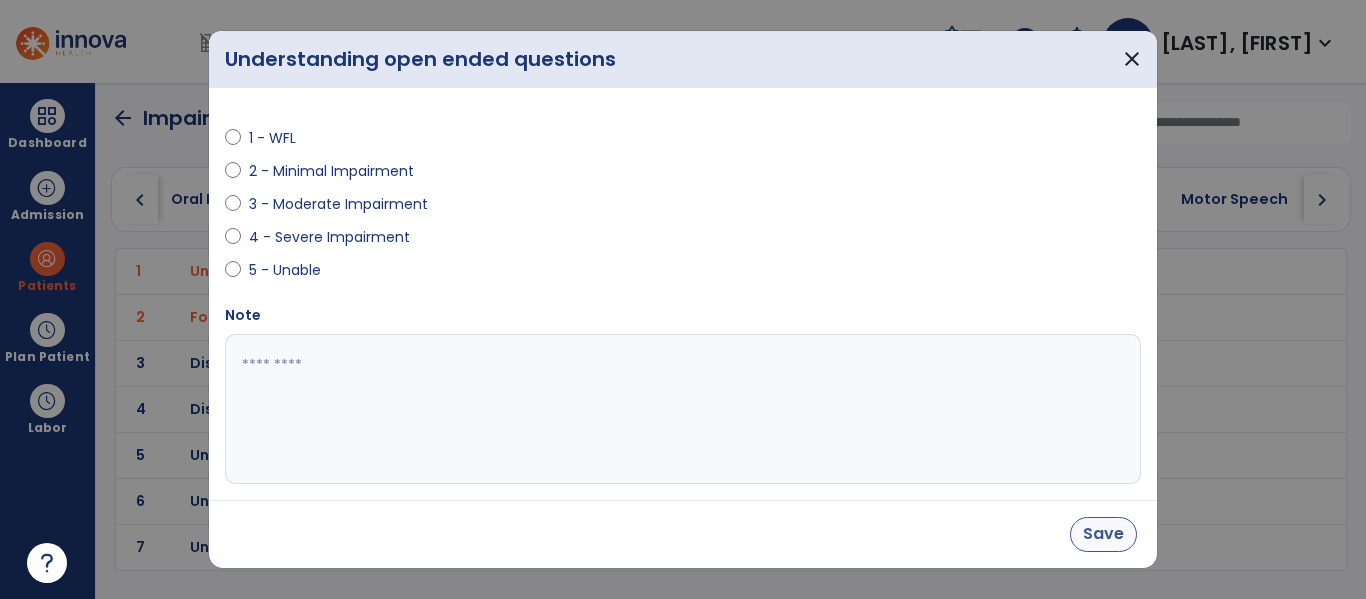 click on "Save" at bounding box center (1103, 534) 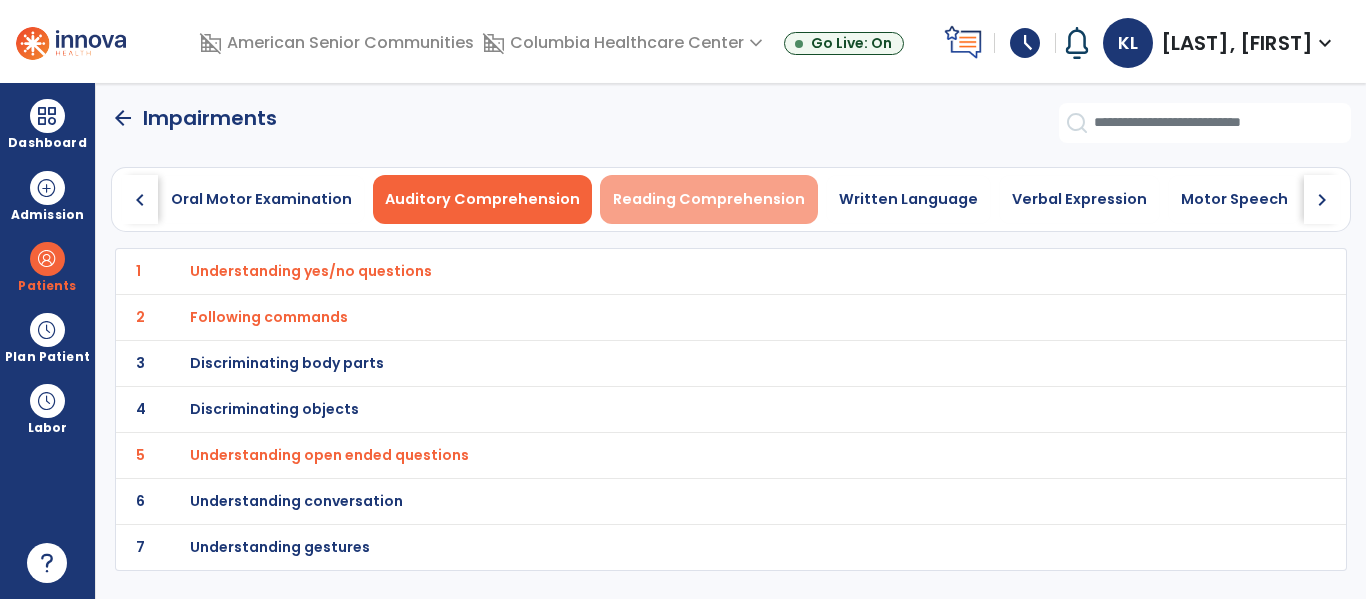 click on "Reading Comprehension" at bounding box center [709, 199] 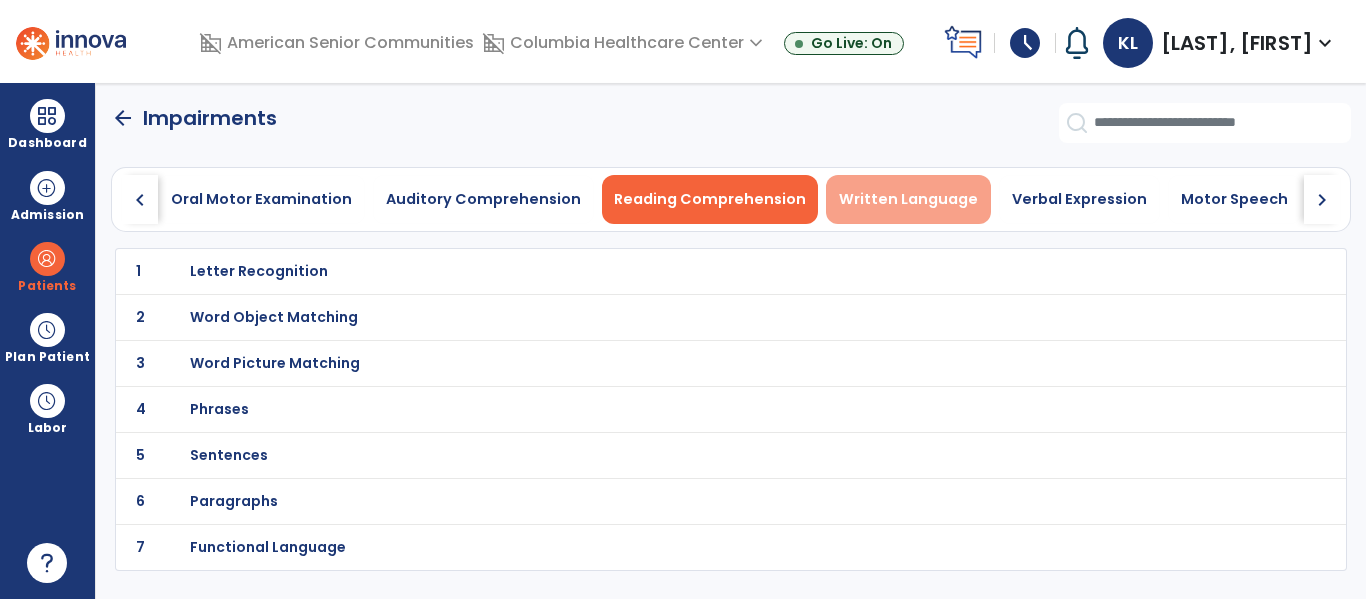 click on "Written Language" at bounding box center (908, 199) 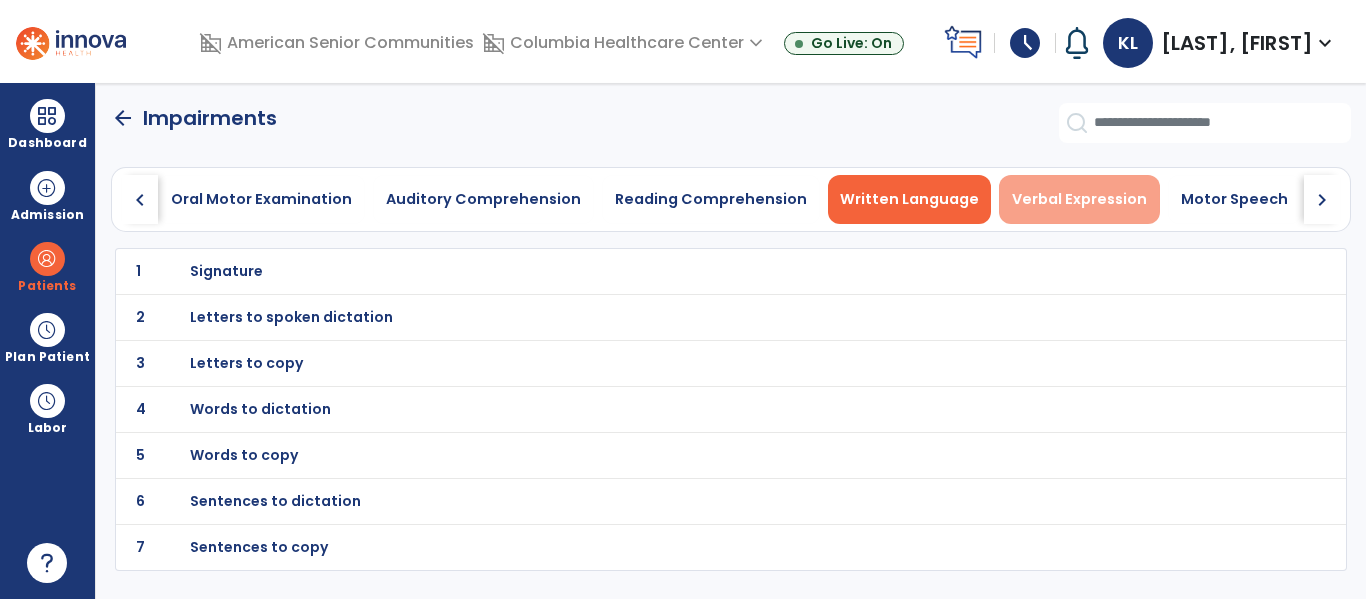 click on "Verbal Expression" at bounding box center (1079, 199) 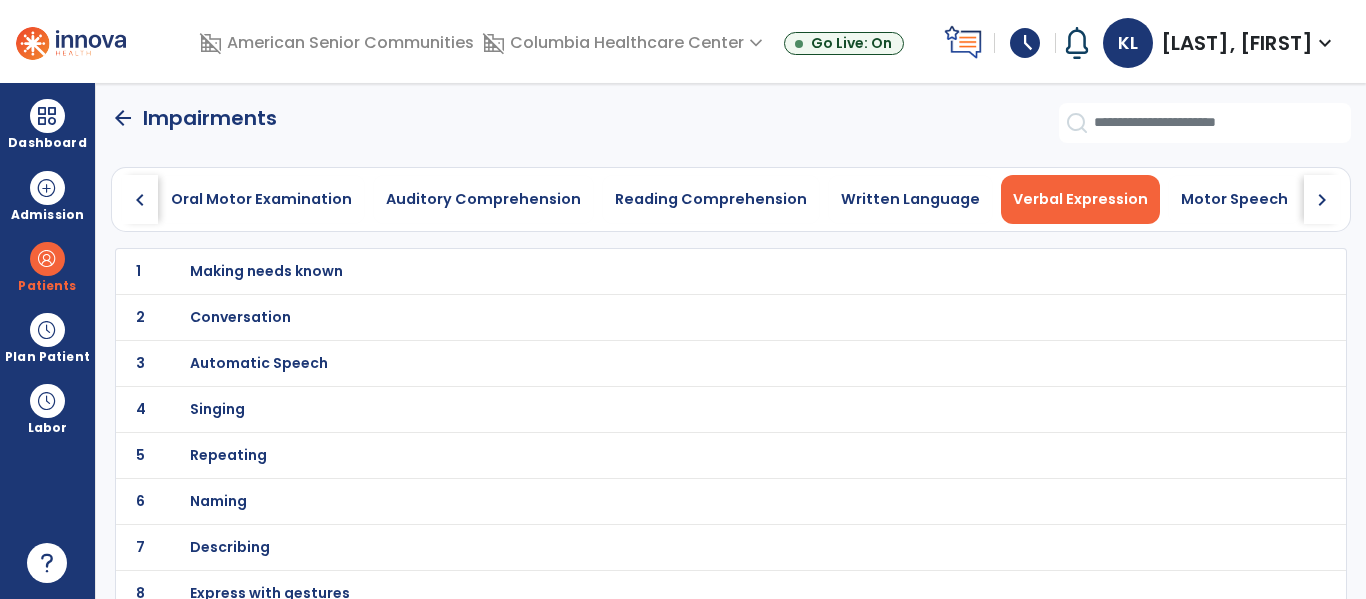 scroll, scrollTop: 64, scrollLeft: 0, axis: vertical 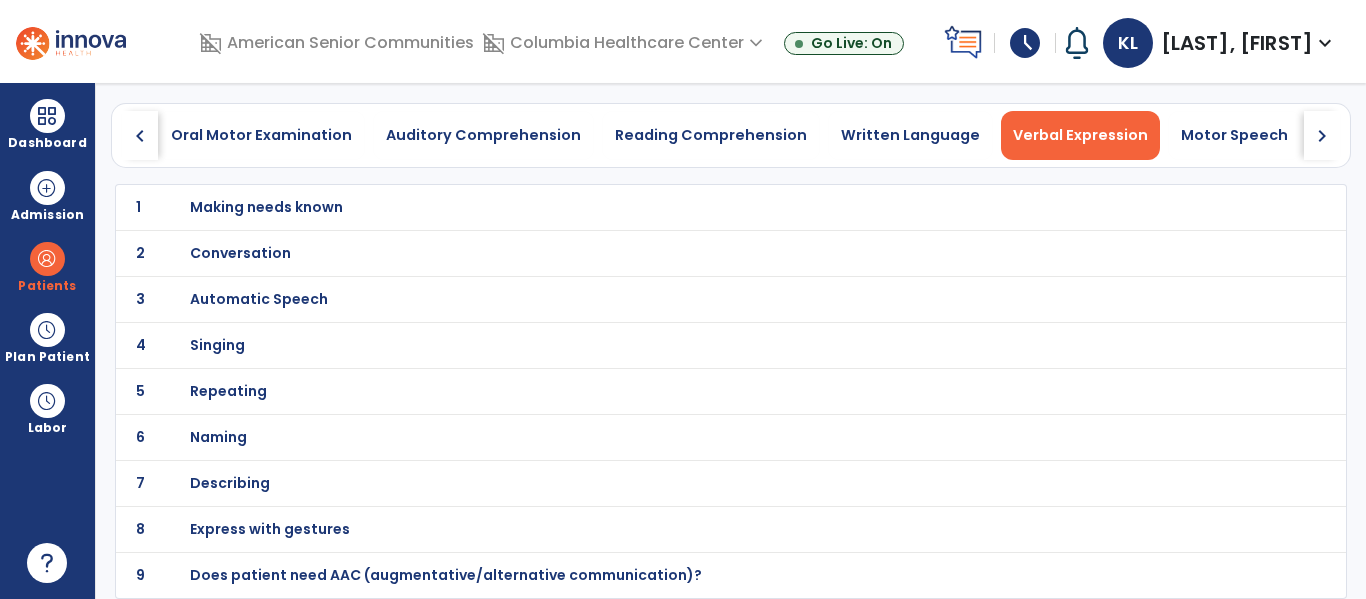 click on "1 Making needs known" 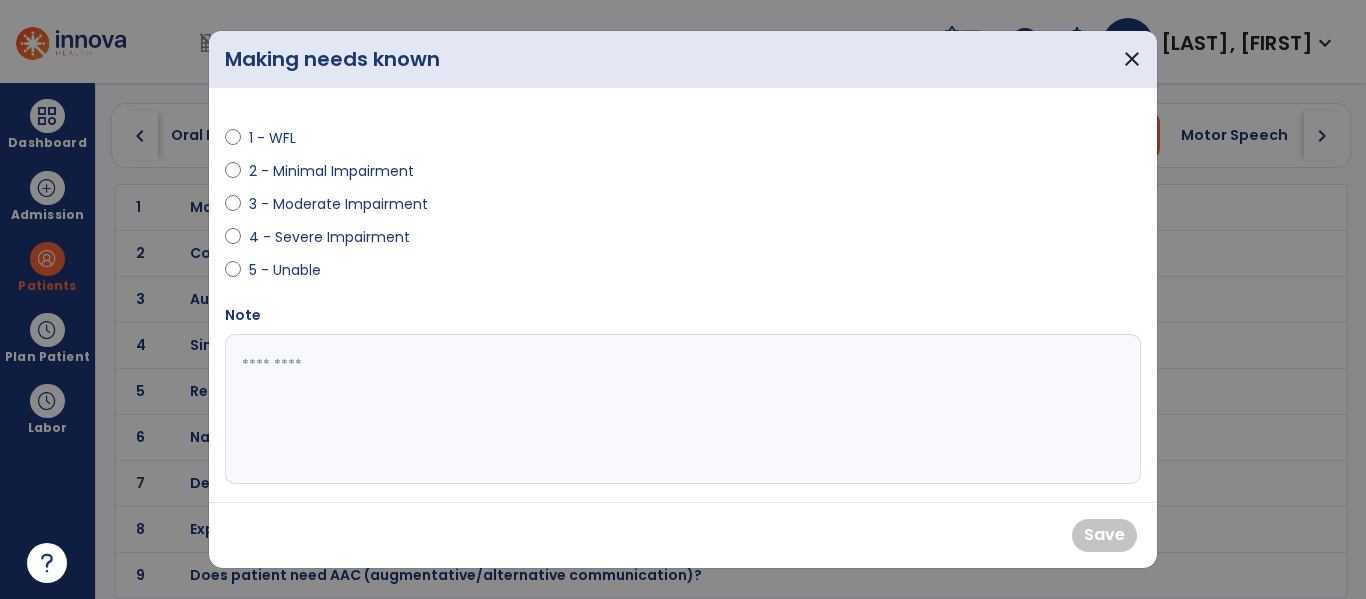 click on "2 - Minimal Impairment" at bounding box center (331, 171) 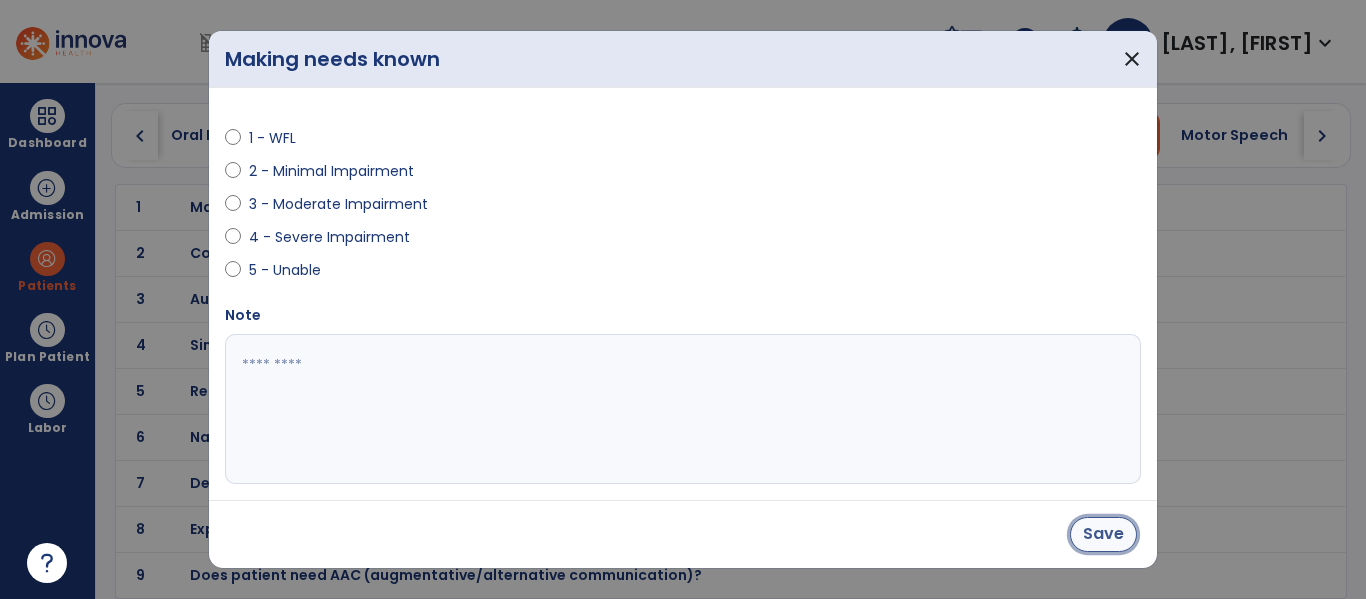 click on "Save" at bounding box center [1103, 534] 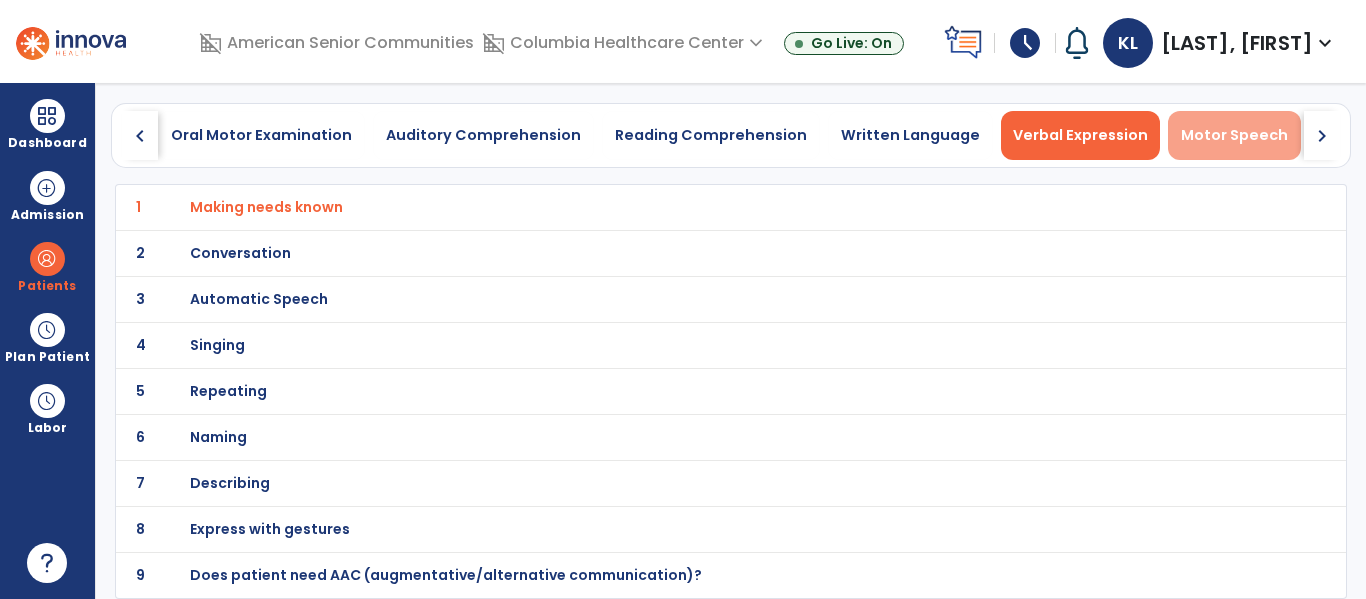 click on "Motor Speech" at bounding box center [1234, 135] 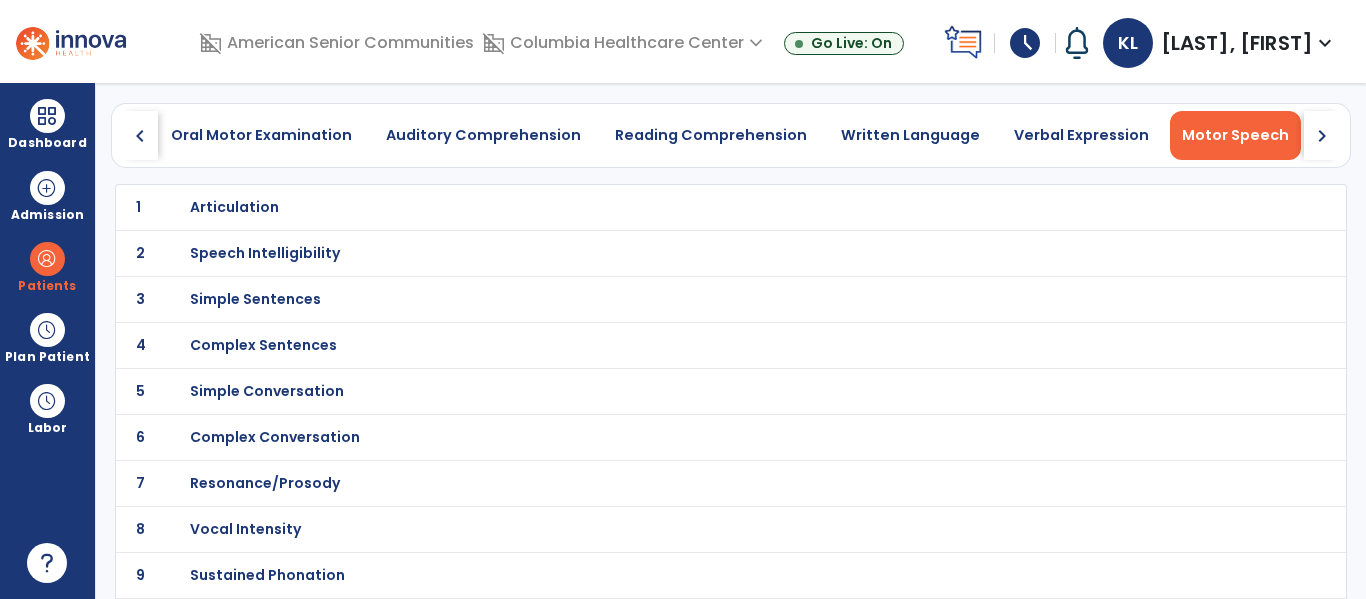 click on "Motor Speech" at bounding box center [1235, 135] 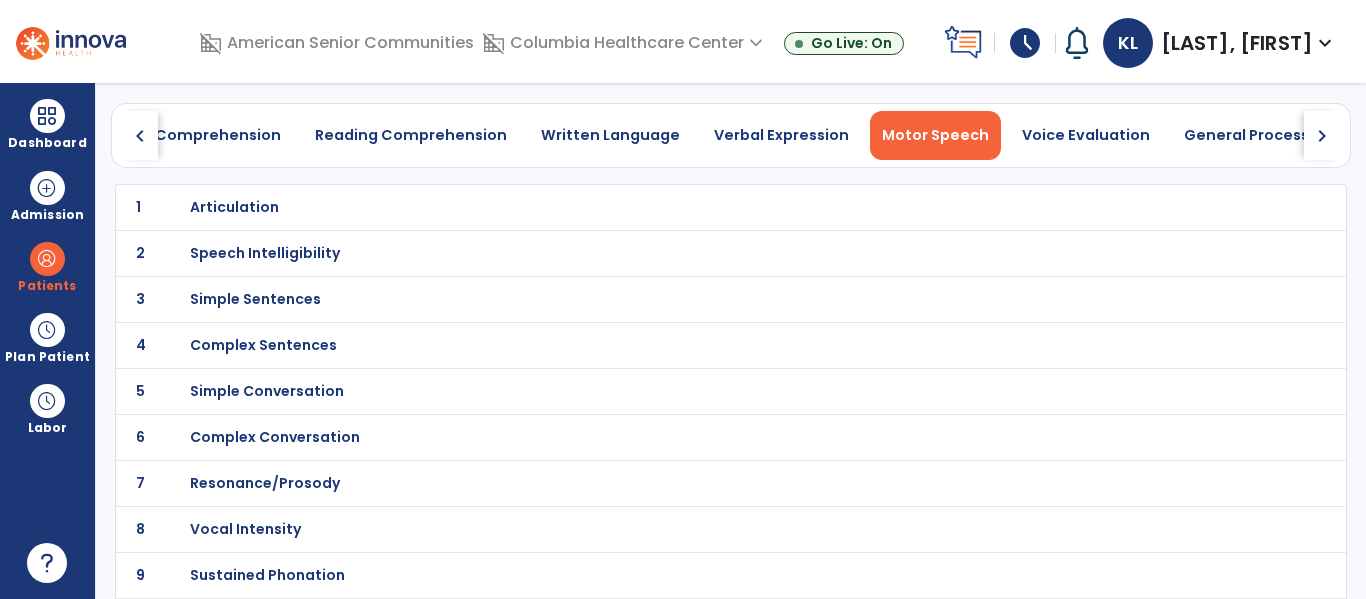 click on "chevron_right" 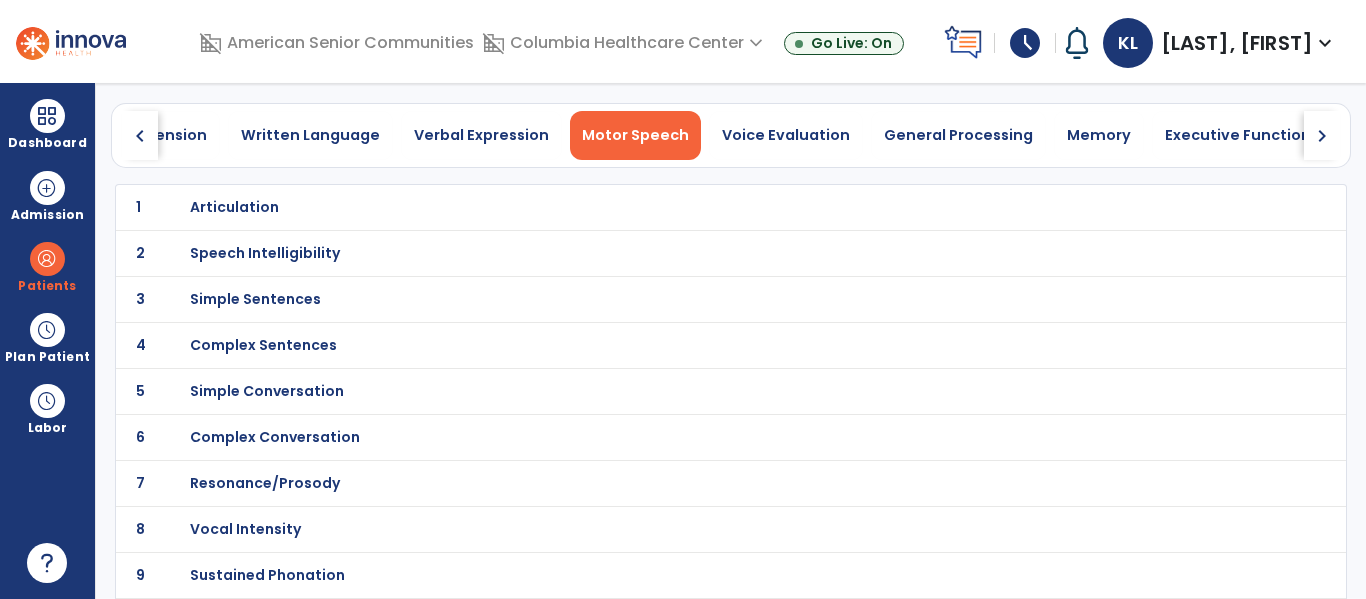 click on "chevron_right" 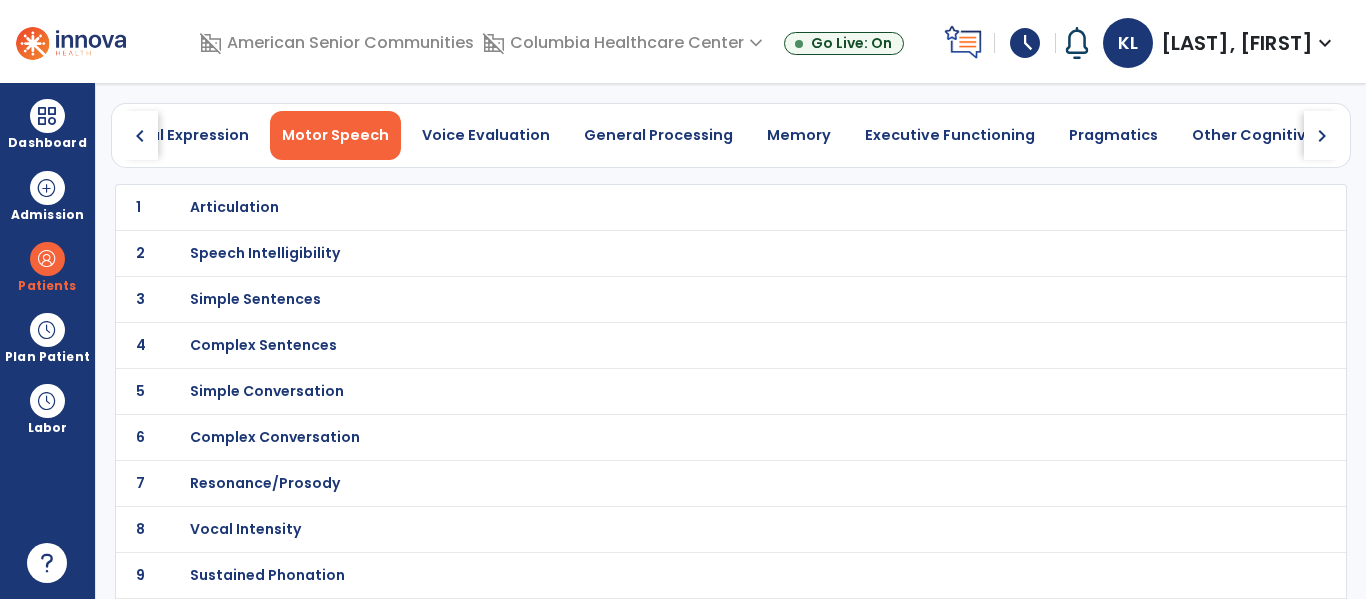 click on "chevron_right" 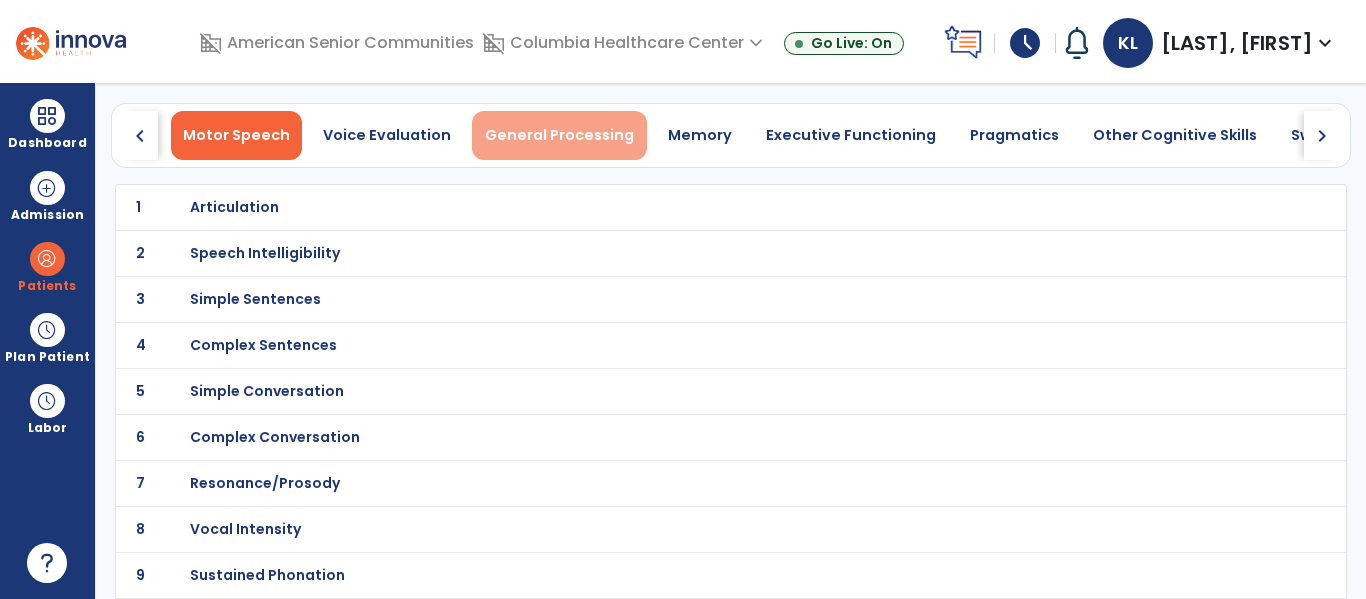 click on "General Processing" at bounding box center (559, 135) 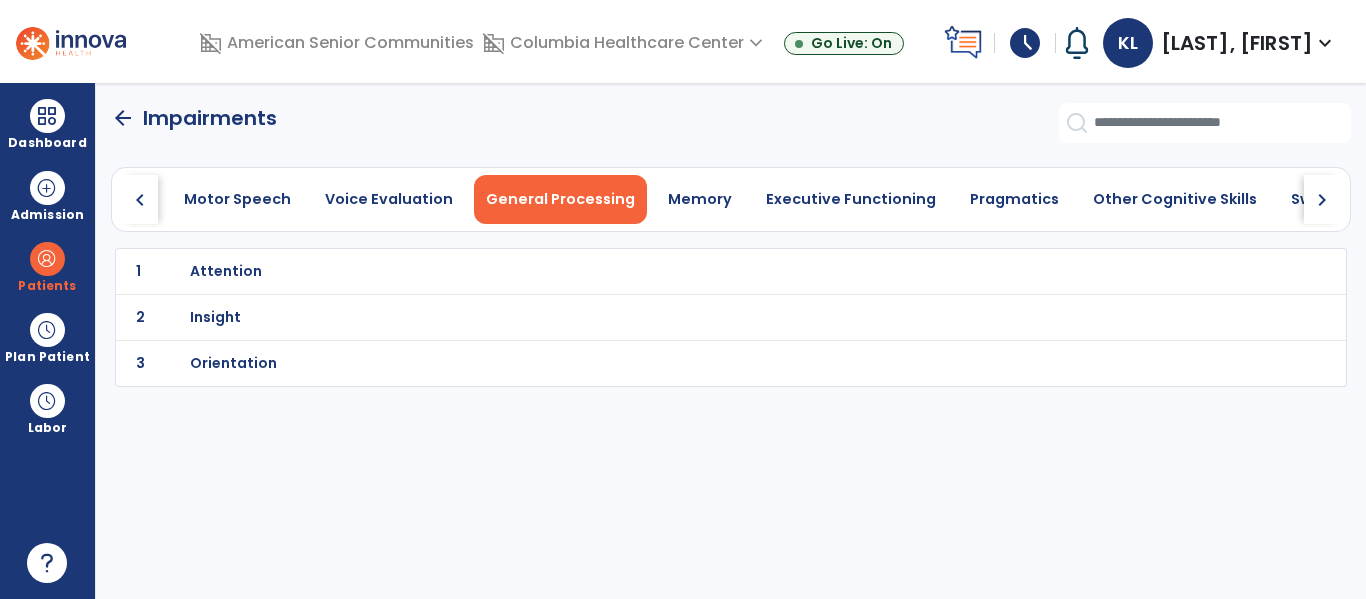 scroll, scrollTop: 0, scrollLeft: 992, axis: horizontal 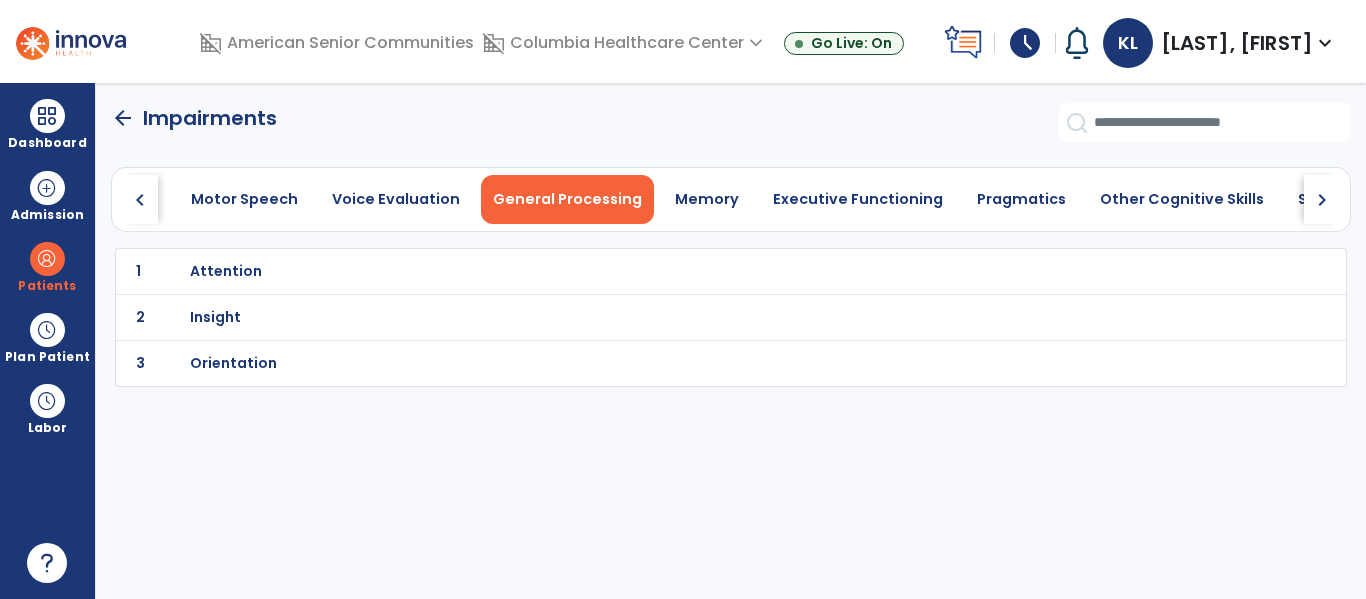 click on "Attention" at bounding box center (226, 271) 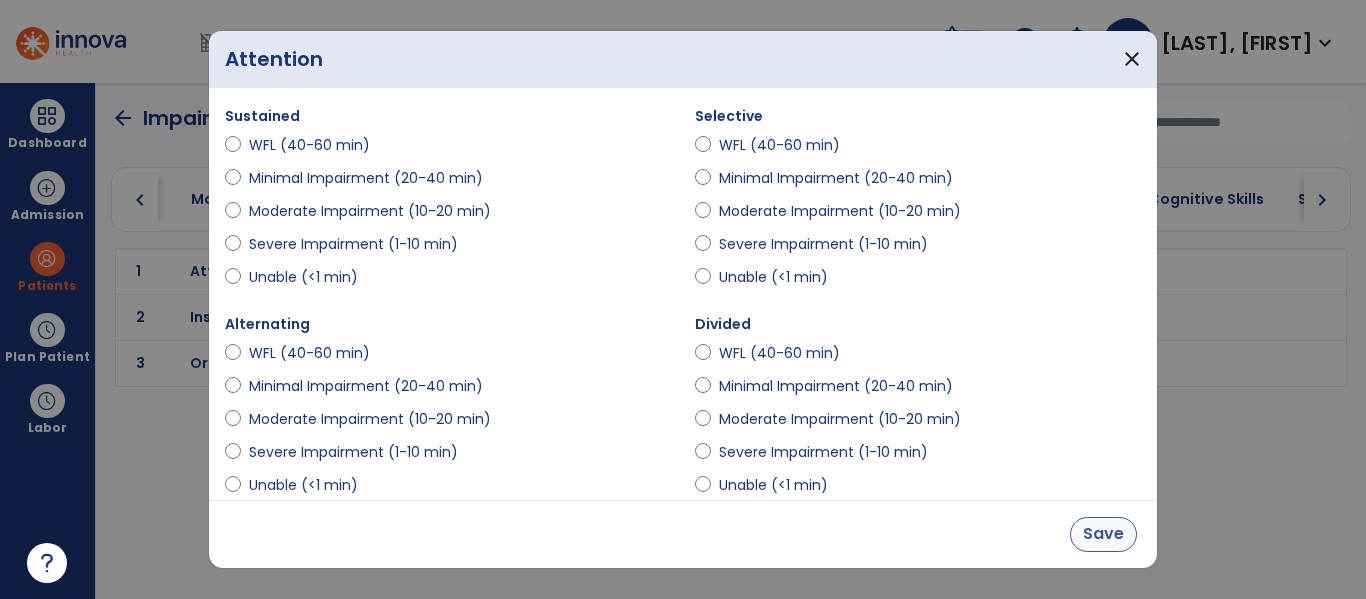 click on "Save" at bounding box center [1103, 534] 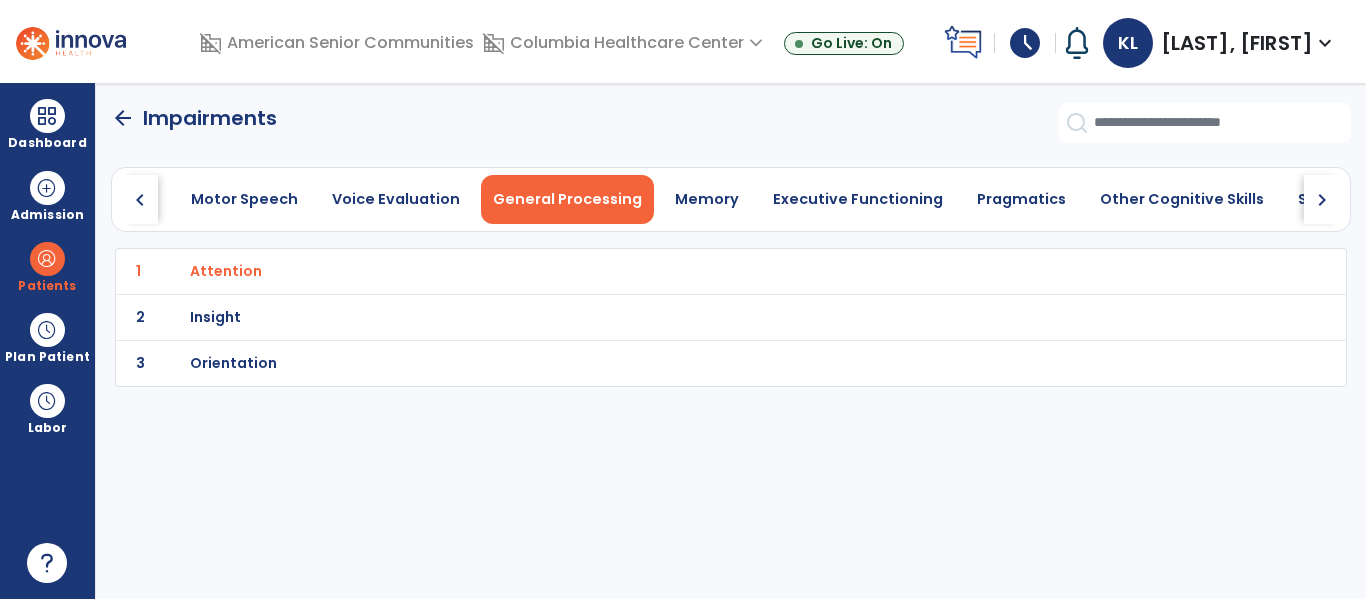 click on "2" 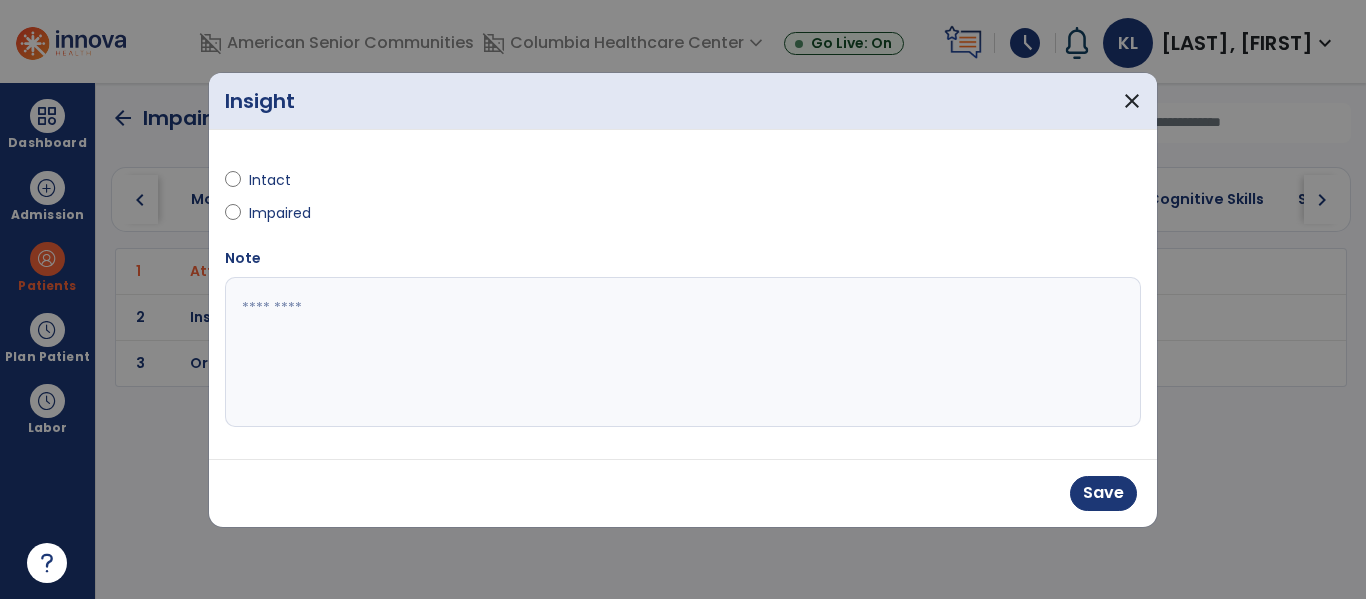 click on "Save" at bounding box center (683, 493) 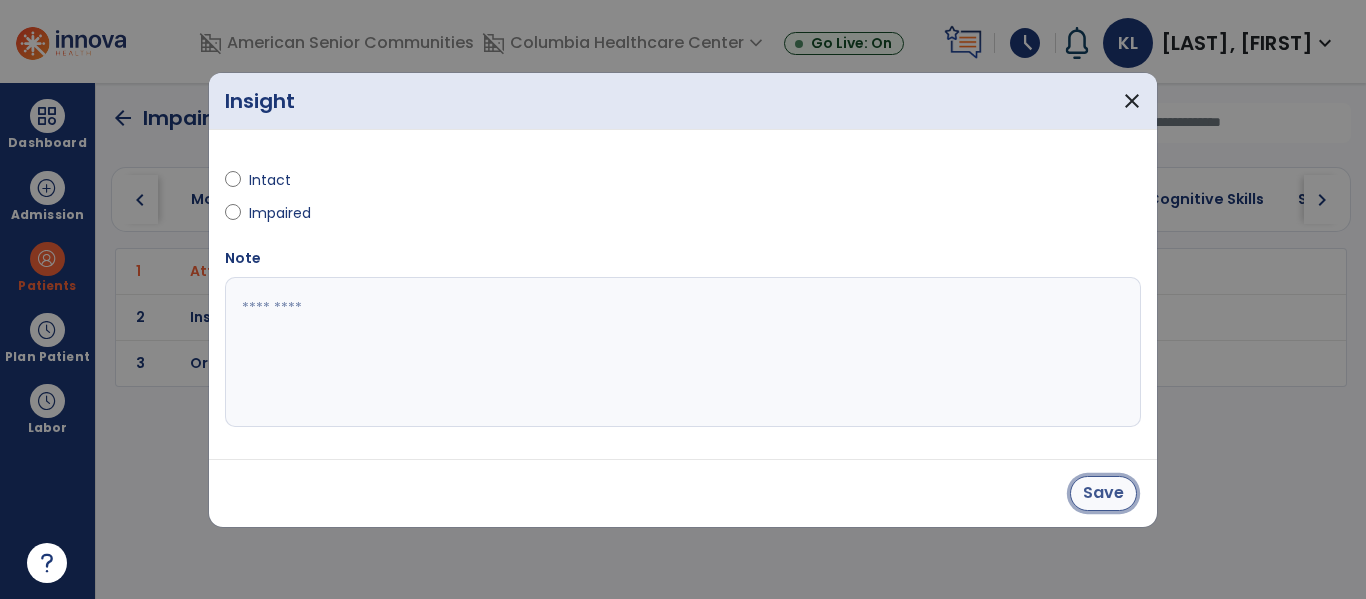 click on "Save" at bounding box center (1103, 493) 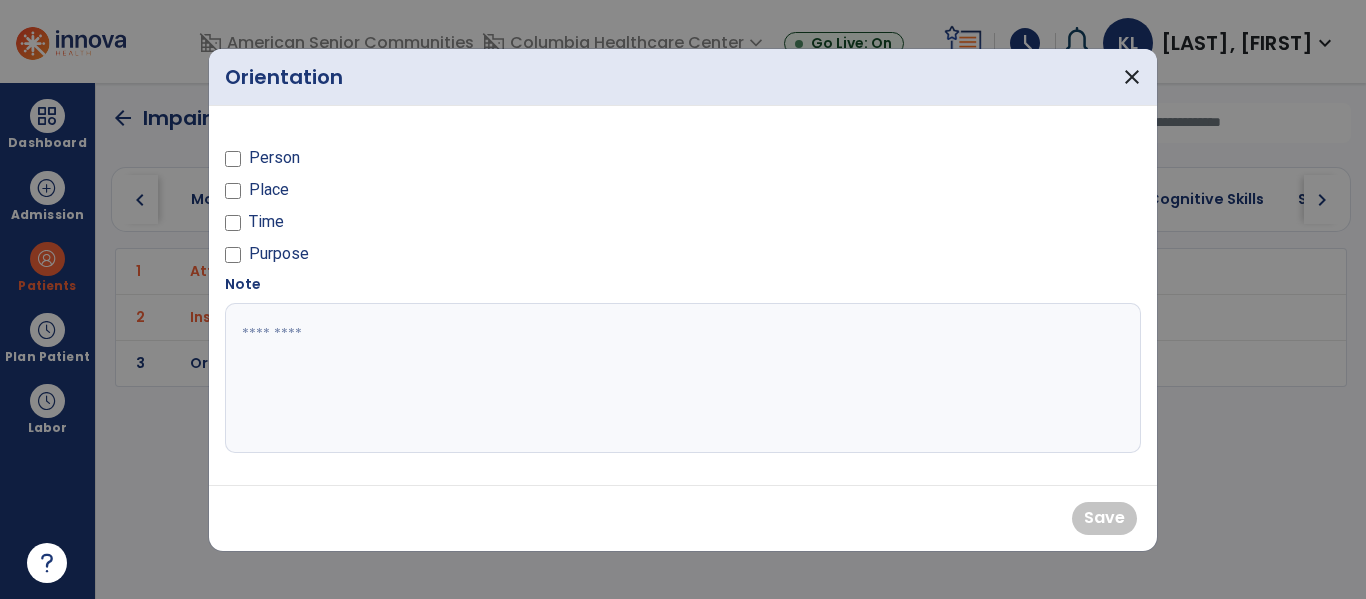 click on "Person      Place      Time      Purpose" at bounding box center (448, 198) 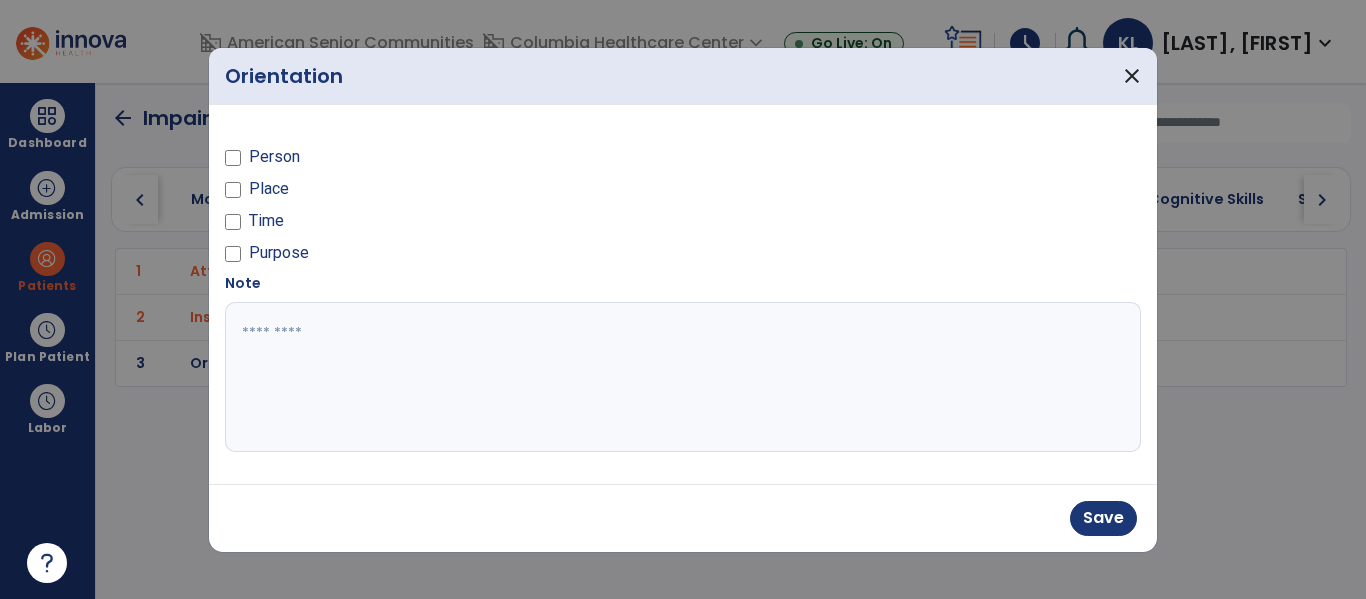 click on "Person      Place      Time      Purpose" at bounding box center [448, 197] 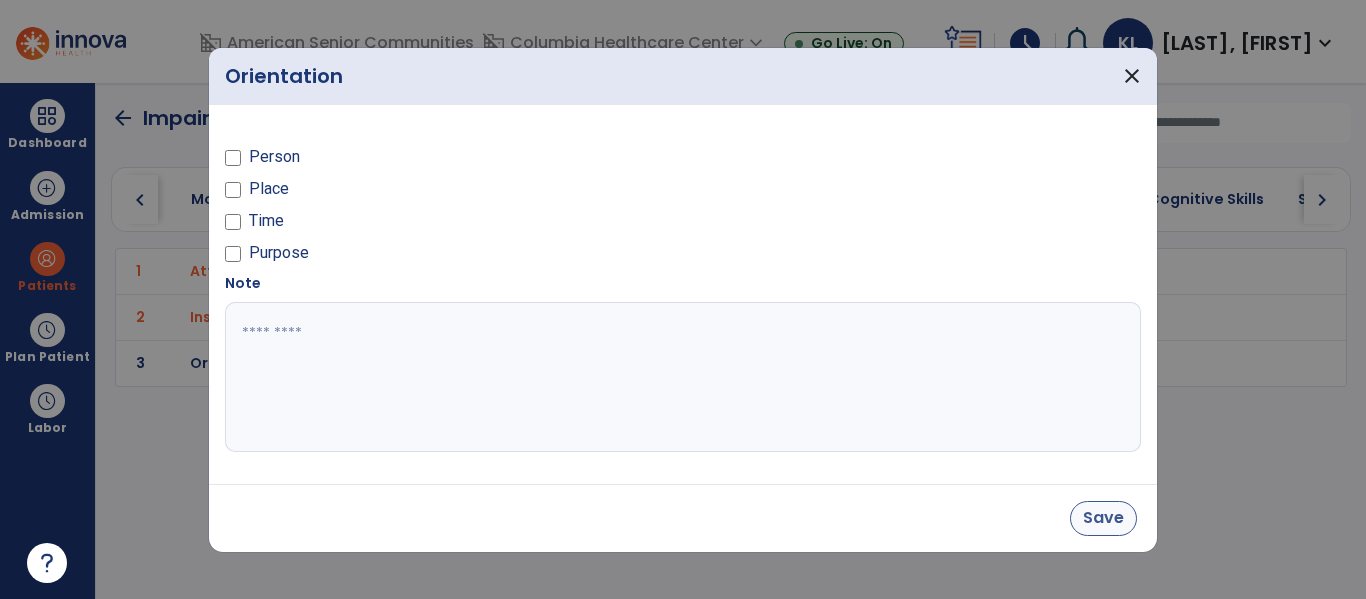 click on "Save" at bounding box center [1103, 518] 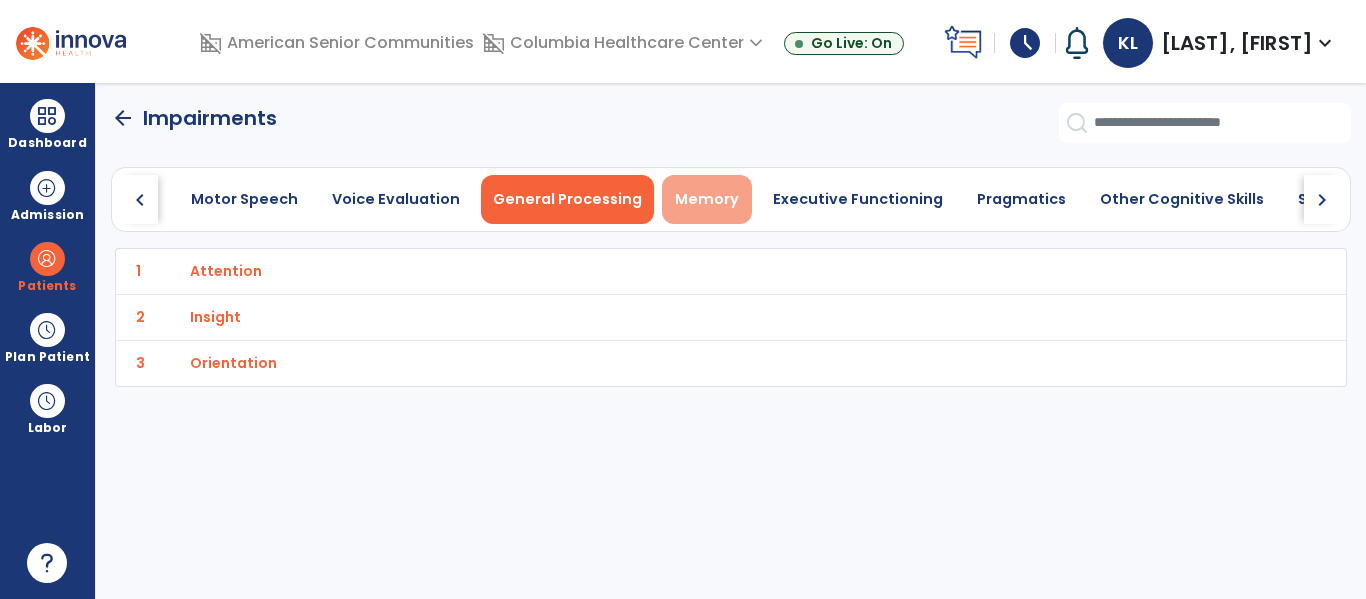 click on "Memory" at bounding box center [707, 199] 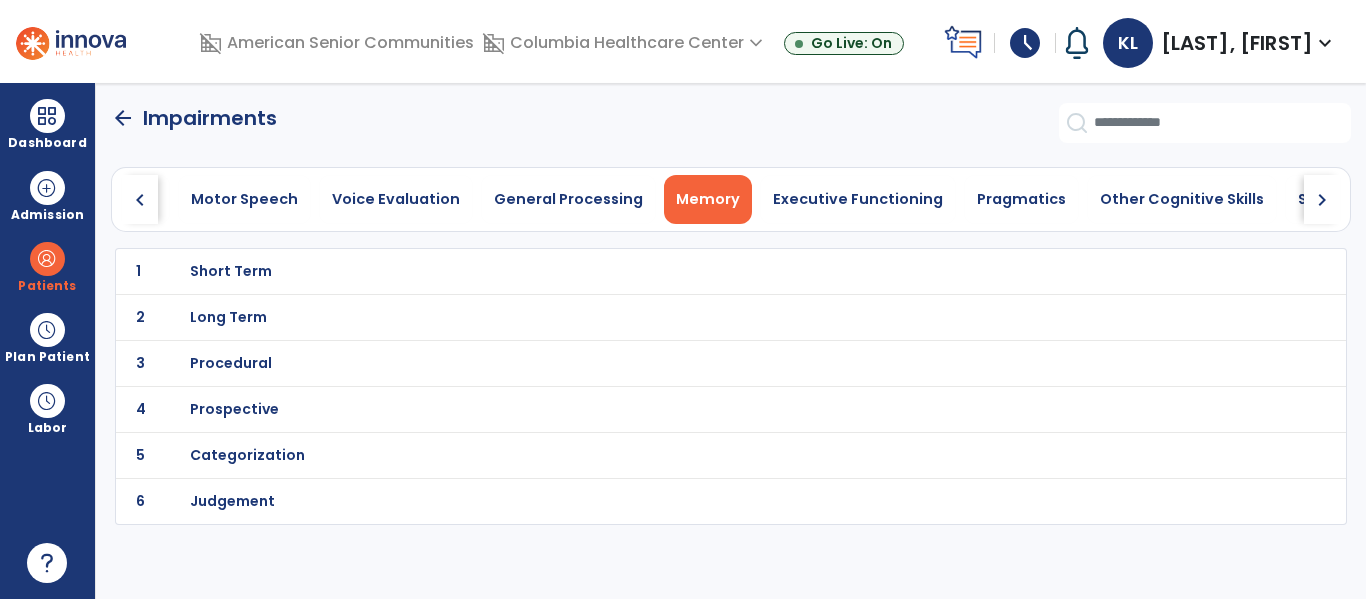 click on "Short Term" at bounding box center (231, 271) 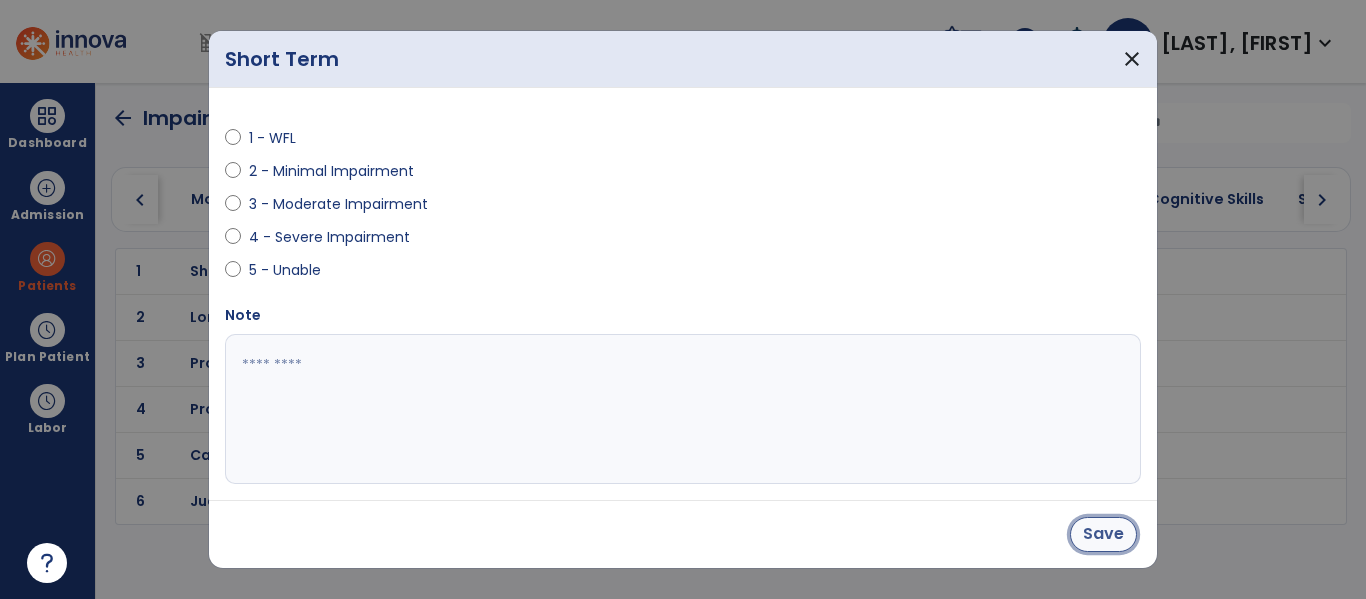 click on "Save" at bounding box center (1103, 534) 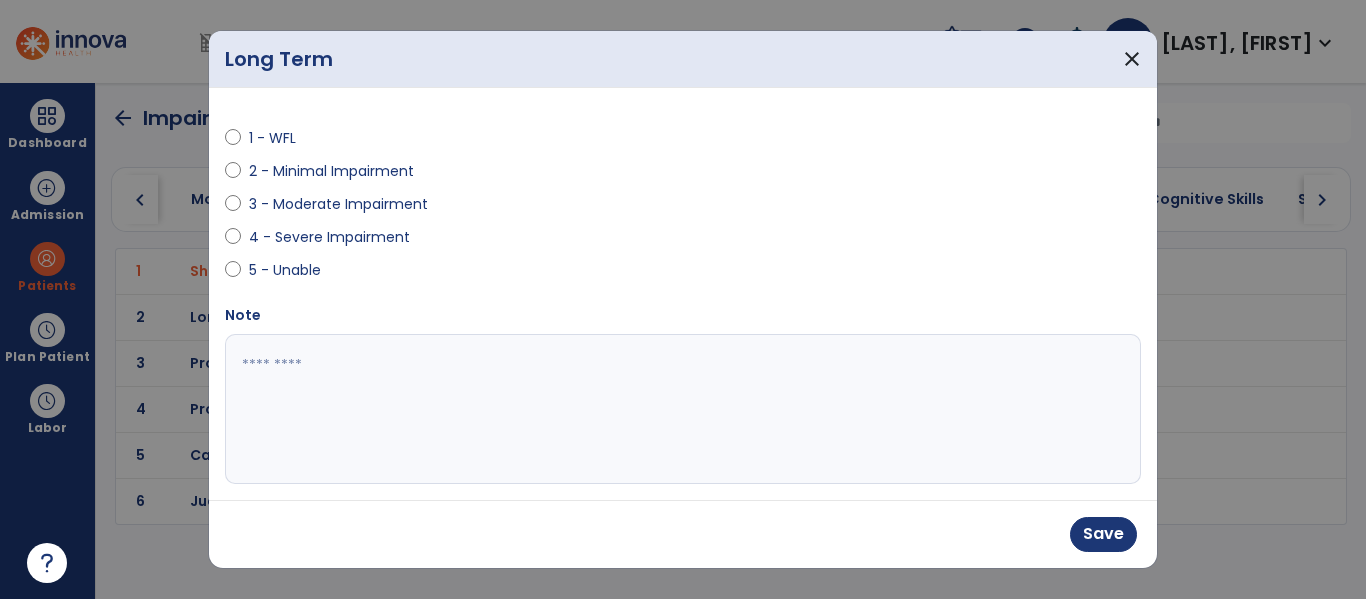 click on "1 - WFL 2 - Minimal Impairment 3 - Moderate Impairment 4 - Severe Impairment 5 - Unable" at bounding box center (448, 204) 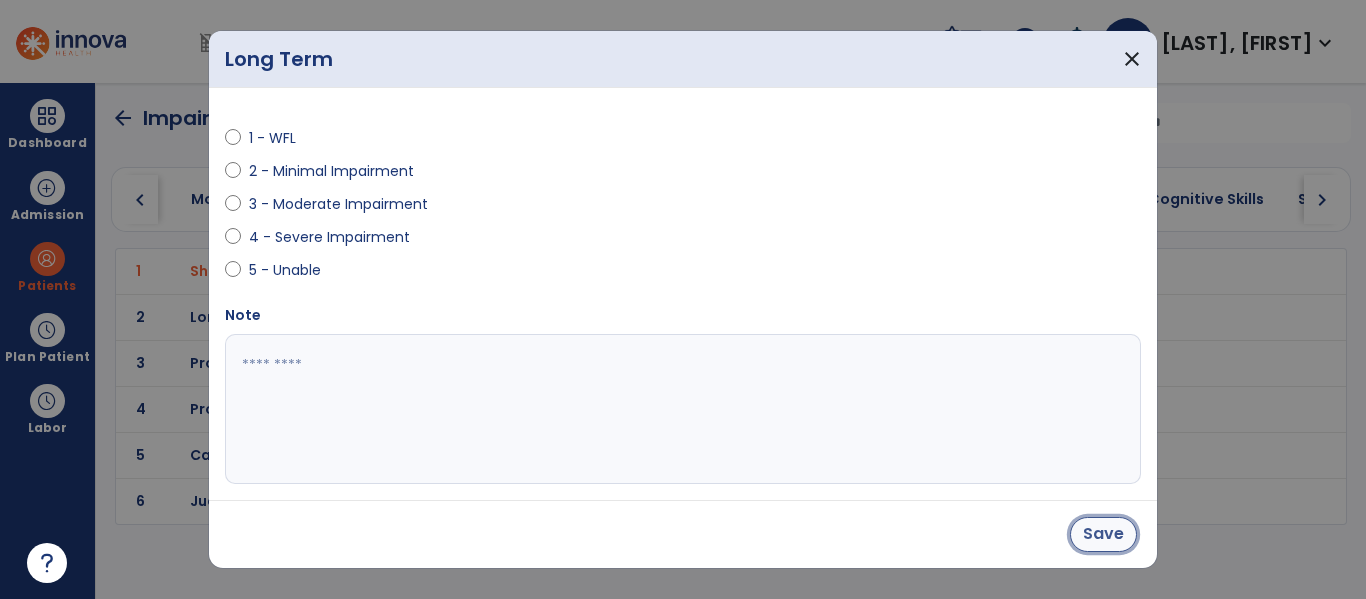click on "Save" at bounding box center (1103, 534) 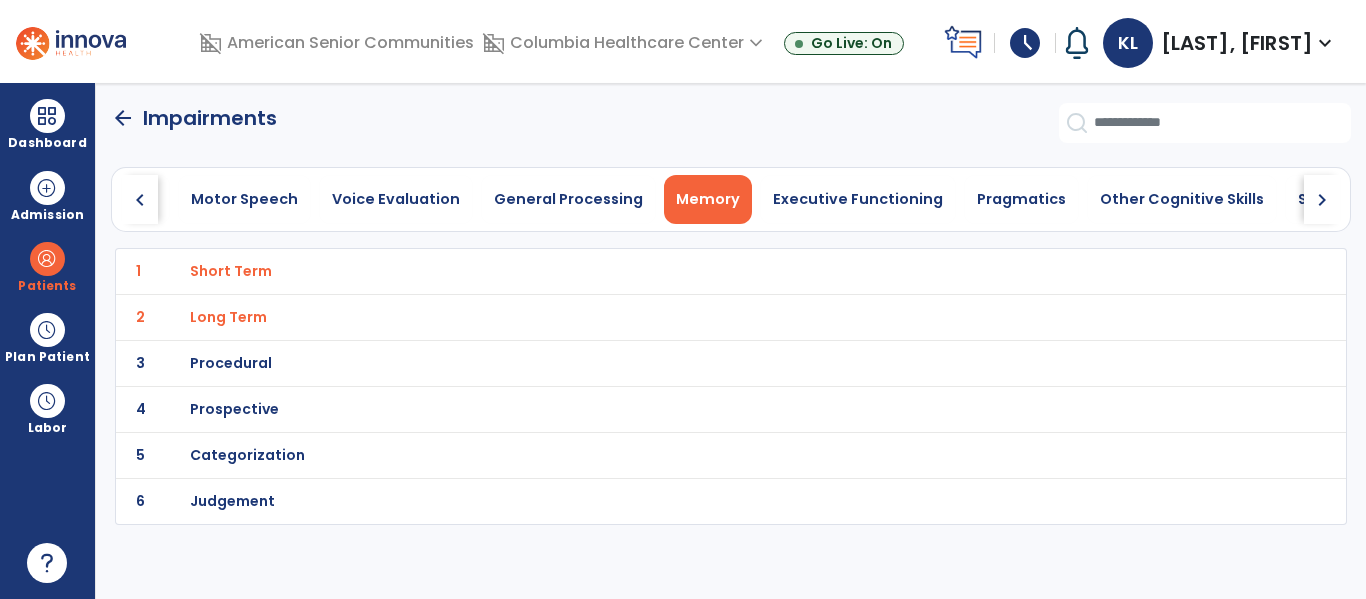 click on "Procedural" at bounding box center (687, 271) 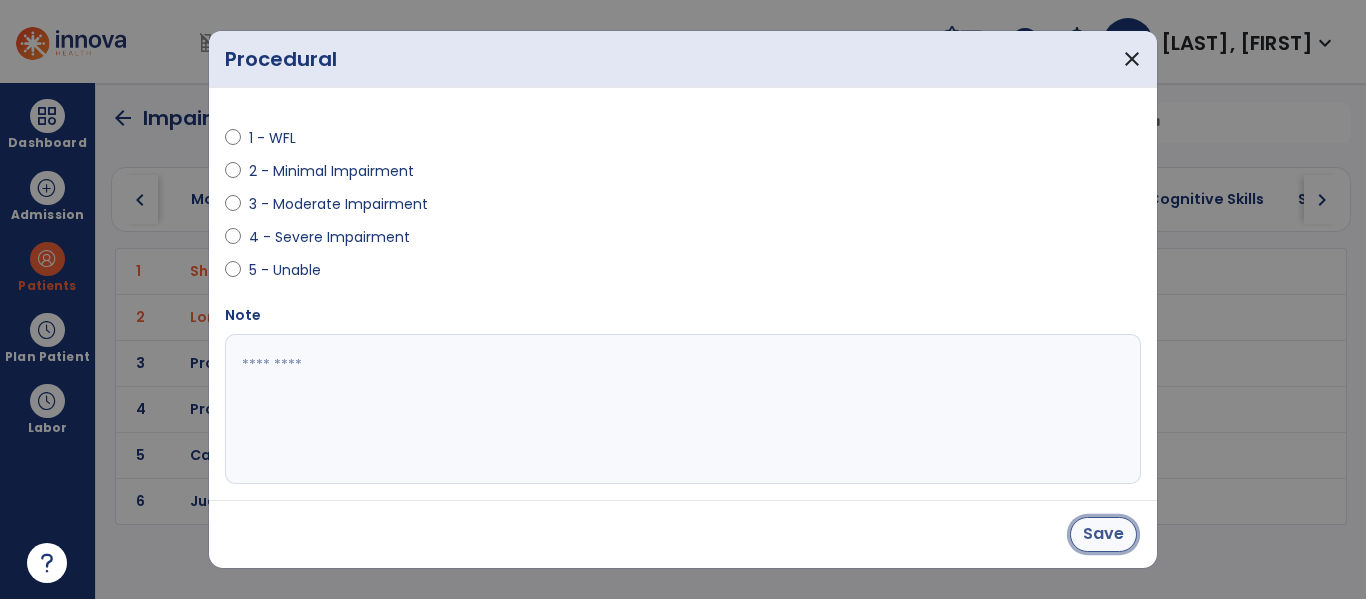 click on "Save" at bounding box center (1103, 534) 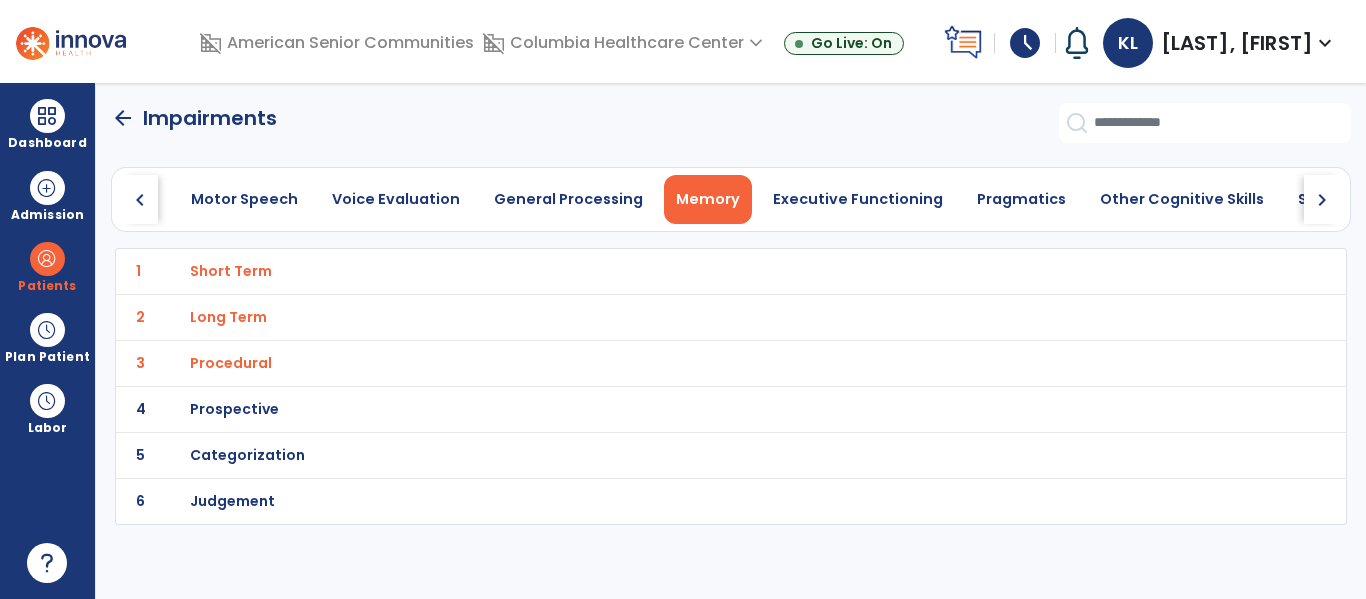 click on "6" 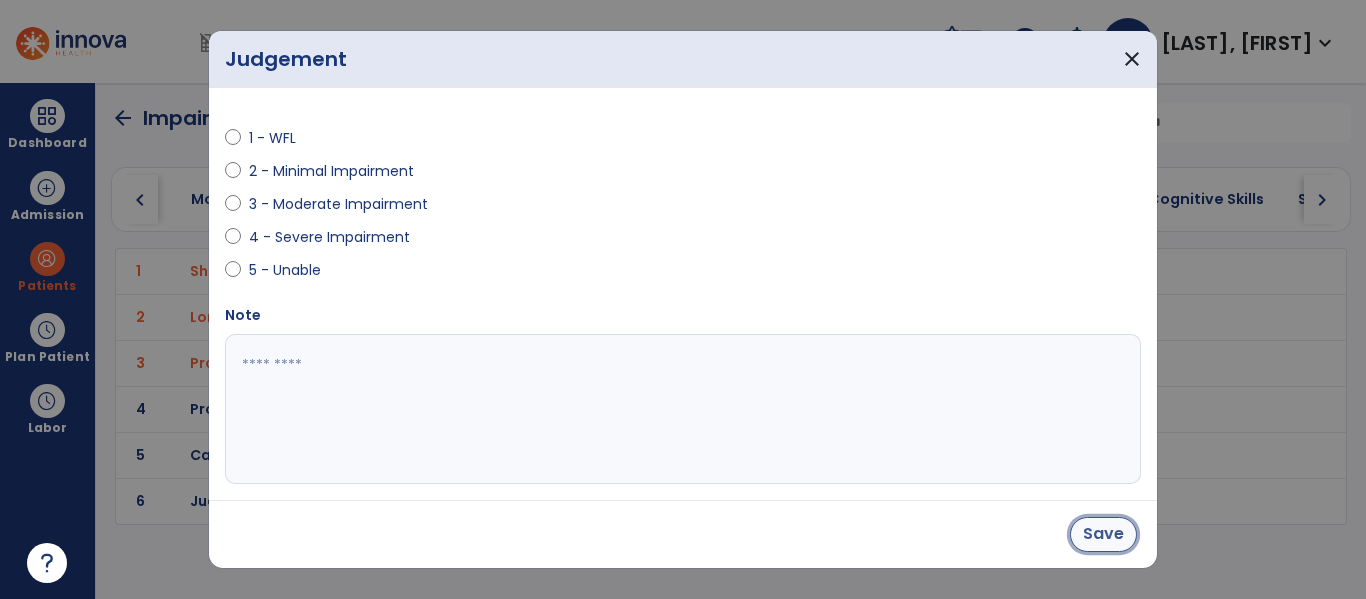 click on "Save" at bounding box center (1103, 534) 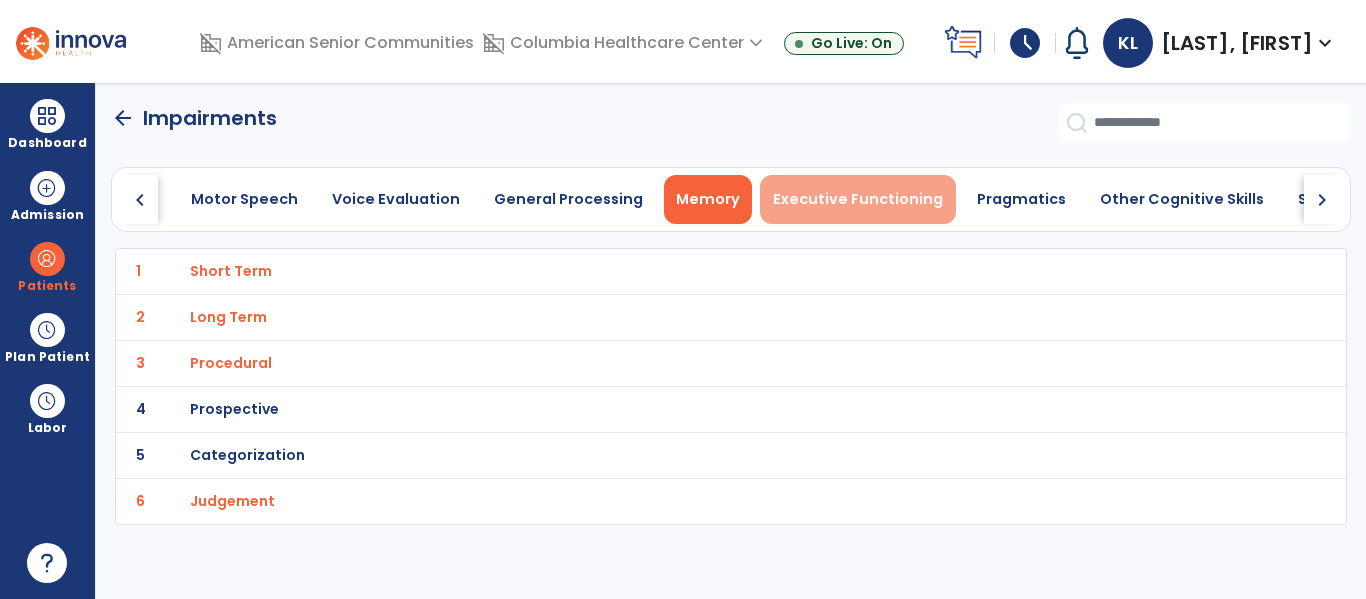 click on "Executive Functioning" at bounding box center (858, 199) 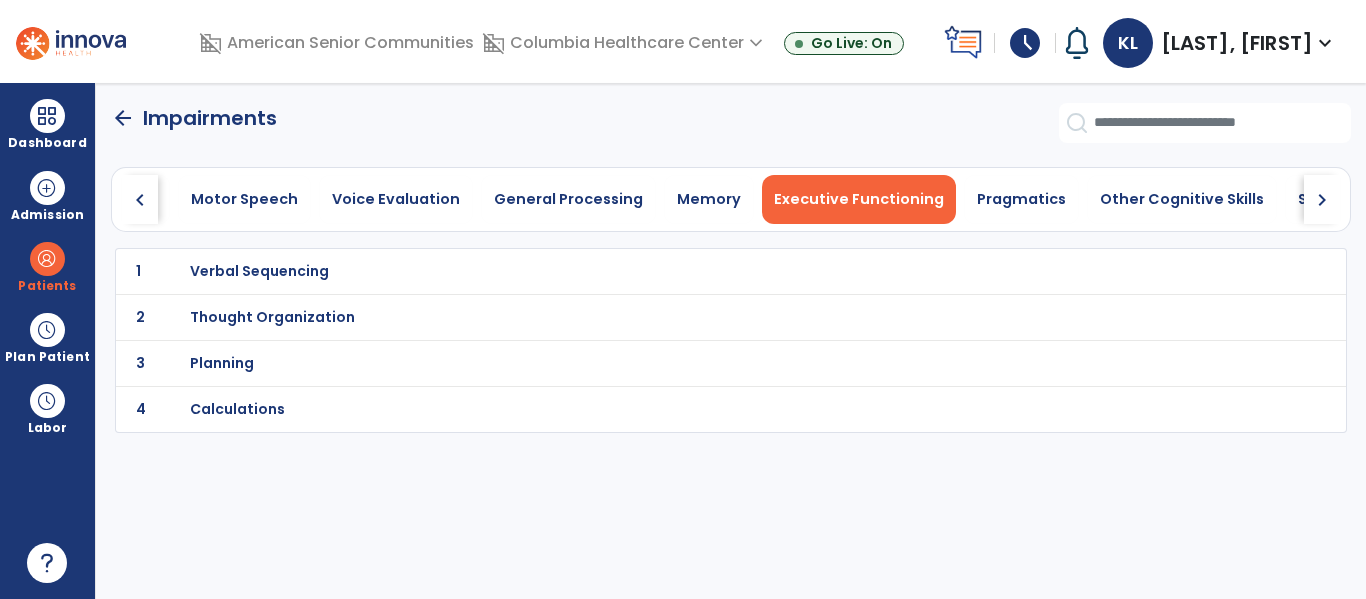 click on "Verbal Sequencing" at bounding box center [259, 271] 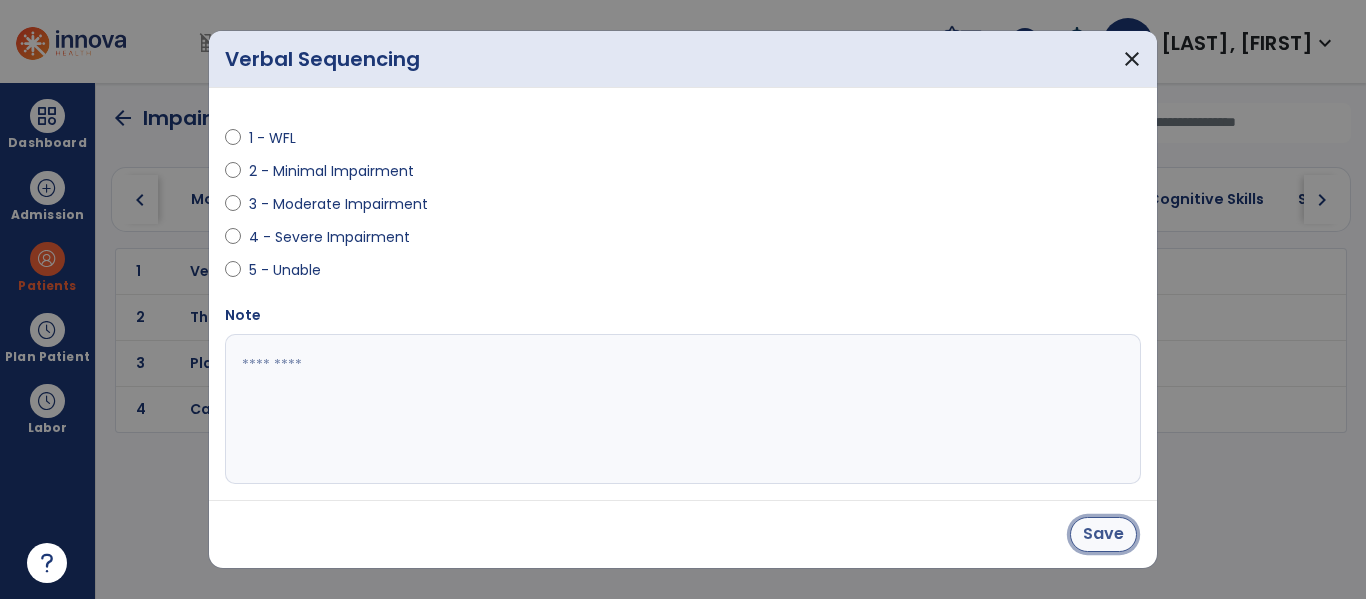 click on "Save" at bounding box center [1103, 534] 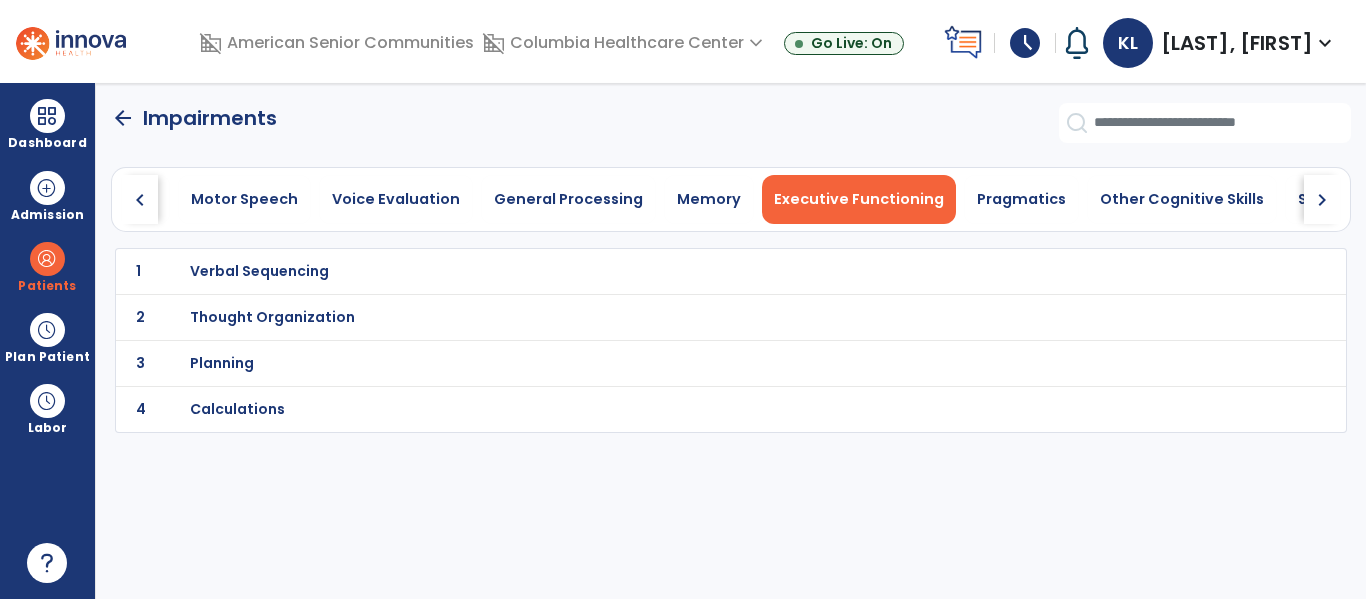 click on "2" 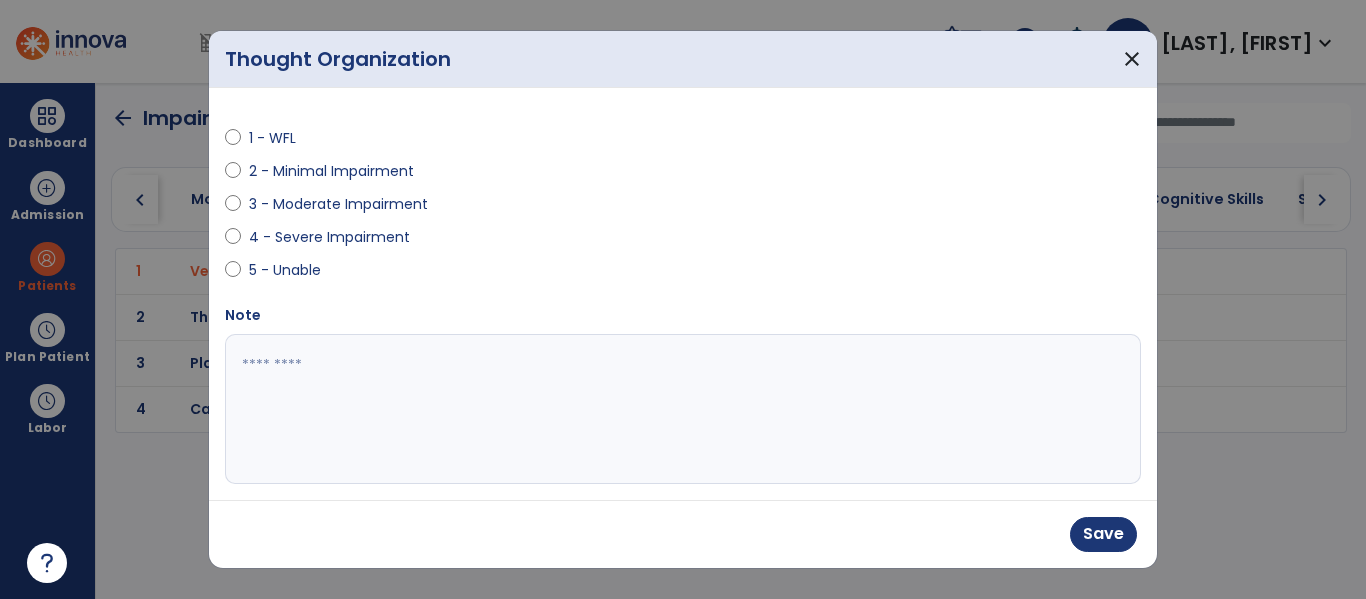 click on "1 - WFL 2 - Minimal Impairment 3 - Moderate Impairment 4 - Severe Impairment 5 - Unable" at bounding box center (448, 204) 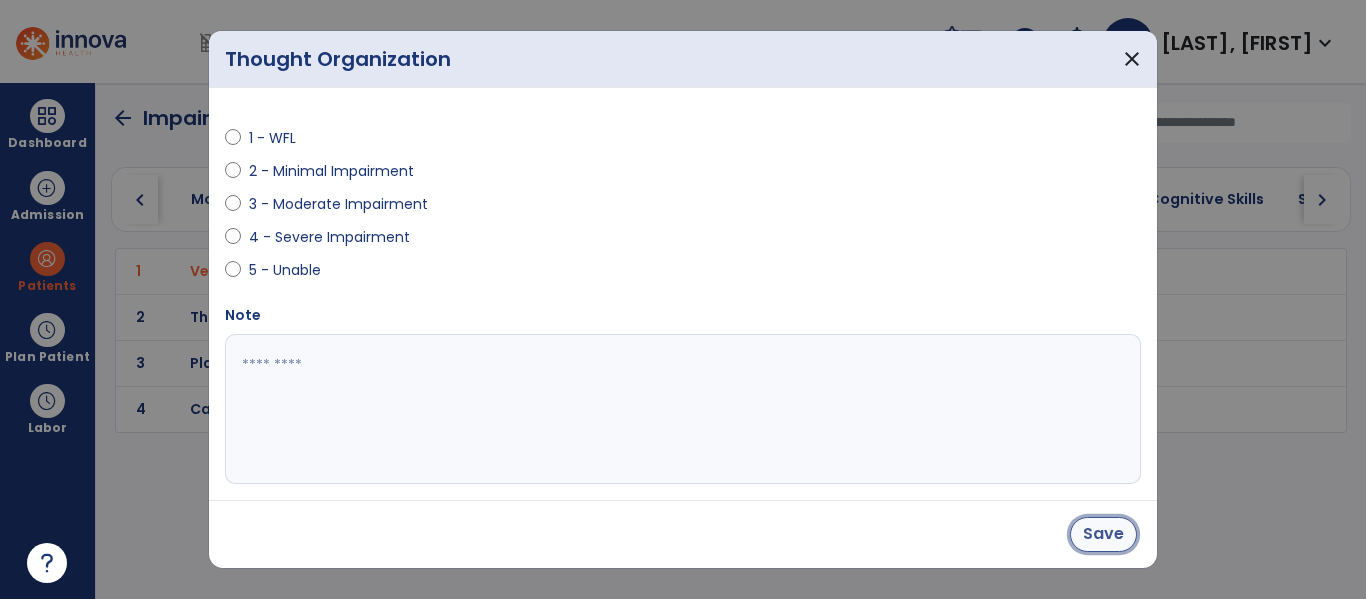 click on "Save" at bounding box center [1103, 534] 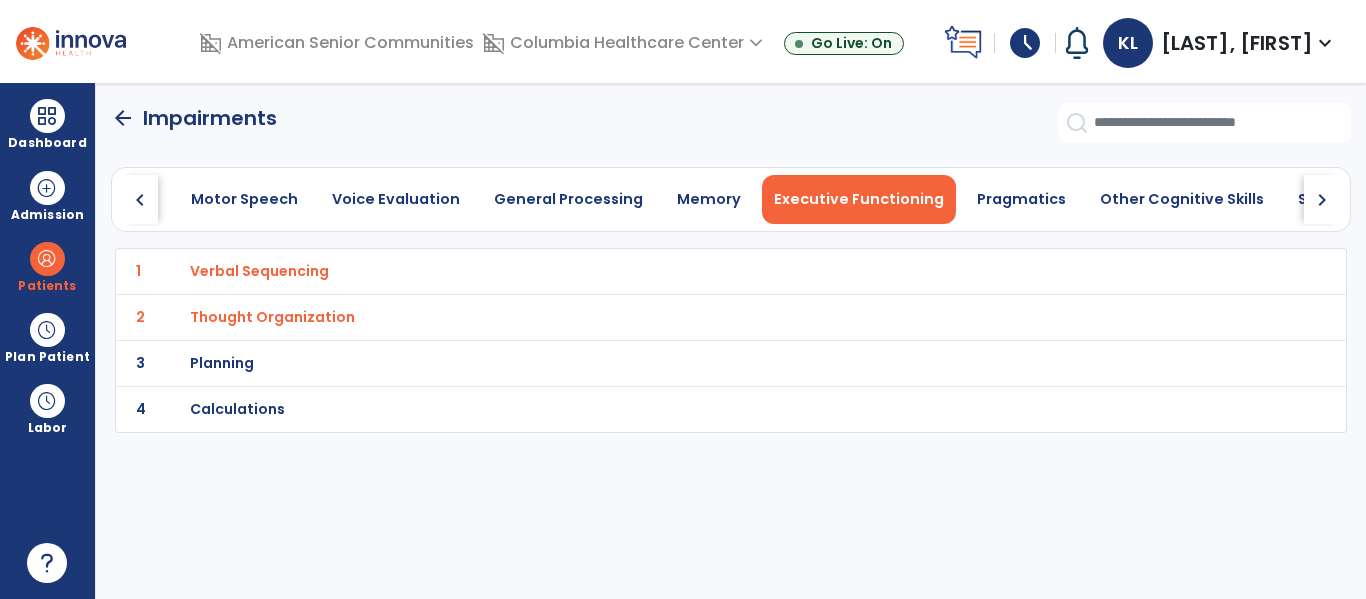 click on "3 Planning" 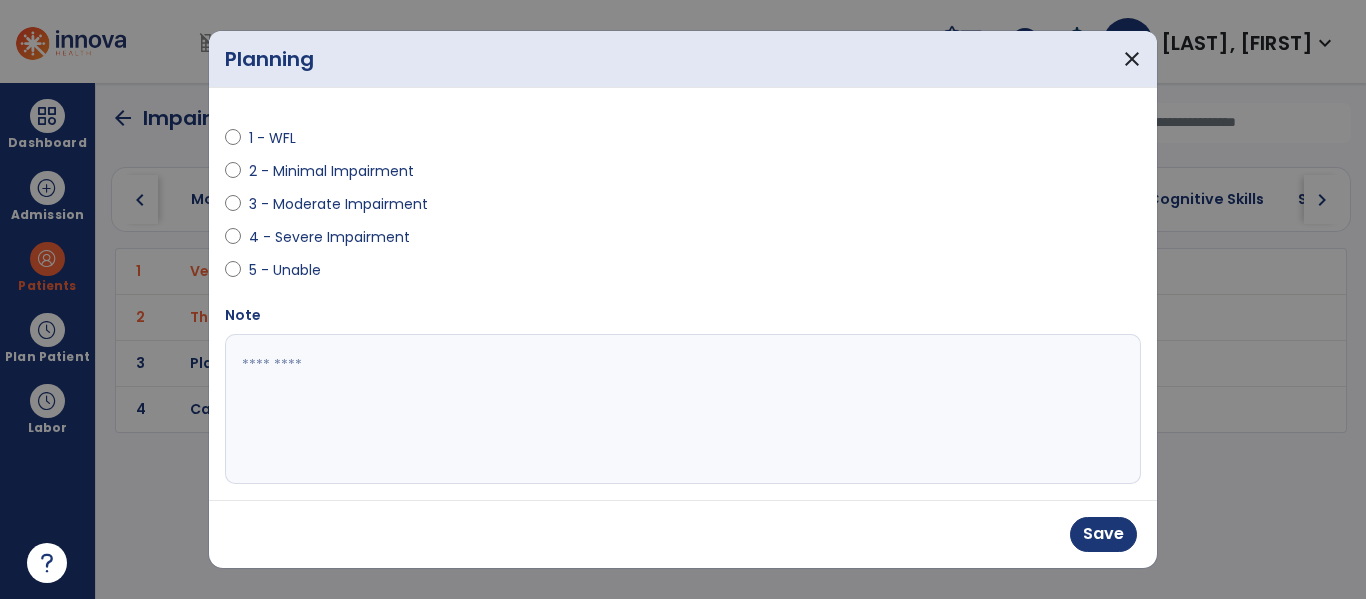 click on "Save" at bounding box center [1103, 534] 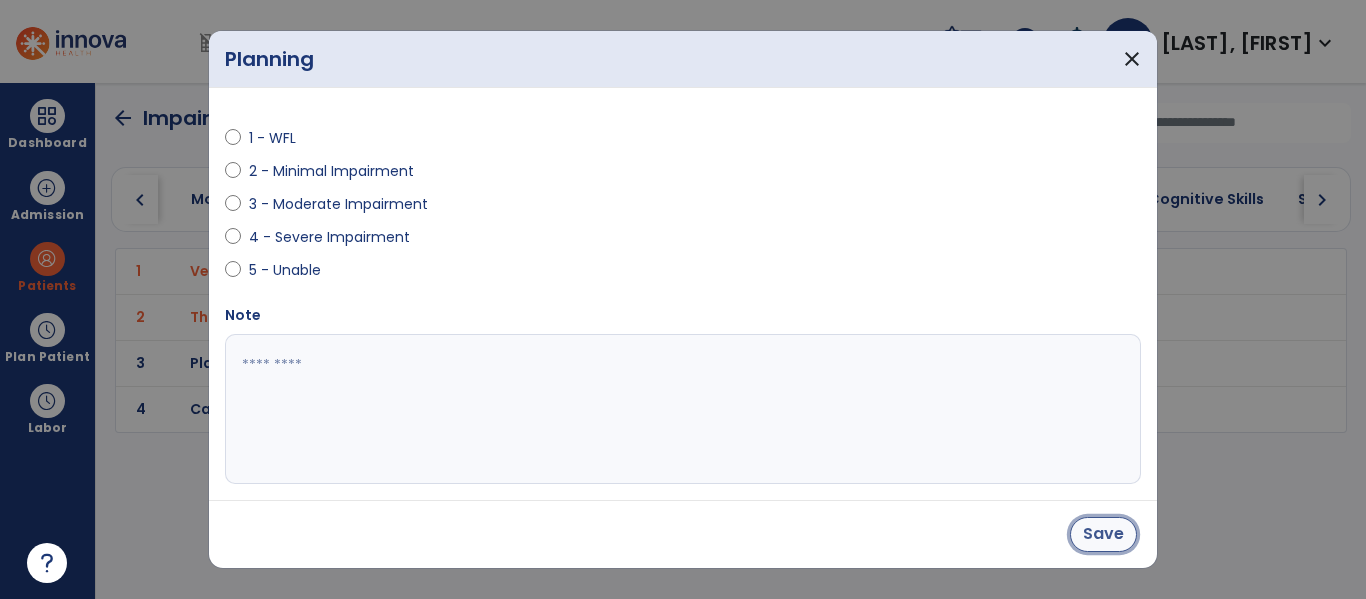click on "Save" at bounding box center (1103, 534) 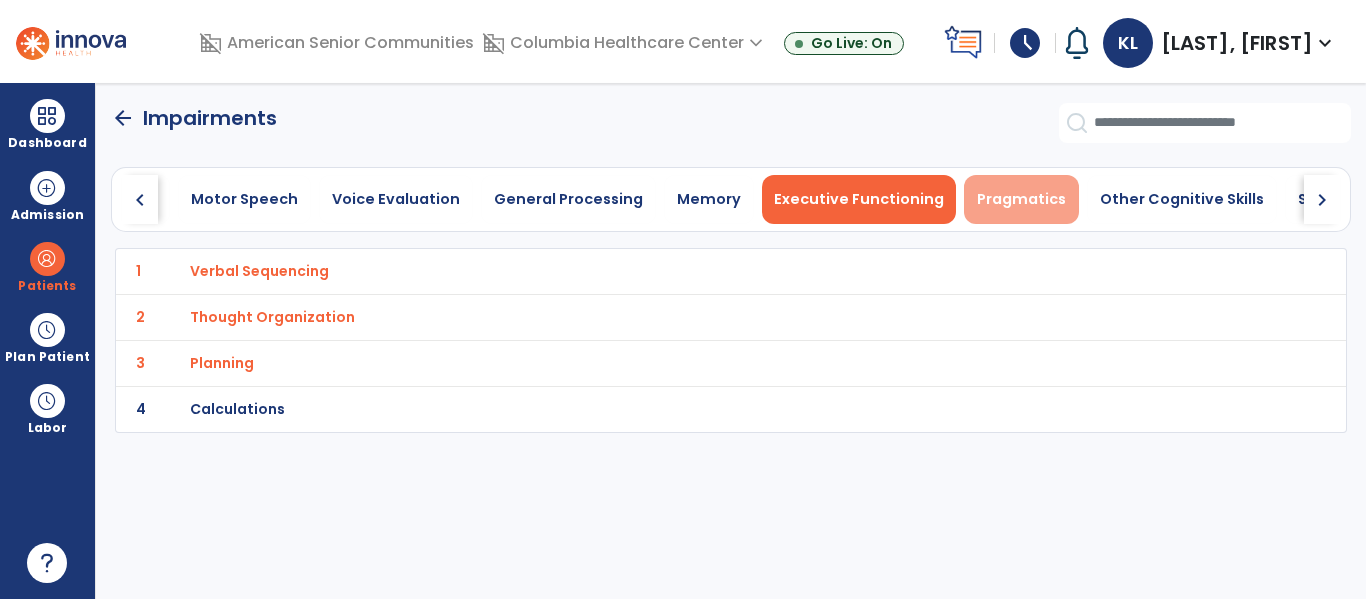 click on "Pragmatics" at bounding box center (1021, 199) 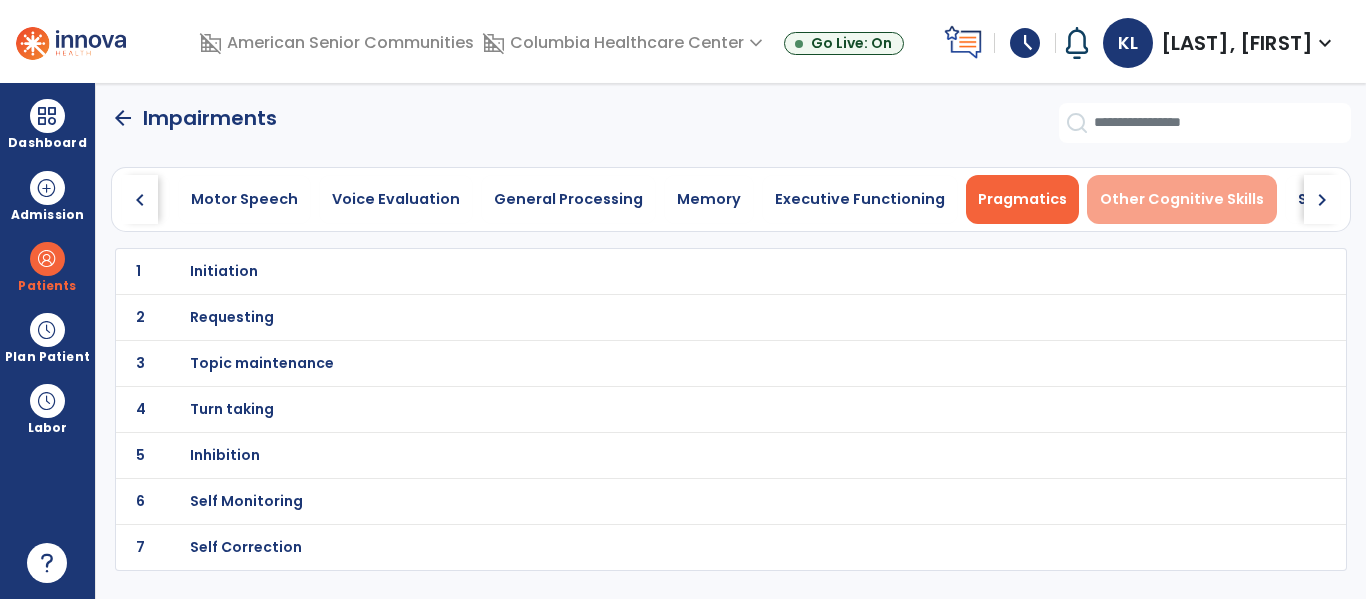 click on "Other Cognitive Skills" at bounding box center [1182, 199] 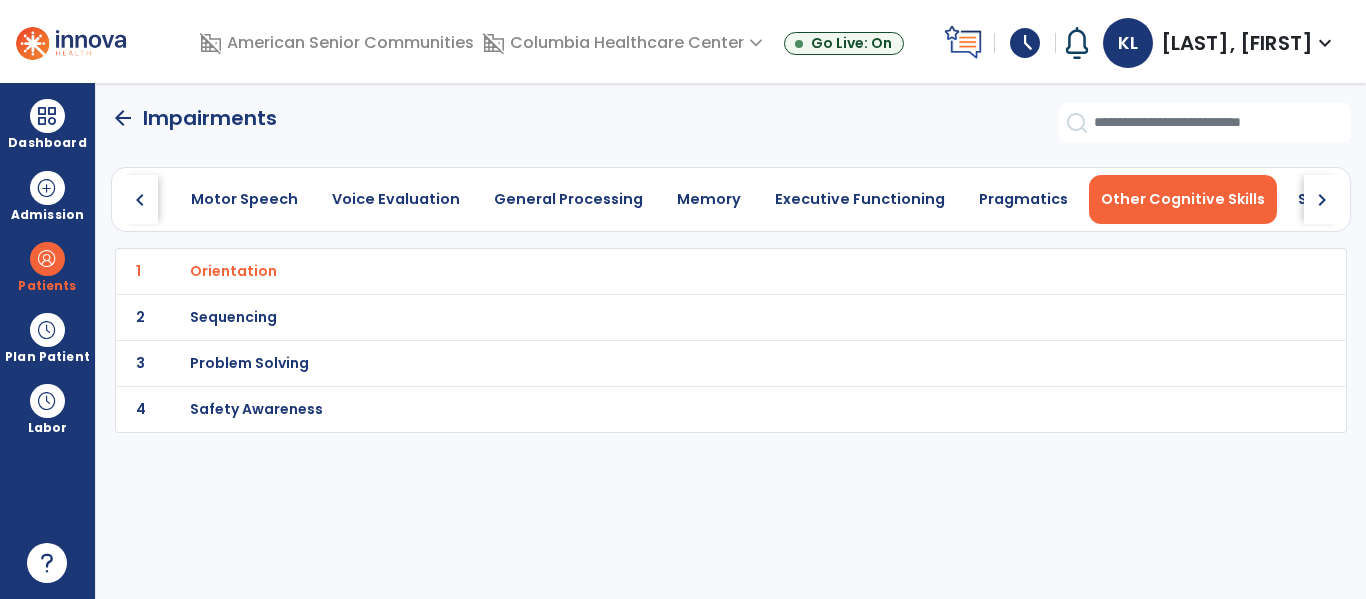 click on "2 Sequencing" 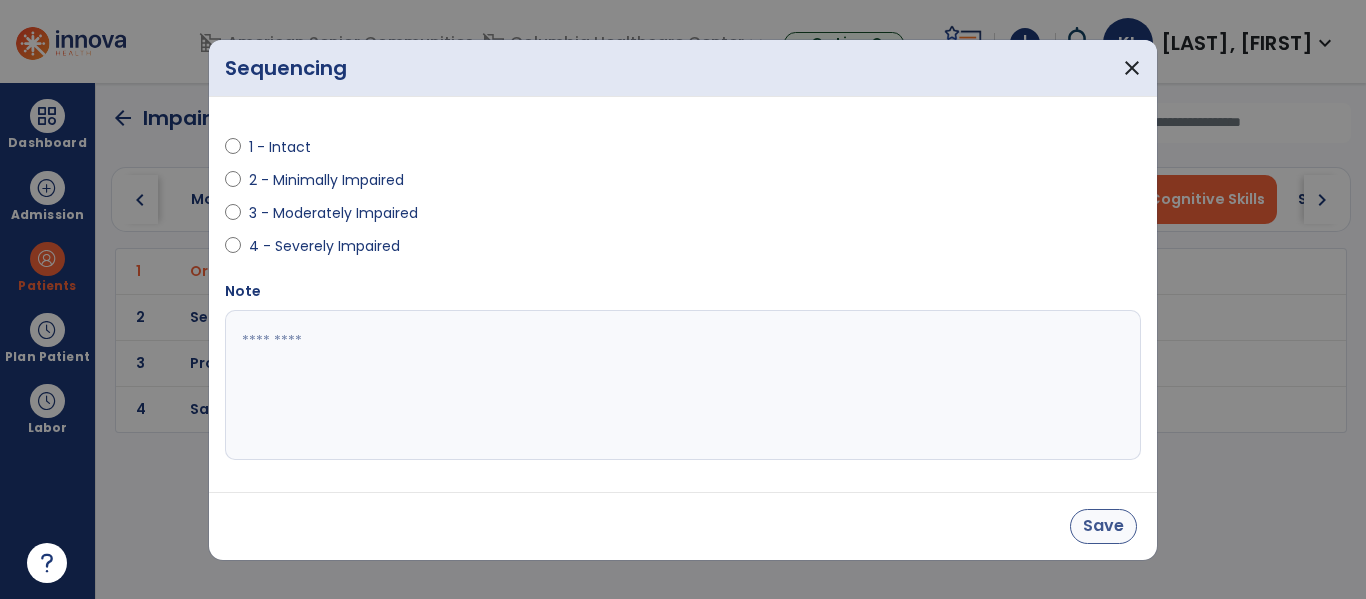 click on "Save" at bounding box center [1103, 526] 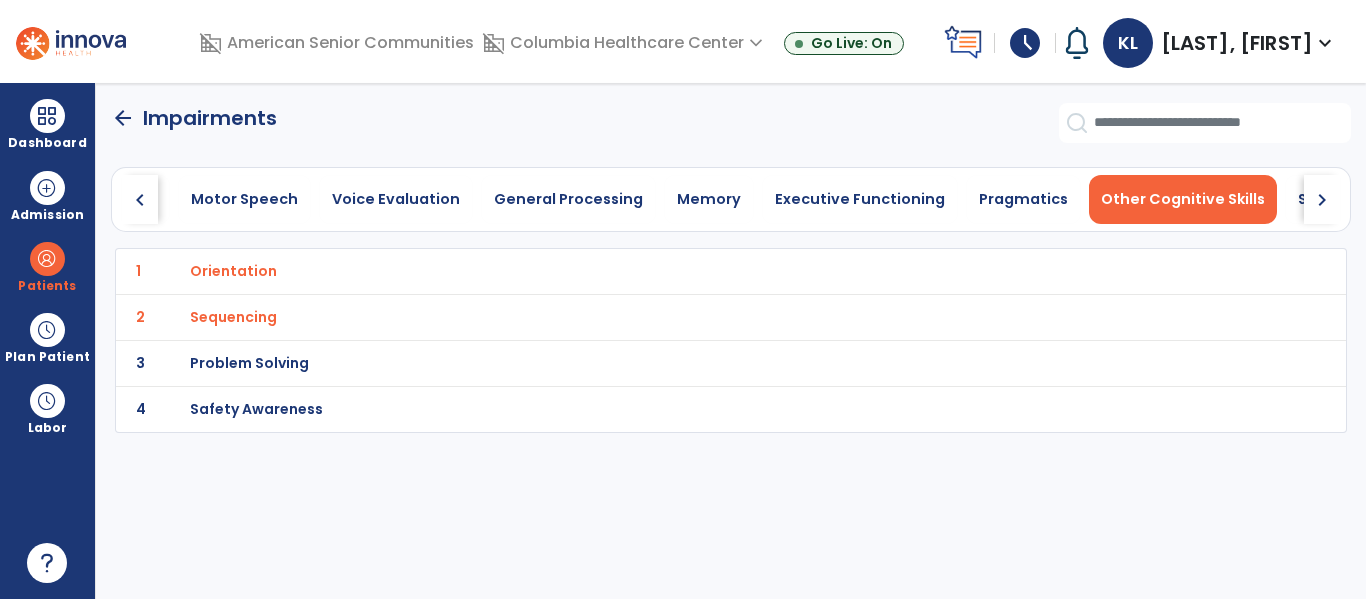 click on "3 Problem Solving" 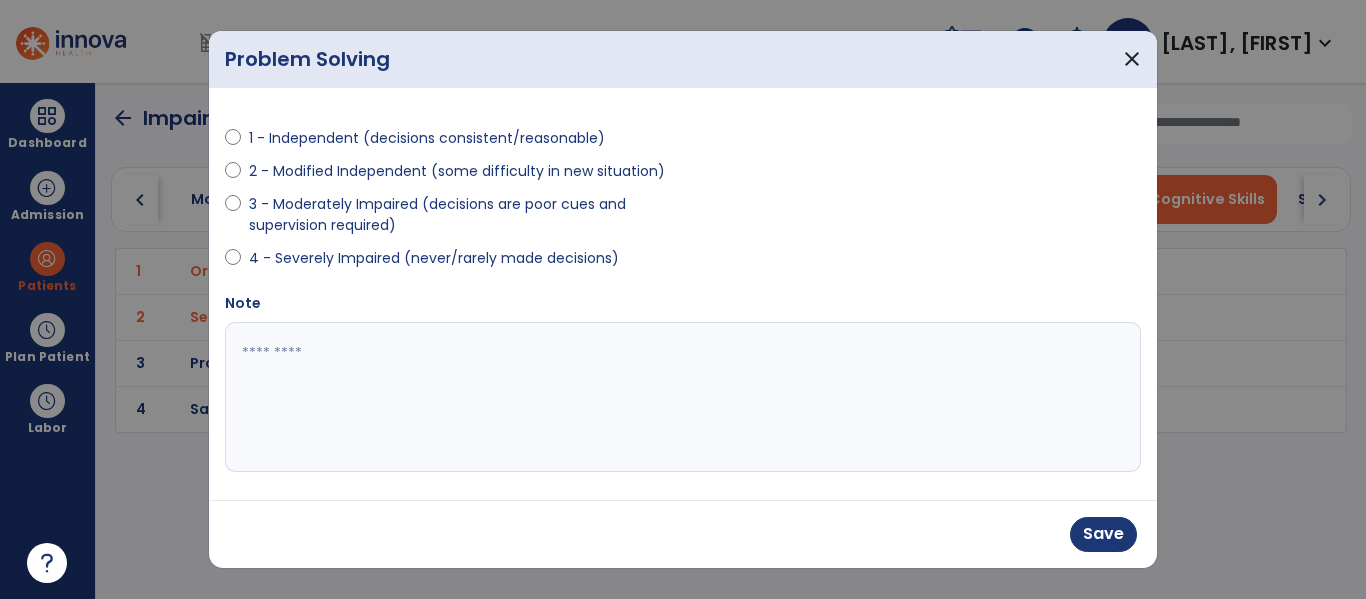 click on "Save" at bounding box center (1103, 534) 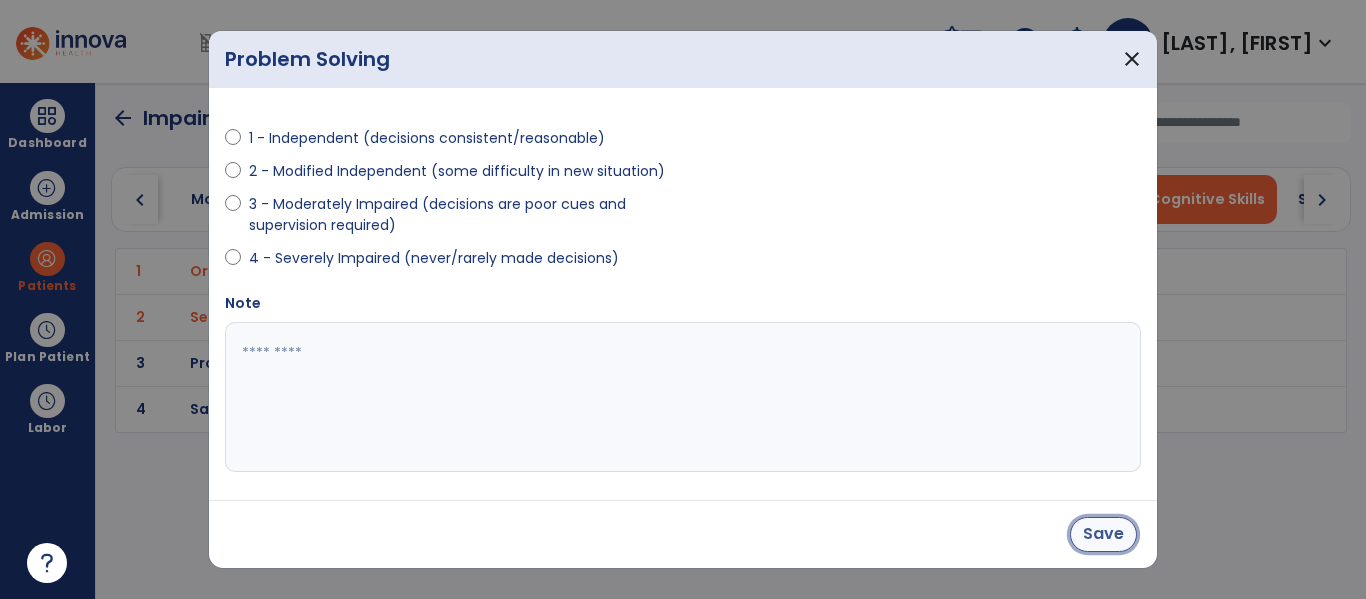 click on "Save" at bounding box center [1103, 534] 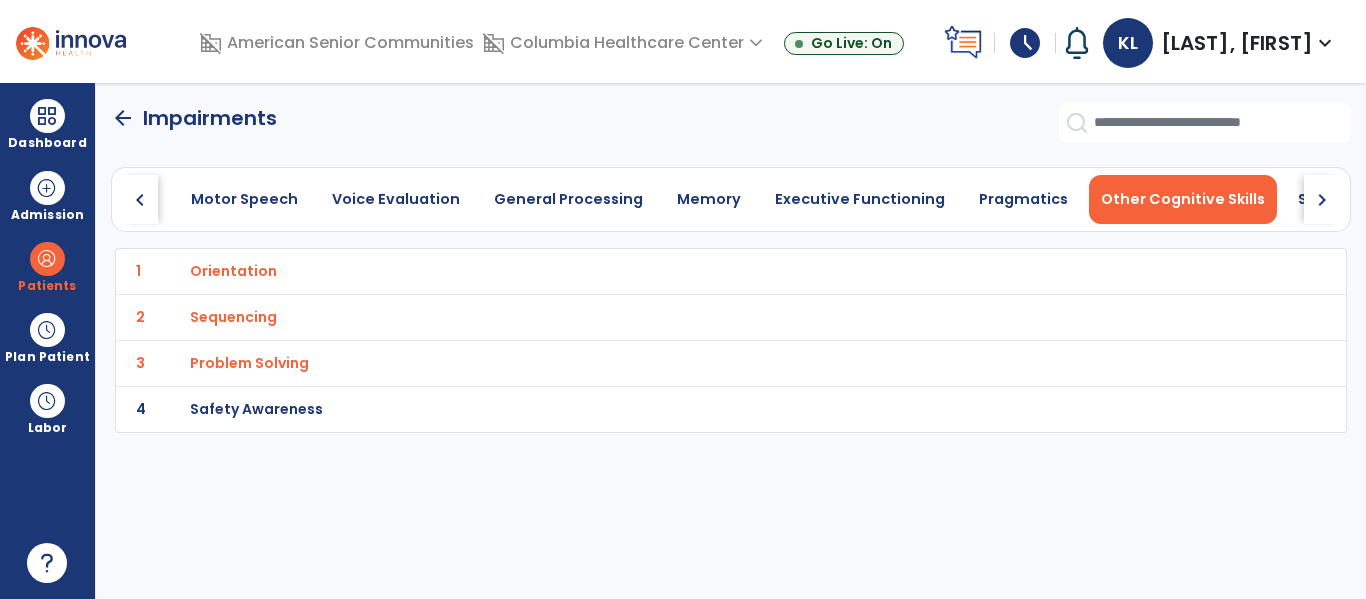 click on "Safety Awareness" at bounding box center (687, 271) 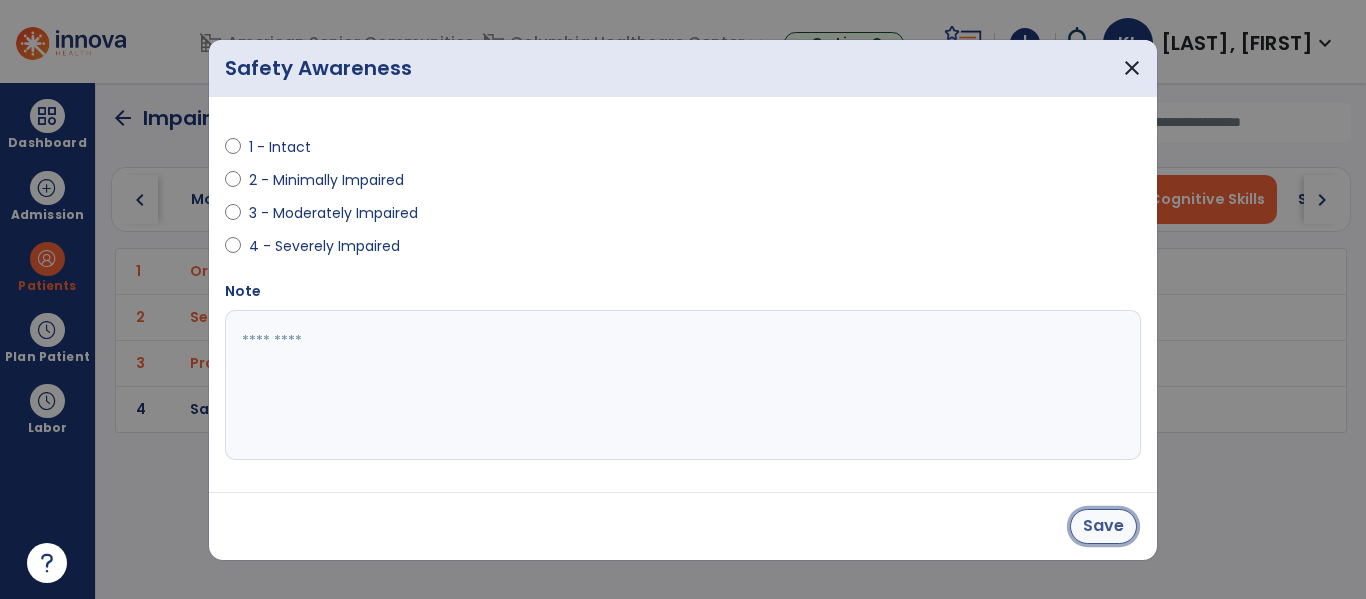 click on "Save" at bounding box center (1103, 526) 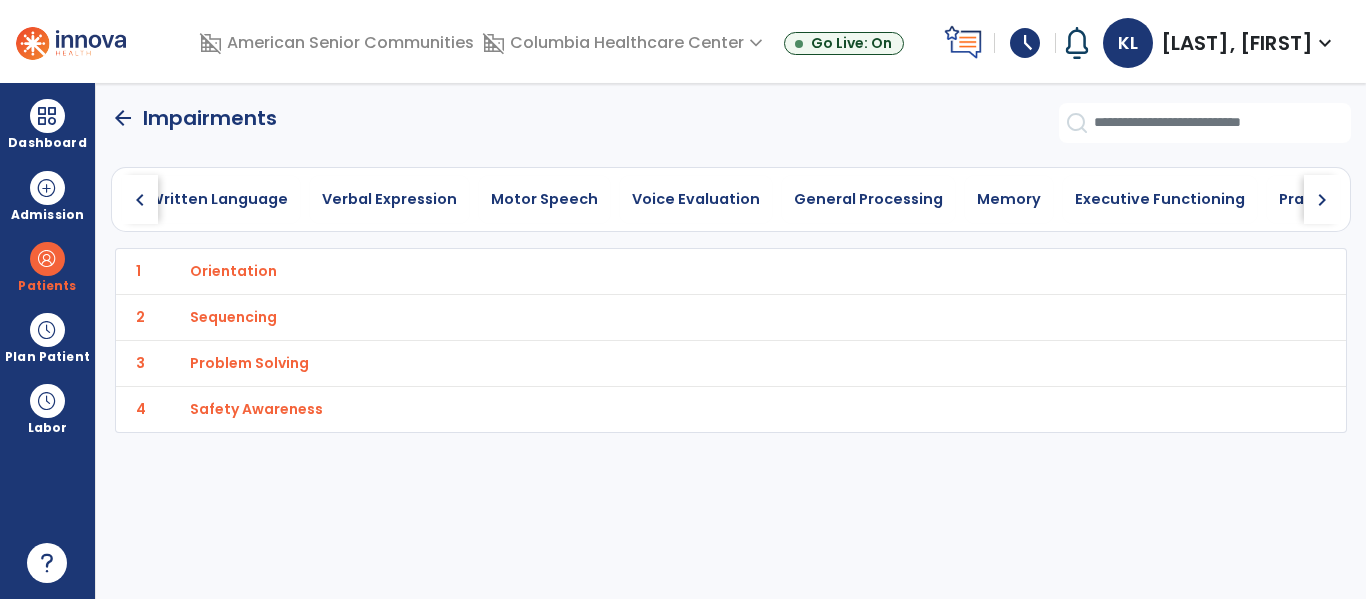 scroll, scrollTop: 0, scrollLeft: 632, axis: horizontal 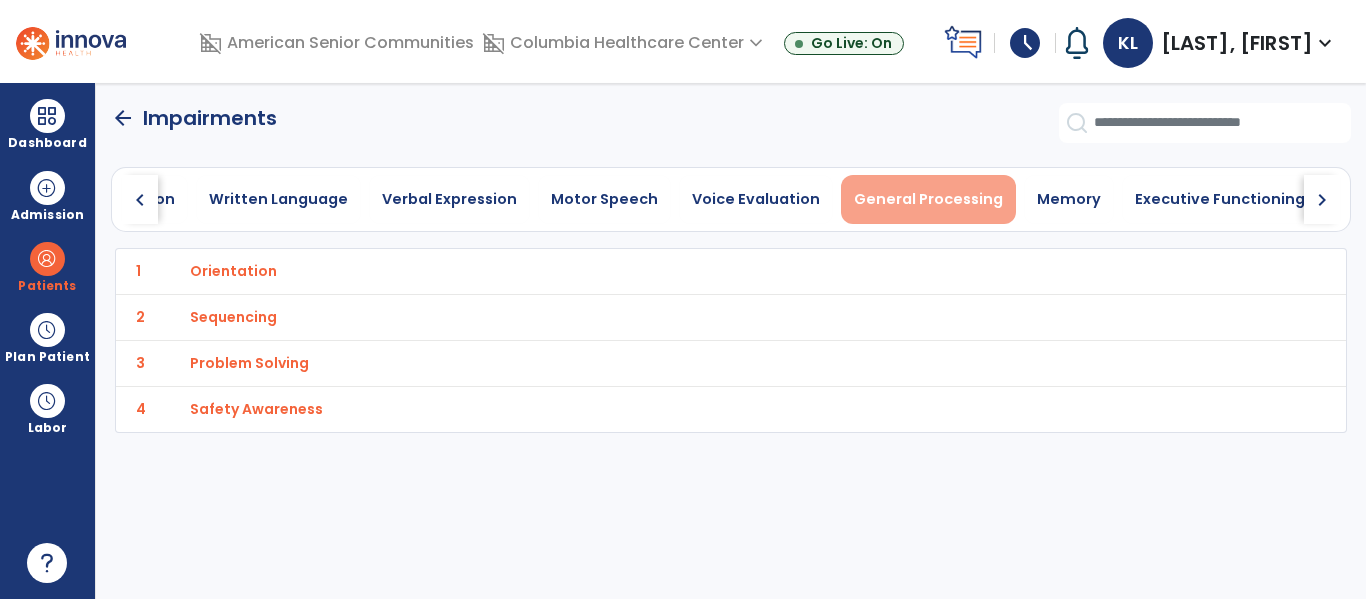 click on "General Processing" at bounding box center [928, 199] 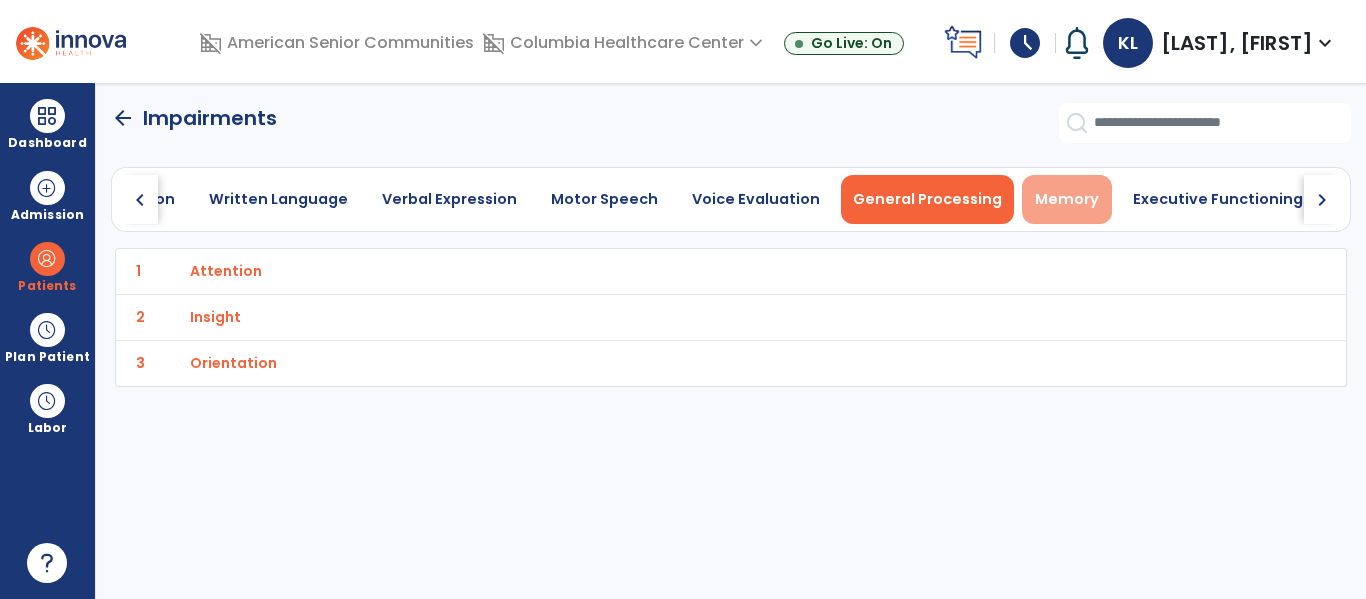 click on "Memory" at bounding box center (1067, 199) 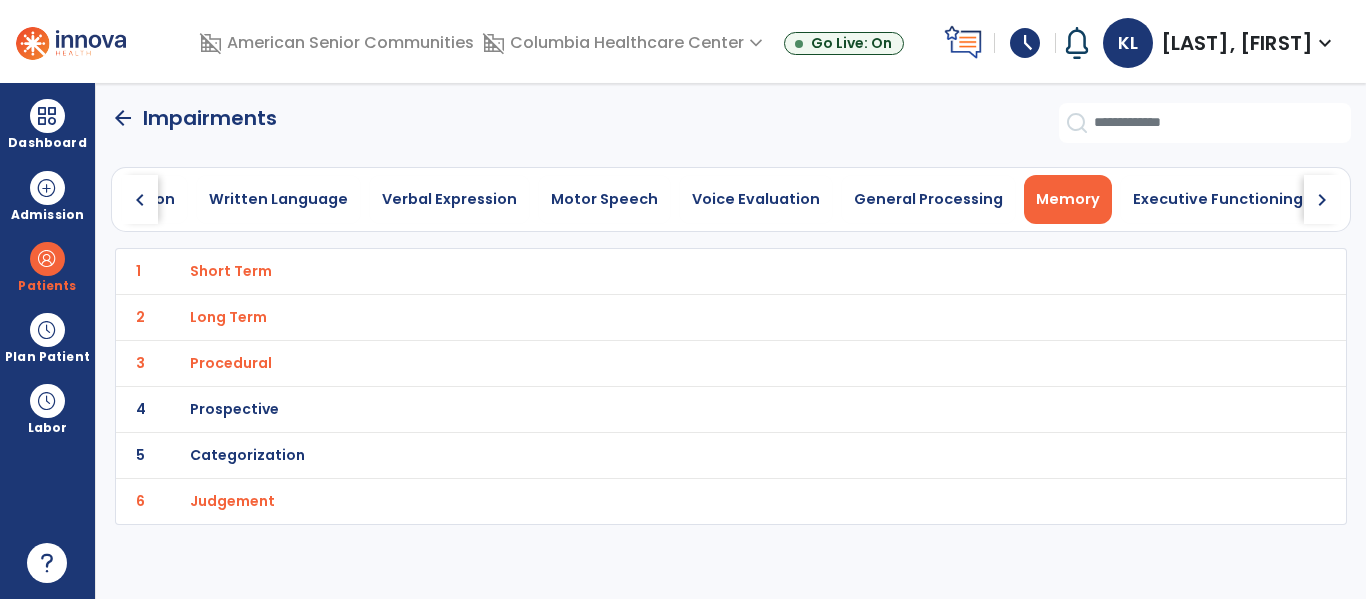 click on "arrow_back" 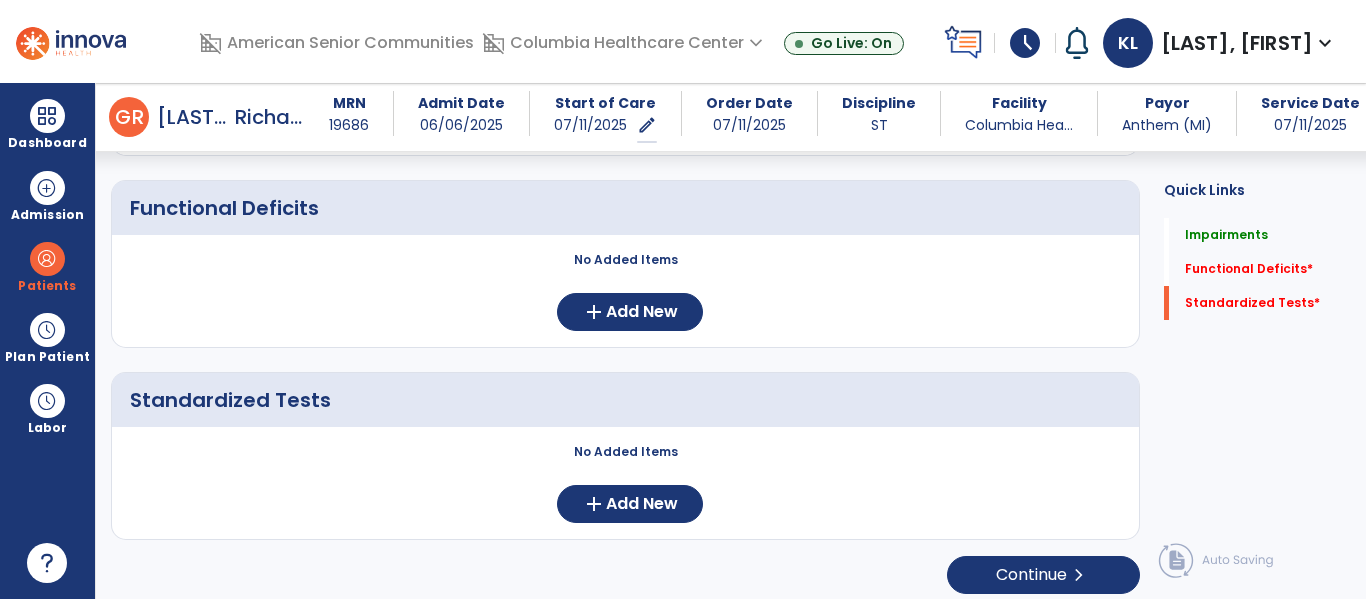scroll, scrollTop: 1427, scrollLeft: 0, axis: vertical 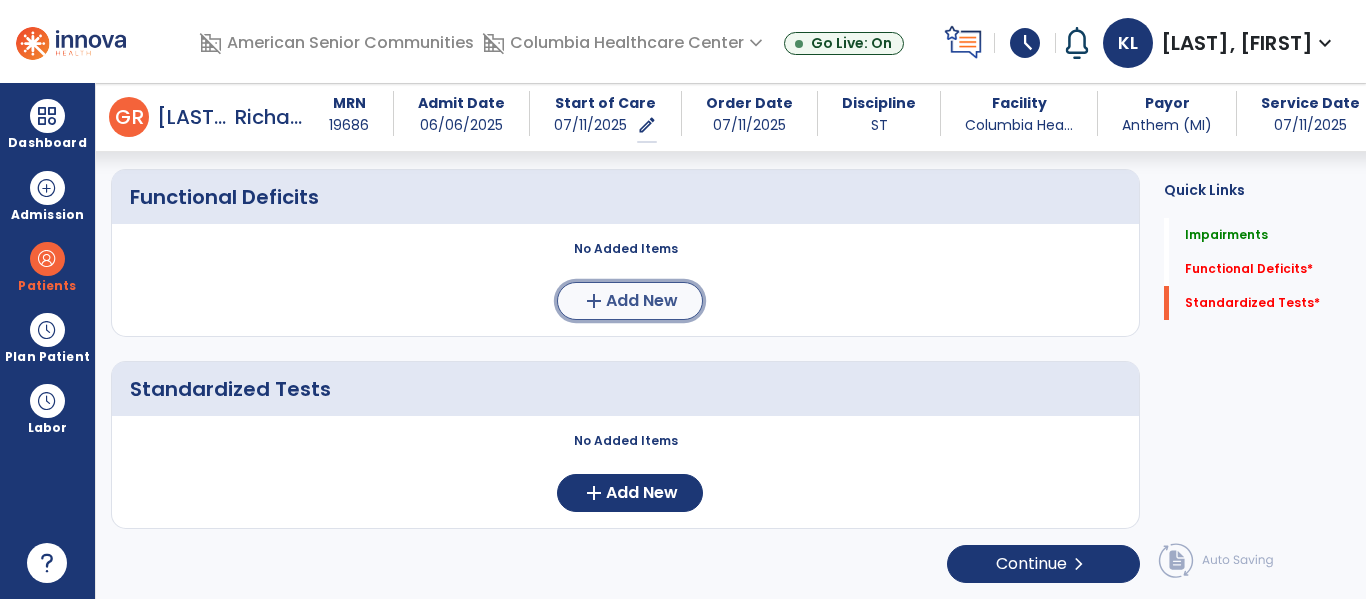 click on "Add New" 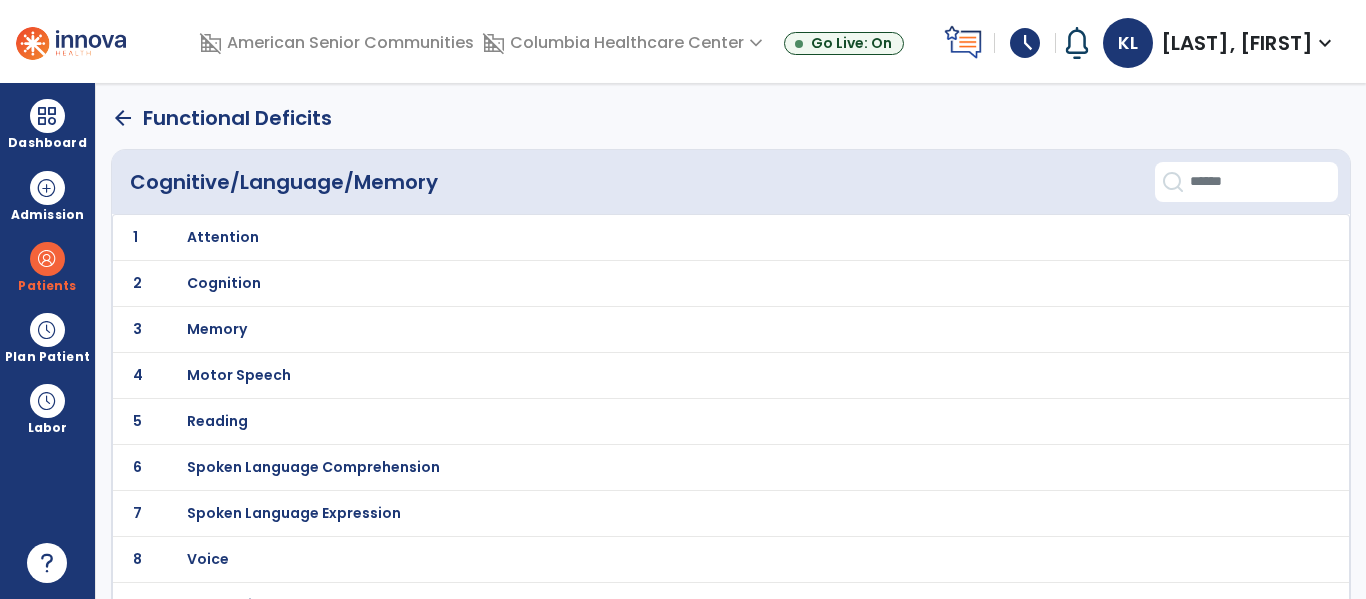 scroll, scrollTop: 31, scrollLeft: 0, axis: vertical 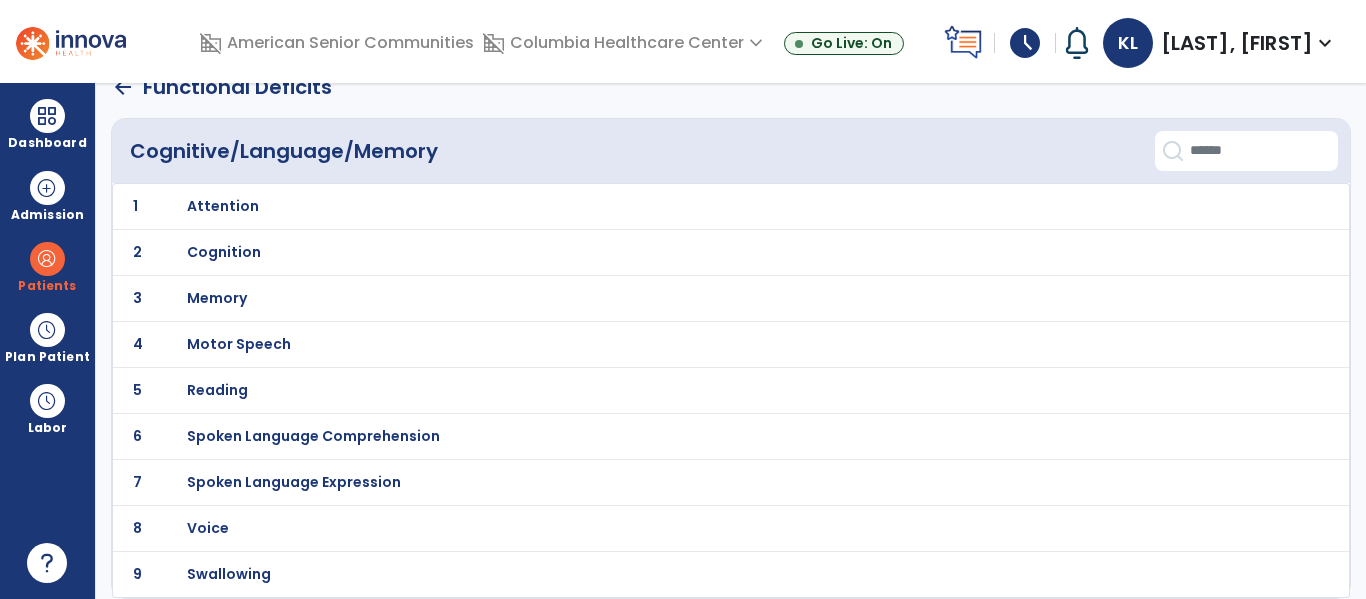 click on "Cognition" at bounding box center [686, 206] 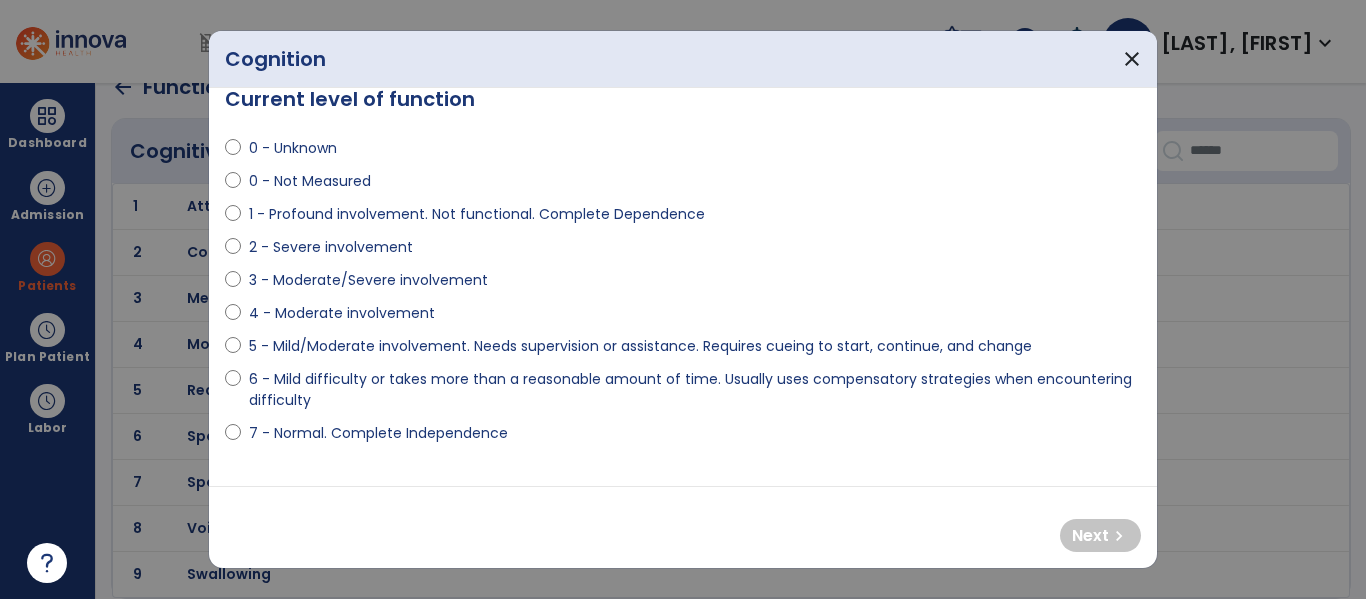 scroll, scrollTop: 30, scrollLeft: 0, axis: vertical 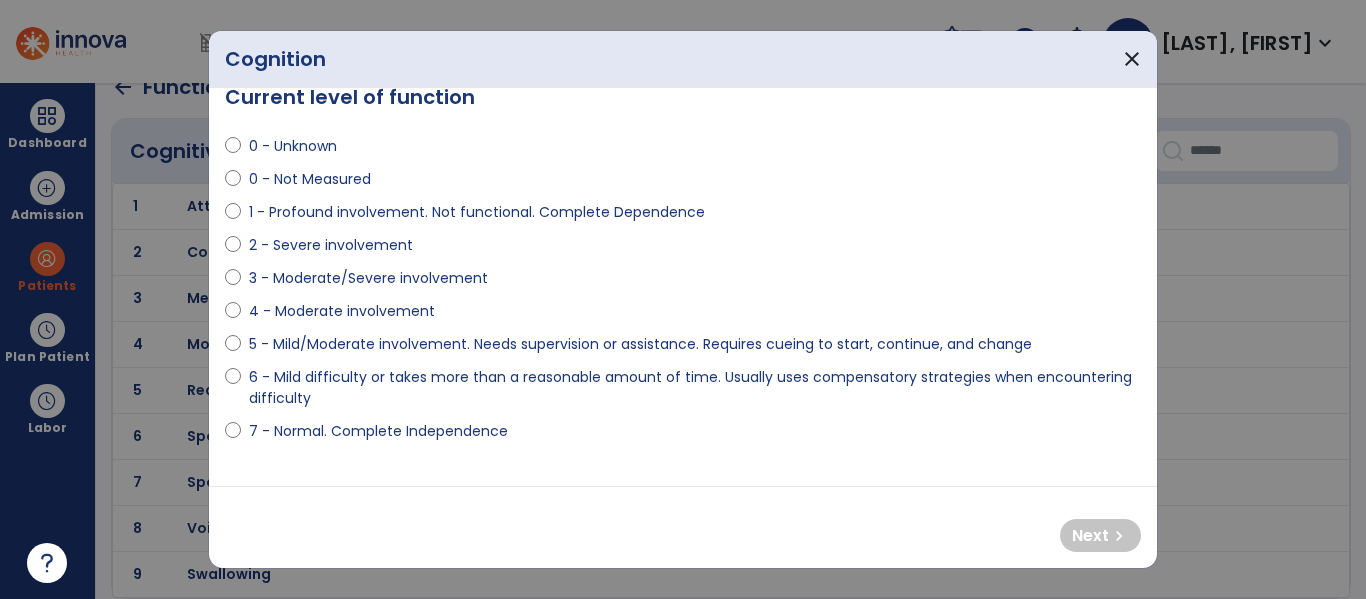 click on "3 - Moderate/Severe involvement" at bounding box center [368, 278] 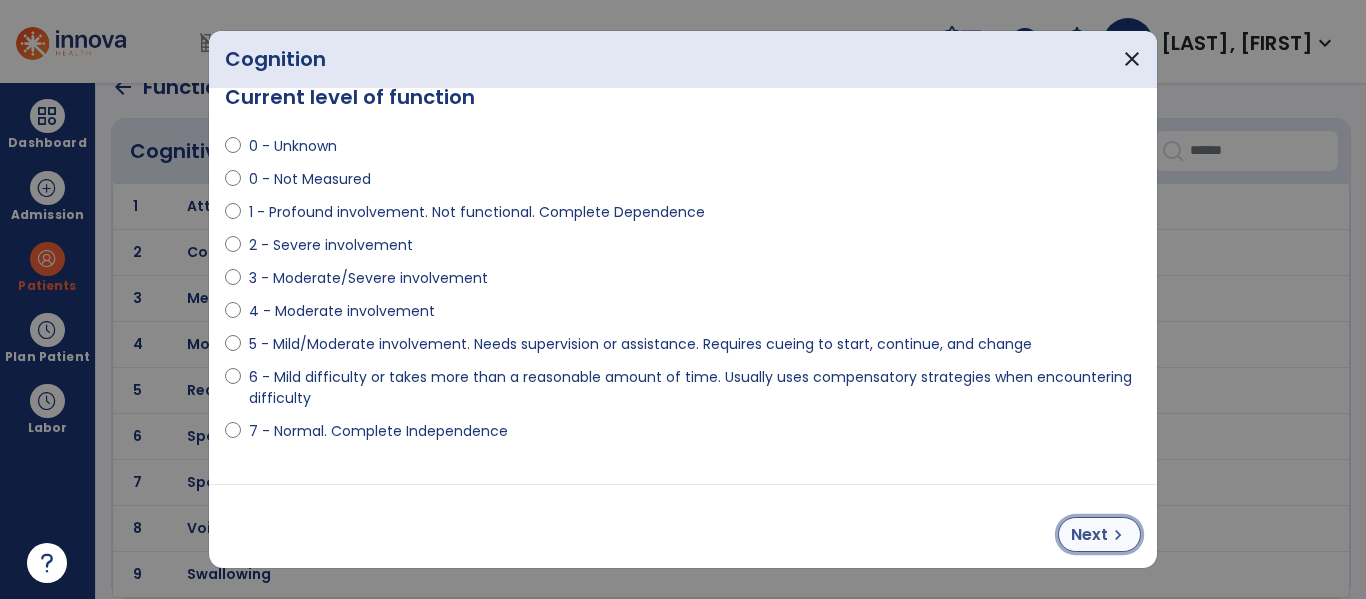 click on "chevron_right" at bounding box center (1118, 535) 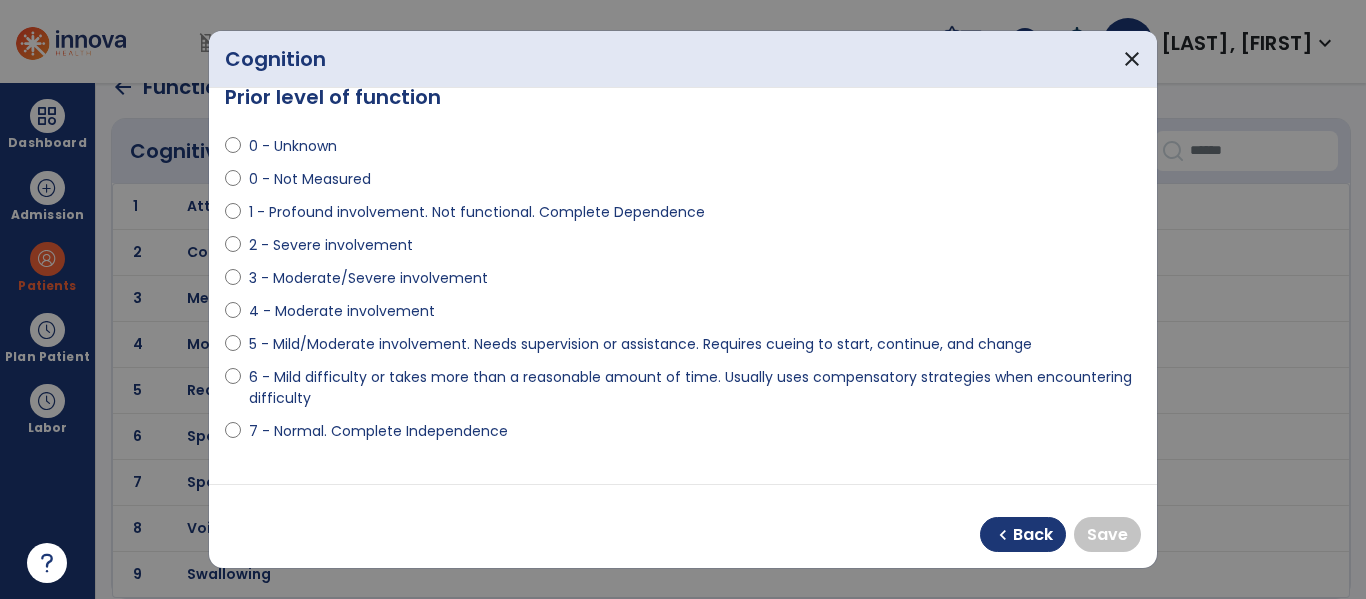 click on "4 - Moderate involvement" at bounding box center [342, 311] 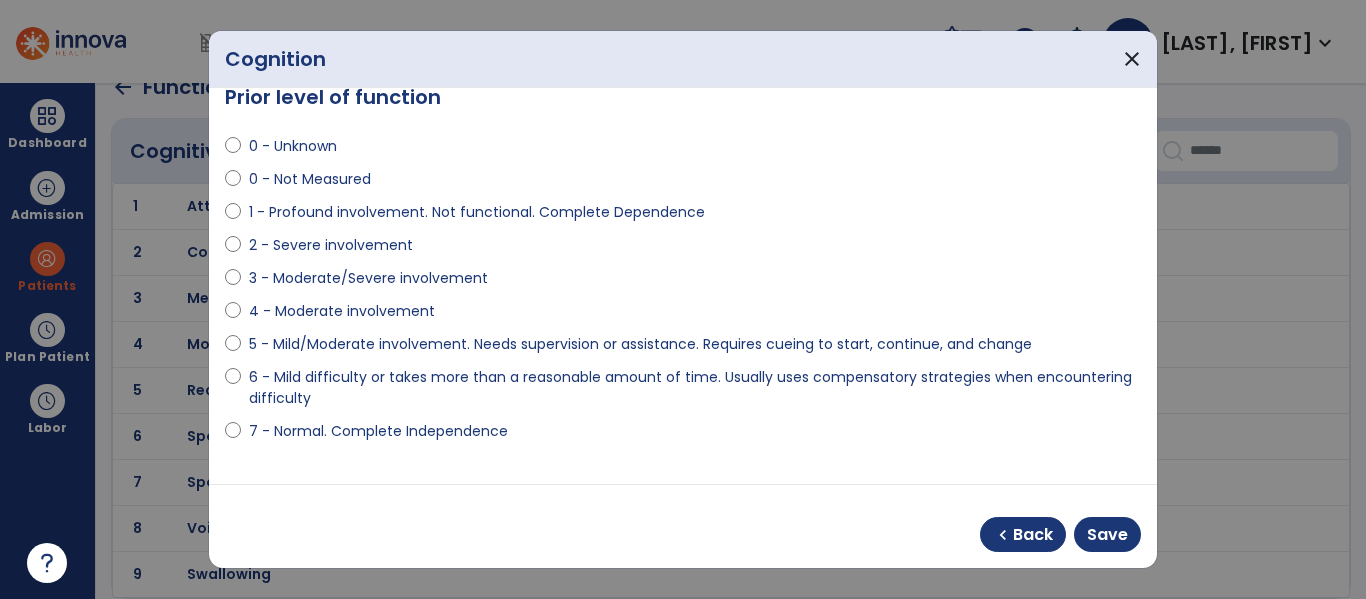 scroll, scrollTop: 0, scrollLeft: 0, axis: both 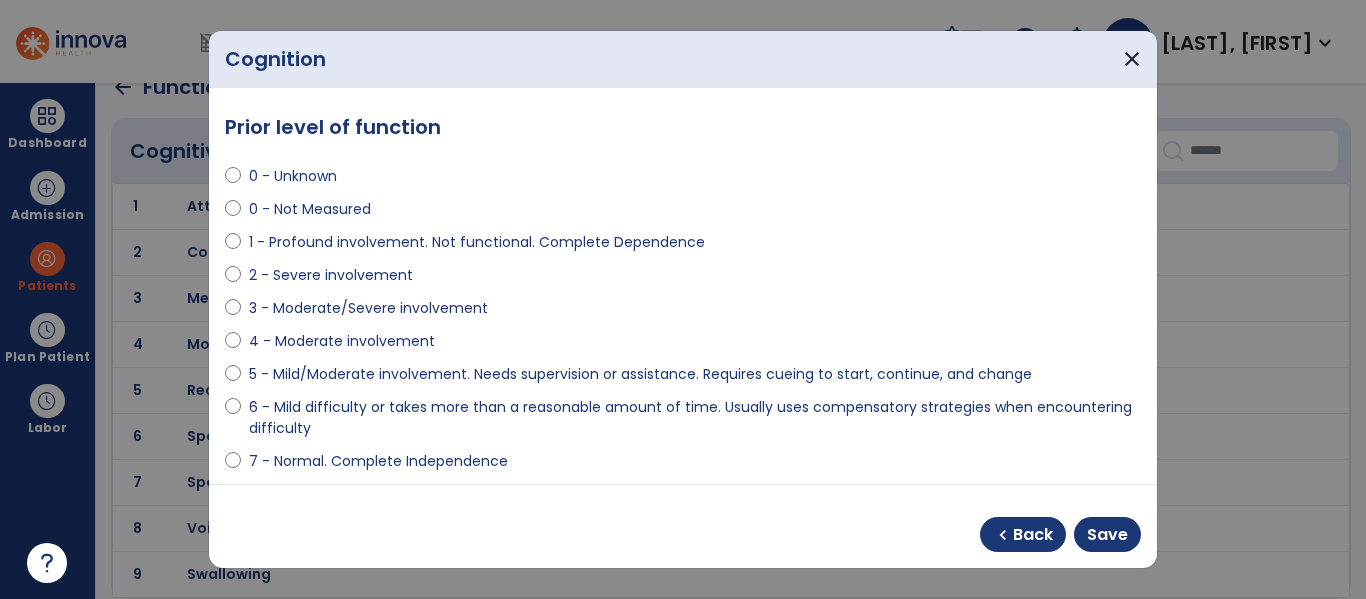 click on "3 - Moderate/Severe involvement" at bounding box center (368, 308) 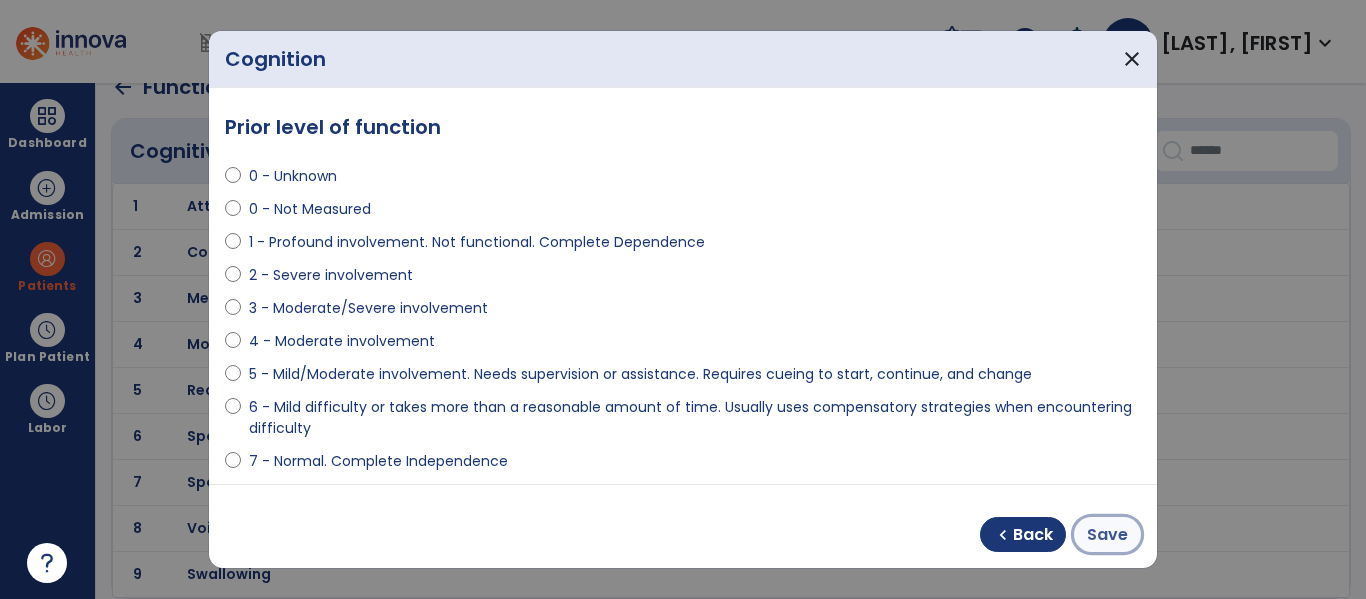 click on "Save" at bounding box center [1107, 535] 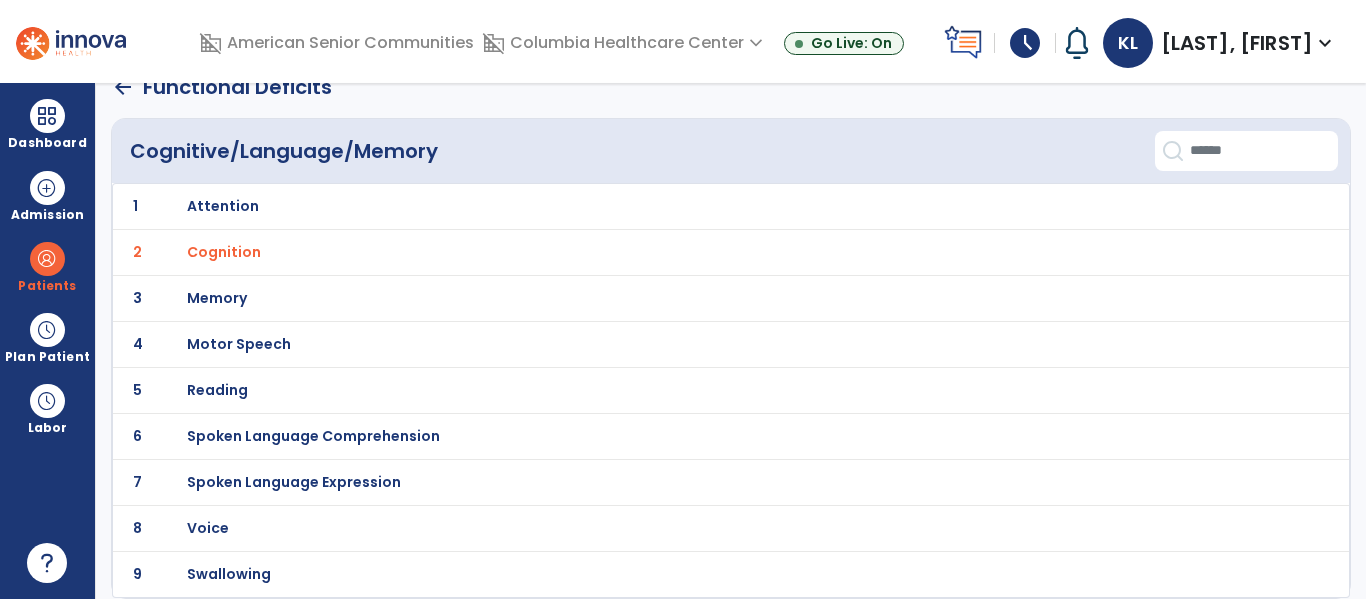 click on "Attention" at bounding box center (686, 206) 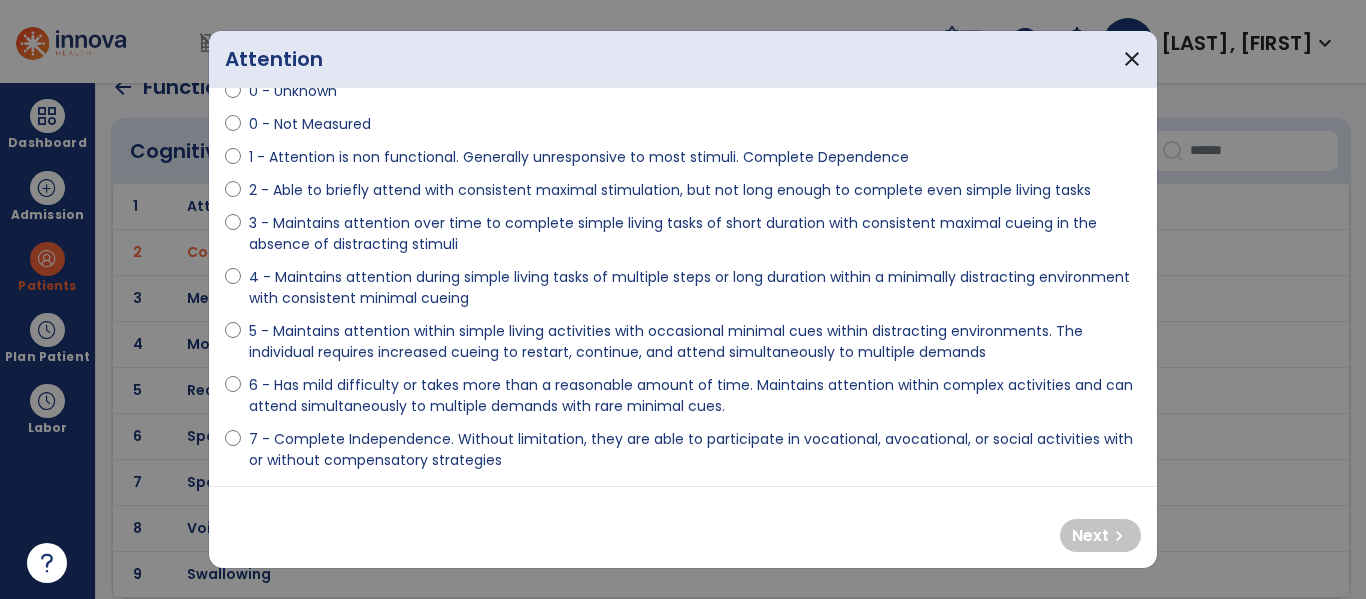 scroll, scrollTop: 89, scrollLeft: 0, axis: vertical 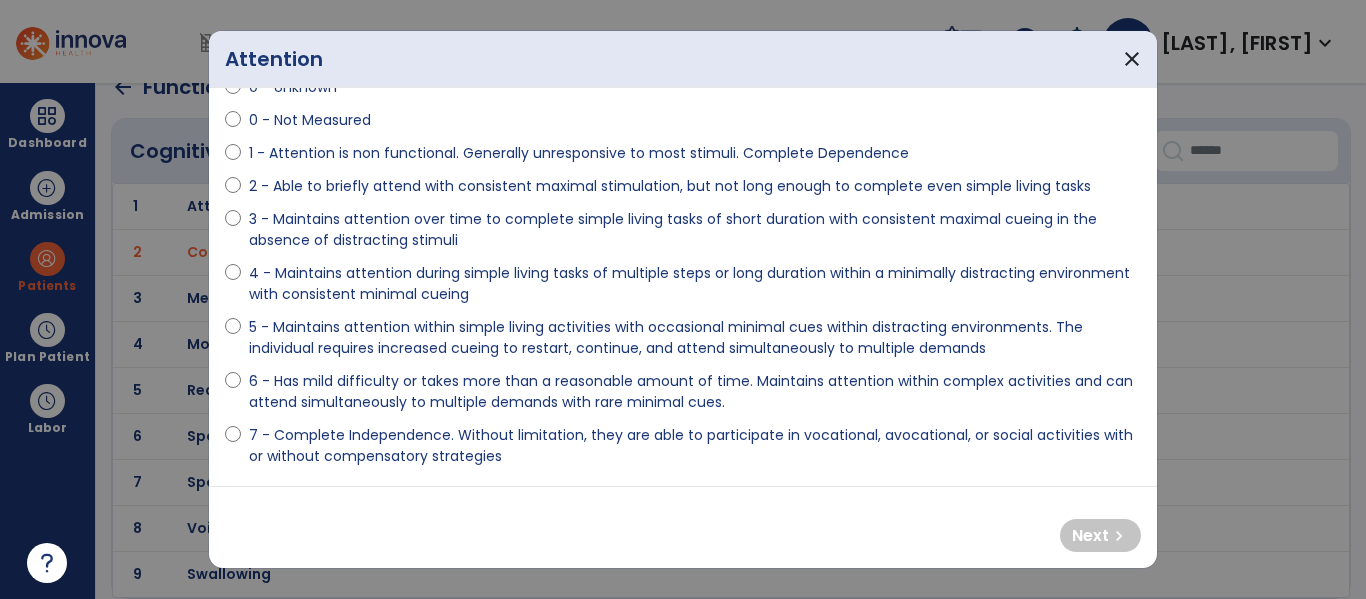click on "5 - Maintains attention within simple living activities with occasional minimal cues within distracting environments. The individual requires increased cueing to restart, continue, and attend simultaneously to multiple demands" at bounding box center [695, 338] 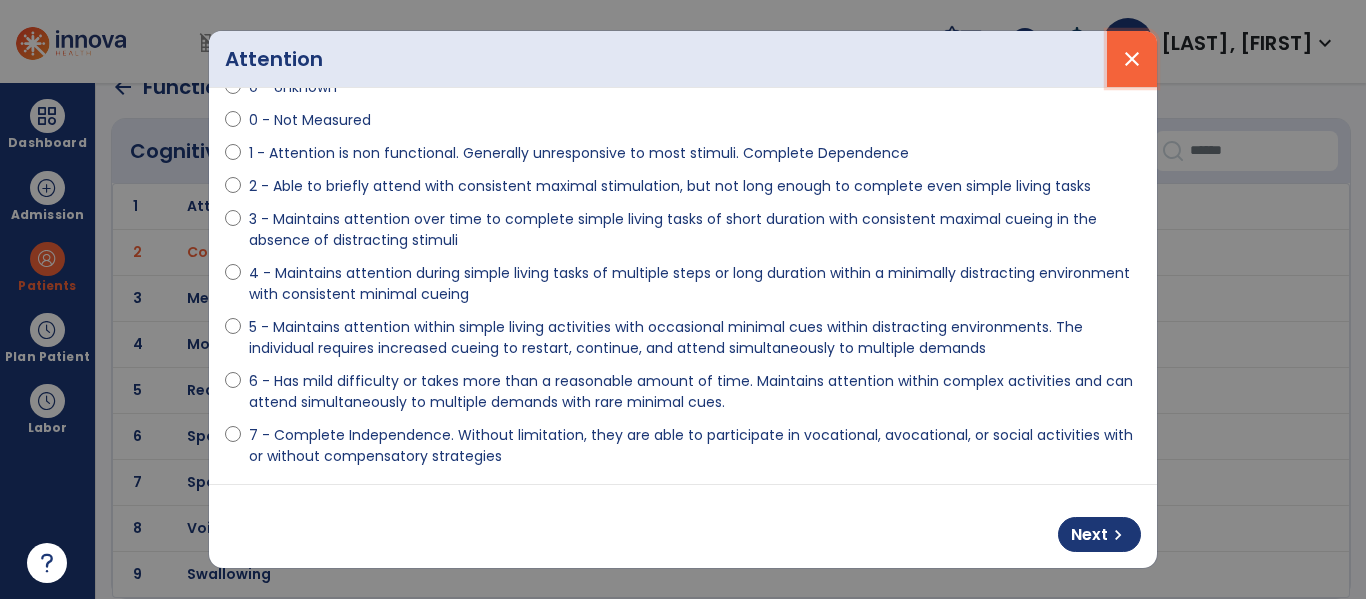 click on "close" at bounding box center [1132, 59] 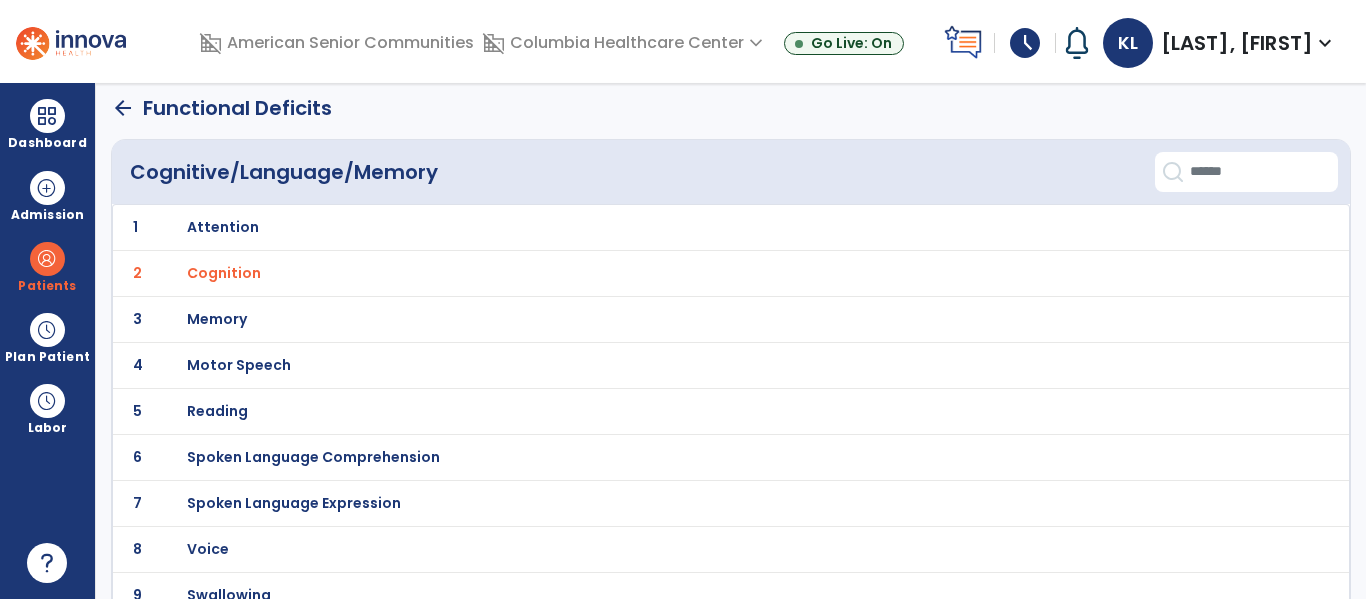 scroll, scrollTop: 0, scrollLeft: 0, axis: both 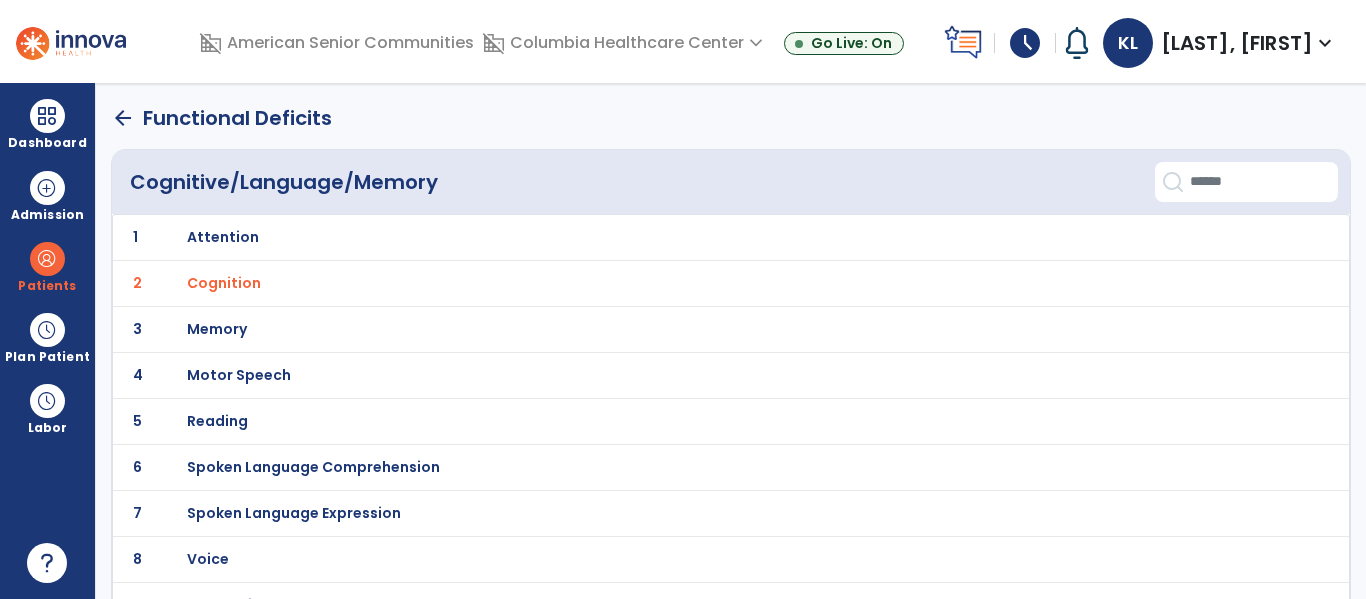 click on "Attention" at bounding box center [223, 237] 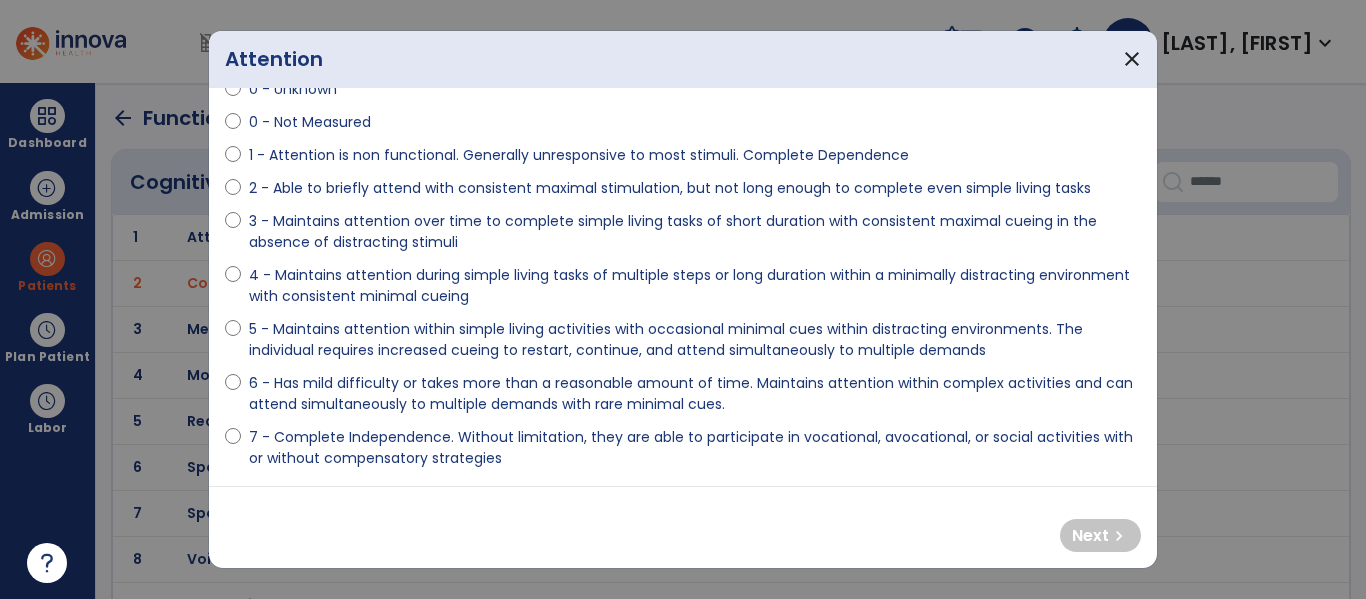 scroll, scrollTop: 94, scrollLeft: 0, axis: vertical 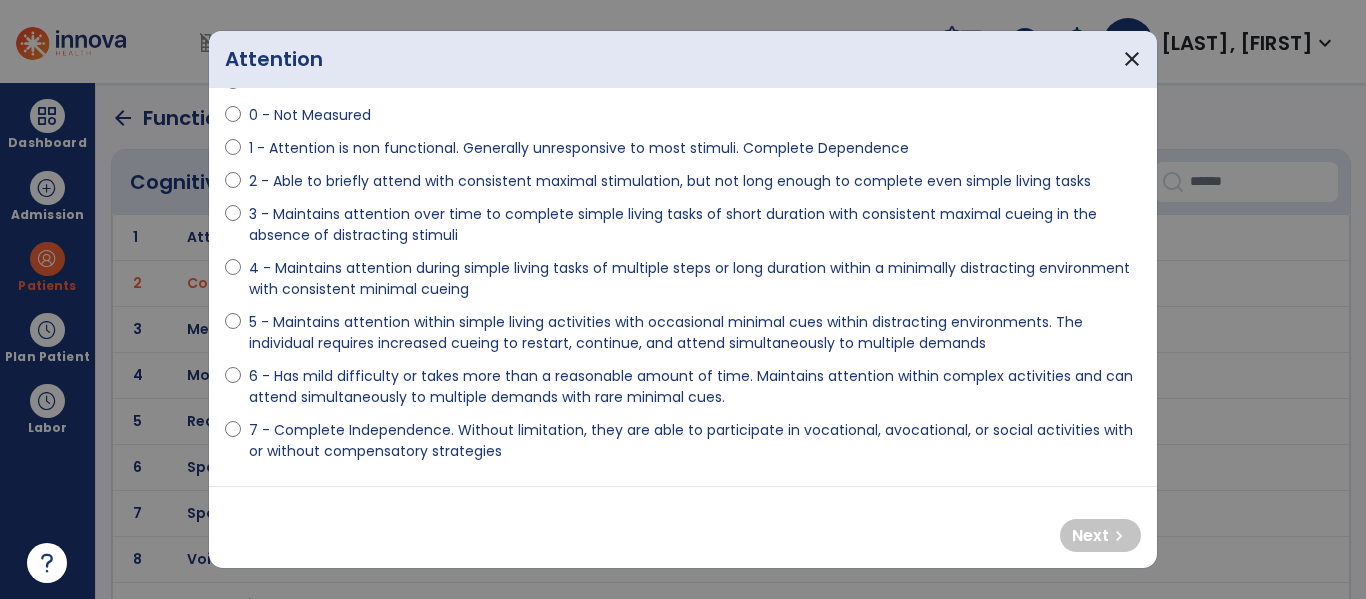 click on "5 - Maintains attention within simple living activities with occasional minimal cues within distracting environments. The individual requires increased cueing to restart, continue, and attend simultaneously to multiple demands" at bounding box center [695, 333] 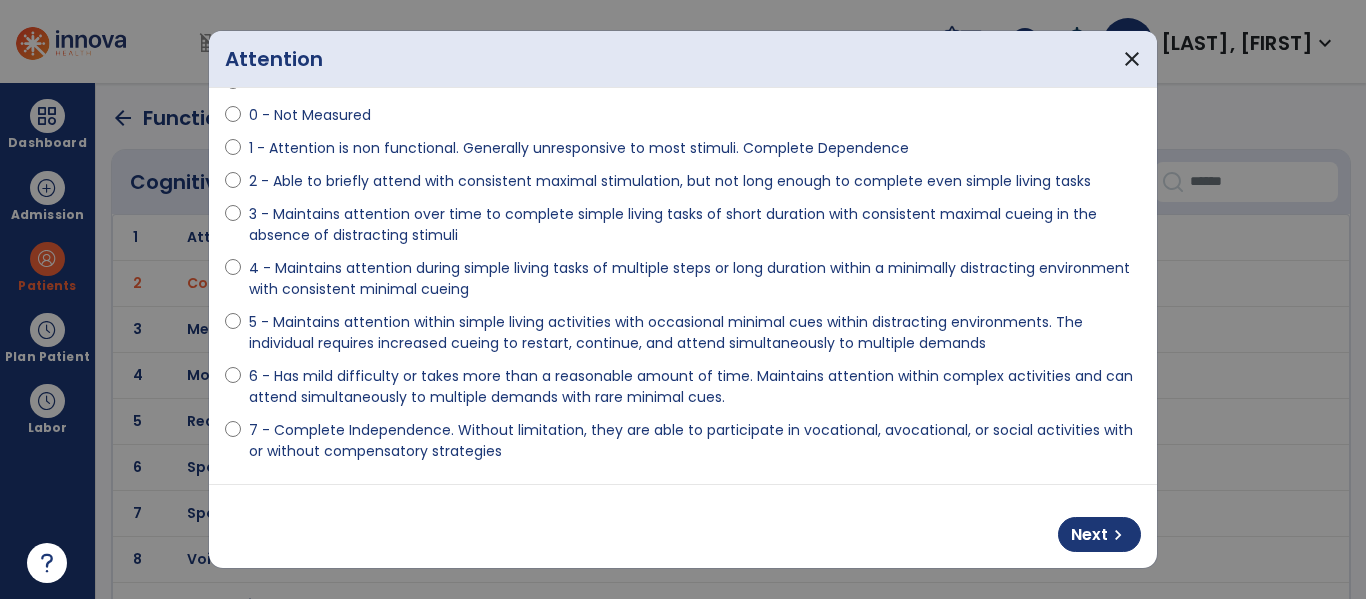 click on "4 - Maintains attention during simple living tasks of multiple steps or long duration within a minimally distracting environment with consistent minimal cueing" at bounding box center [695, 279] 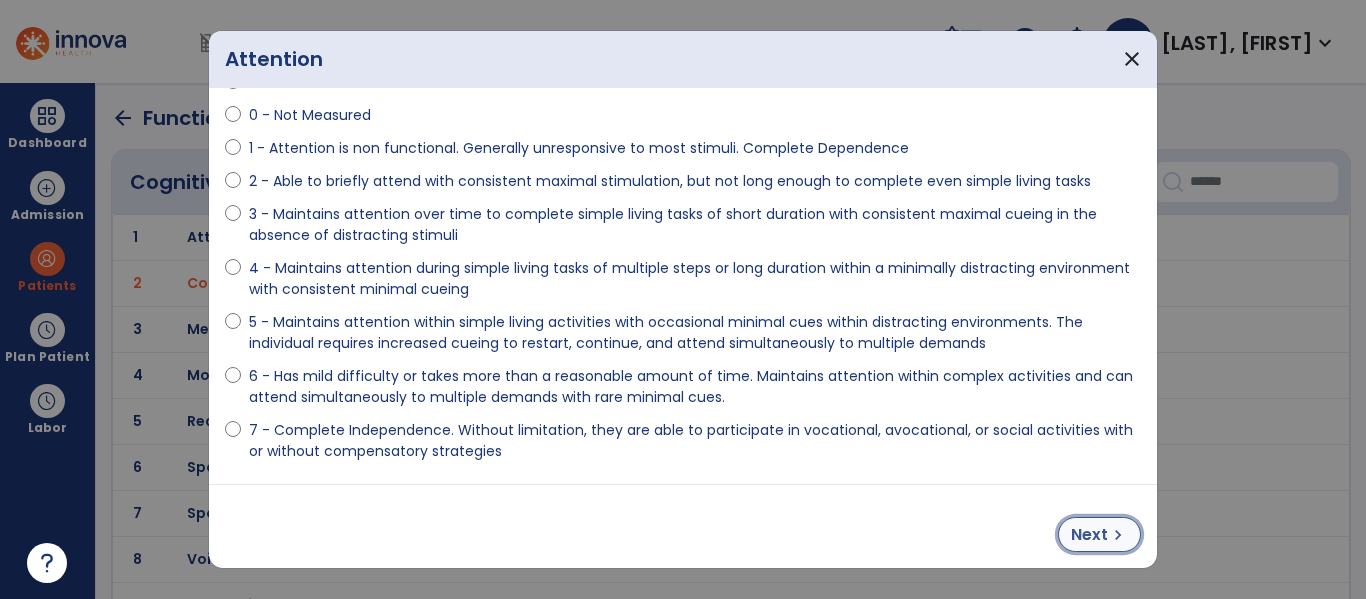 click on "Next" at bounding box center [1089, 535] 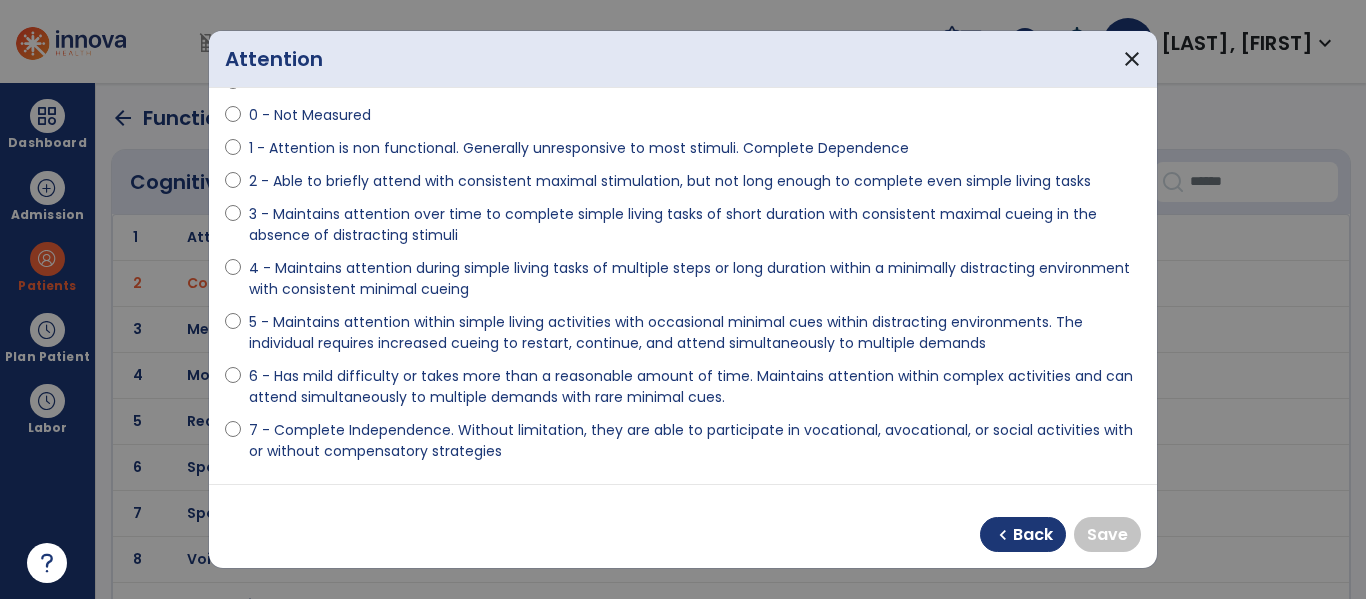 click on "6 - Has mild difficulty or takes more than a reasonable amount of time. Maintains attention within complex activities and can attend simultaneously to multiple demands with rare minimal cues." at bounding box center (695, 387) 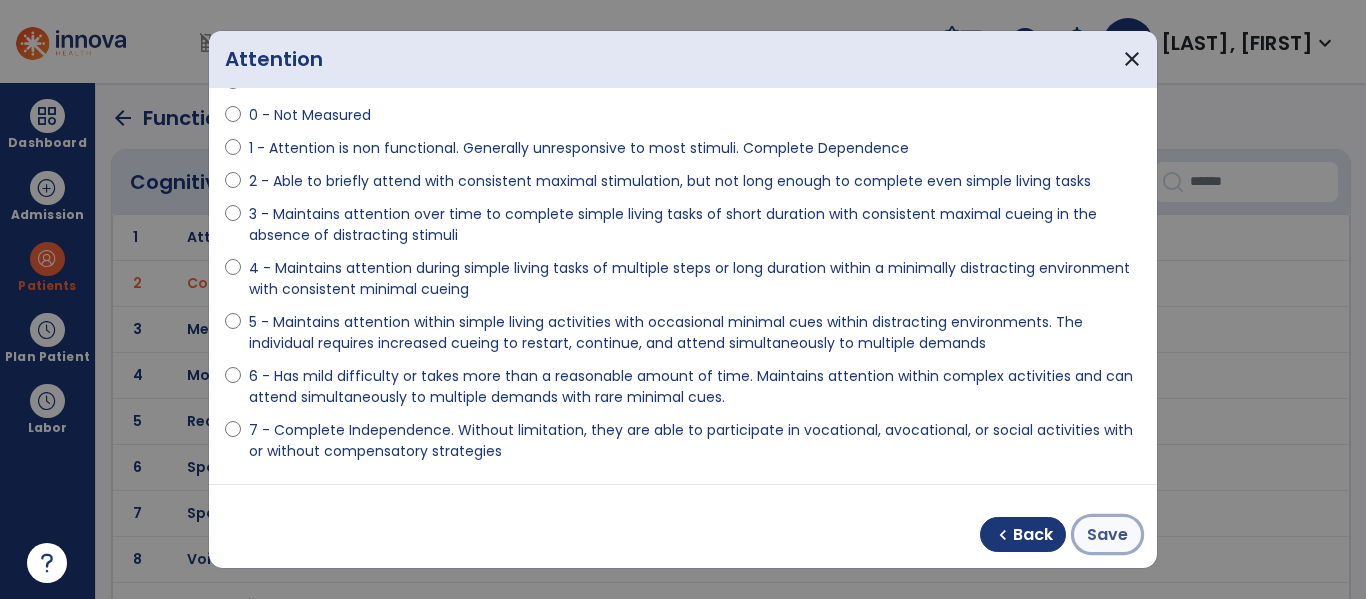 click on "Save" at bounding box center (1107, 535) 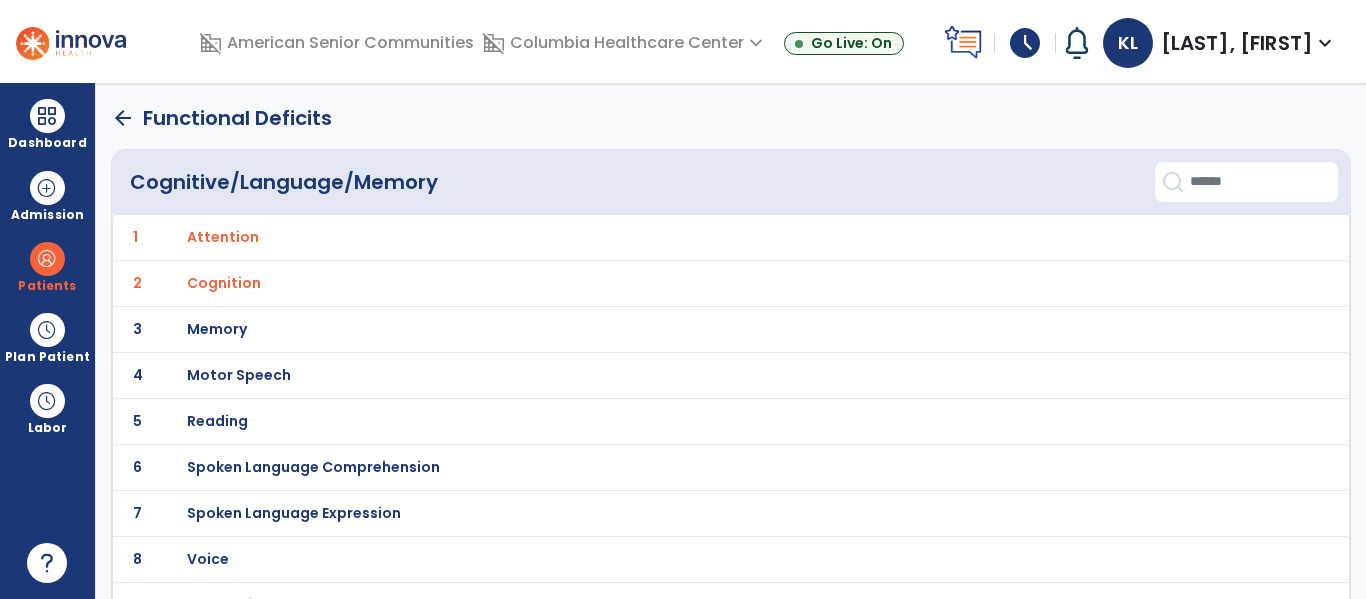 click on "Memory" at bounding box center (686, 237) 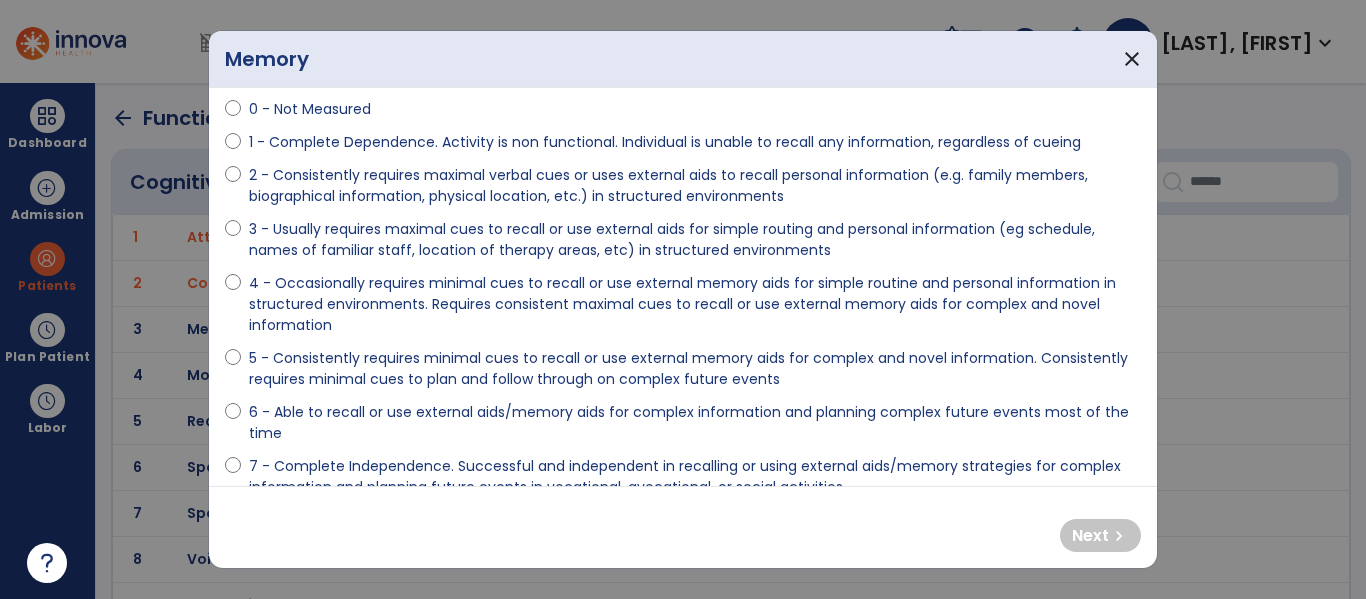 scroll, scrollTop: 104, scrollLeft: 0, axis: vertical 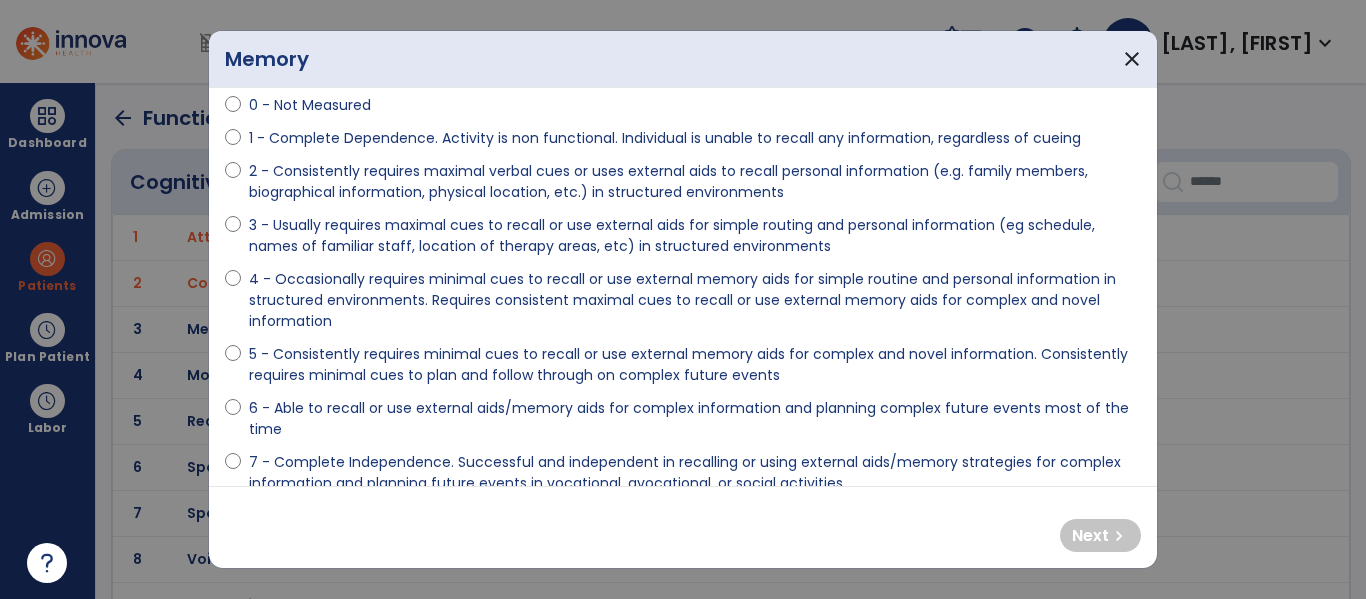 click on "4 - Occasionally requires minimal cues to recall or use external memory aids for simple routine and personal information in structured environments. Requires consistent maximal cues to recall or use external memory aids for complex and novel information" at bounding box center [695, 300] 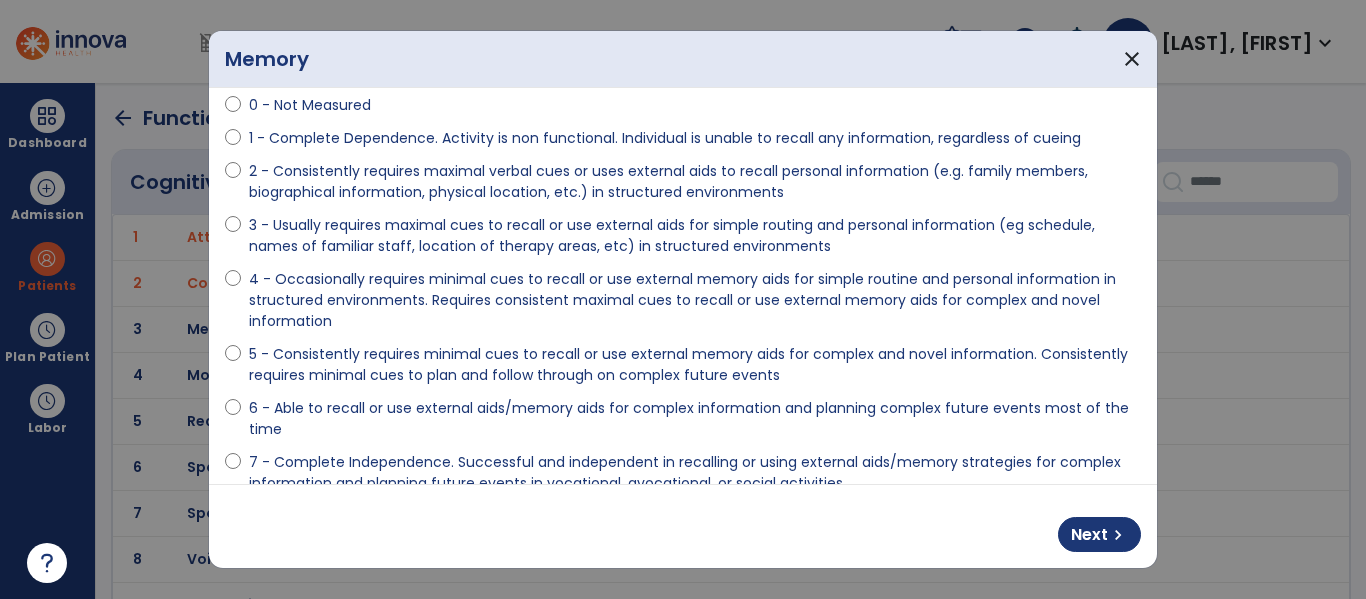 click on "3 - Usually requires maximal cues to recall or use external aids for simple routing and personal information (eg schedule, names of familiar staff, location of therapy areas, etc) in structured environments" at bounding box center [695, 236] 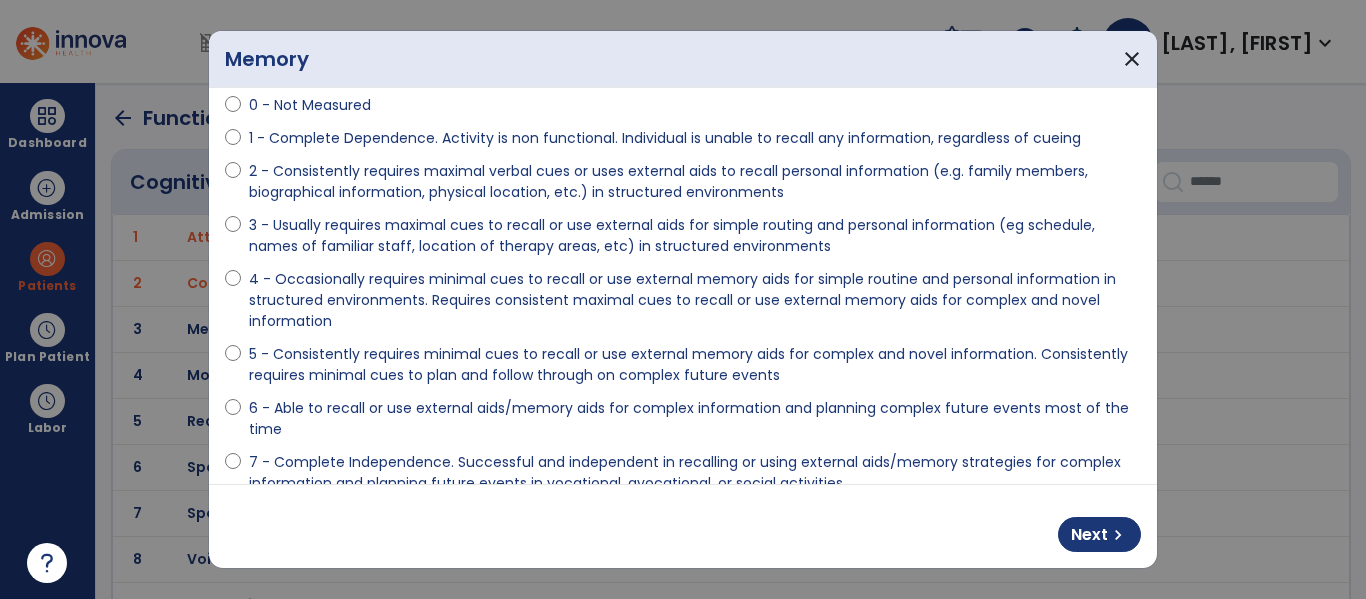 click on "4 - Occasionally requires minimal cues to recall or use external memory aids for simple routine and personal information in structured environments. Requires consistent maximal cues to recall or use external memory aids for complex and novel information" at bounding box center [695, 300] 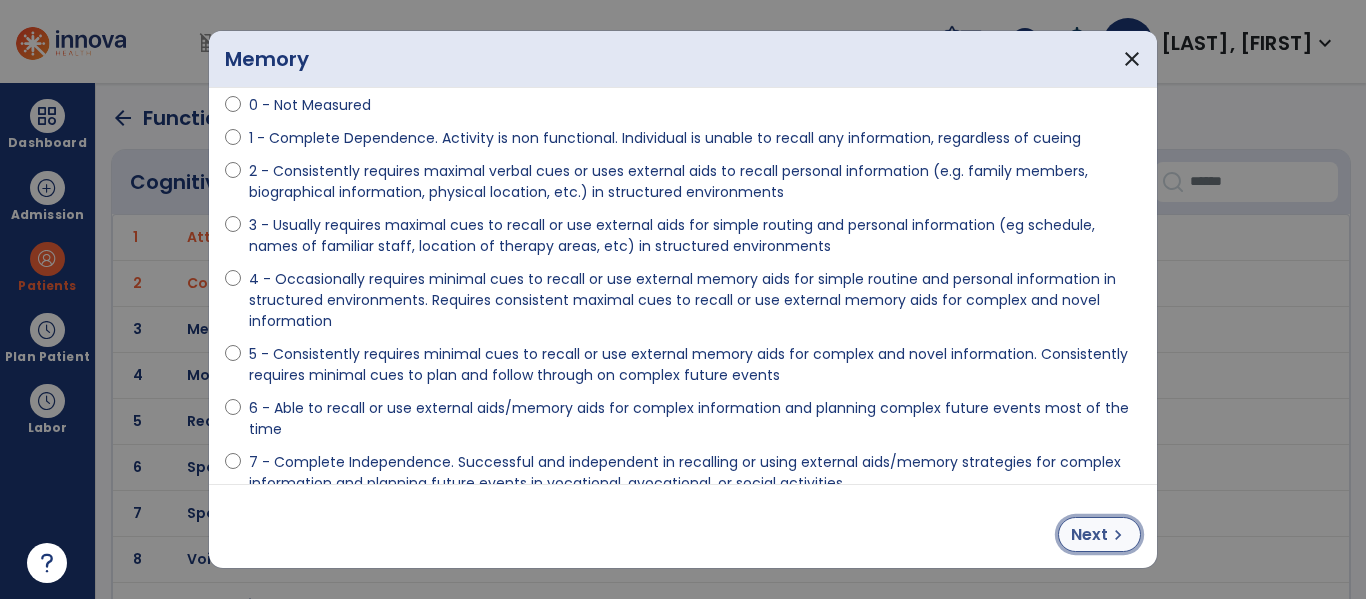 click on "Next" at bounding box center [1089, 535] 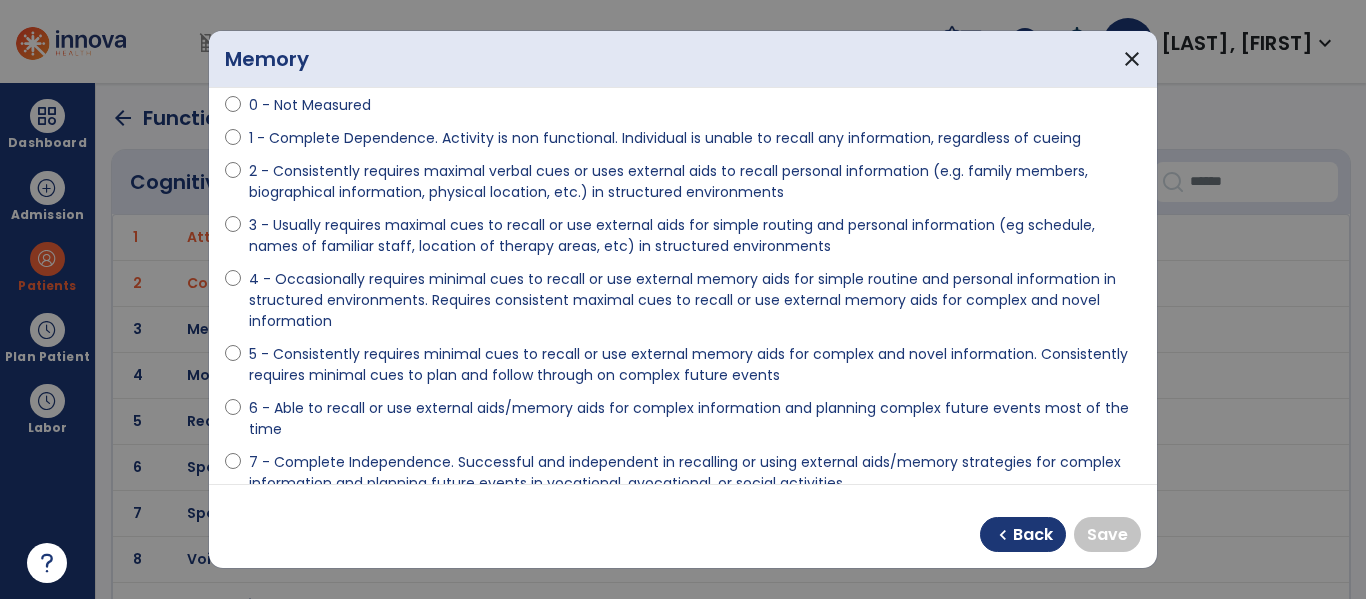 click on "5 - Consistently requires minimal cues to recall or use external memory aids for complex and novel information.  Consistently requires minimal cues to plan and follow through on complex future events" at bounding box center [695, 365] 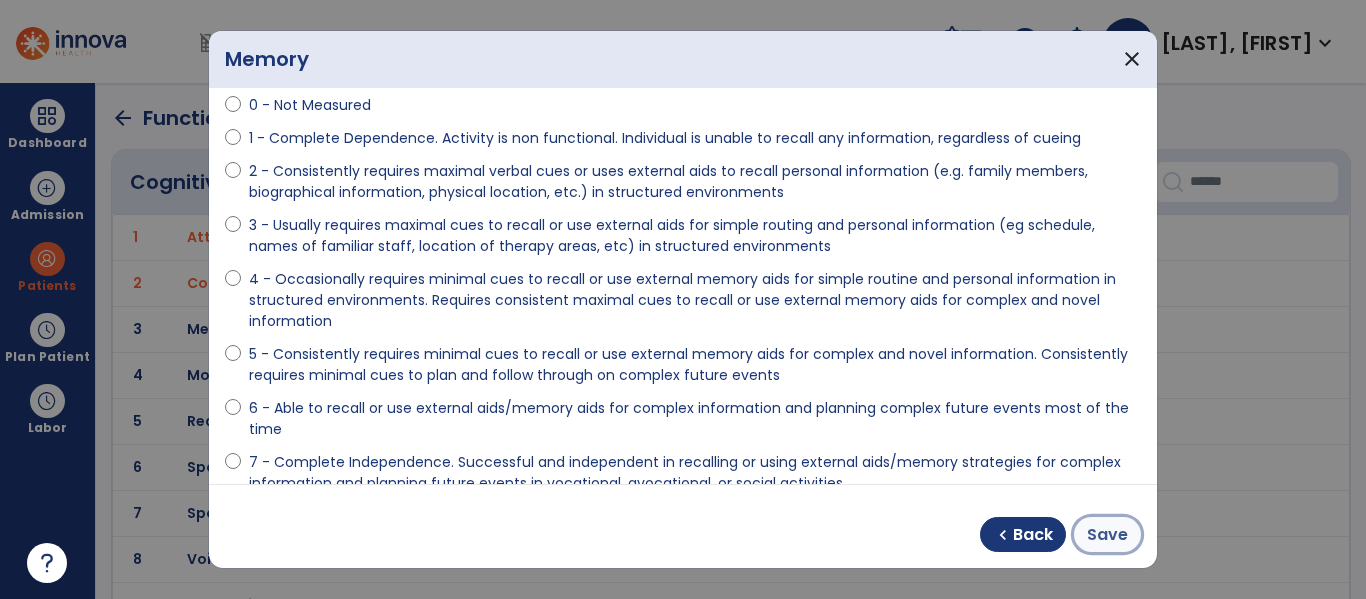 click on "Save" at bounding box center [1107, 535] 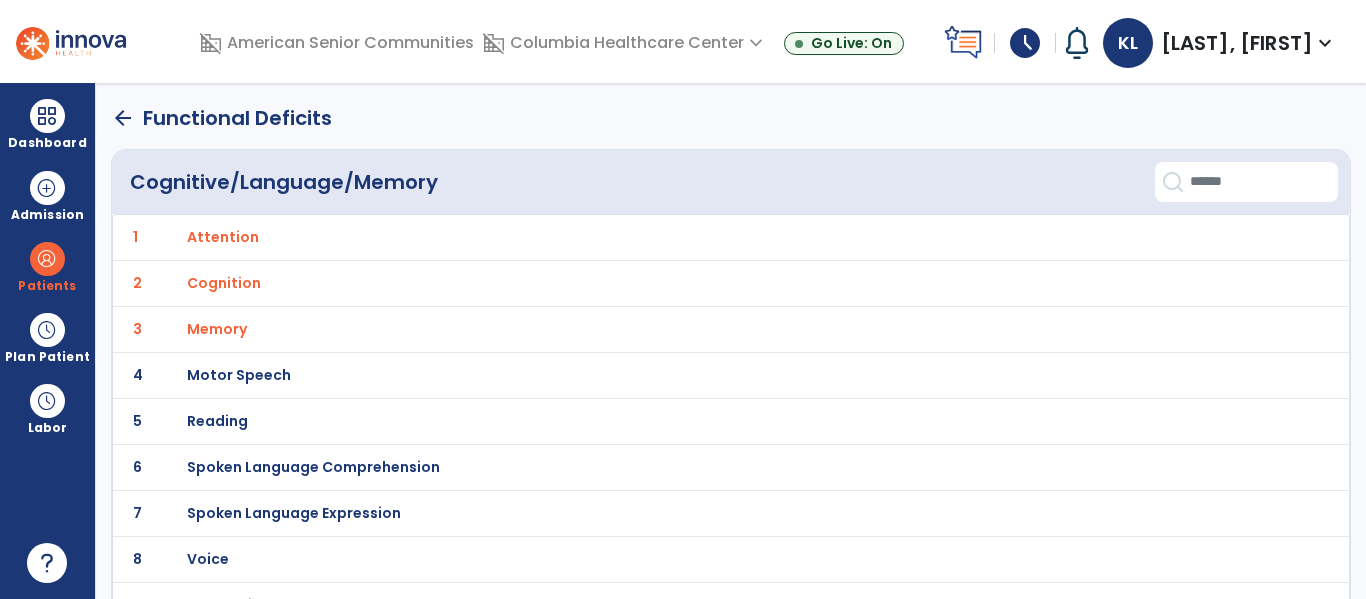 click on "arrow_back" 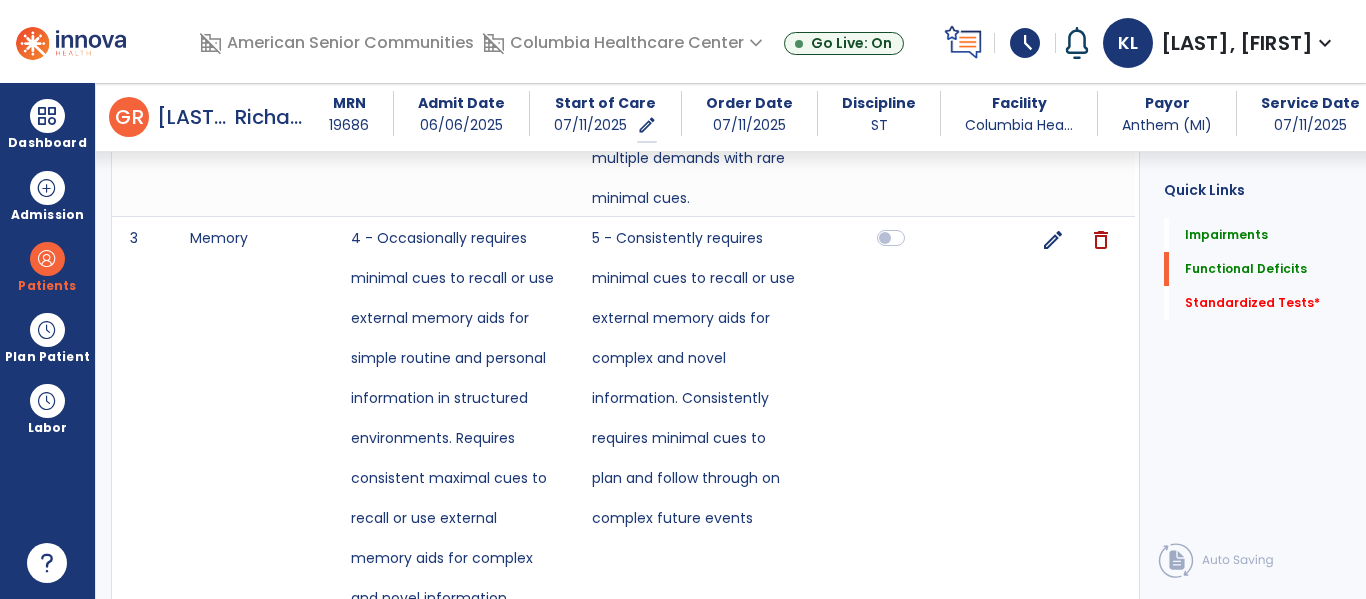 scroll, scrollTop: 2175, scrollLeft: 0, axis: vertical 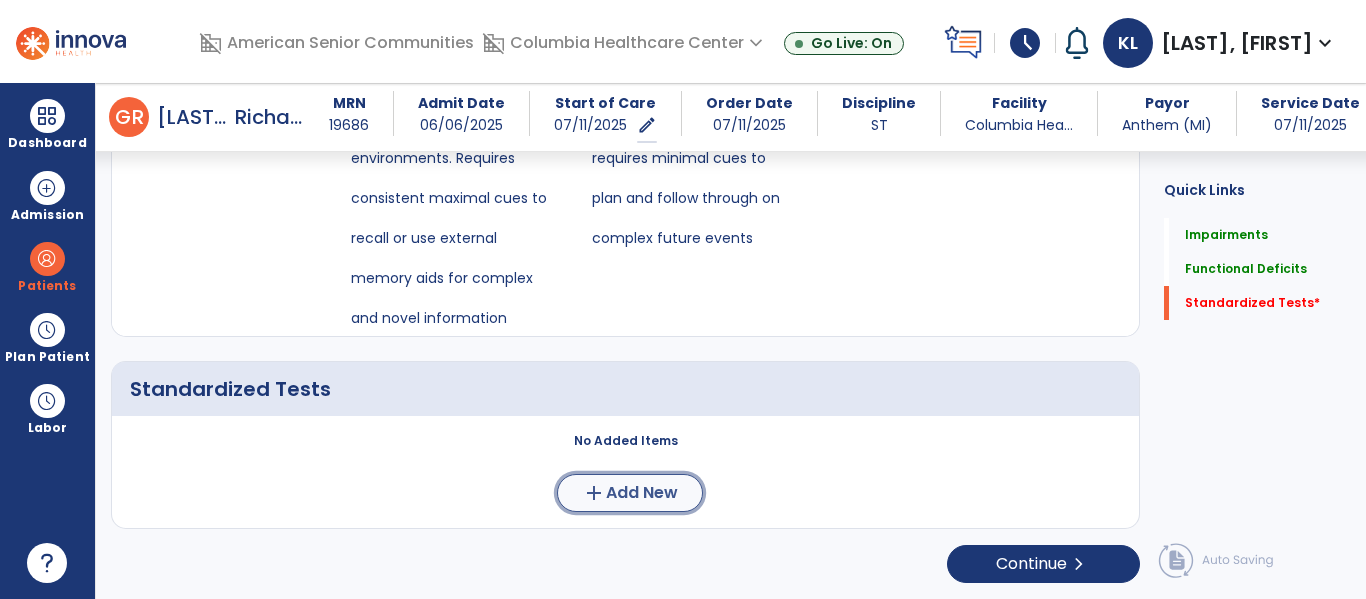 click on "Add New" 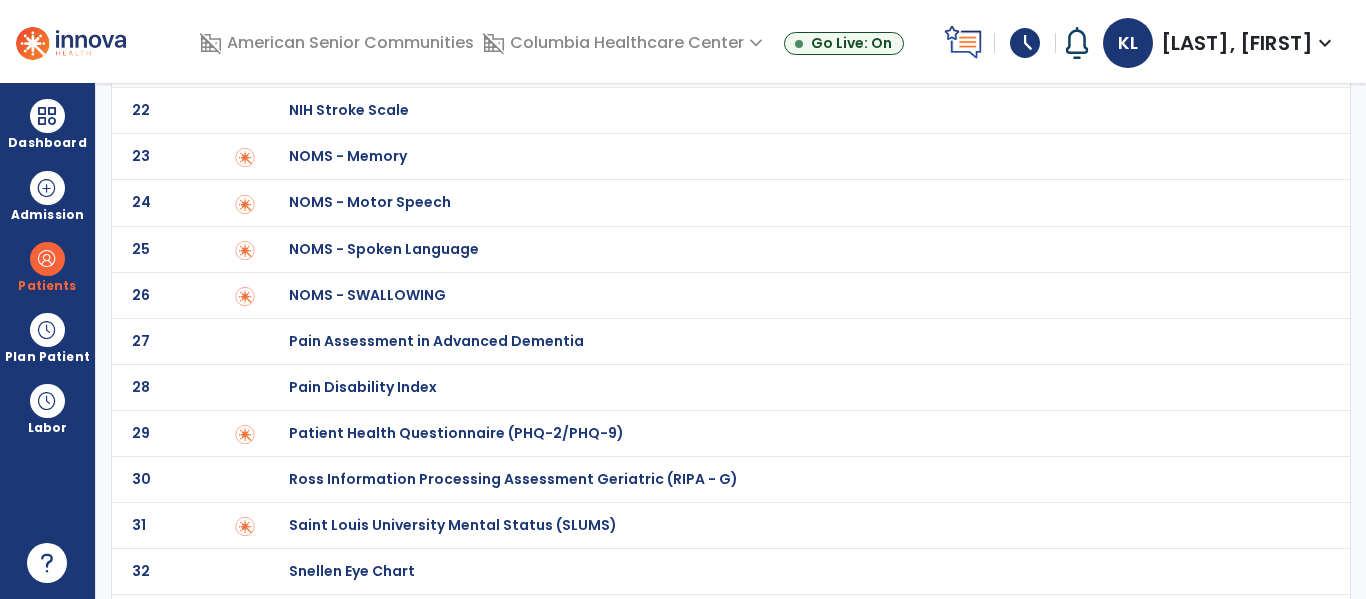 scroll, scrollTop: 1098, scrollLeft: 0, axis: vertical 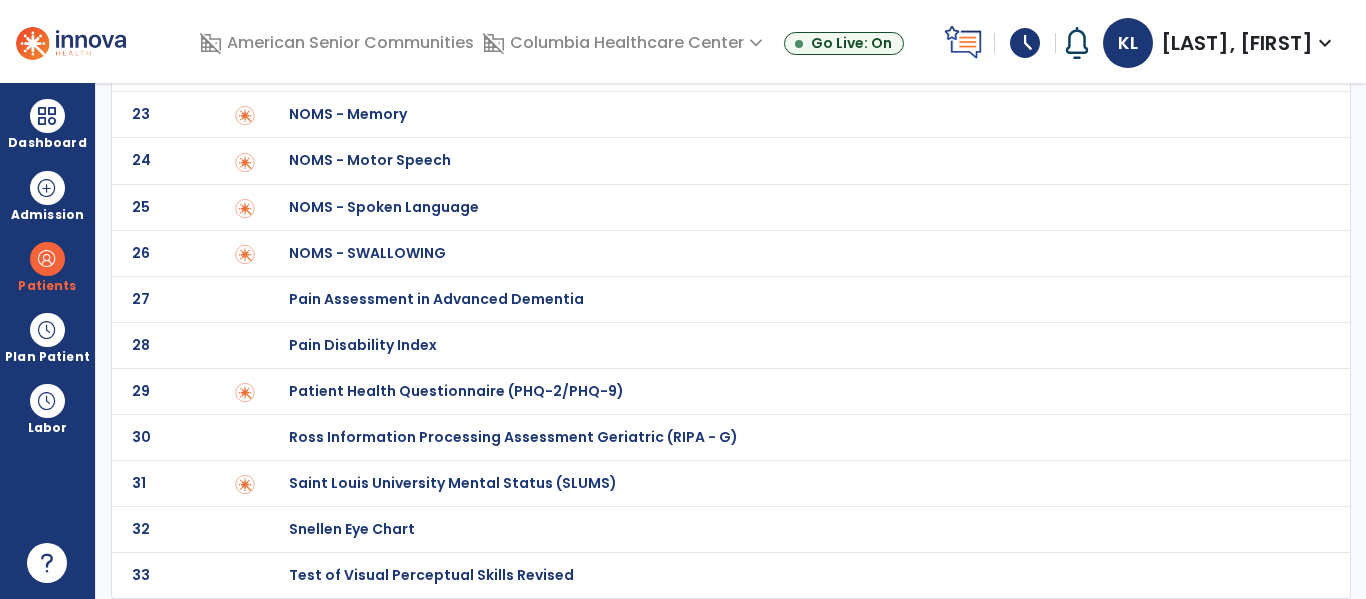 click on "Ross Information Processing Assessment Geriatric (RIPA - G)" at bounding box center [789, -898] 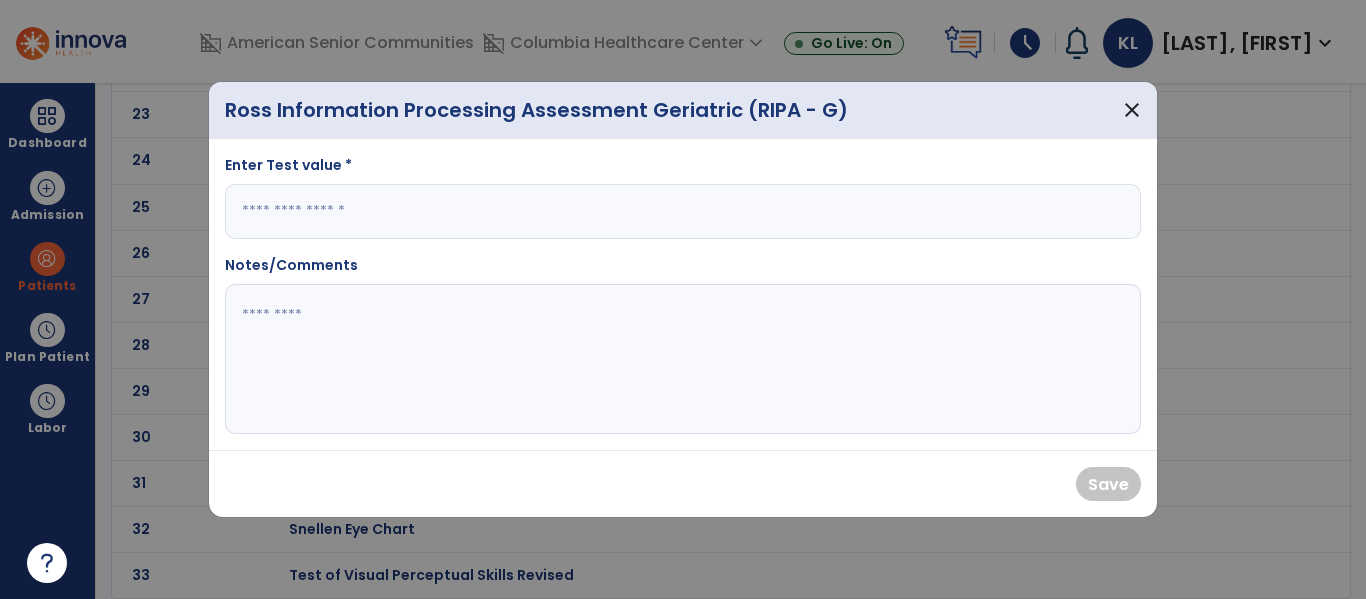 click 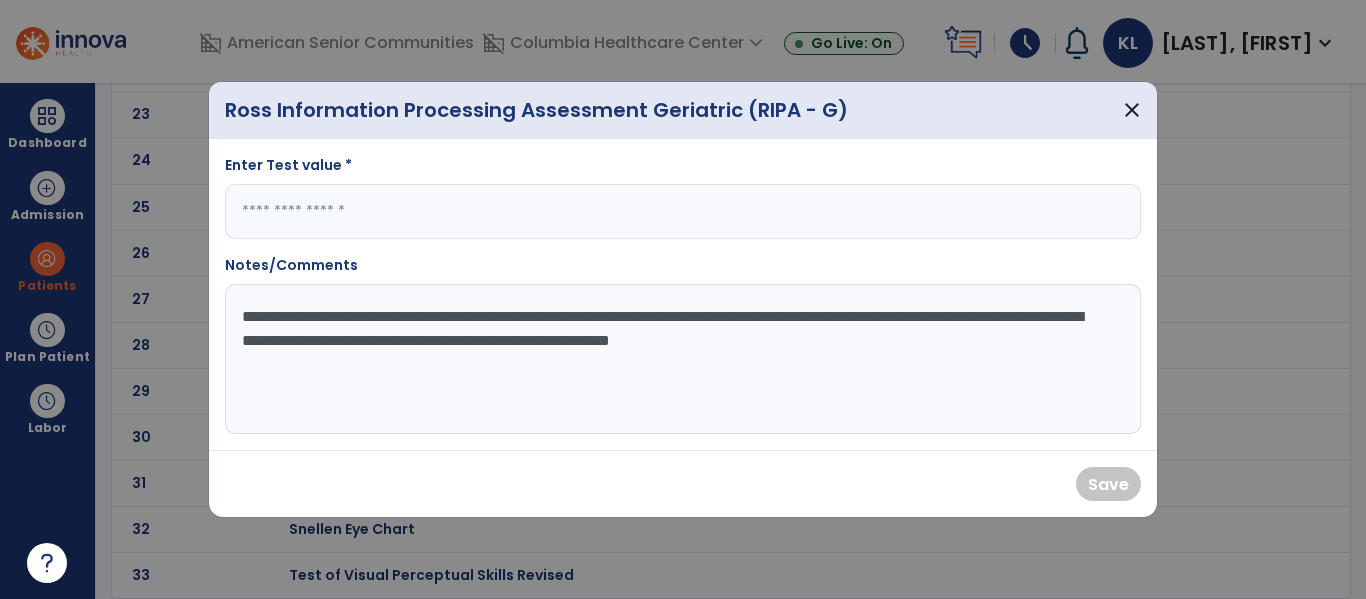 click on "**********" 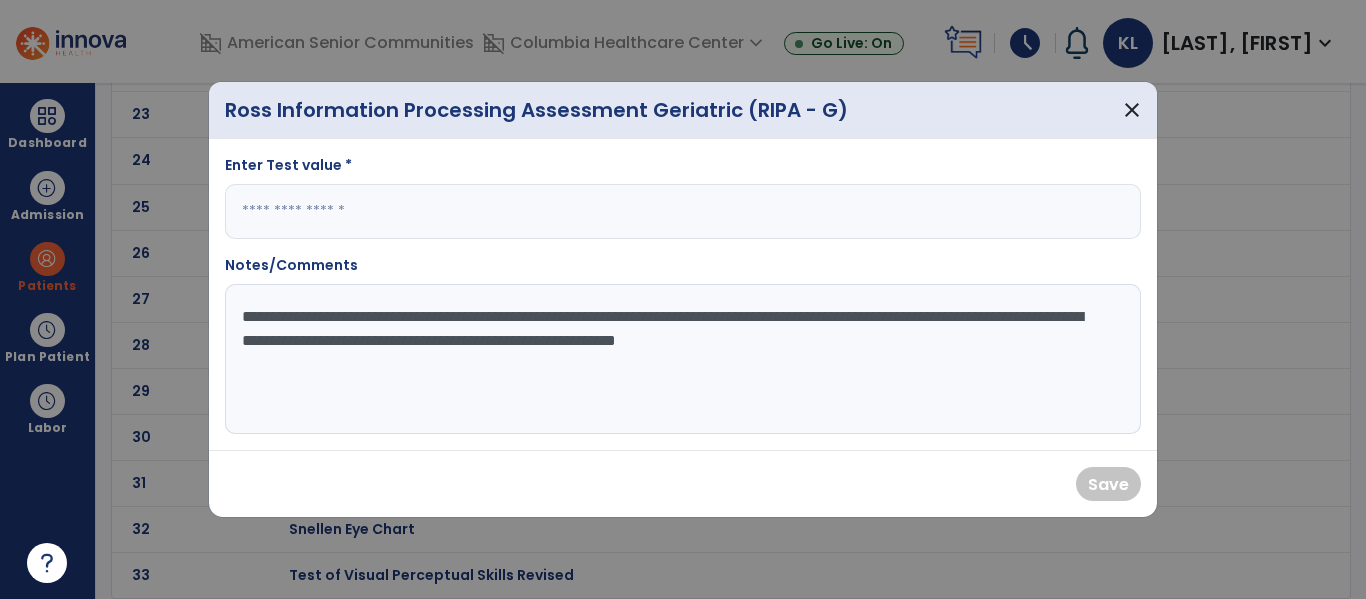 click on "**********" 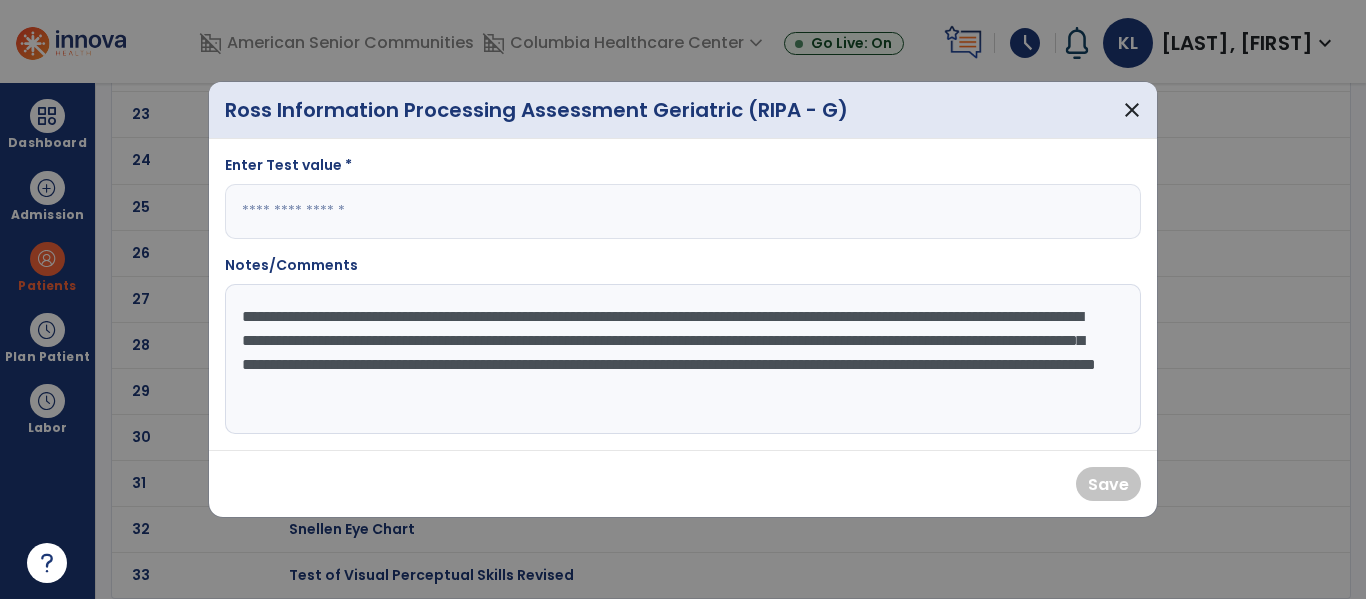 click on "**********" 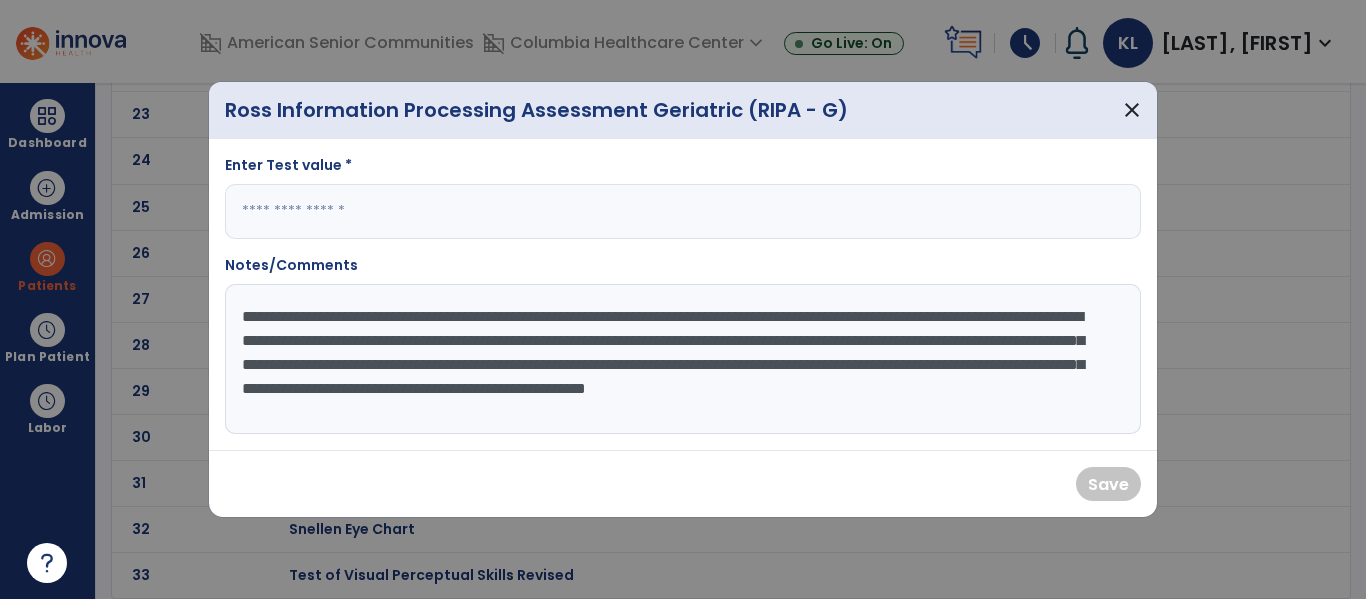 type on "**********" 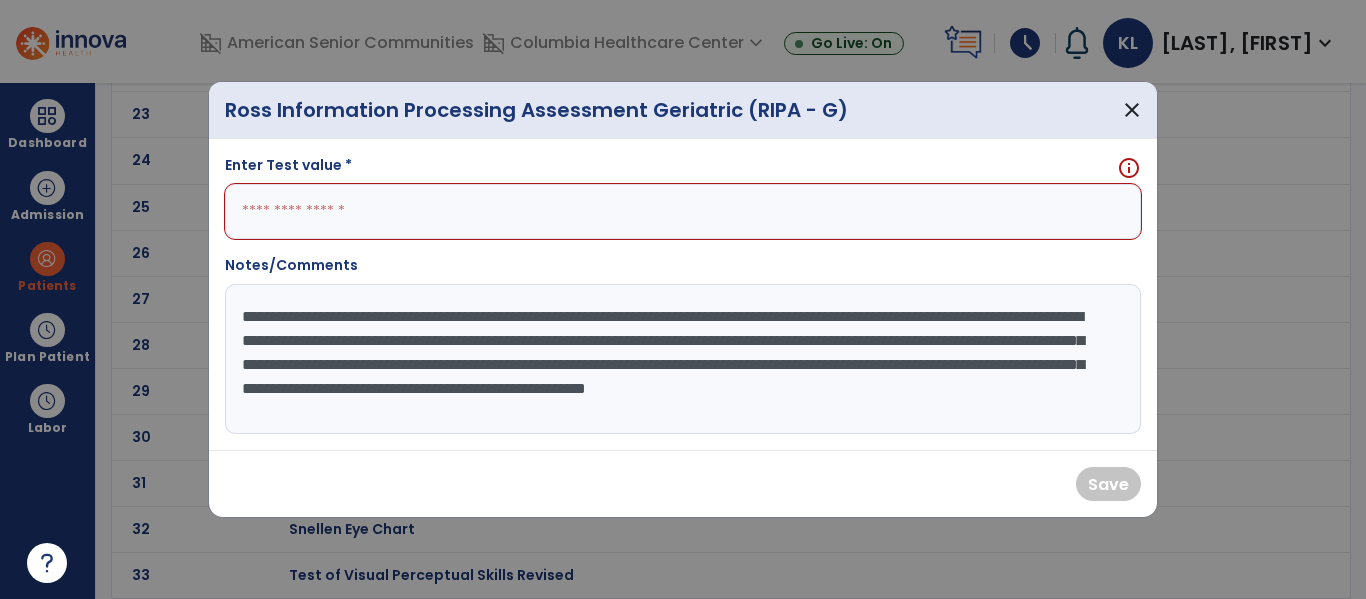 type on "*" 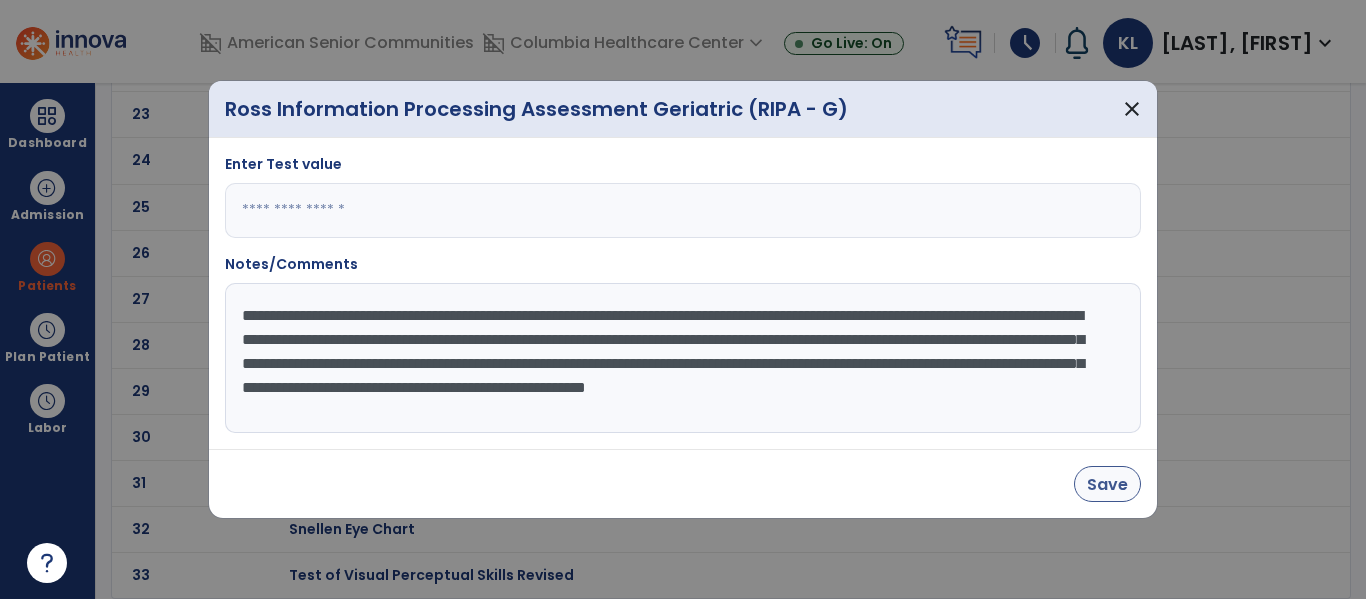 click on "Save" at bounding box center [1107, 484] 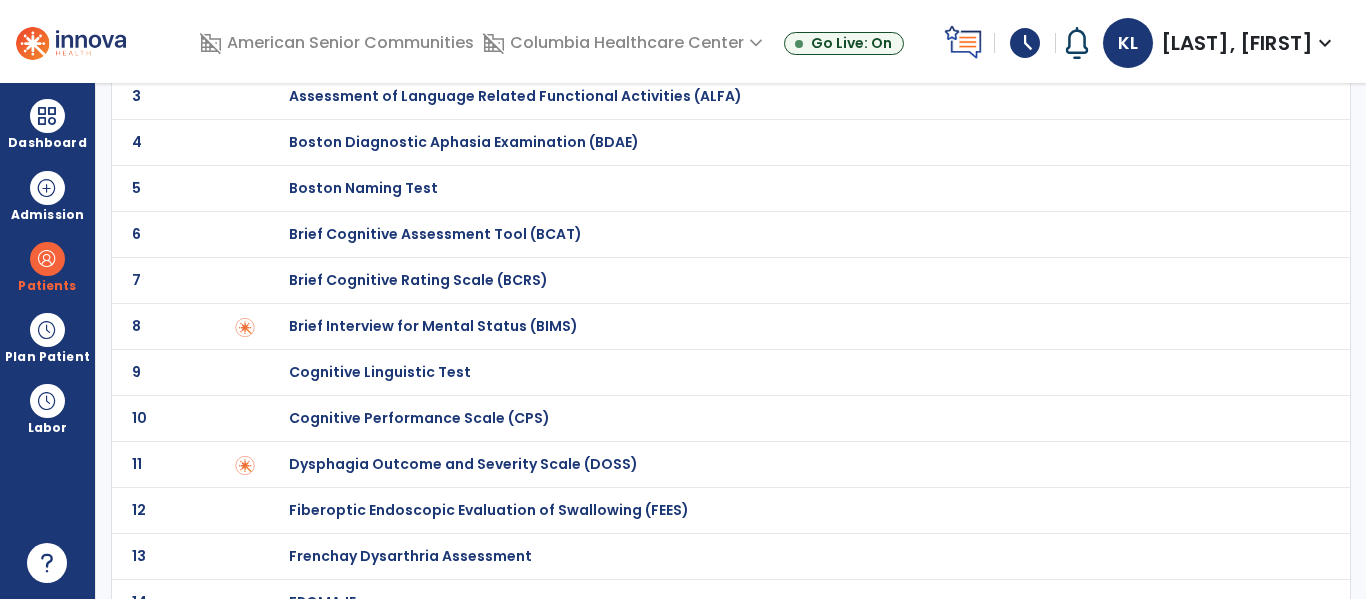 scroll, scrollTop: 0, scrollLeft: 0, axis: both 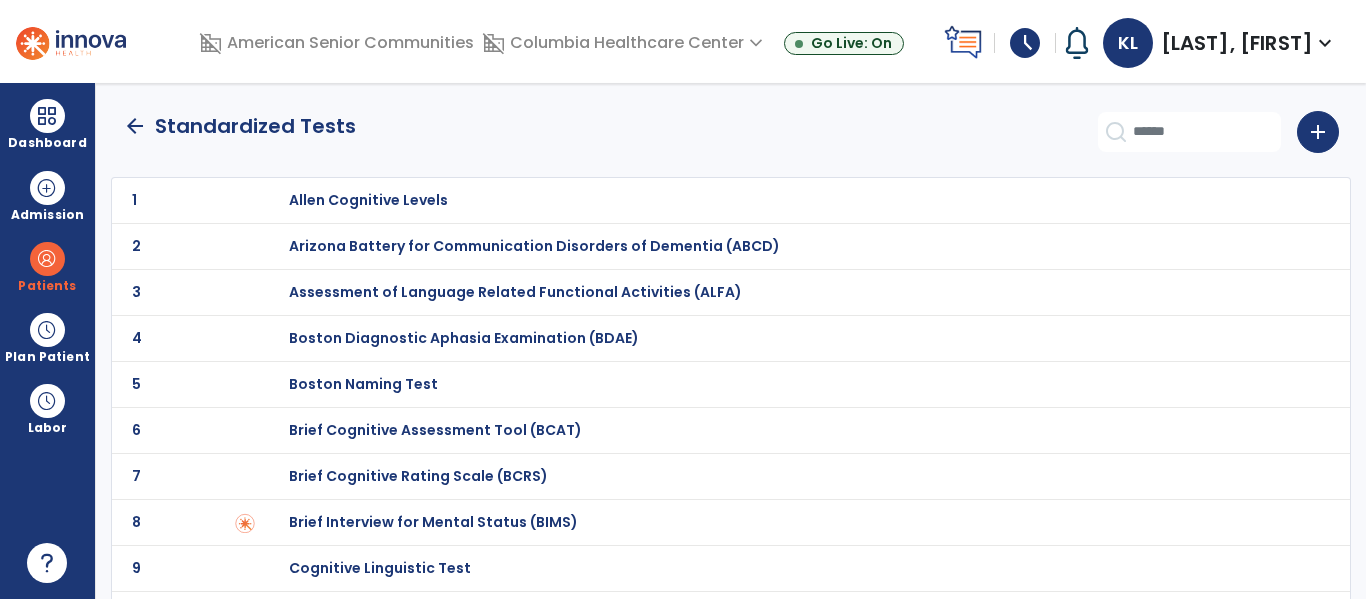 click on "arrow_back" 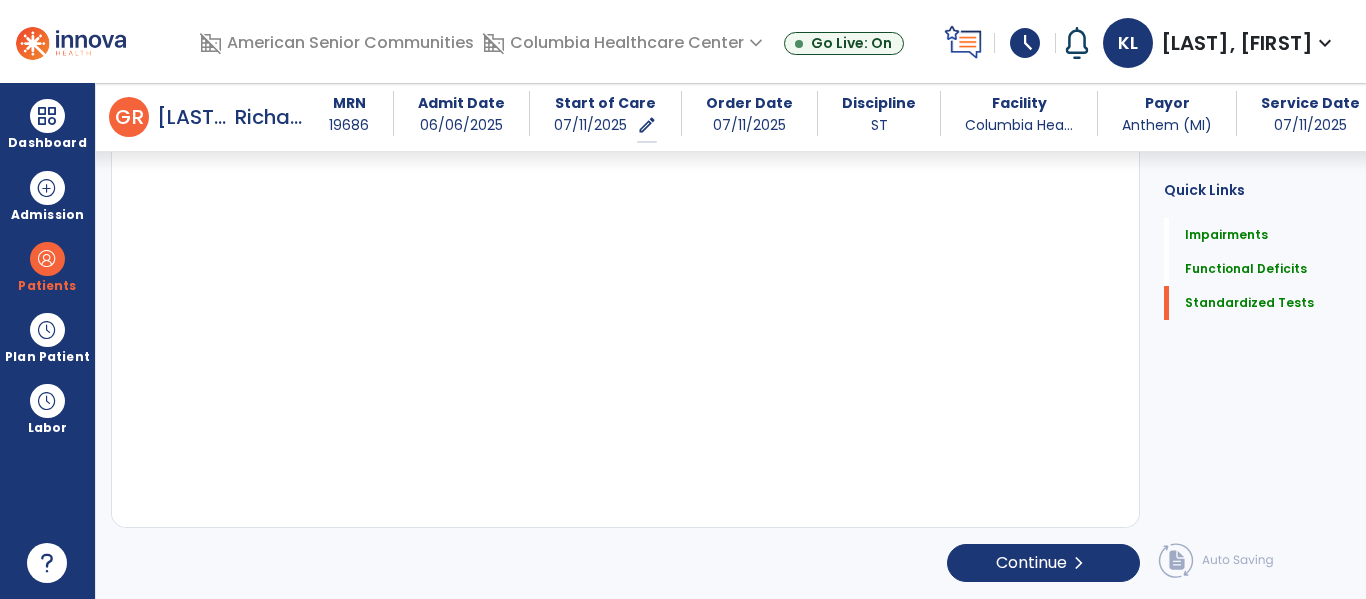 scroll, scrollTop: 7260, scrollLeft: 0, axis: vertical 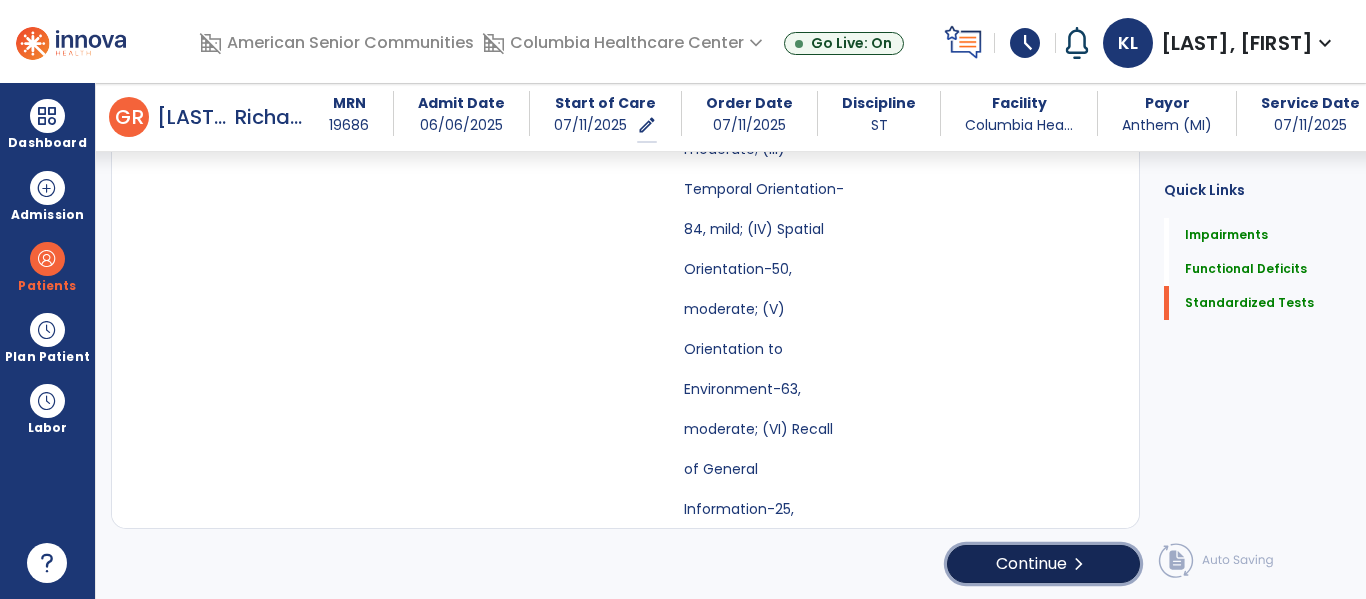 click on "Continue  chevron_right" 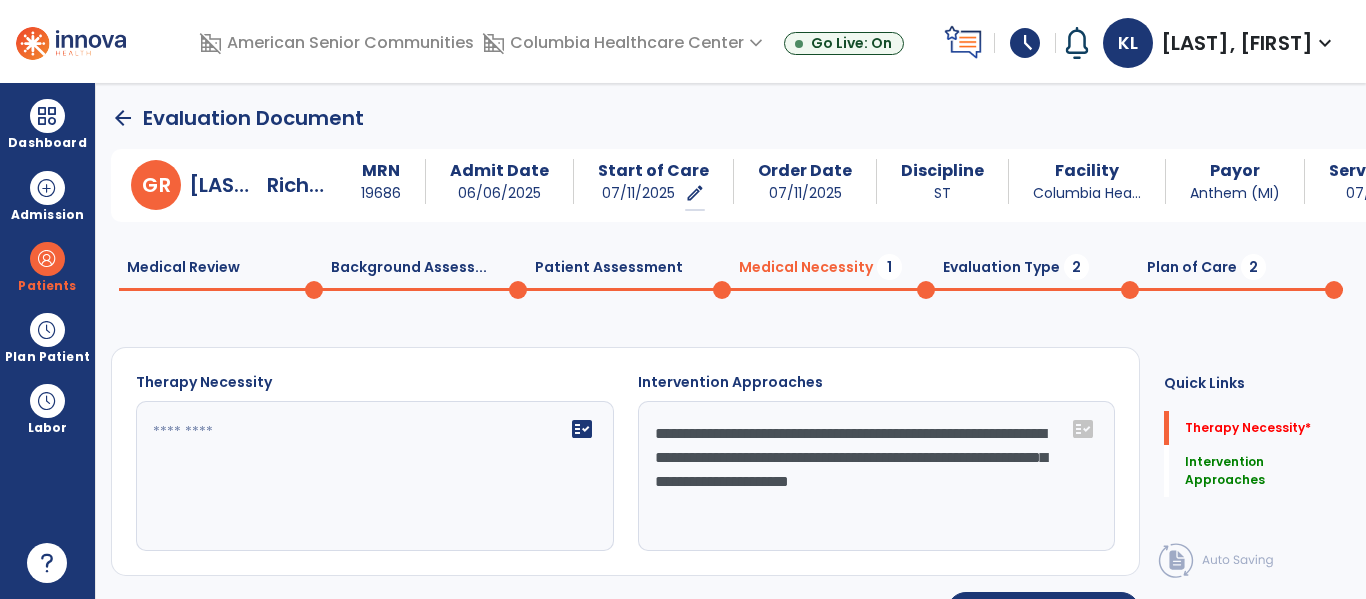 scroll, scrollTop: 1, scrollLeft: 0, axis: vertical 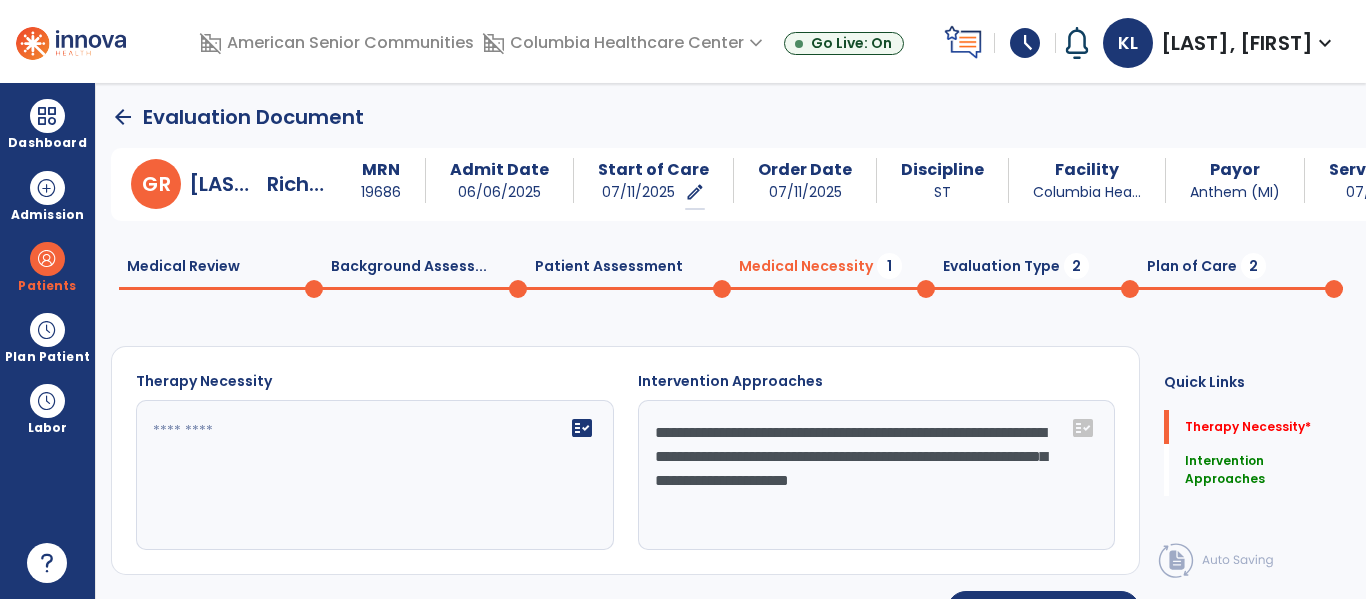 click on "fact_check" 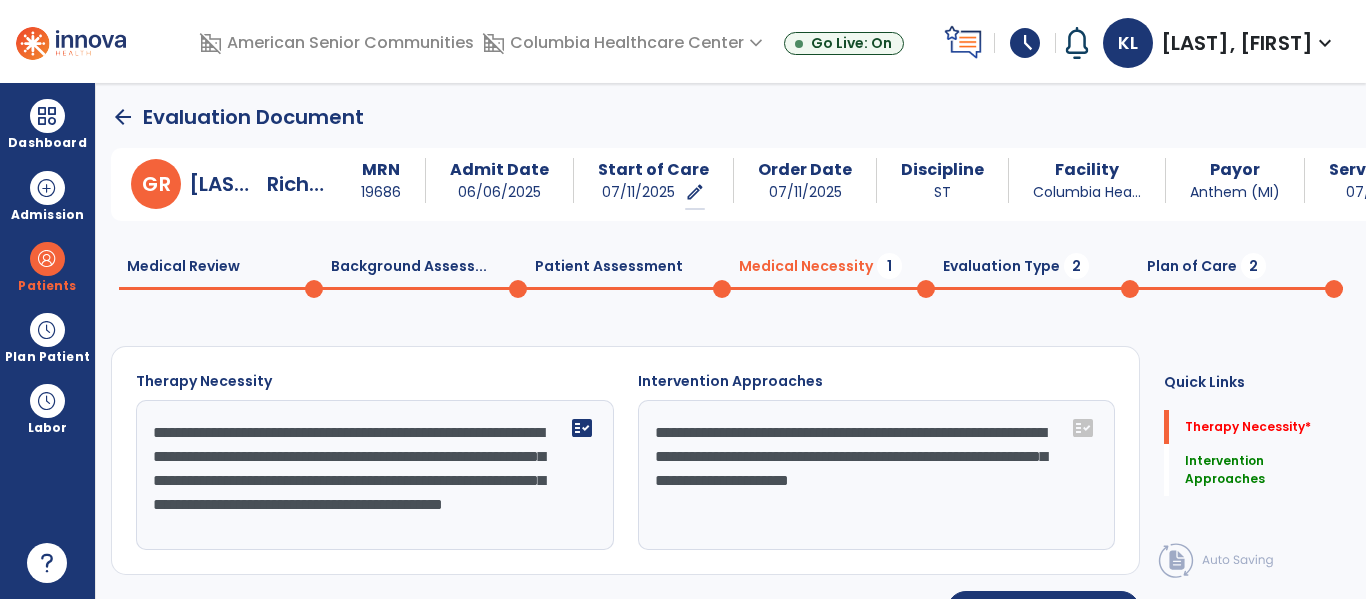 scroll, scrollTop: 16, scrollLeft: 0, axis: vertical 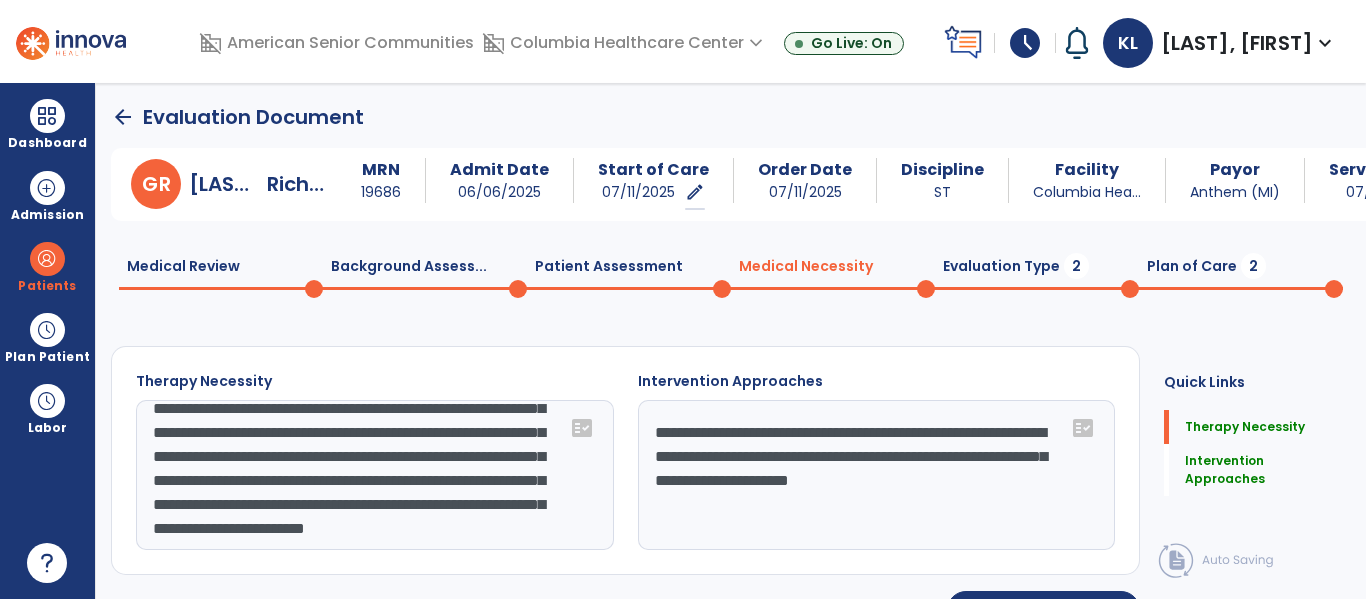 type on "**********" 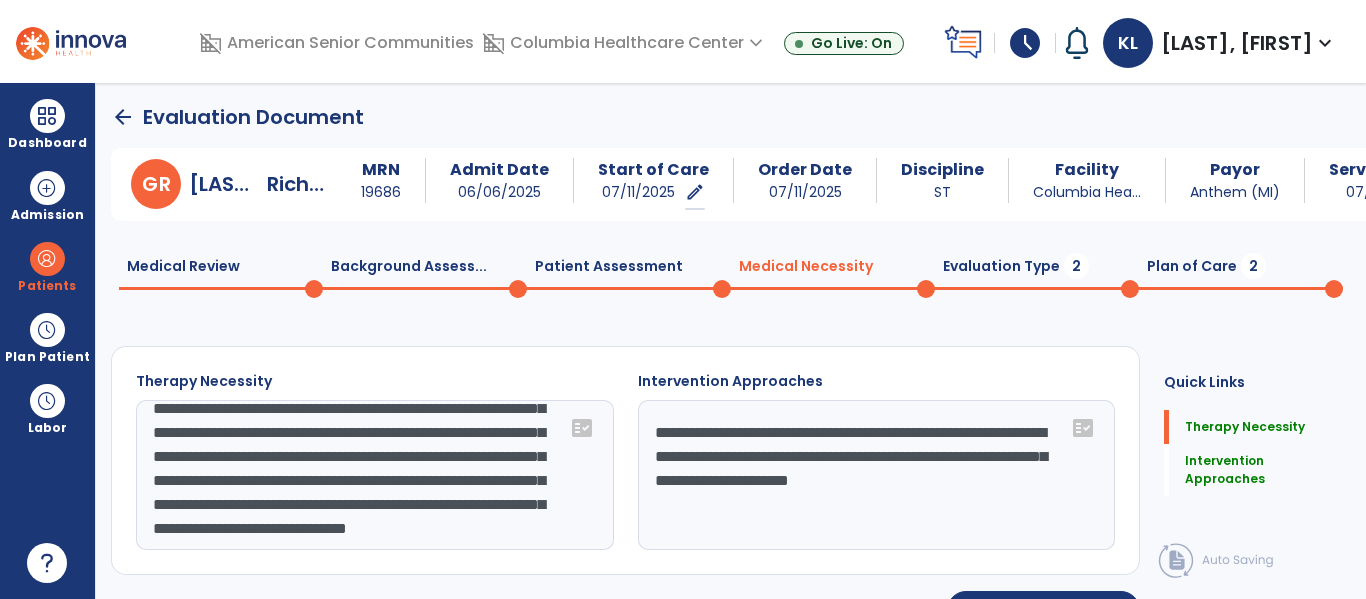 scroll, scrollTop: 0, scrollLeft: 0, axis: both 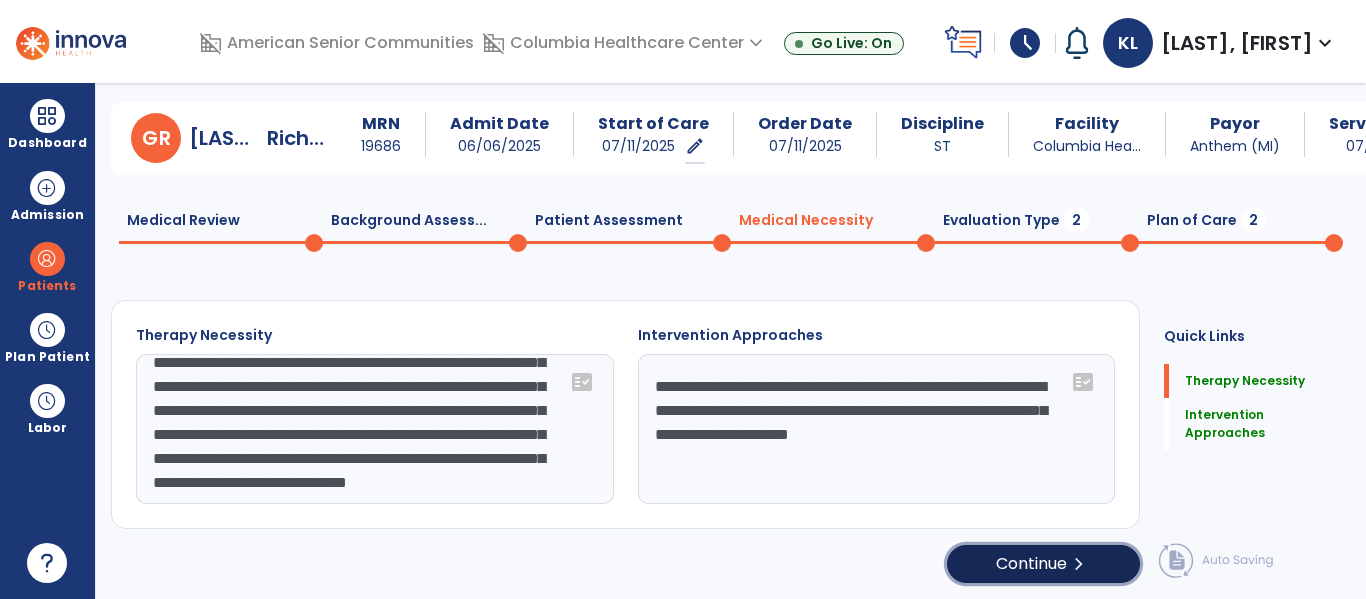 click on "chevron_right" 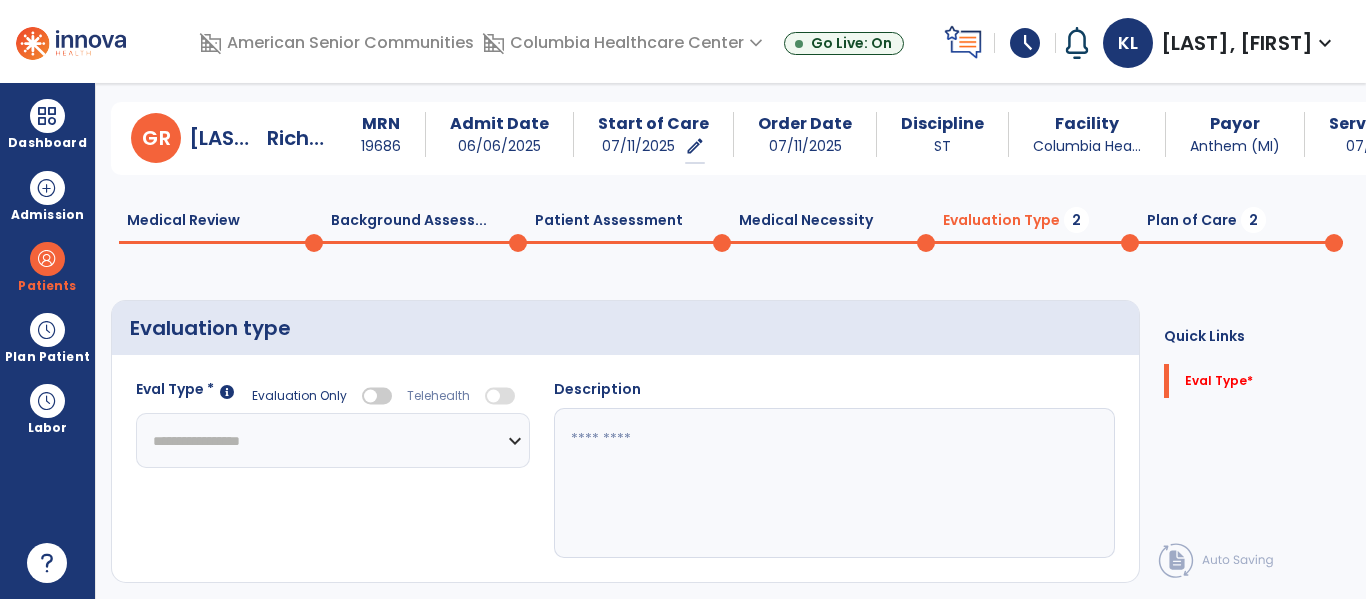 click on "**********" 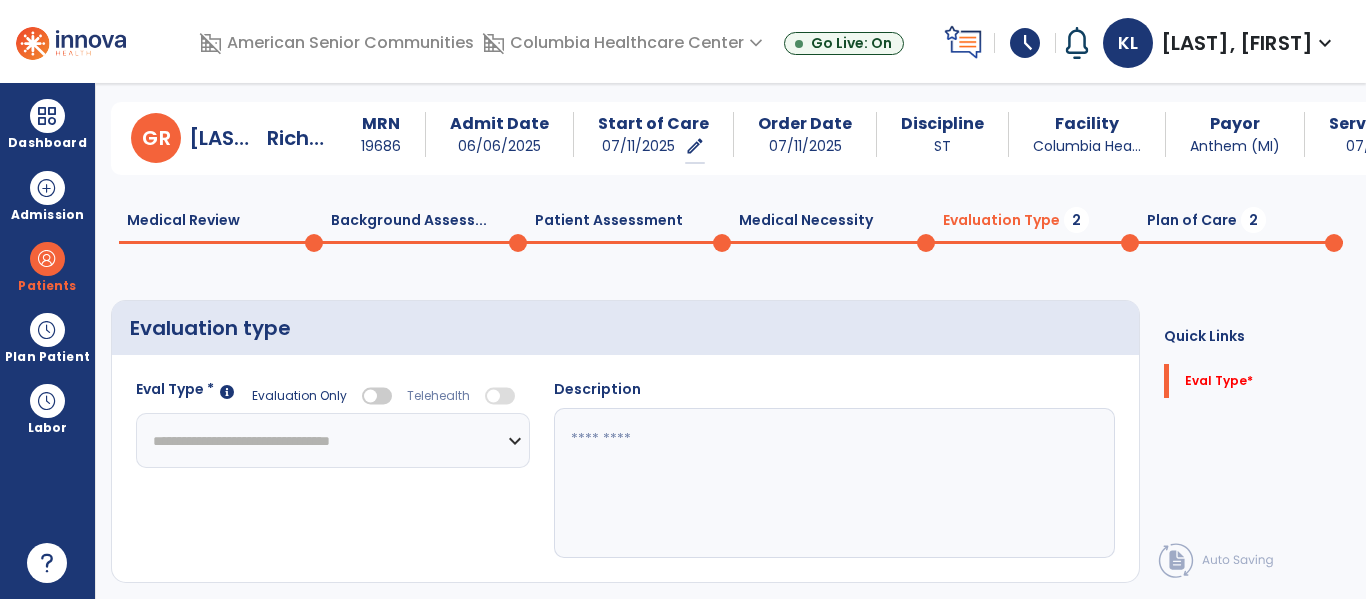 click on "**********" 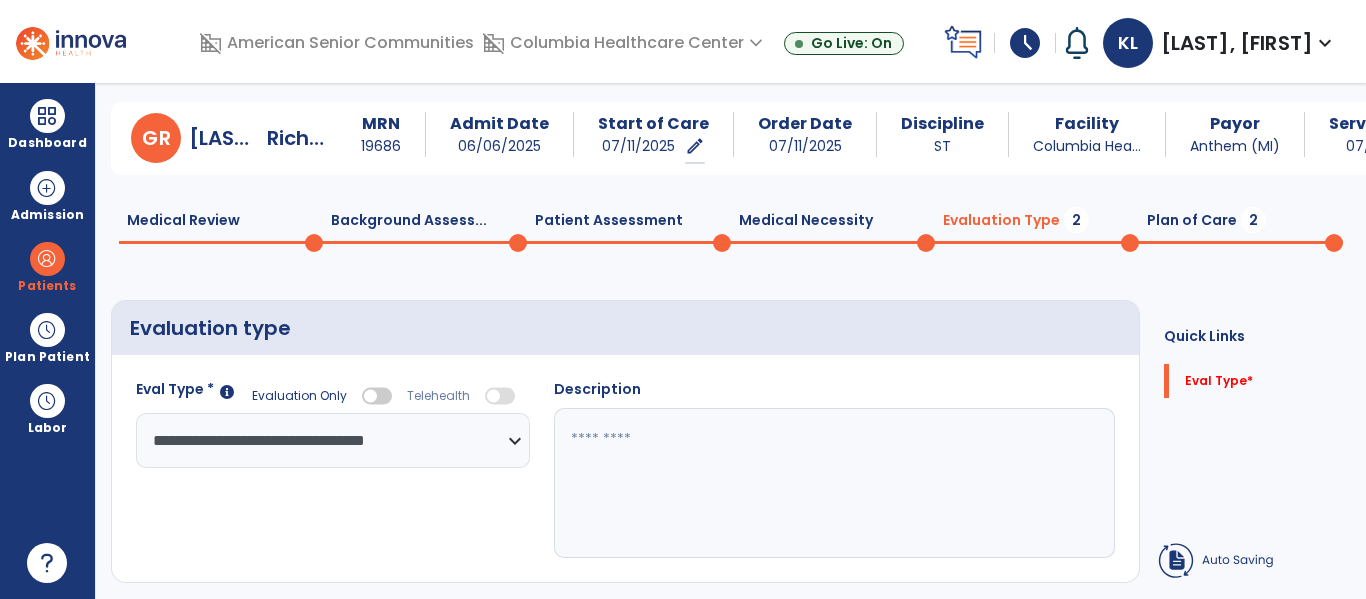 click 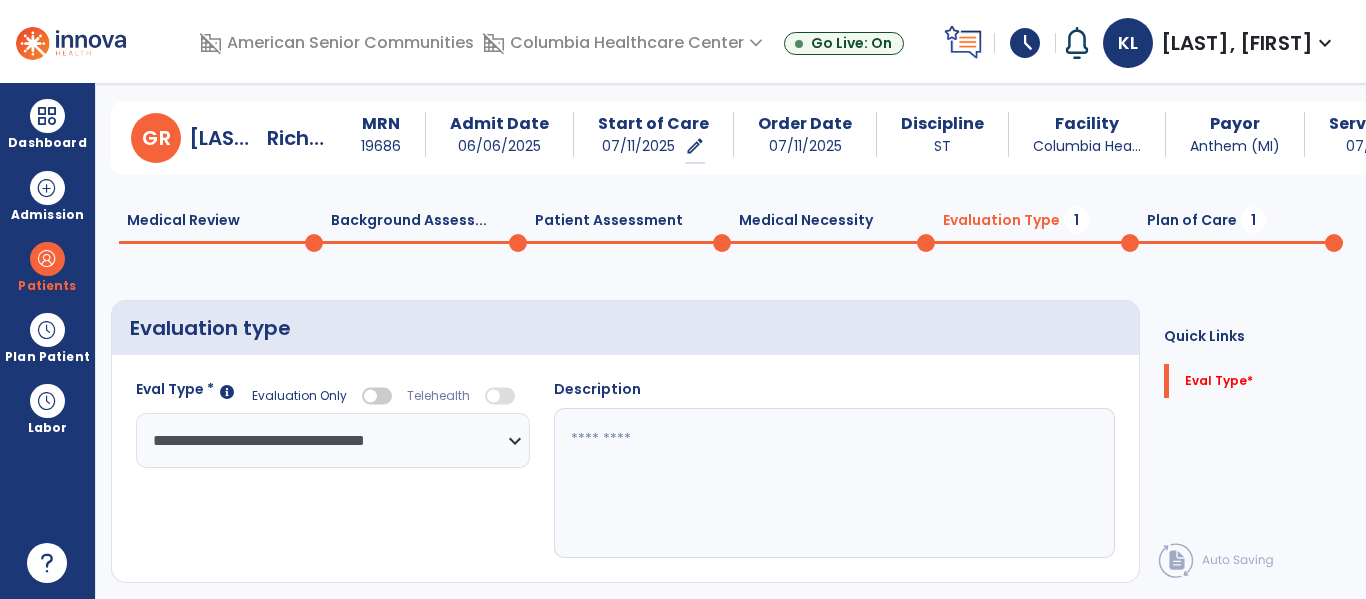 click 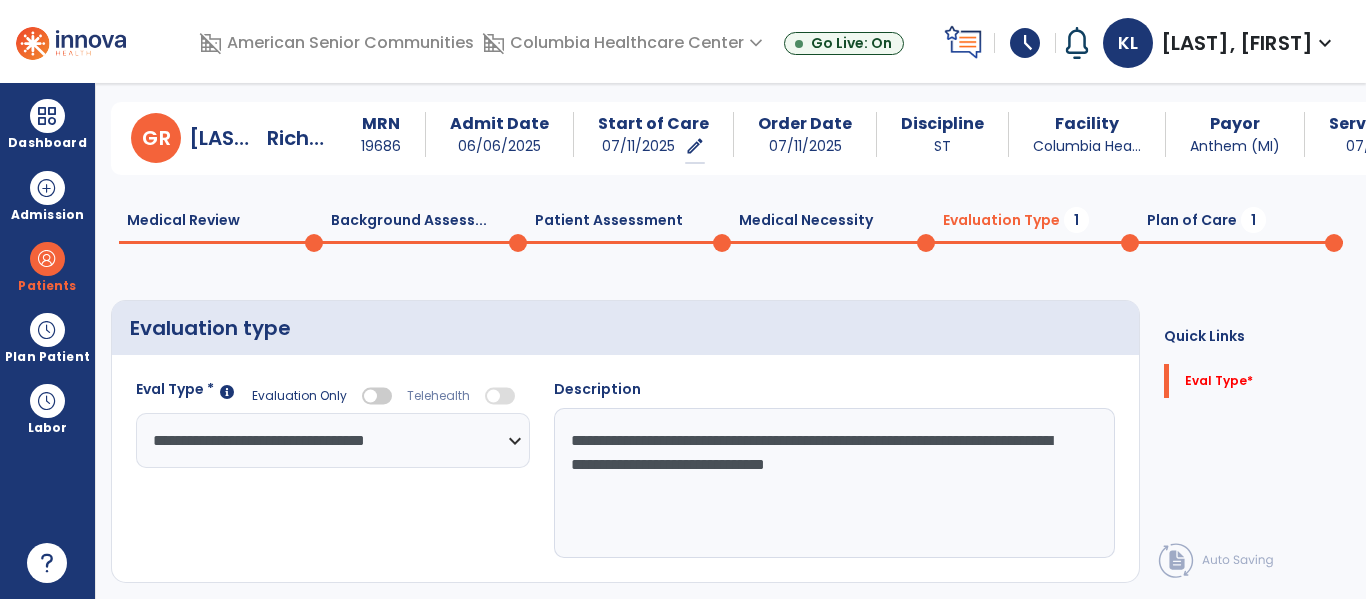 type on "**********" 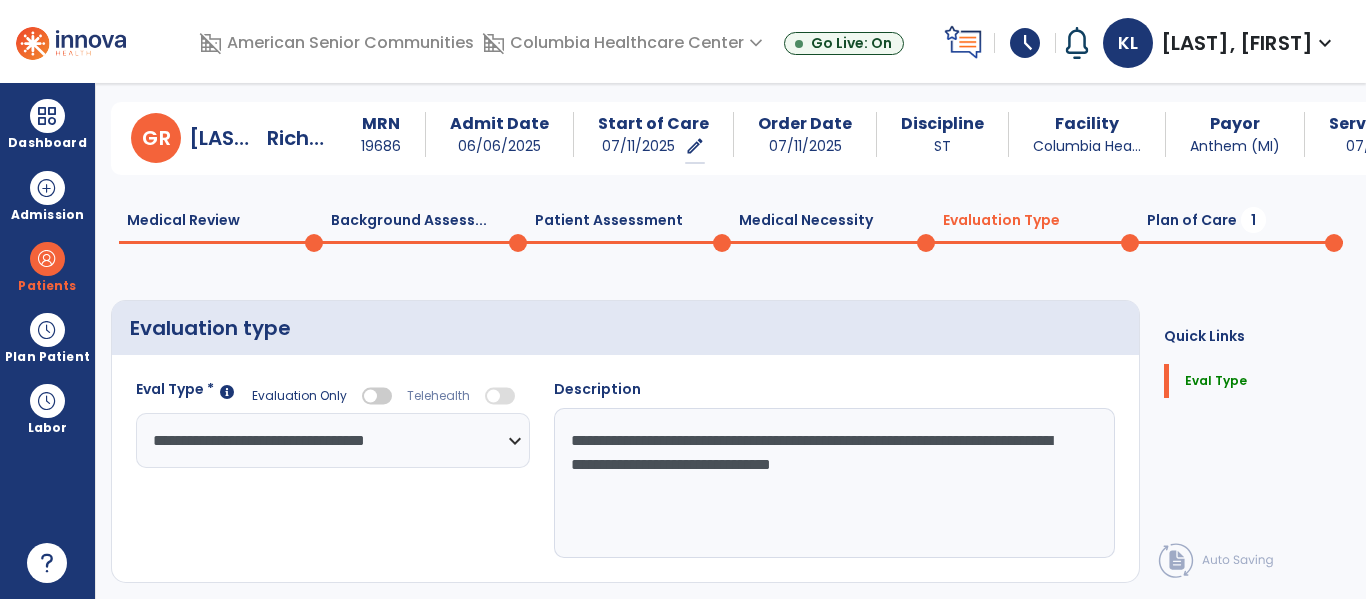 click on "Medical Necessity  0" 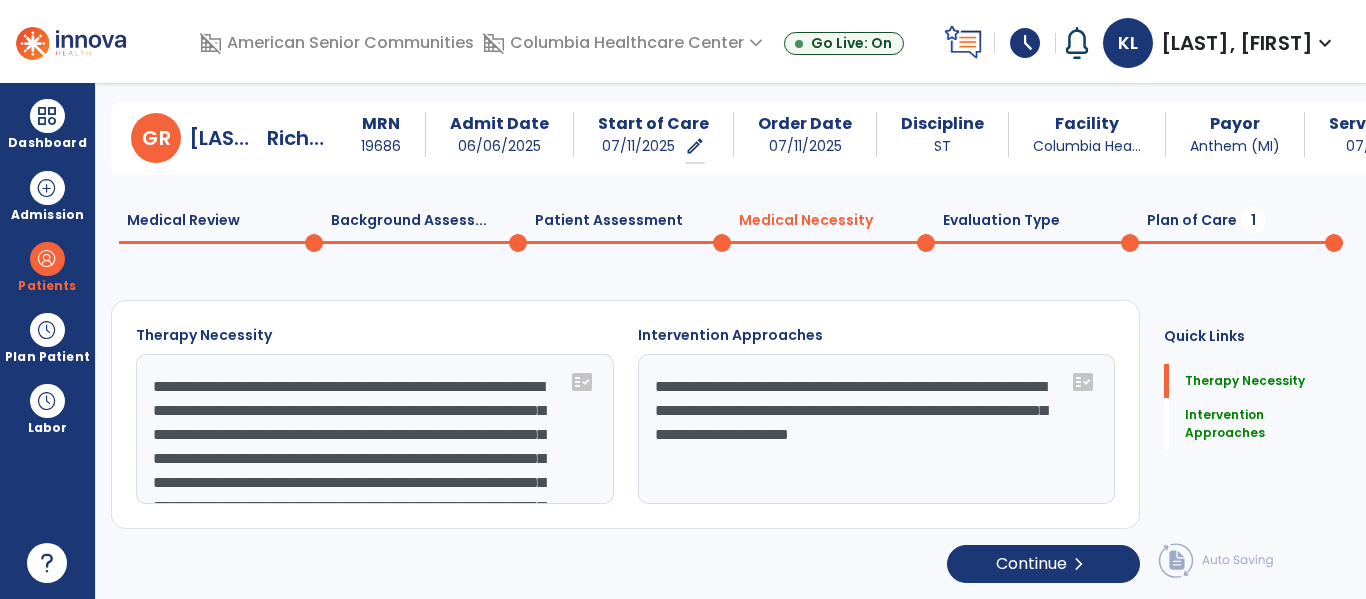 click 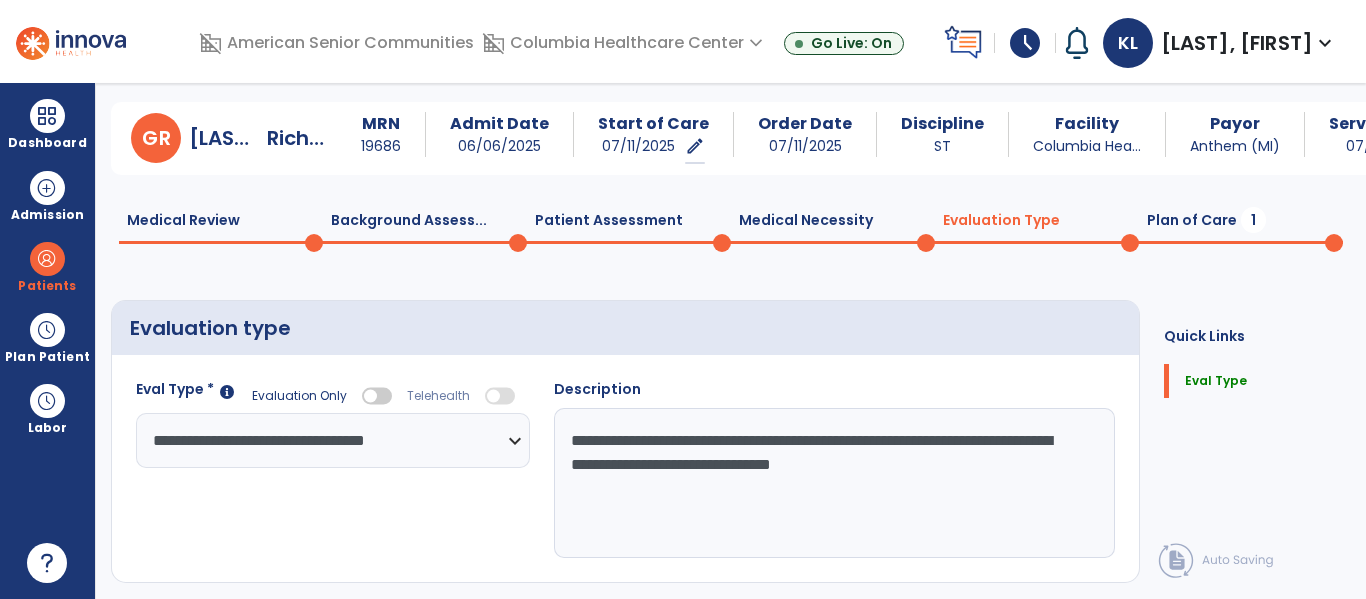 click on "Plan of Care  1" 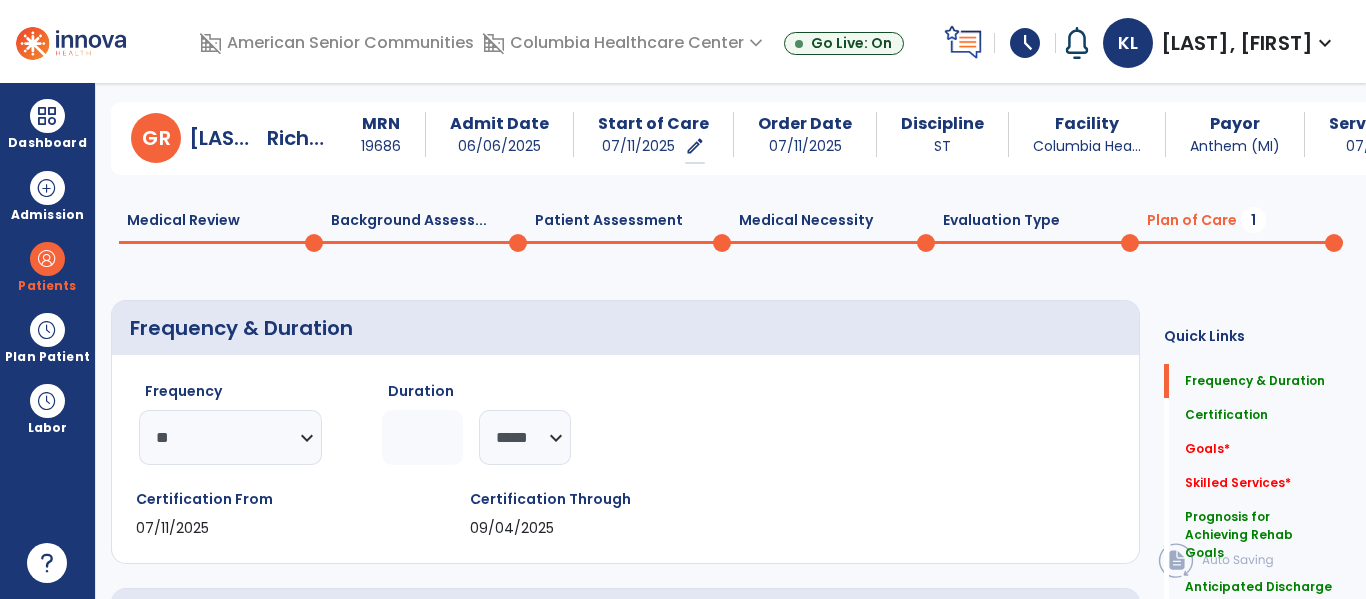 click on "1" 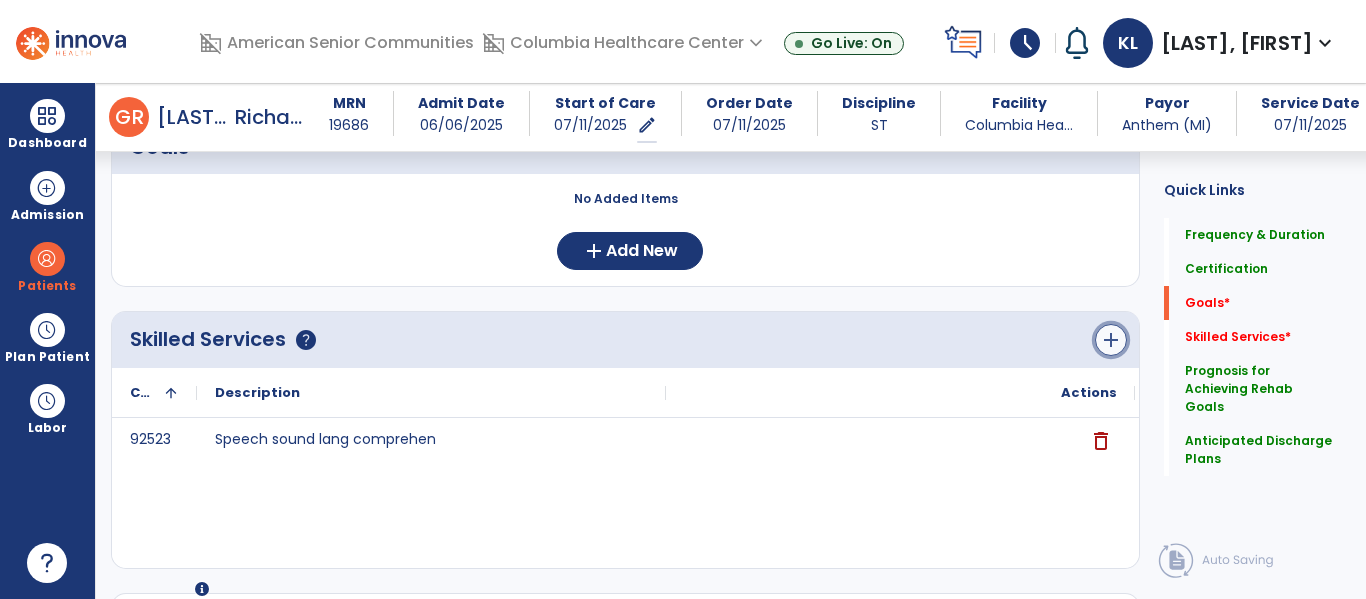 click on "add" 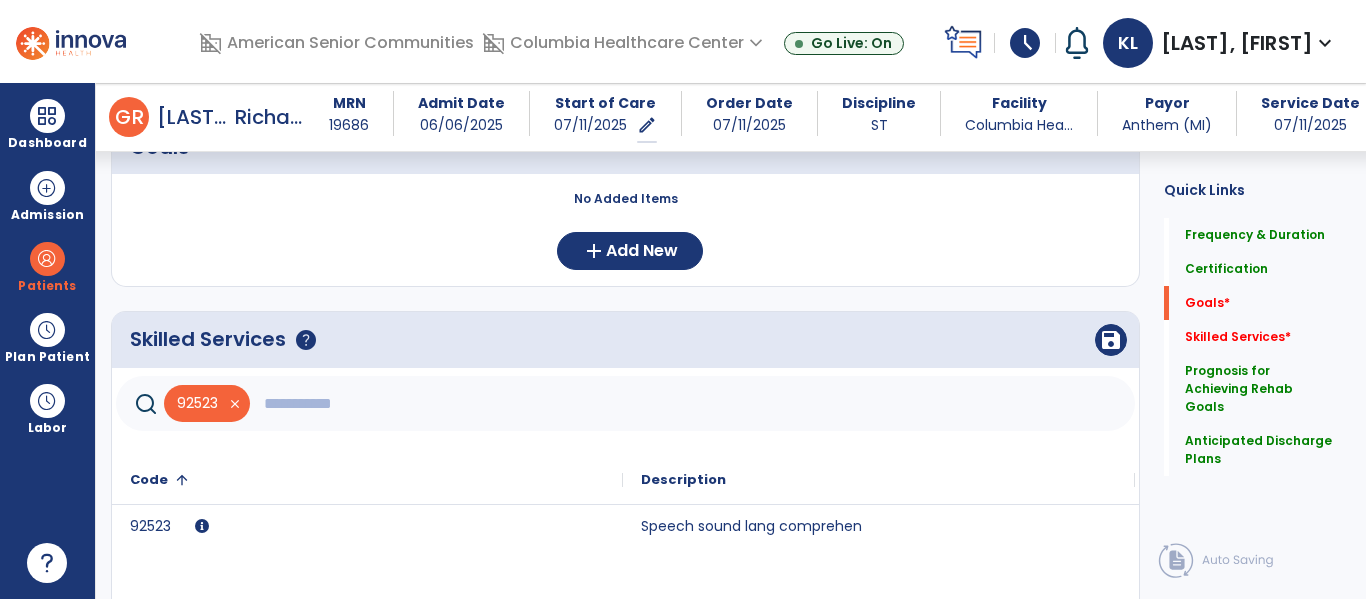 click 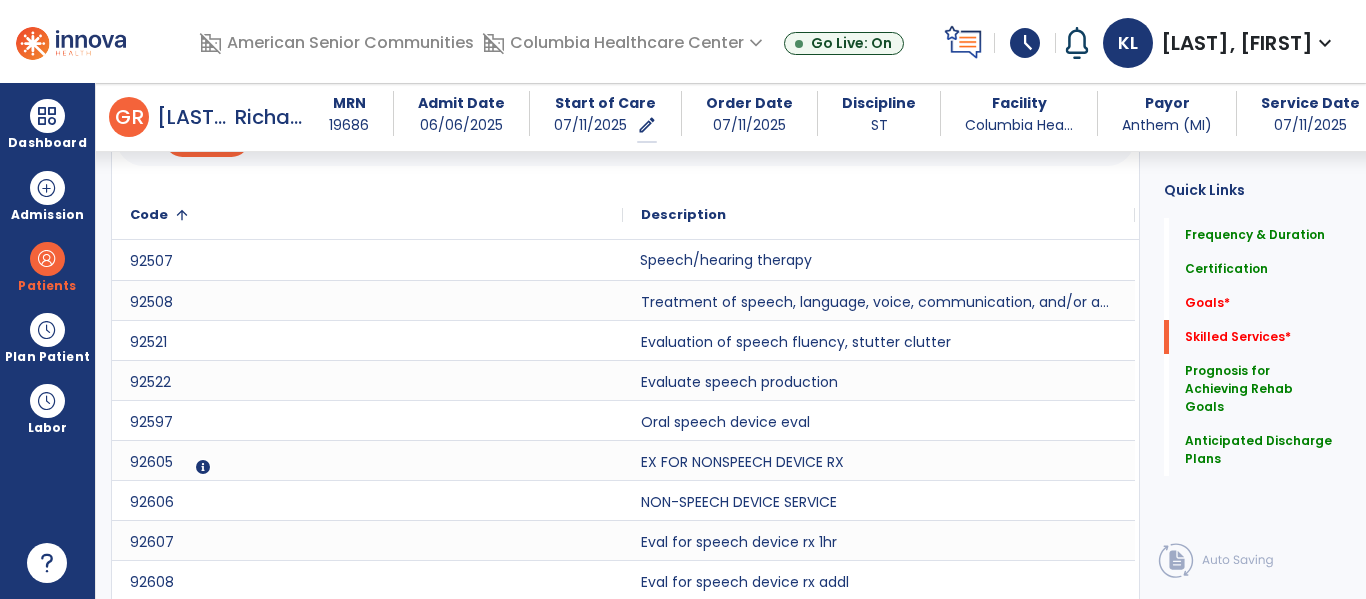 click on "Speech/hearing therapy" 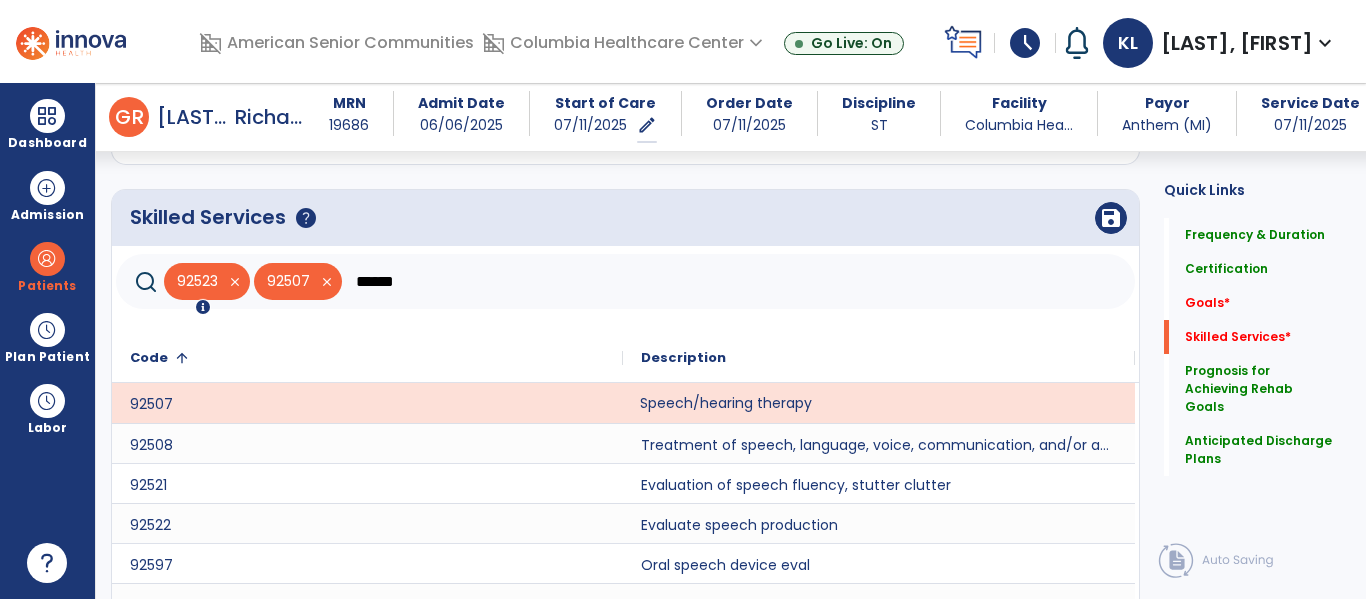 click on "******" 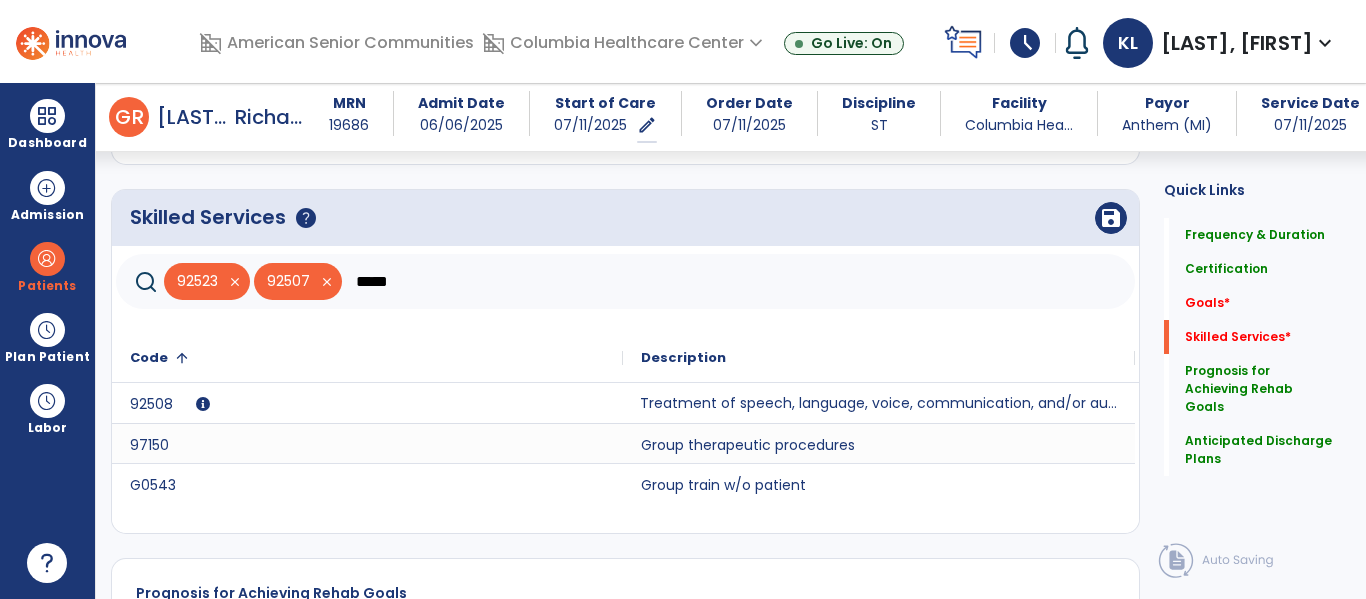 type on "*****" 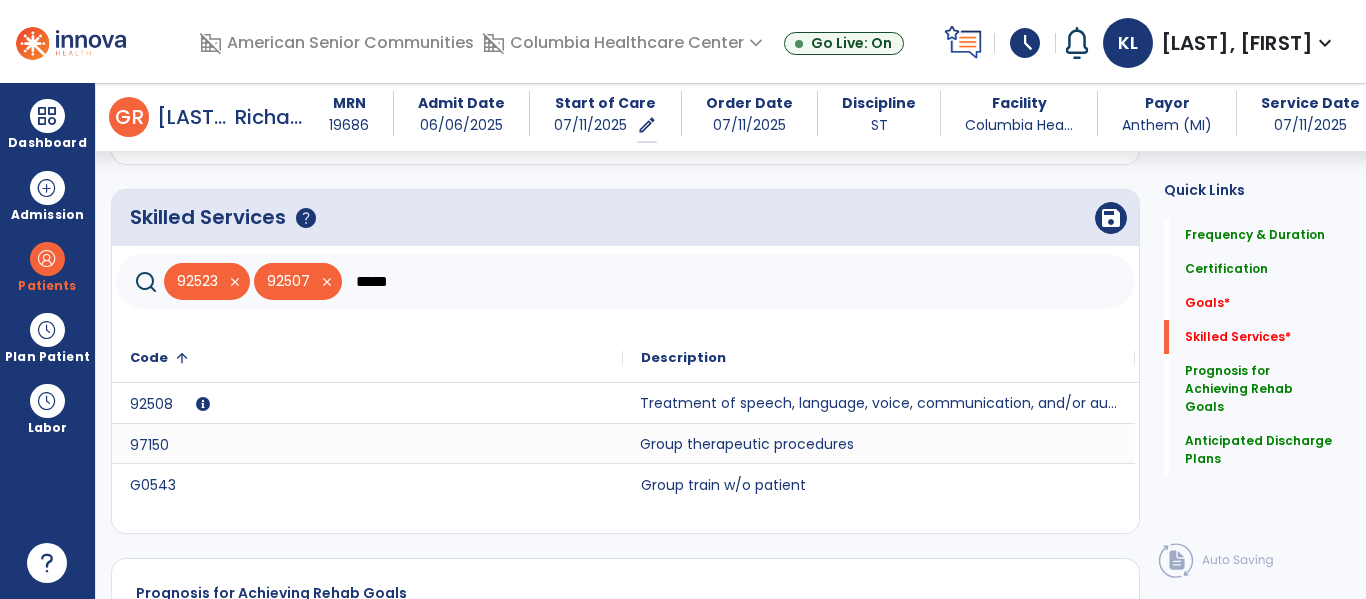 click on "Group therapeutic procedures" 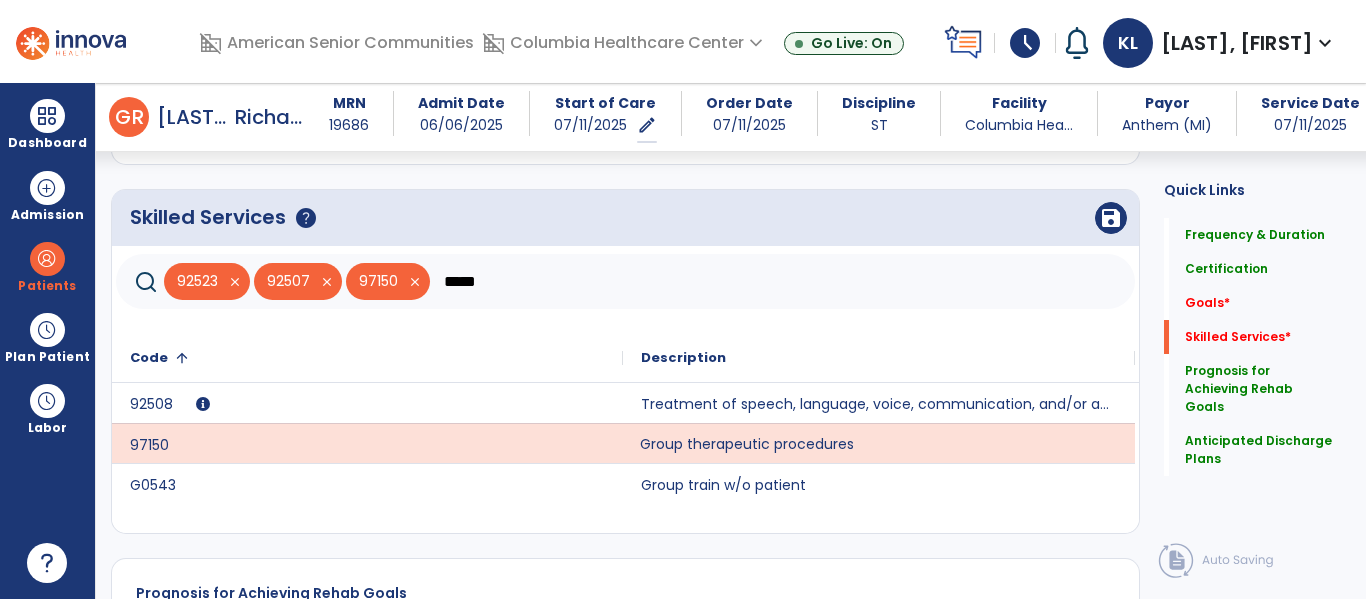 click on "Group therapeutic procedures" 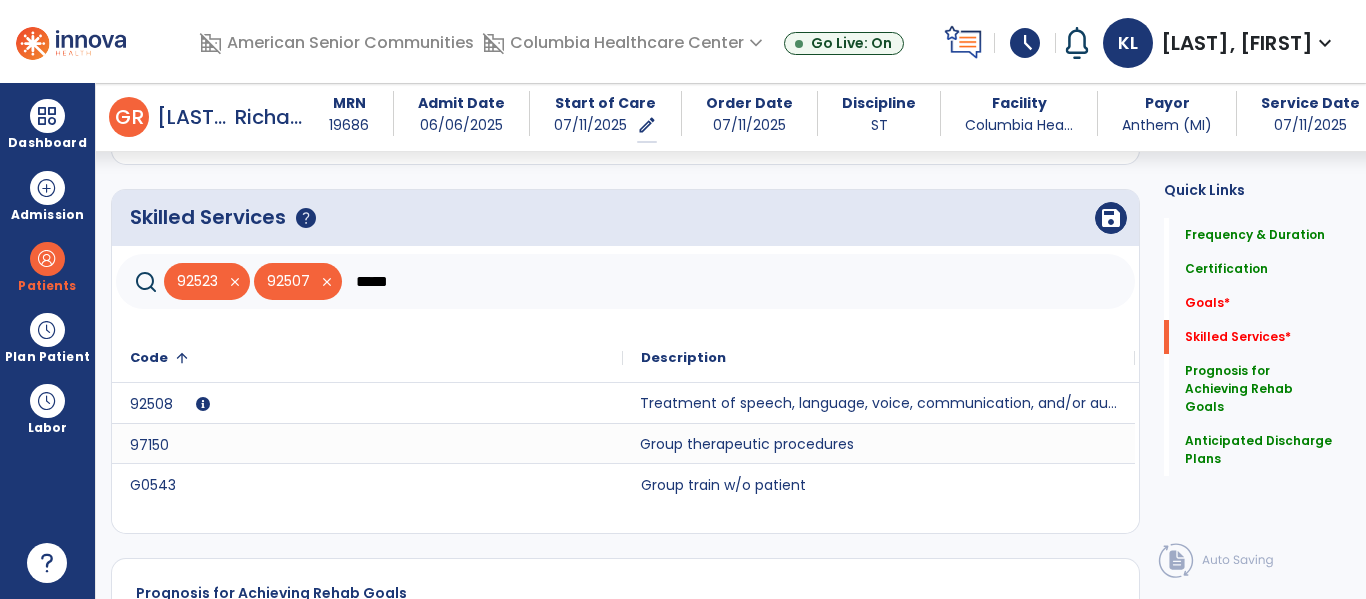 click on "Treatment of speech, language, voice, communication, and/or auditory processing disorder: group, two or more individuals." 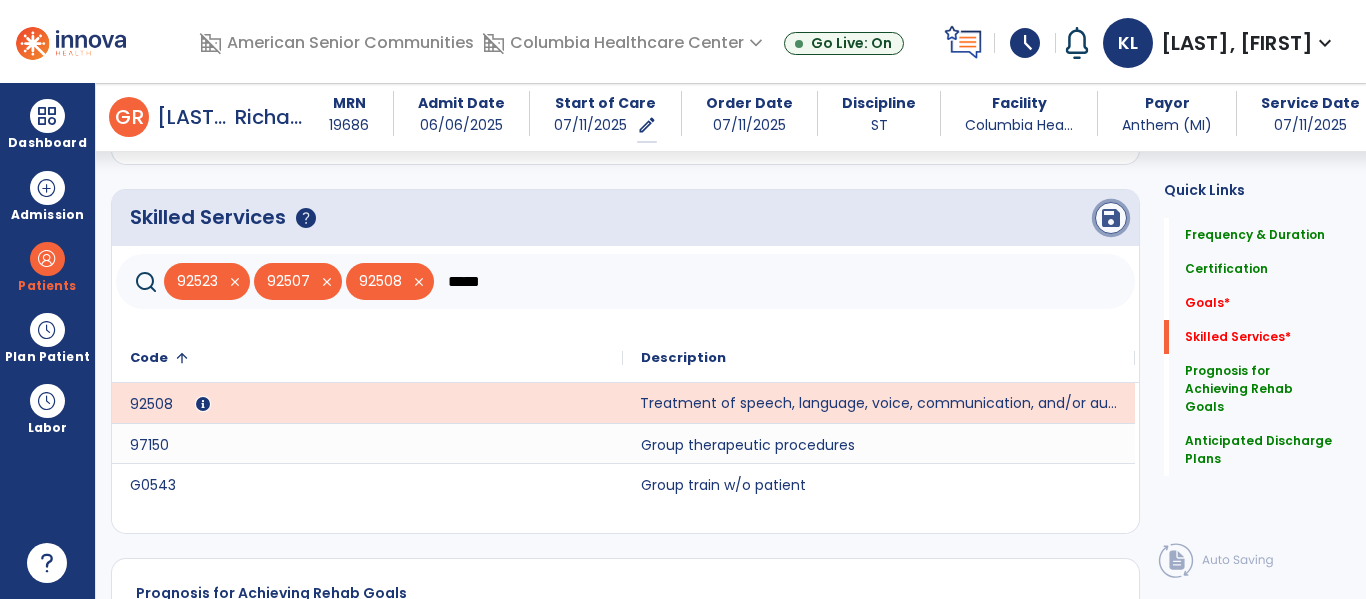 click on "save" 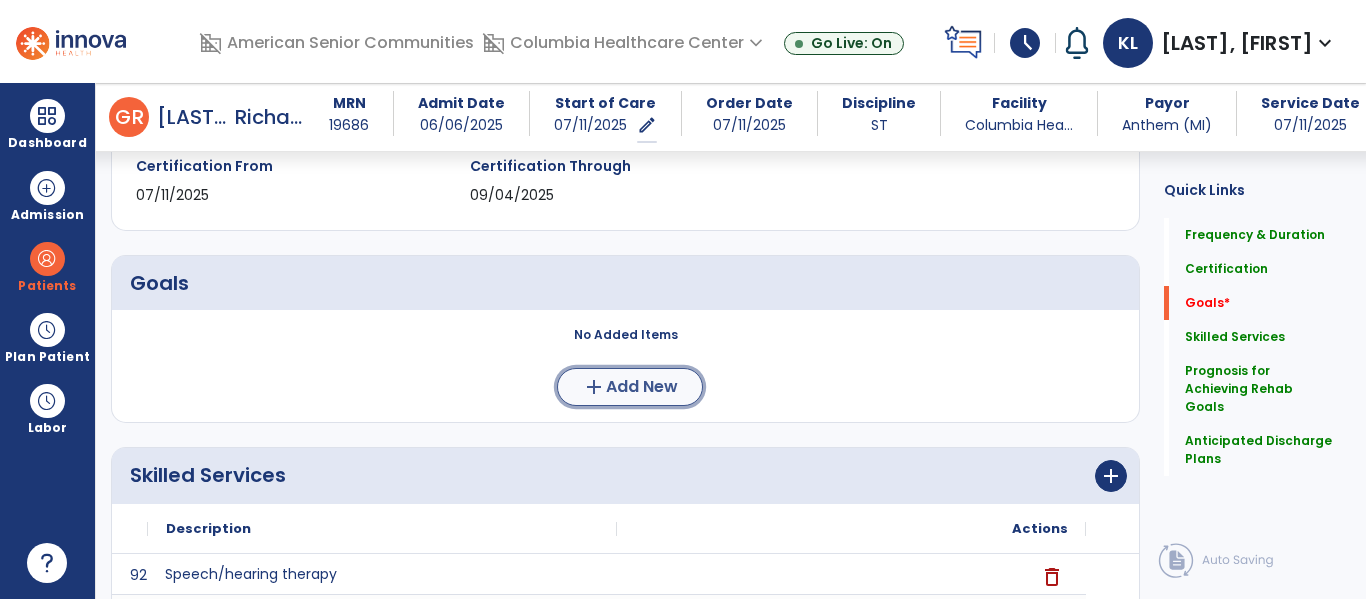 click on "add  Add New" at bounding box center [630, 387] 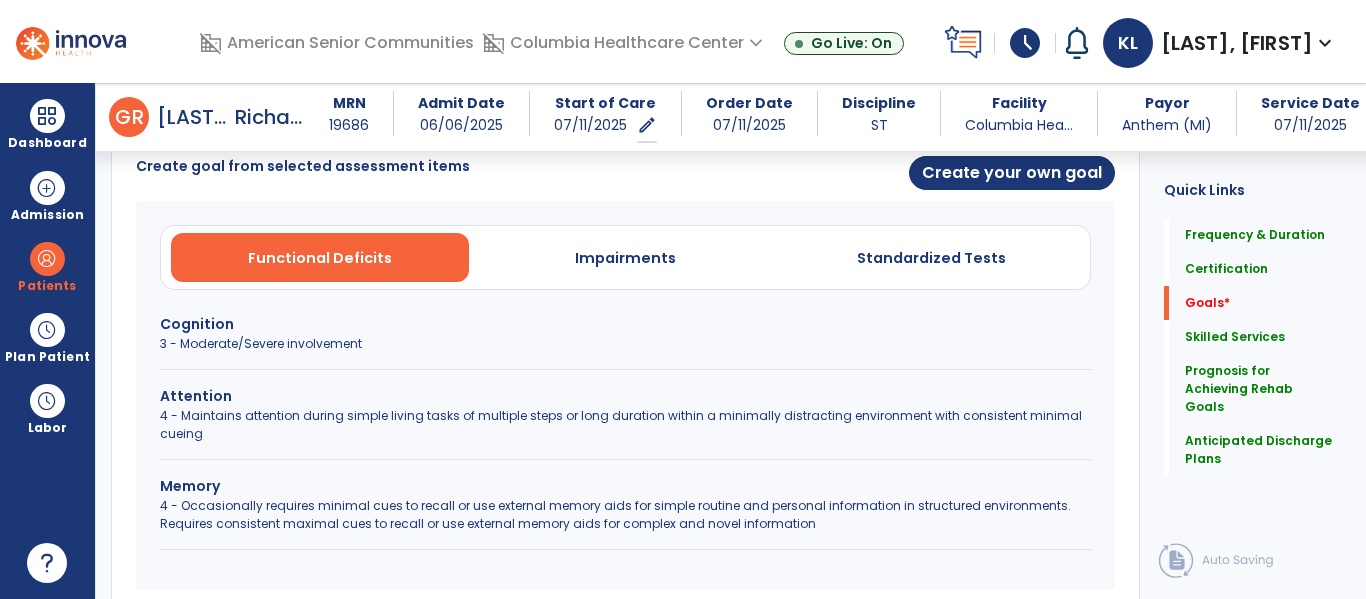 click on "3 - Moderate/Severe involvement" at bounding box center (625, 344) 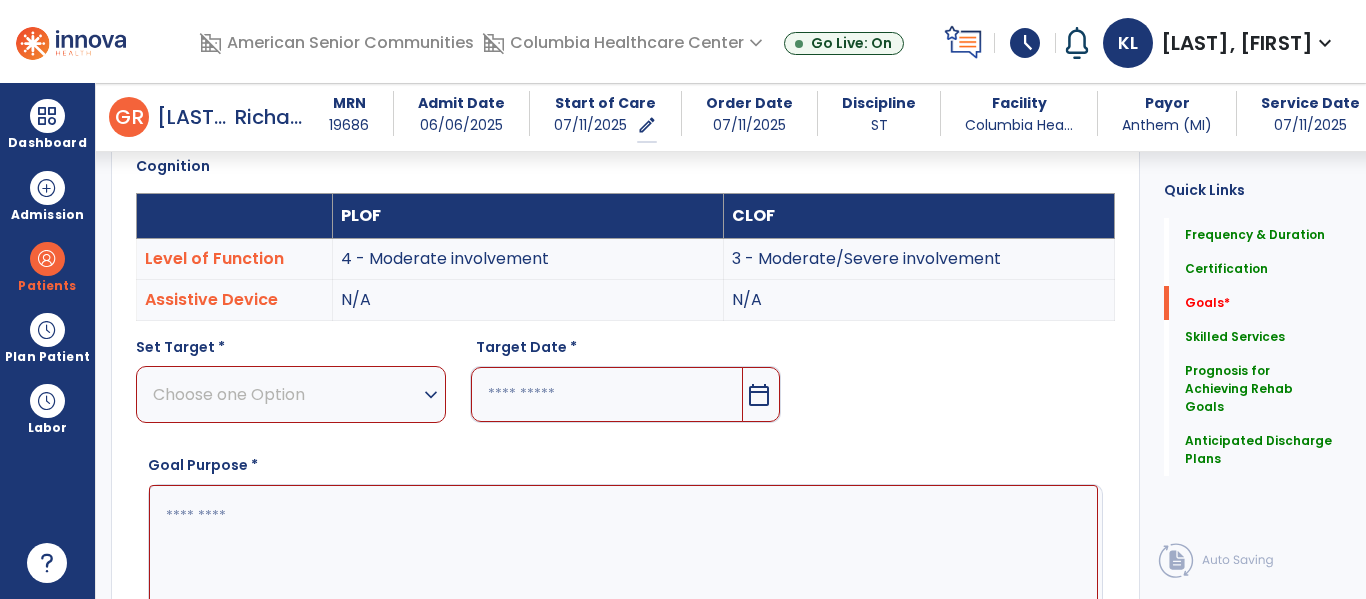 click on "Choose one Option" at bounding box center (286, 394) 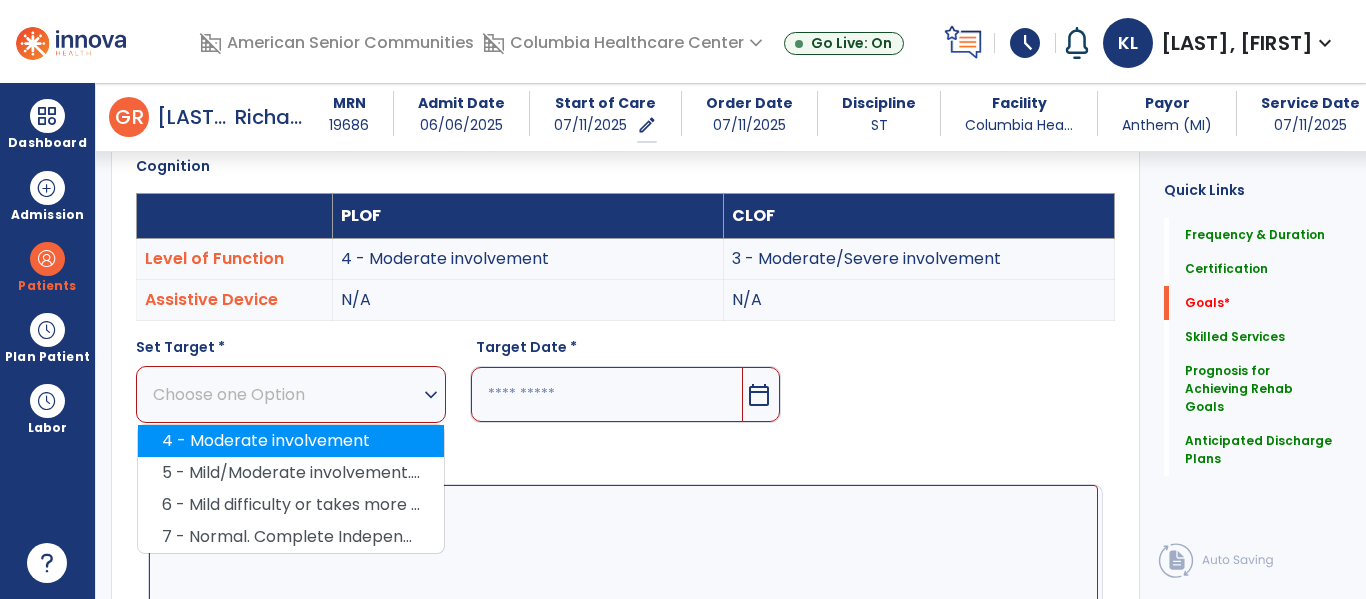 click on "4 - Moderate involvement" at bounding box center [291, 441] 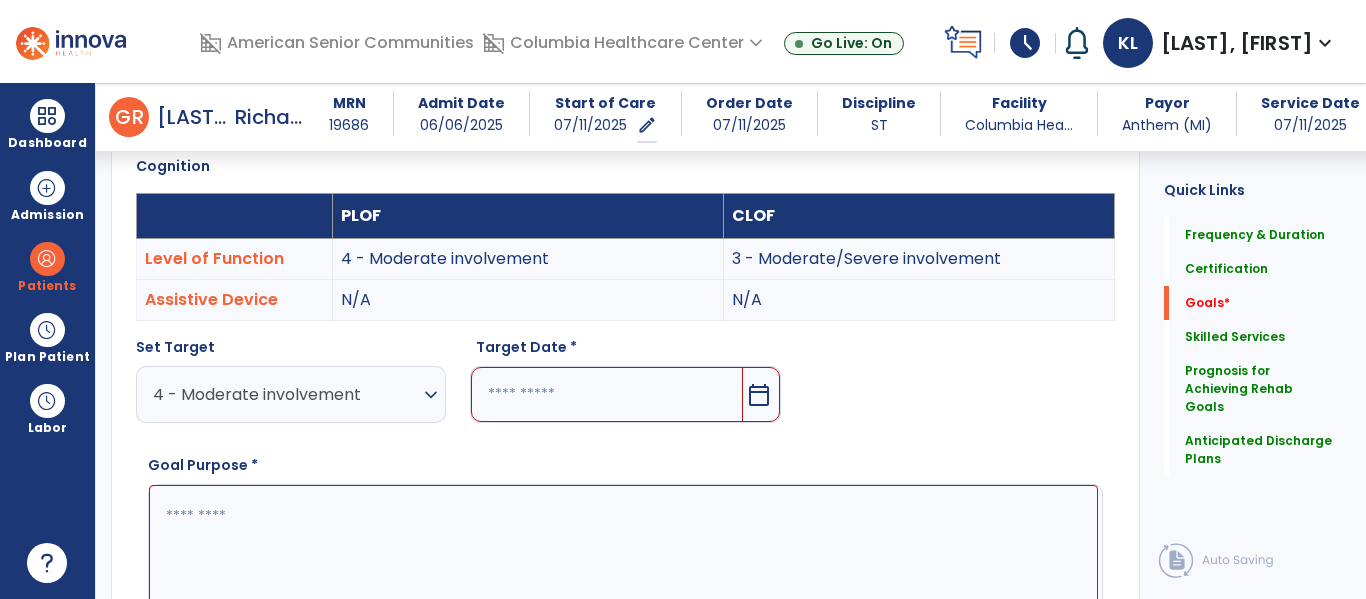 click at bounding box center [606, 394] 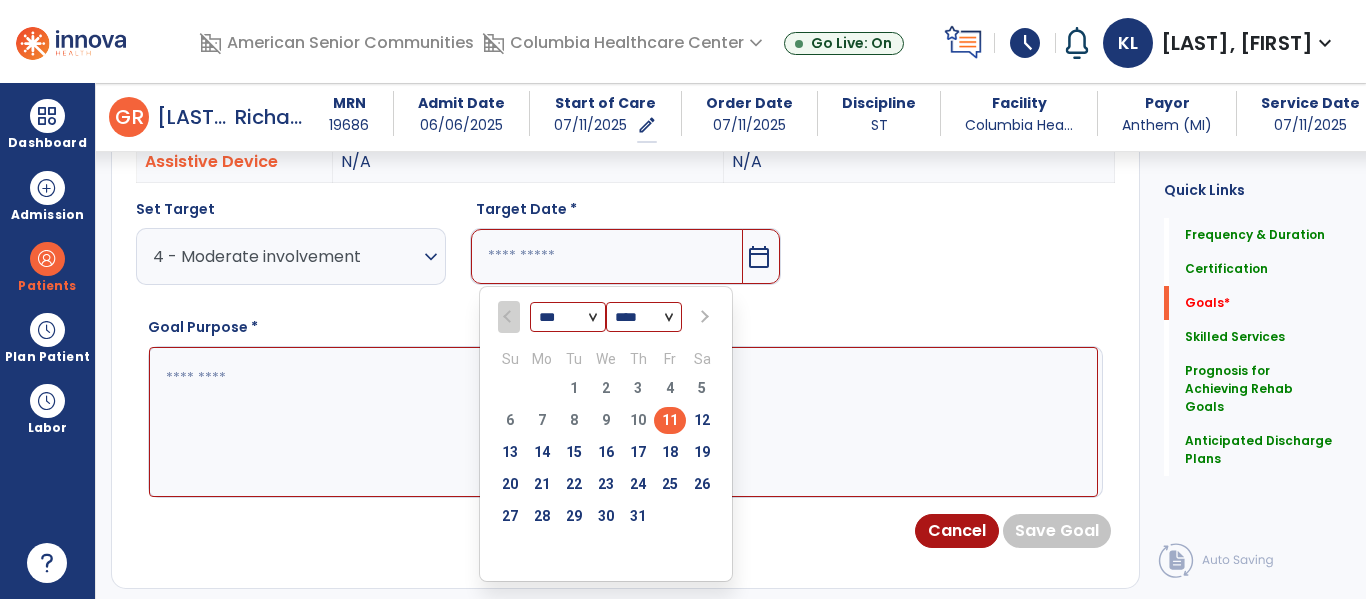 scroll, scrollTop: 679, scrollLeft: 0, axis: vertical 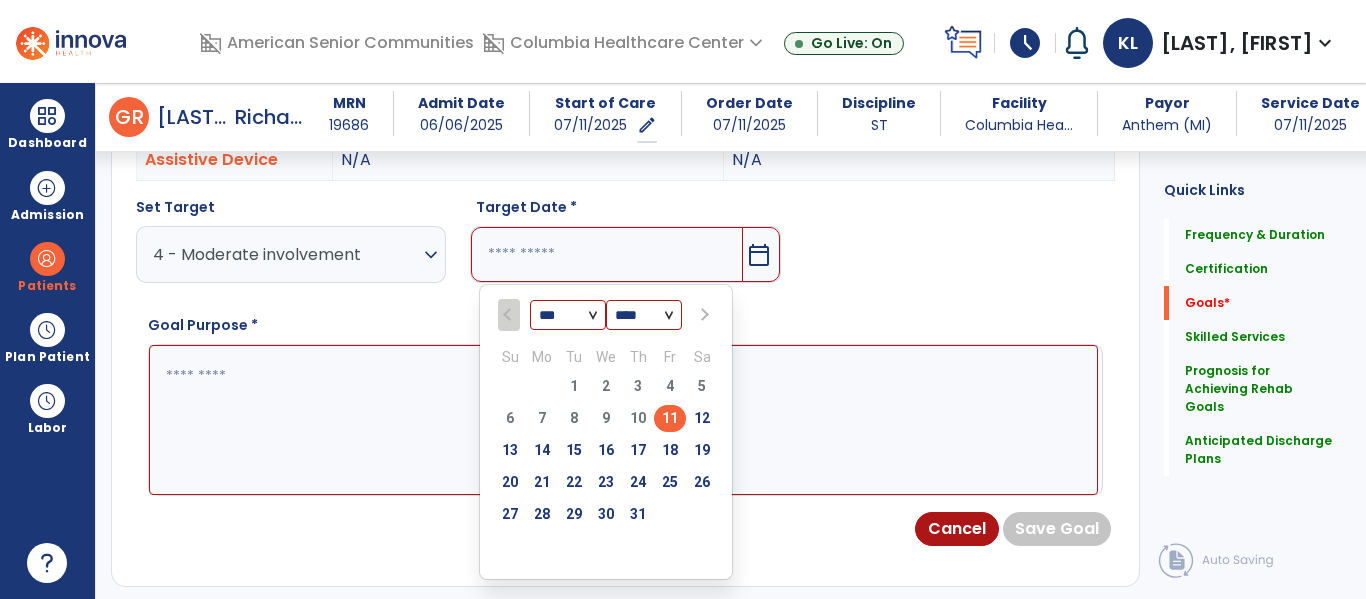 click at bounding box center [703, 315] 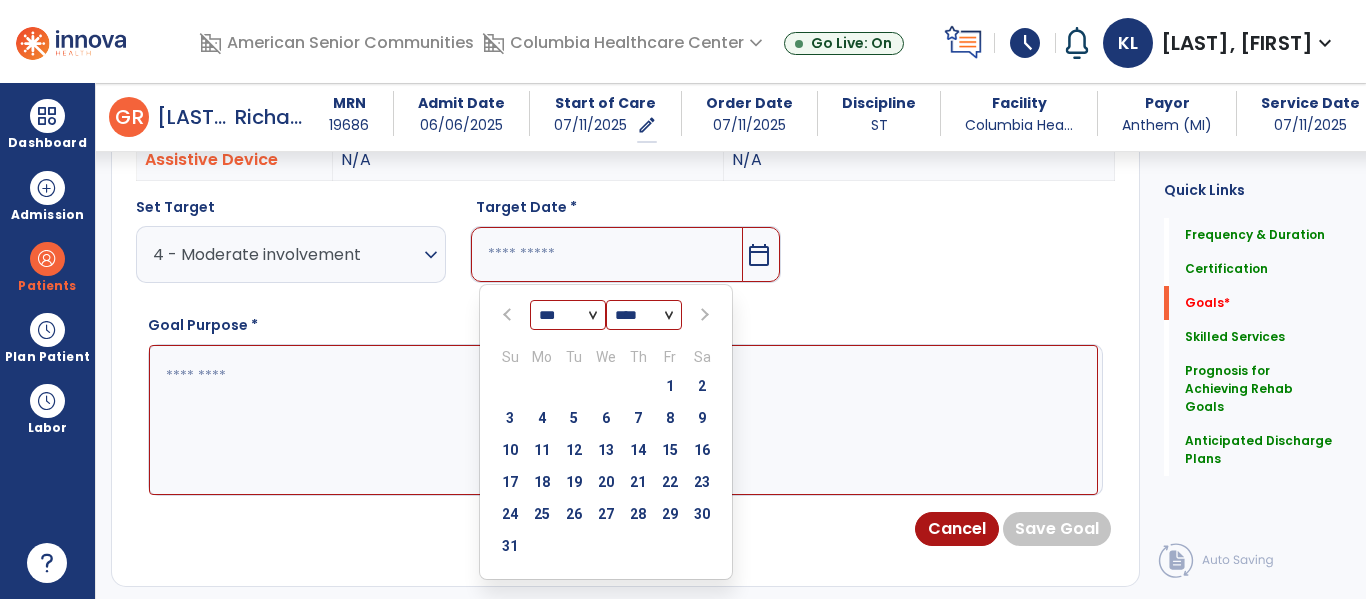 click at bounding box center (703, 315) 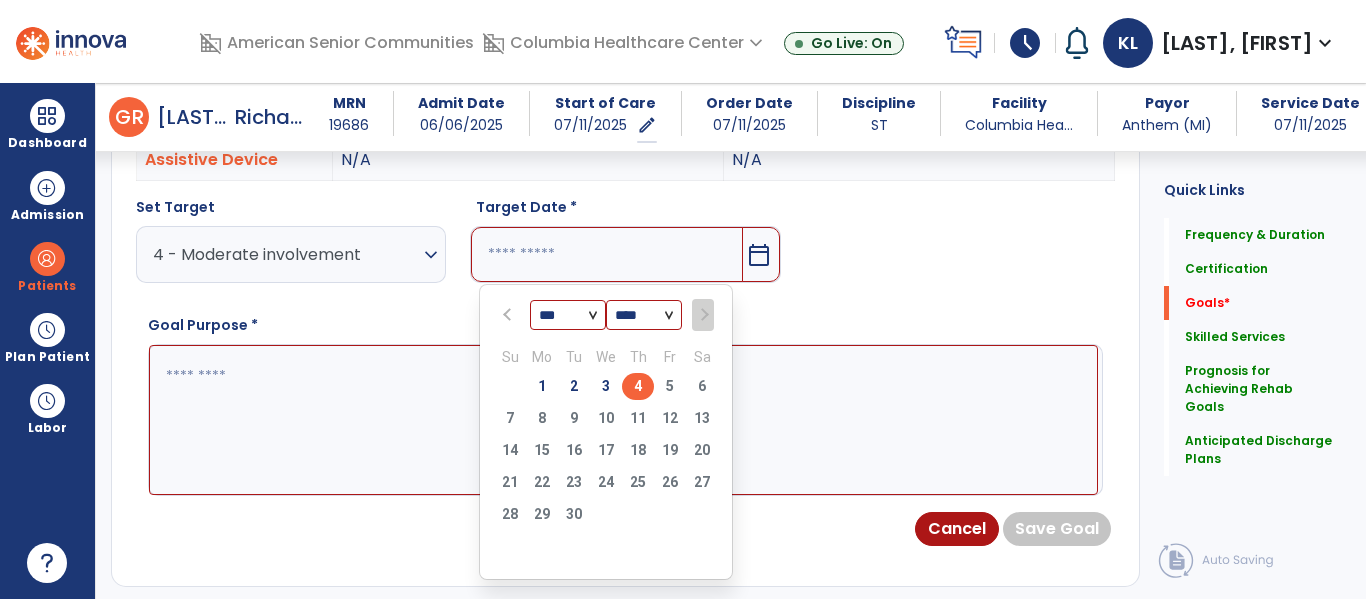 click on "4" at bounding box center [638, 386] 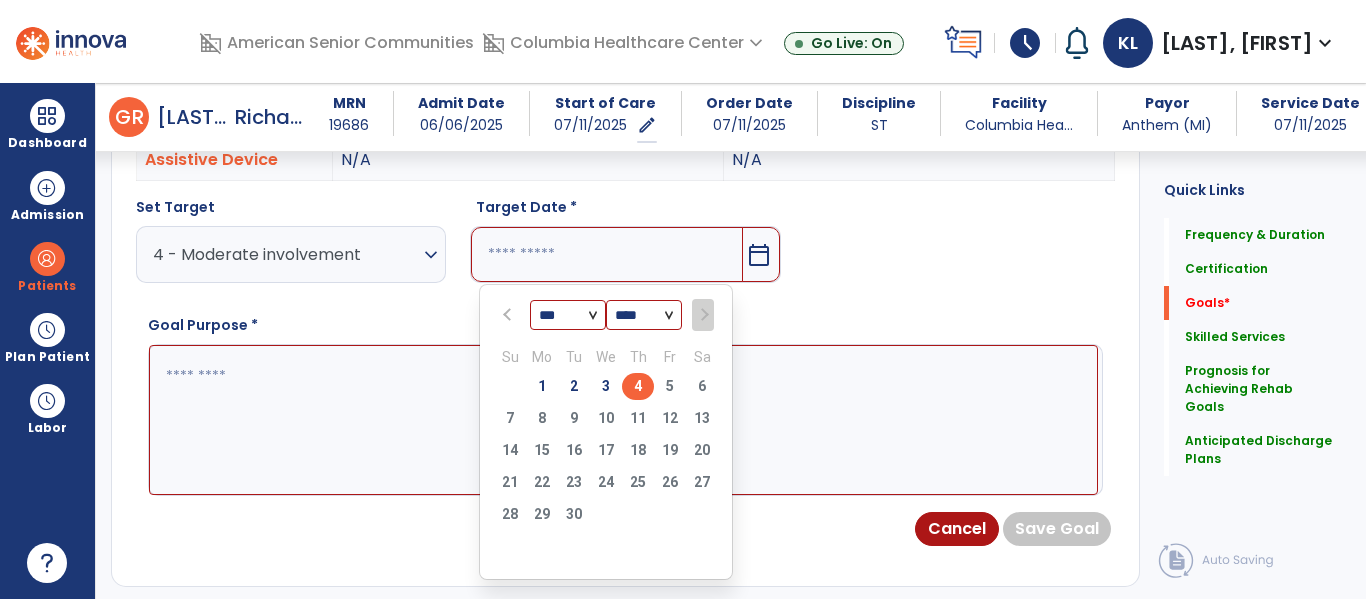 type on "********" 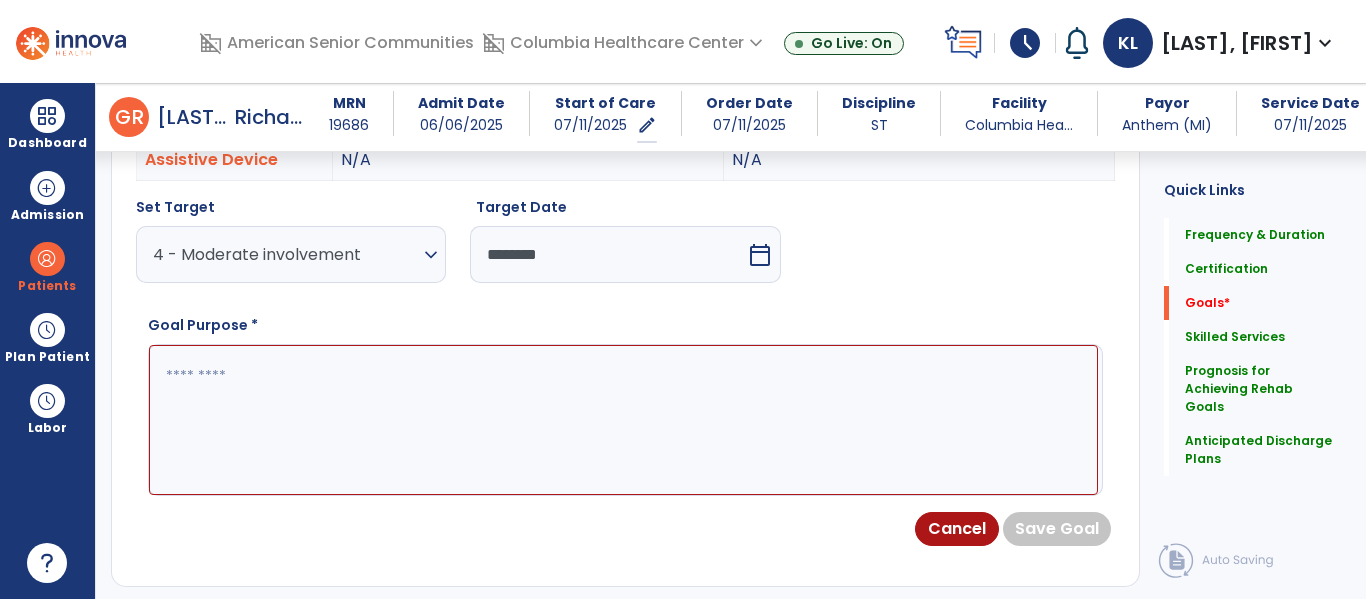 click at bounding box center [623, 420] 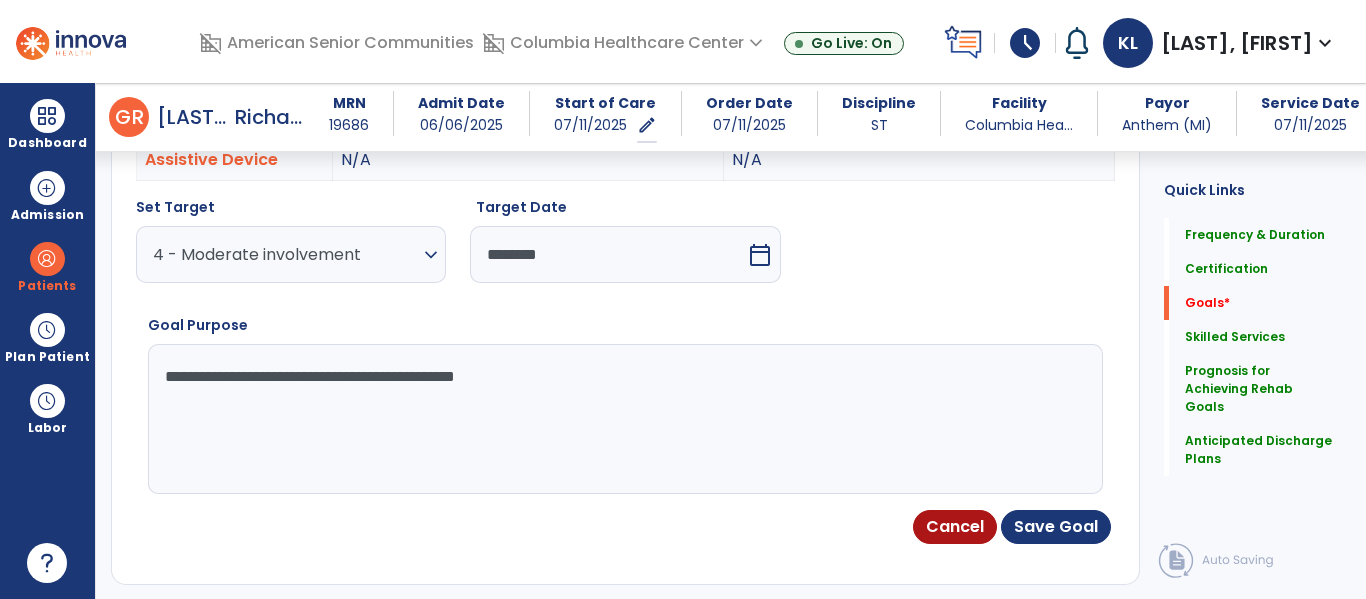 type on "**********" 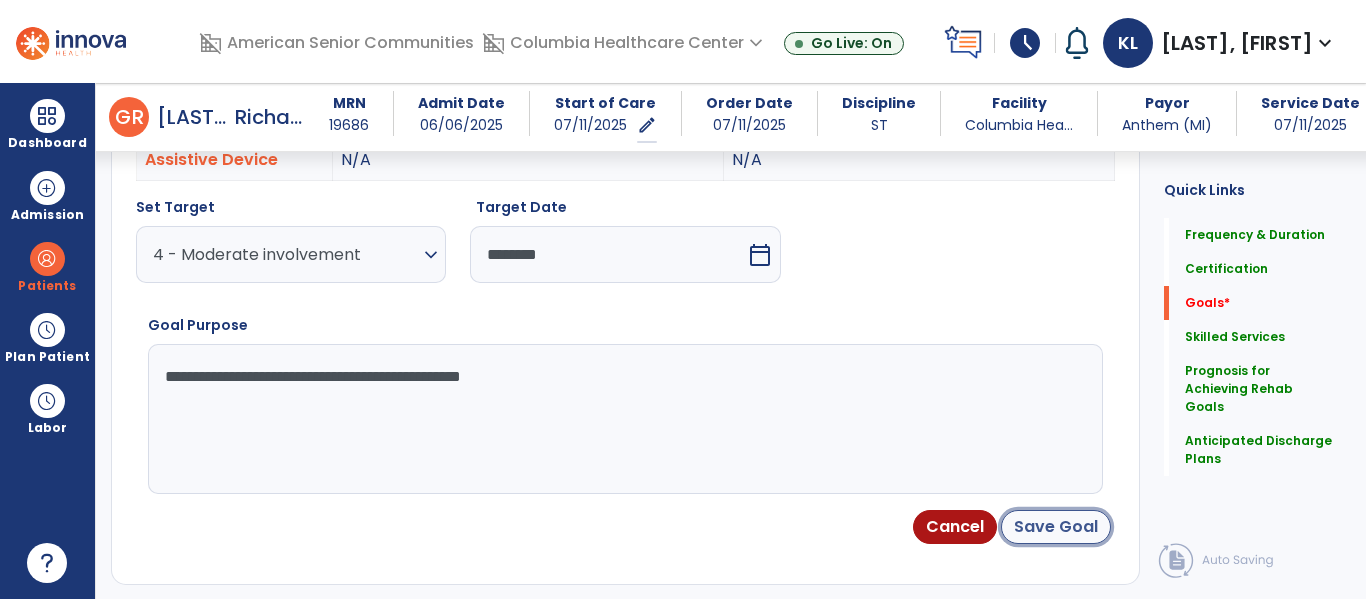 click on "Save Goal" at bounding box center (1056, 527) 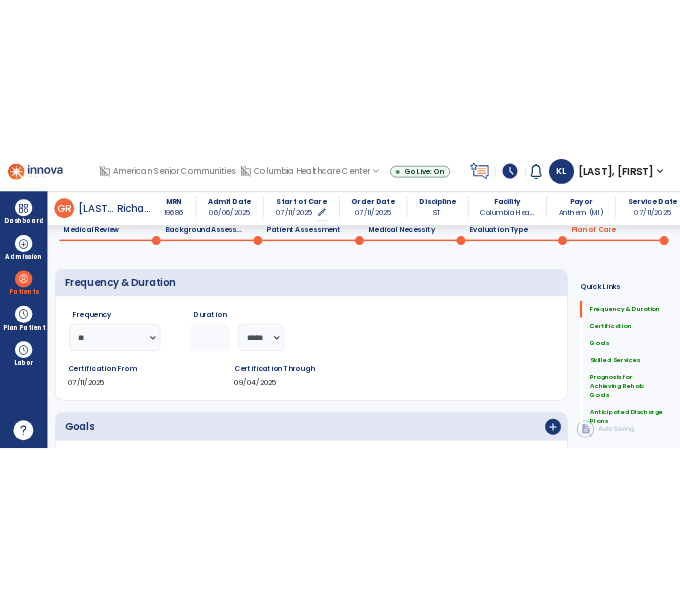 scroll, scrollTop: 437, scrollLeft: 0, axis: vertical 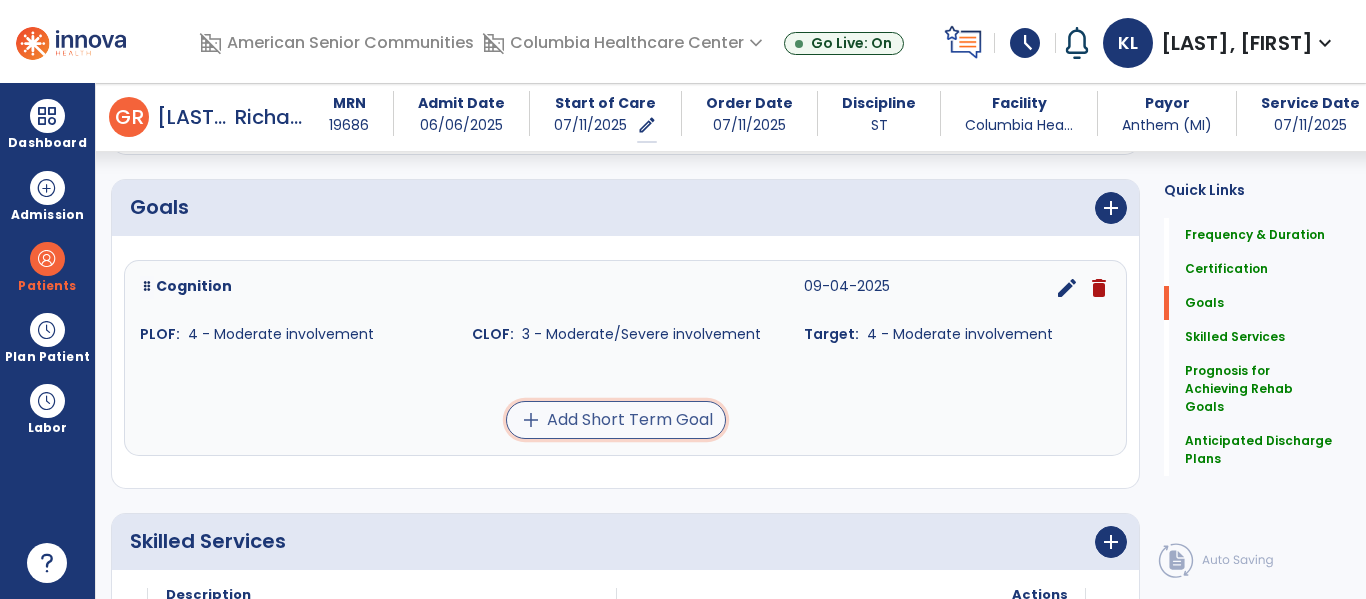 click on "add  Add Short Term Goal" at bounding box center [616, 420] 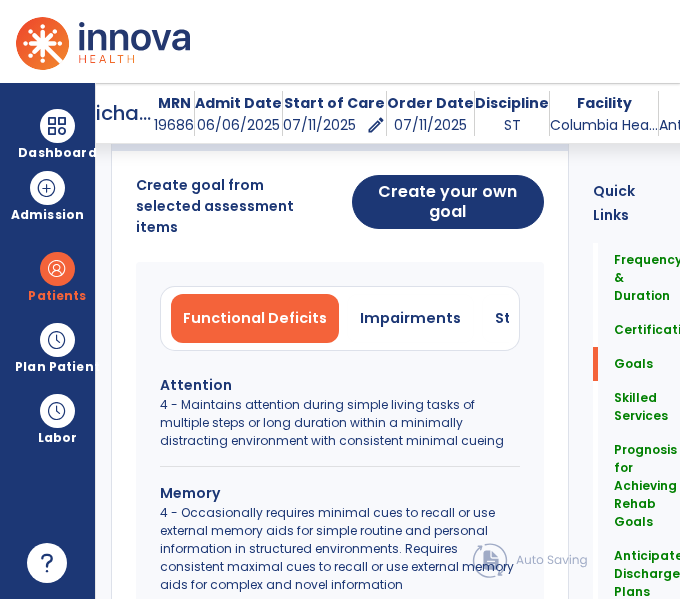 scroll, scrollTop: 699, scrollLeft: 0, axis: vertical 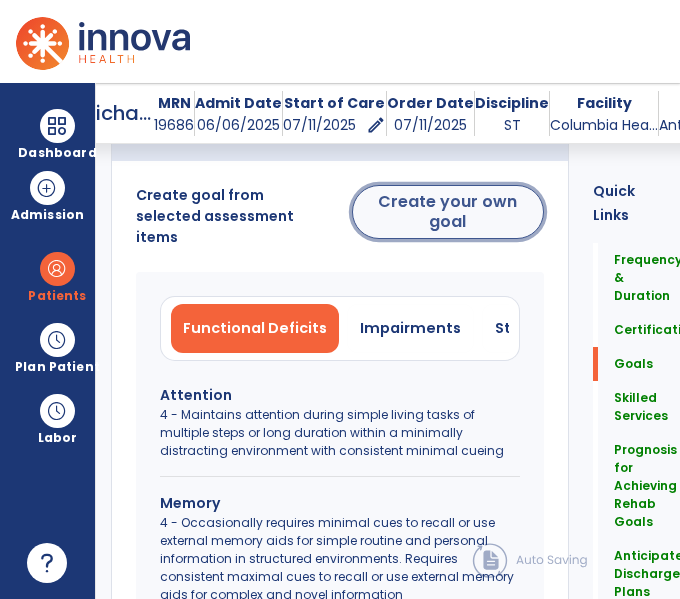 click on "Create your own goal" at bounding box center [448, 212] 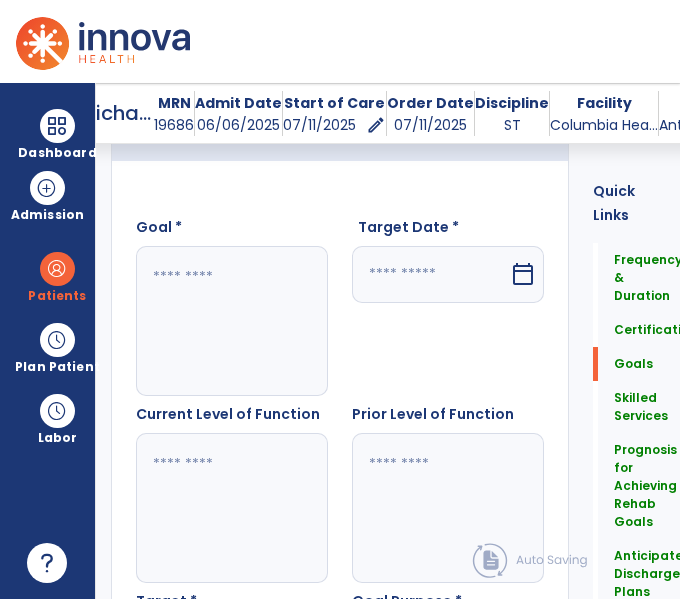 click at bounding box center [231, 321] 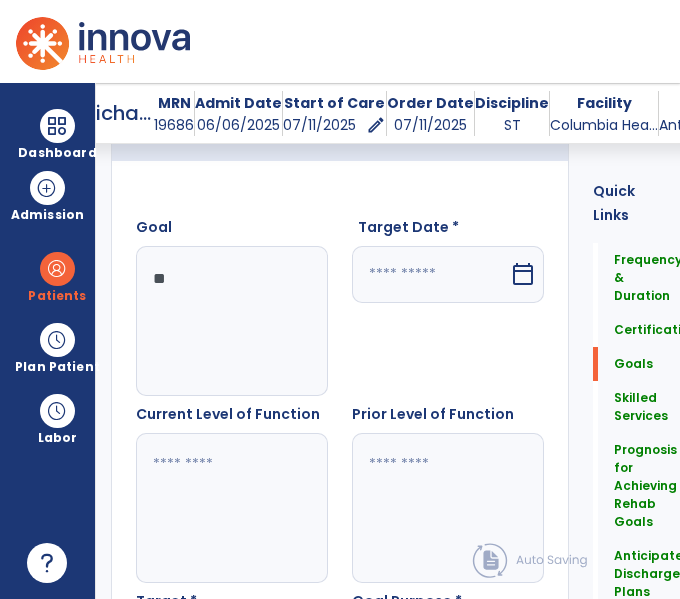 type on "*" 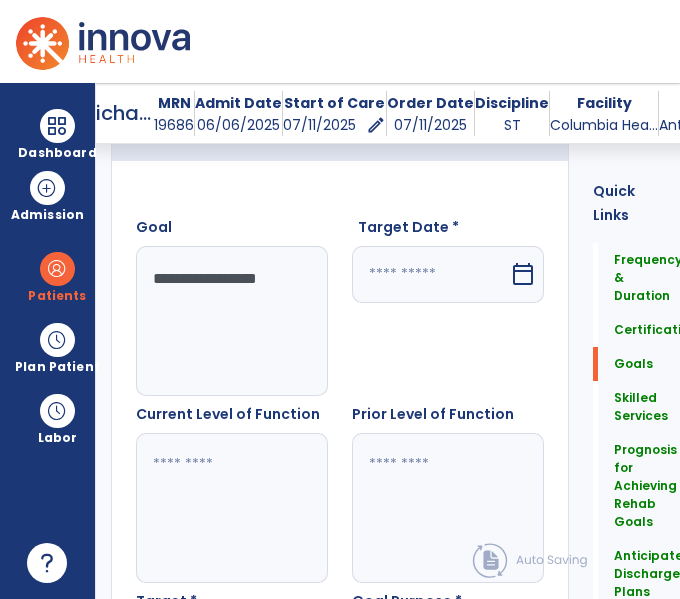 type on "**********" 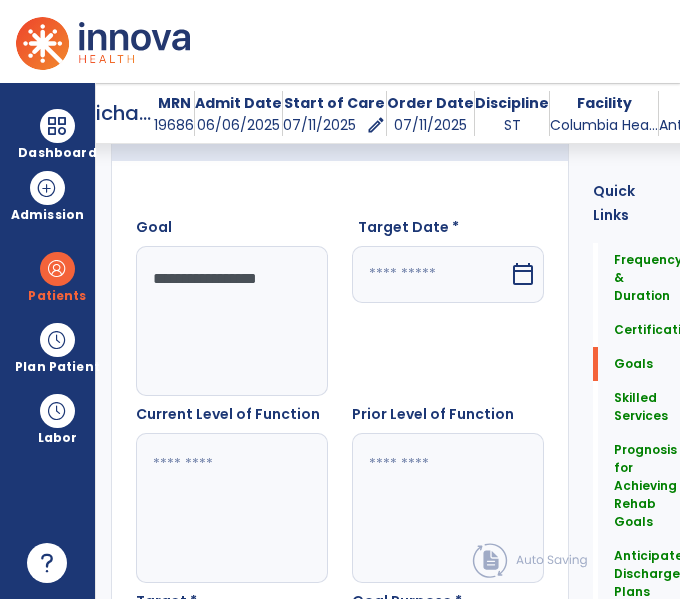click at bounding box center (430, 274) 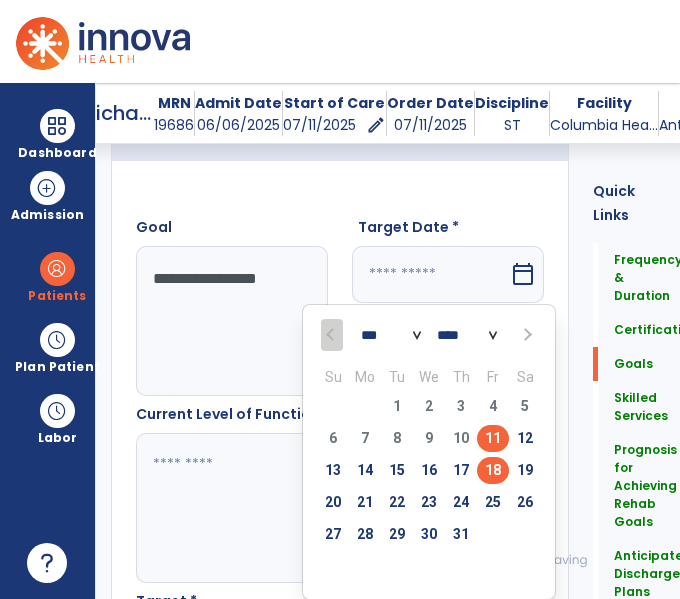 click on "18" at bounding box center [493, 470] 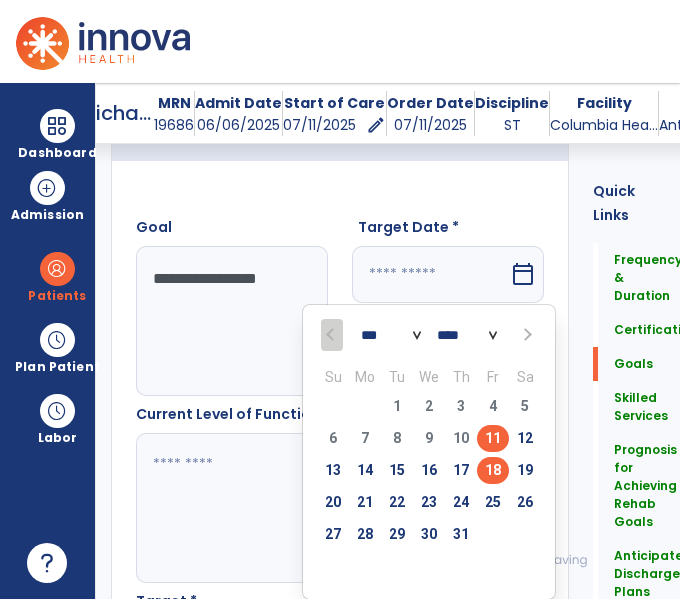 type on "*********" 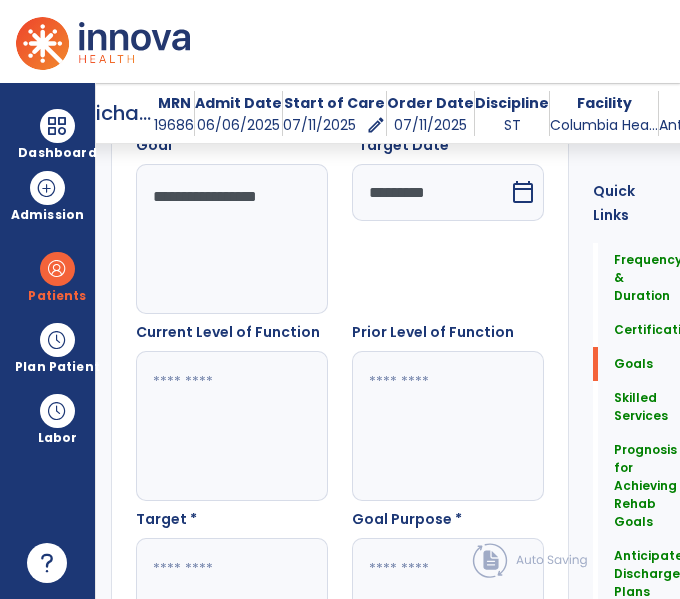 scroll, scrollTop: 808, scrollLeft: 0, axis: vertical 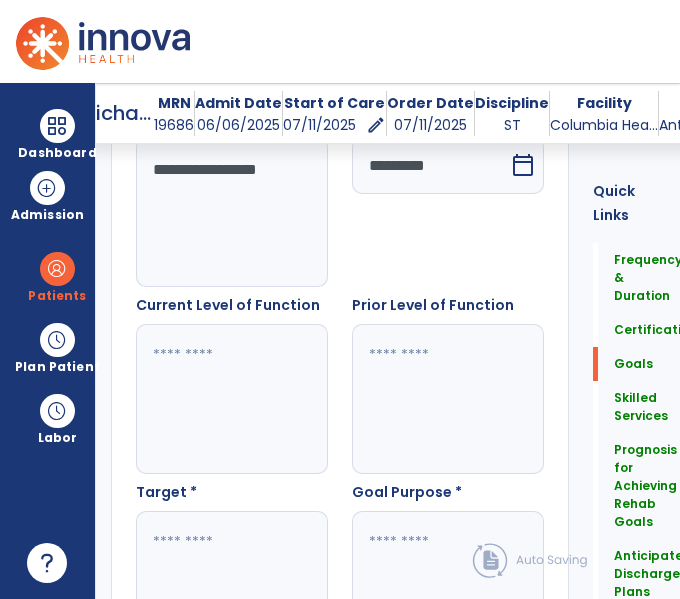 click at bounding box center (231, 399) 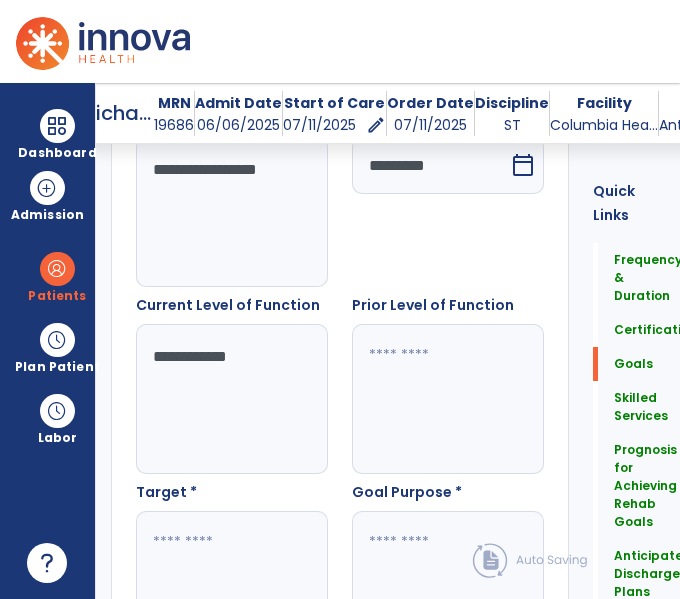 type on "**********" 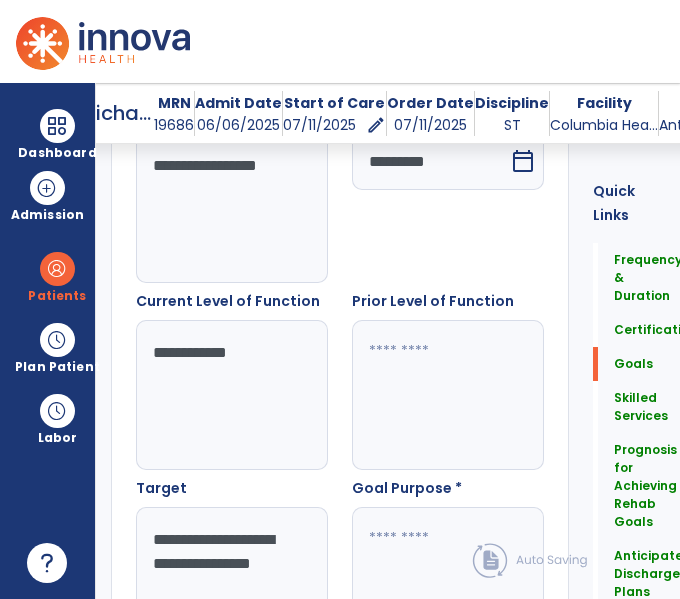 scroll, scrollTop: 836, scrollLeft: 0, axis: vertical 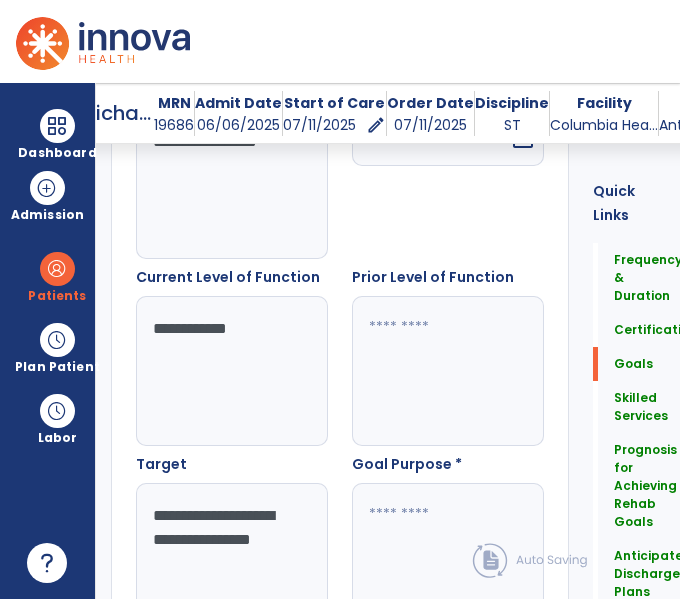 type on "**********" 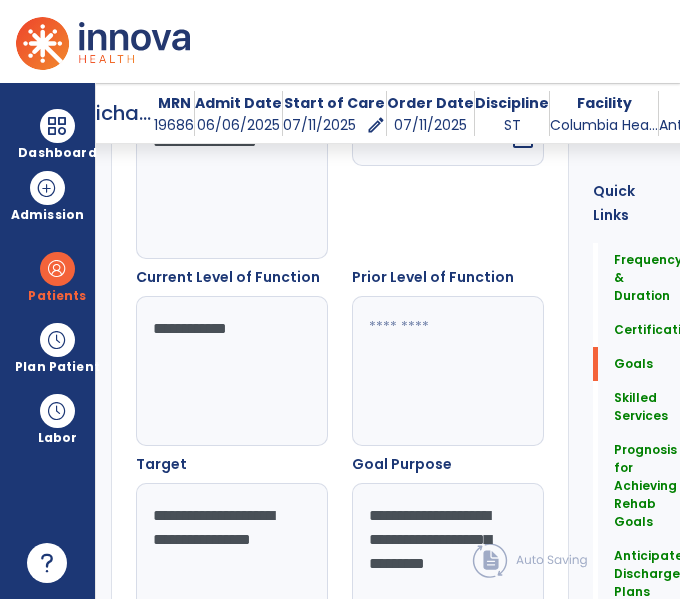 type on "**********" 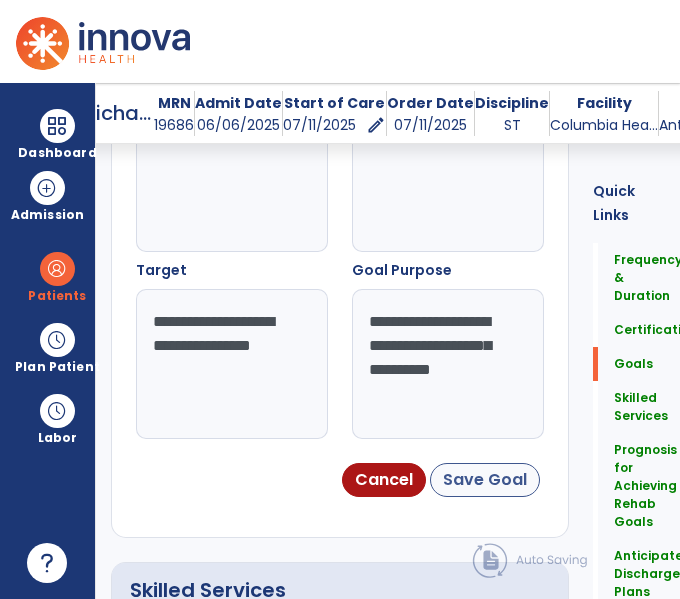 click on "Save Goal" at bounding box center [485, 480] 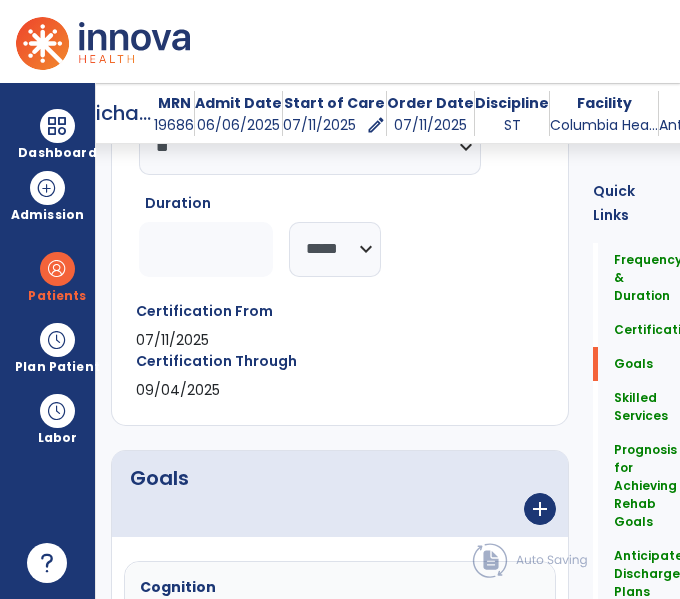 scroll, scrollTop: 389, scrollLeft: 0, axis: vertical 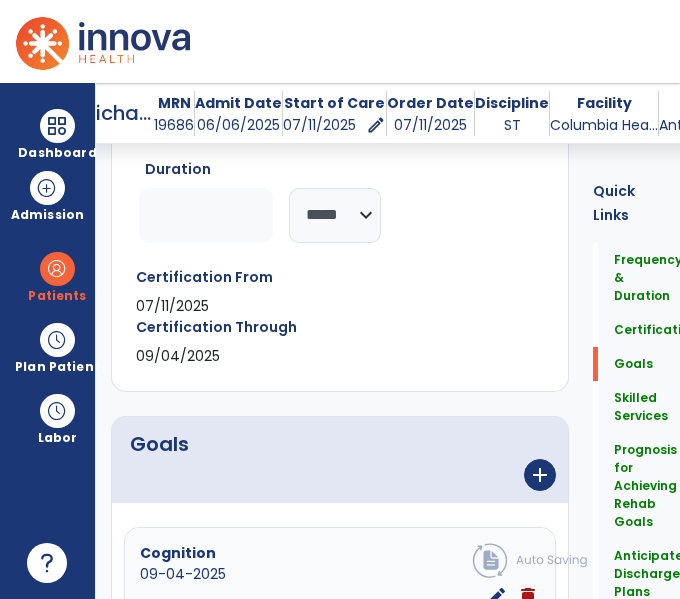 click on "add  Add Short Term Goal" at bounding box center [330, 950] 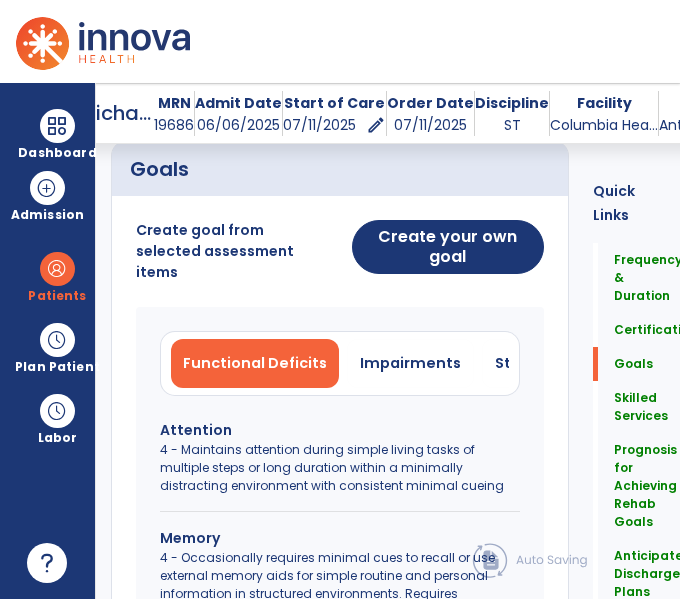 scroll, scrollTop: 654, scrollLeft: 0, axis: vertical 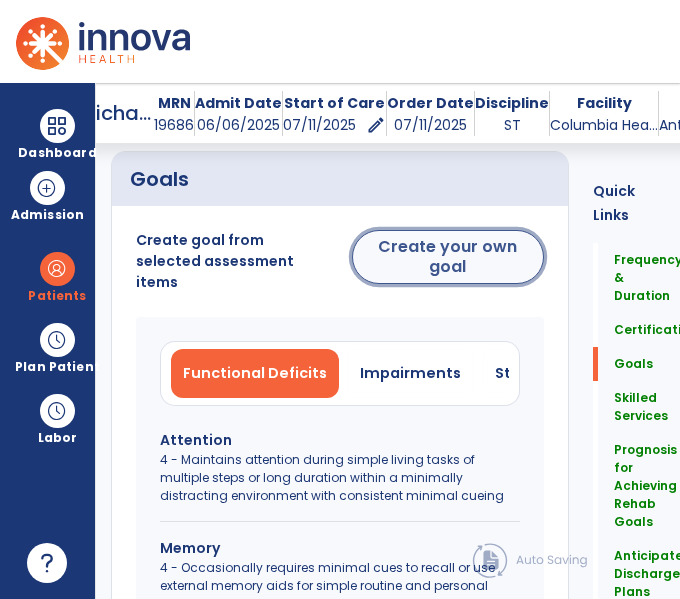 click on "Create your own goal" at bounding box center (448, 257) 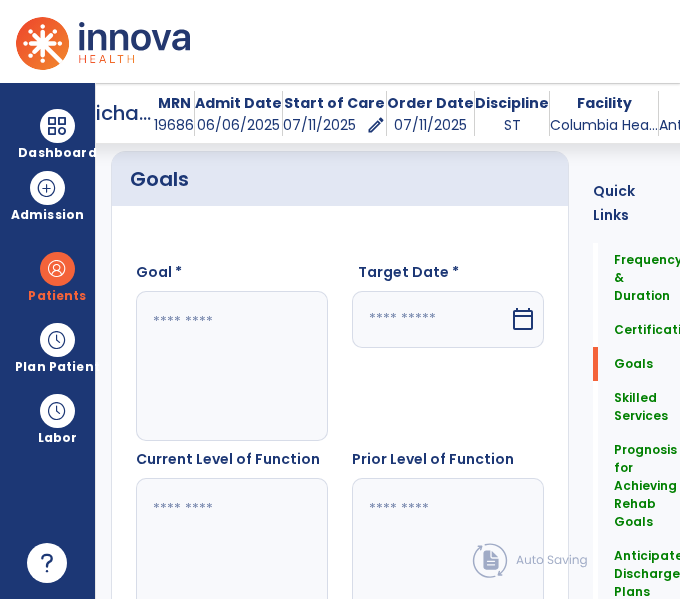 click at bounding box center [231, 366] 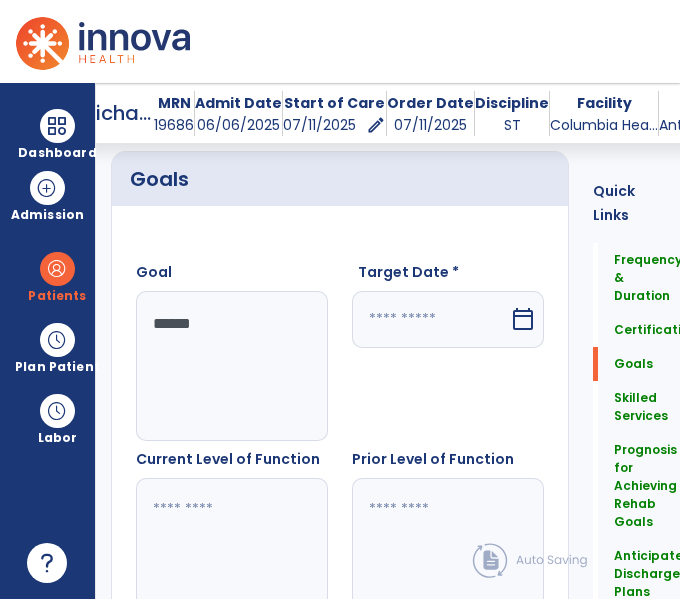 type on "*******" 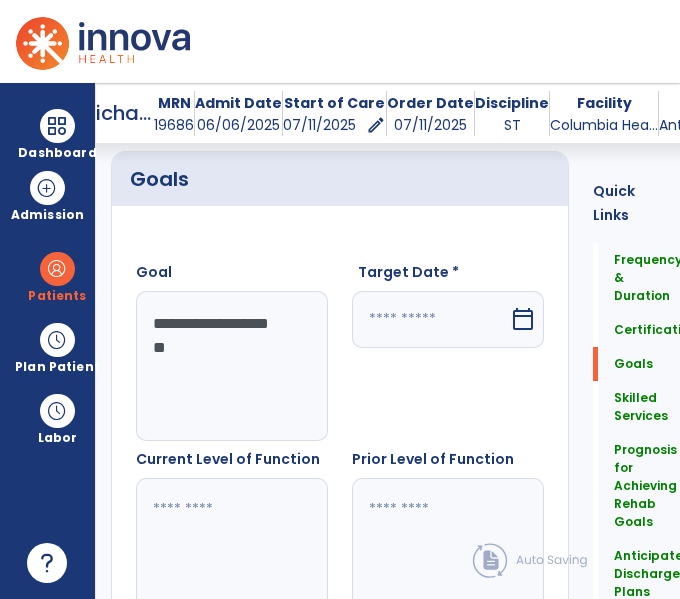 type on "**********" 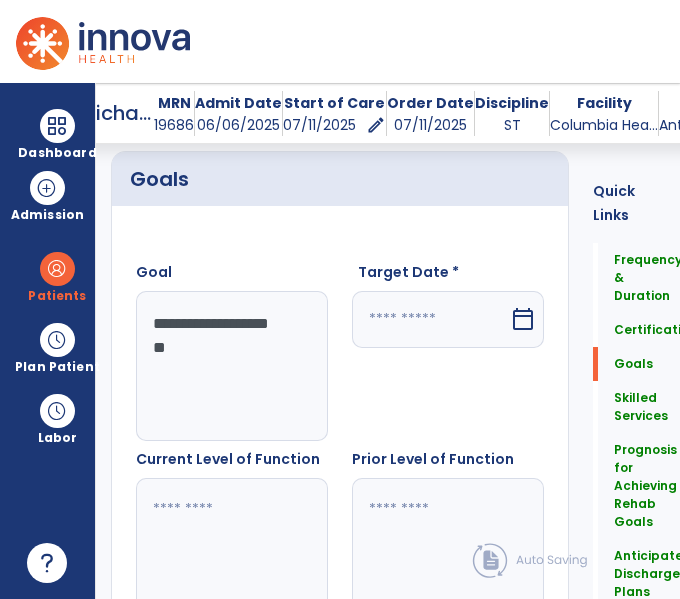 click at bounding box center (430, 319) 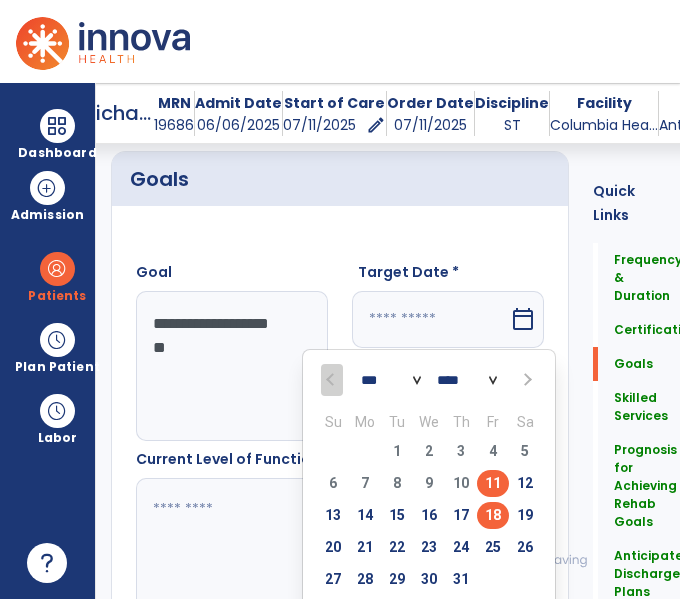 click on "18" at bounding box center [493, 515] 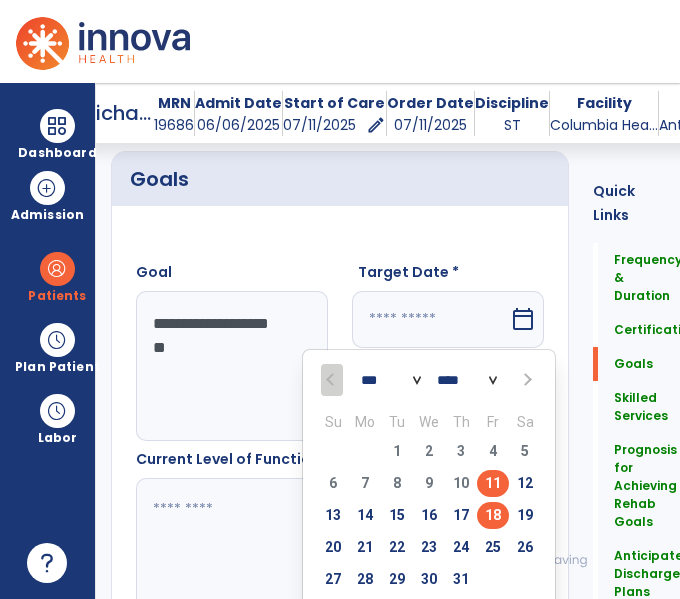type on "*********" 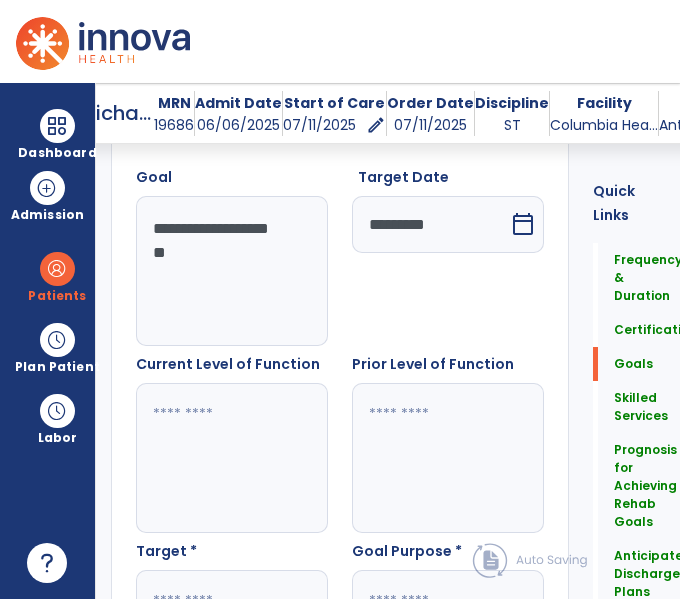 scroll, scrollTop: 760, scrollLeft: 0, axis: vertical 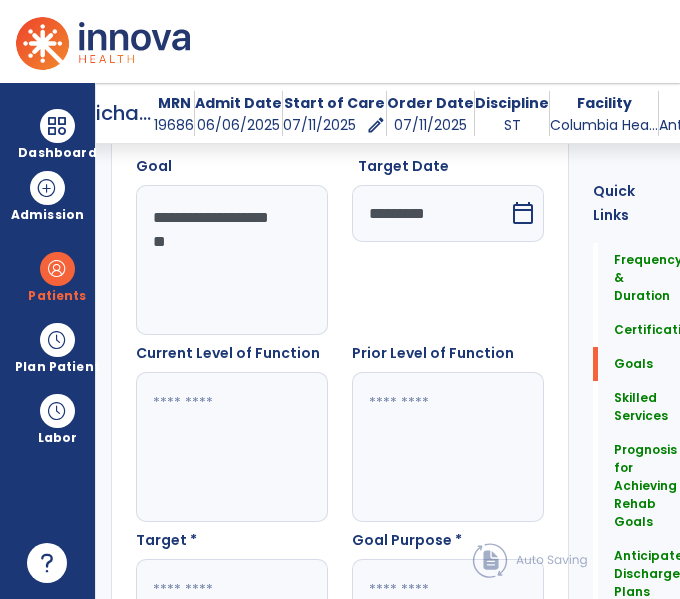 click at bounding box center (231, 447) 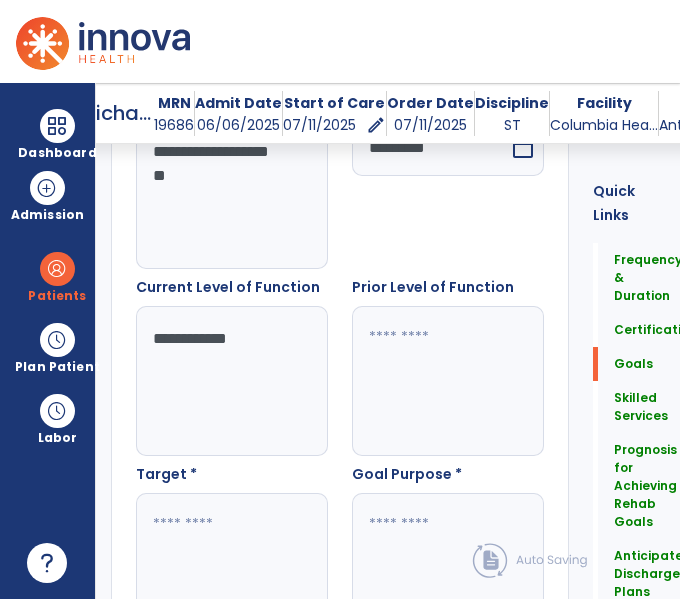 scroll, scrollTop: 828, scrollLeft: 0, axis: vertical 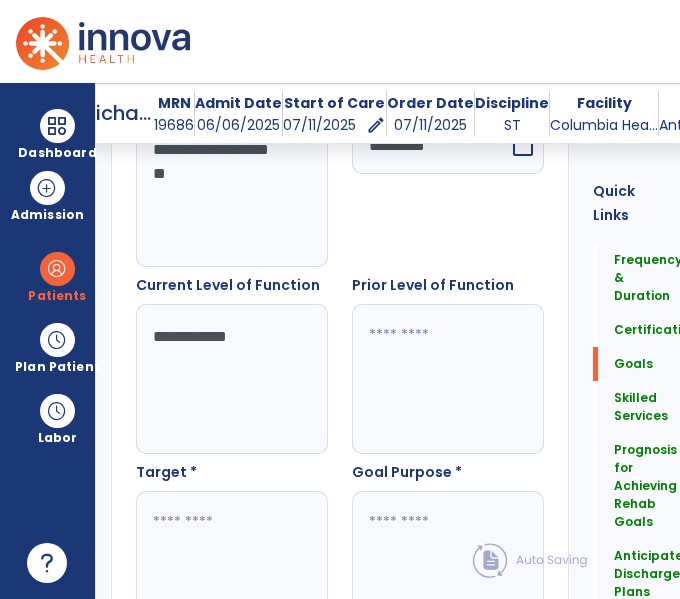 type on "**********" 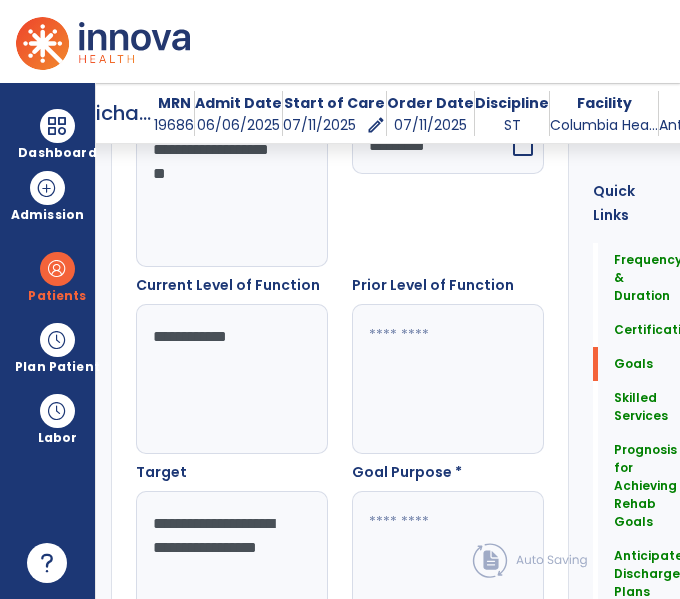 scroll, scrollTop: 836, scrollLeft: 0, axis: vertical 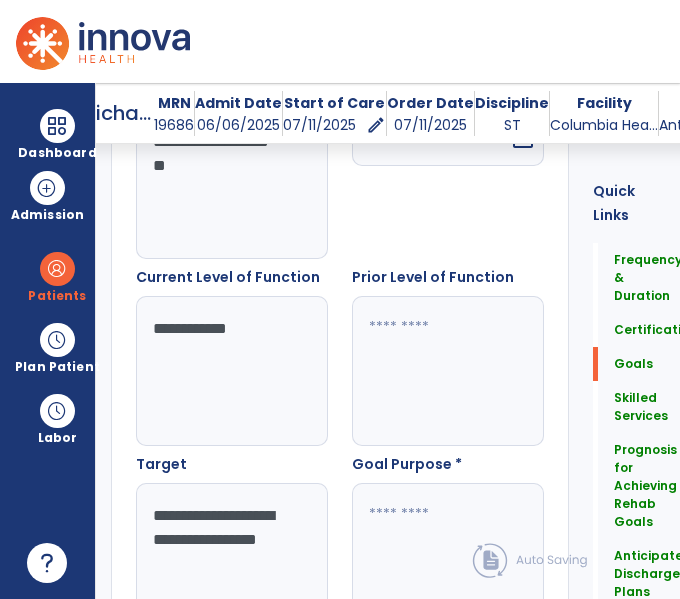 type on "**********" 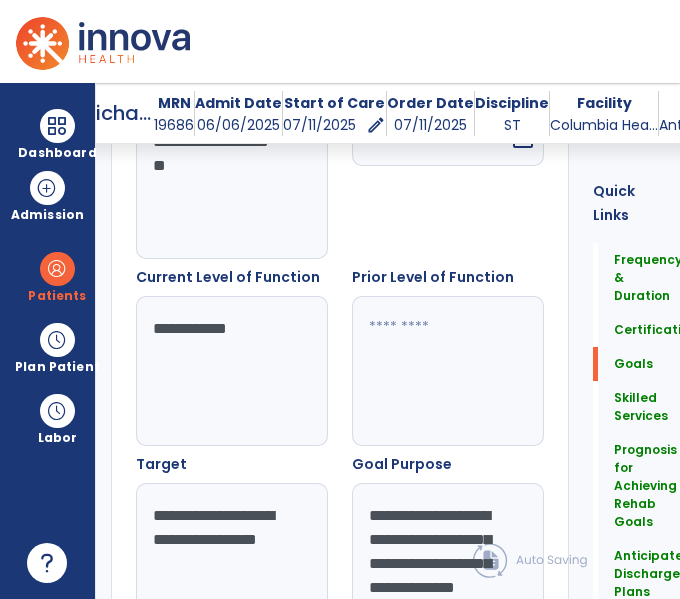 scroll, scrollTop: 255, scrollLeft: 0, axis: vertical 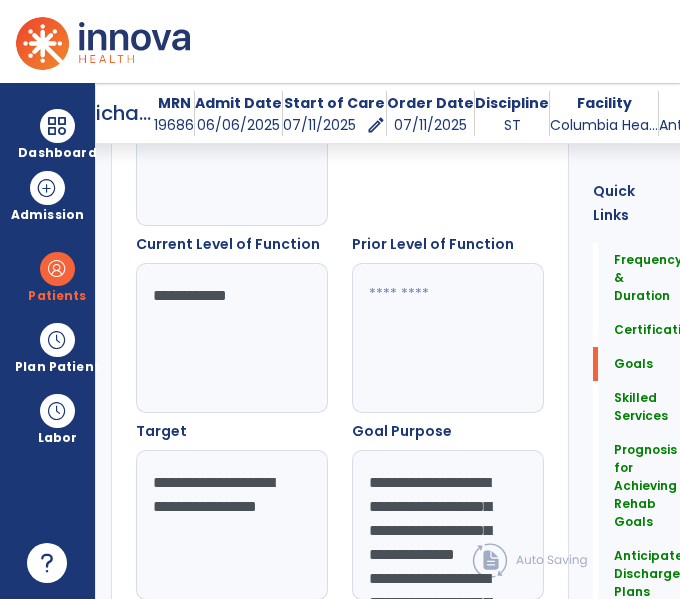 click on "**********" at bounding box center (447, 525) 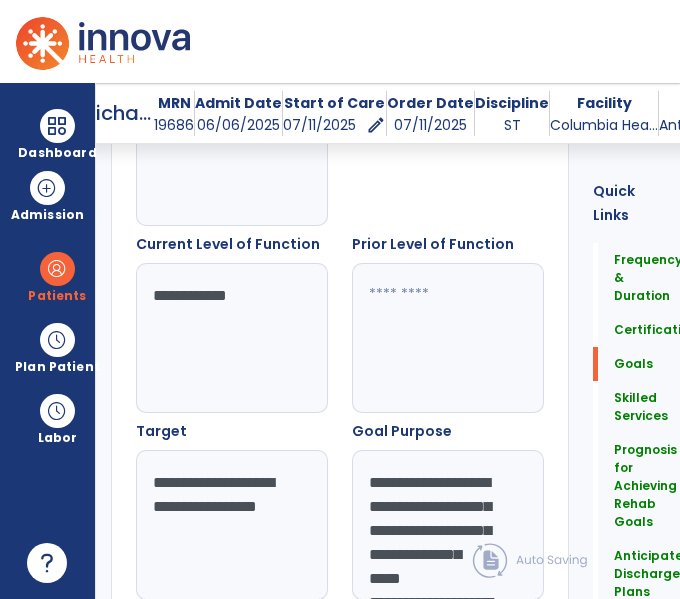 click on "**********" at bounding box center (447, 525) 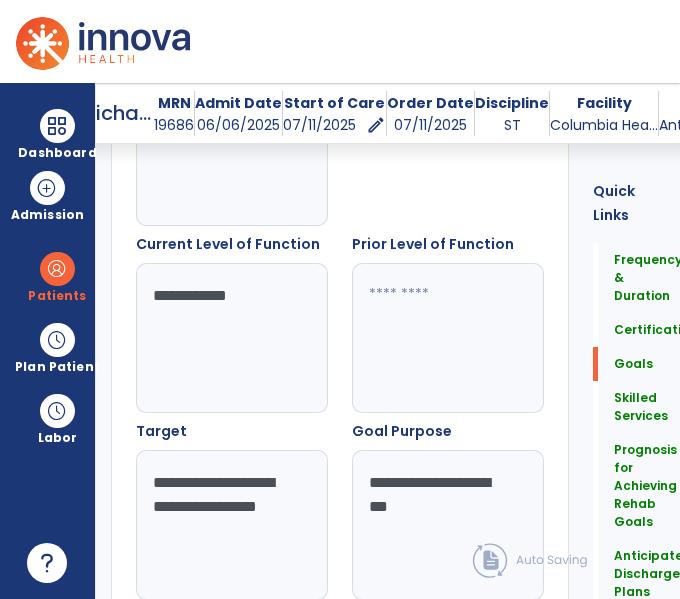 type on "**********" 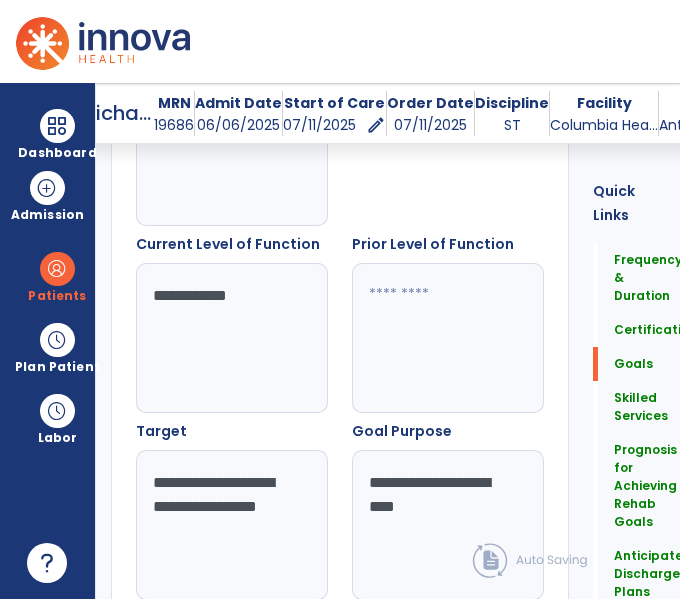 click on "**********" at bounding box center [447, 525] 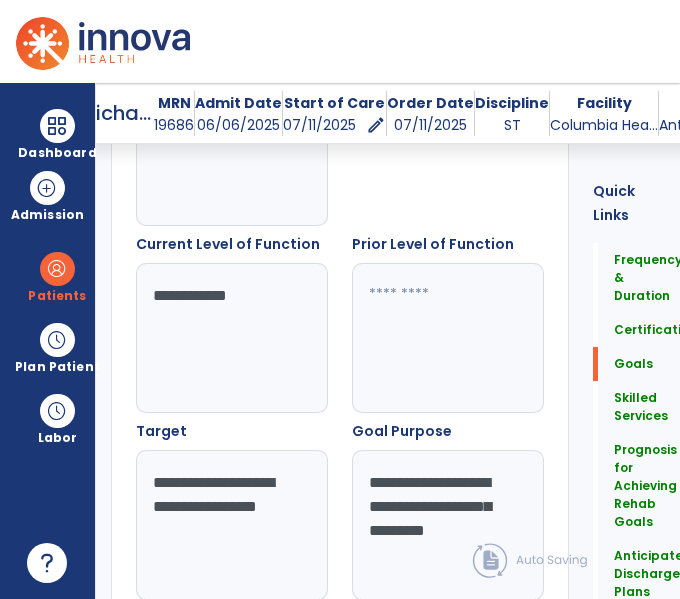 type on "**********" 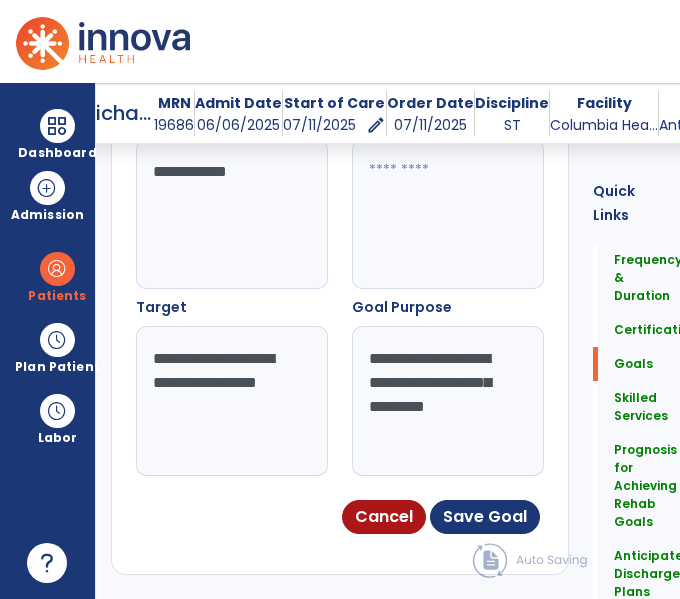 scroll, scrollTop: 1021, scrollLeft: 0, axis: vertical 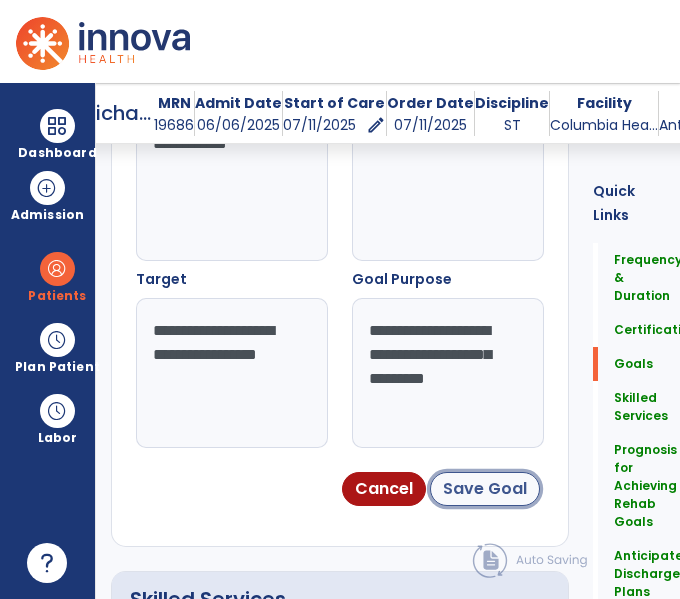 click on "Save Goal" at bounding box center (485, 489) 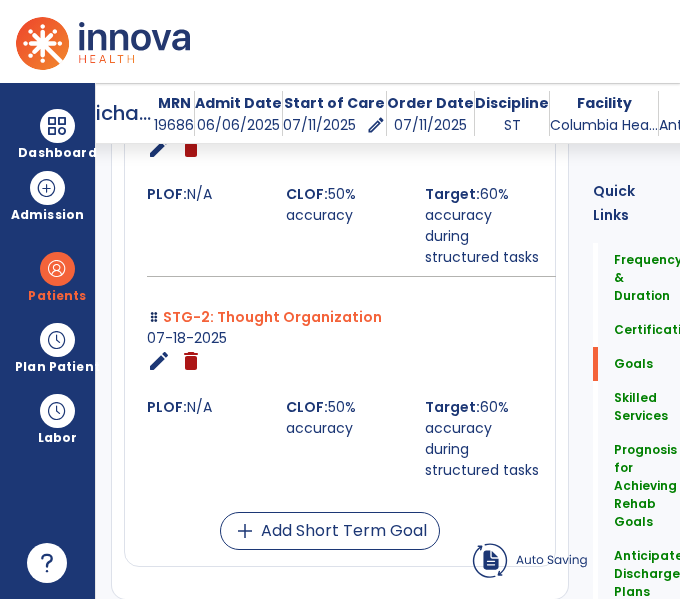 scroll, scrollTop: 667, scrollLeft: 0, axis: vertical 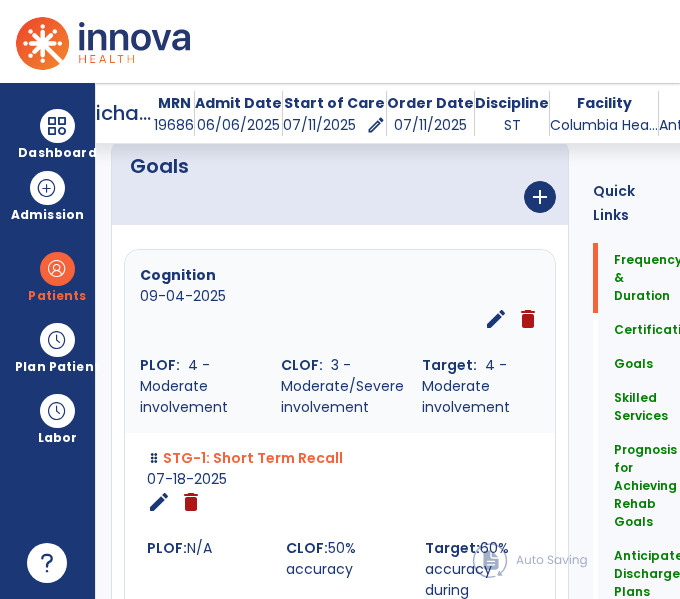 click on "add  Add Short Term Goal" at bounding box center [330, 885] 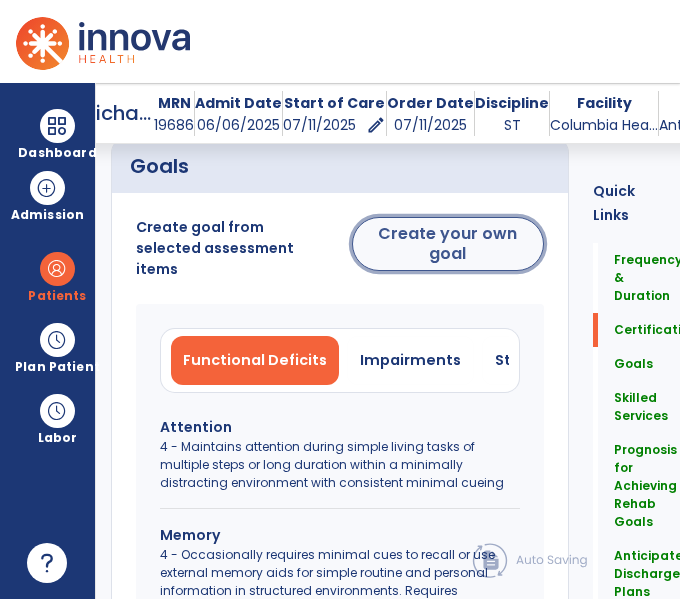 click on "Create your own goal" at bounding box center (448, 244) 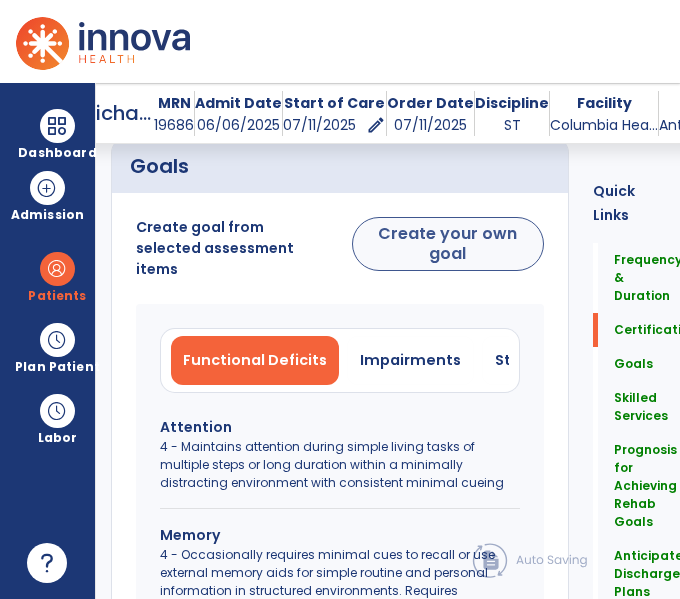 scroll, scrollTop: 643, scrollLeft: 0, axis: vertical 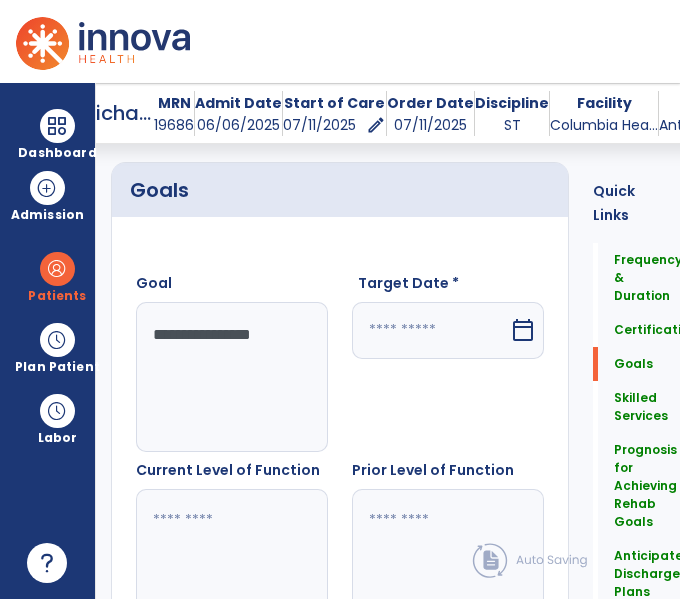 type on "**********" 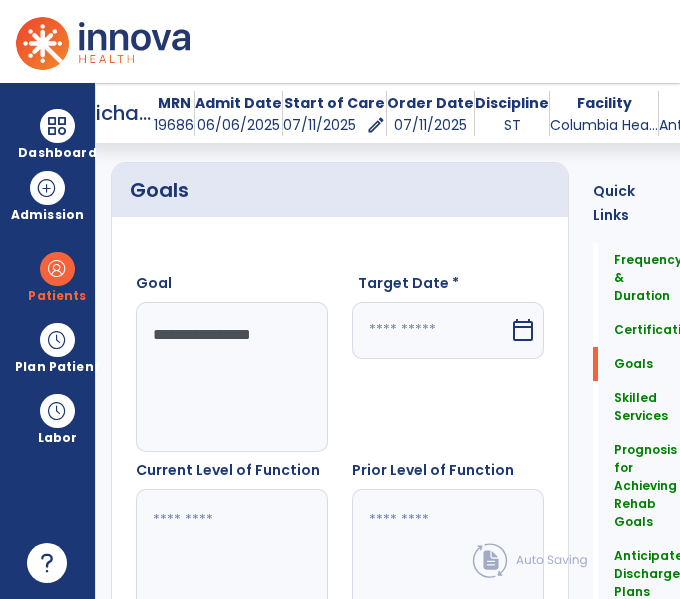 click at bounding box center (430, 330) 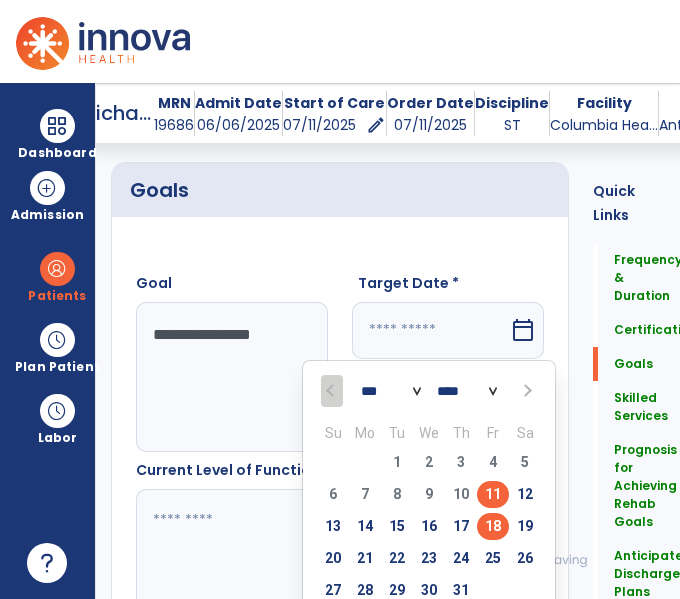 click on "18" at bounding box center [493, 526] 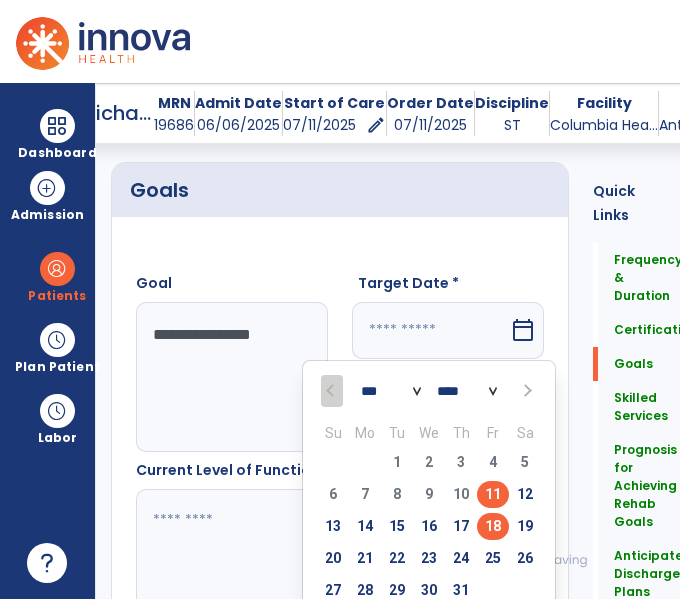 type on "*********" 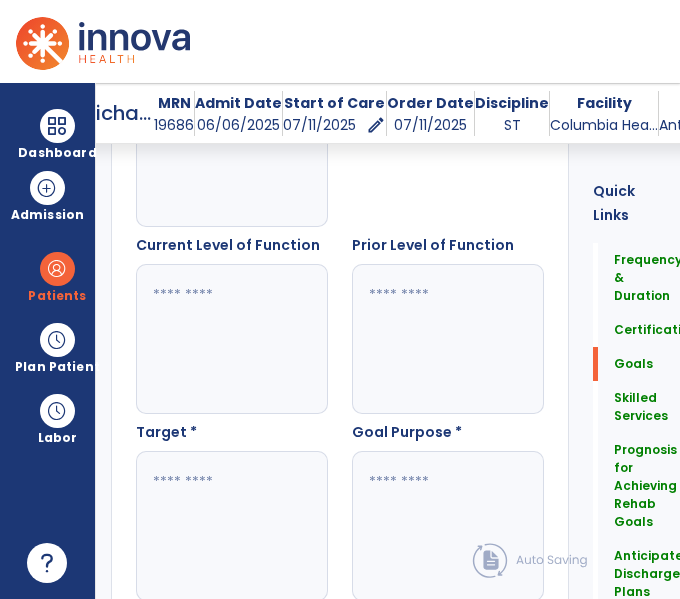 scroll, scrollTop: 889, scrollLeft: 0, axis: vertical 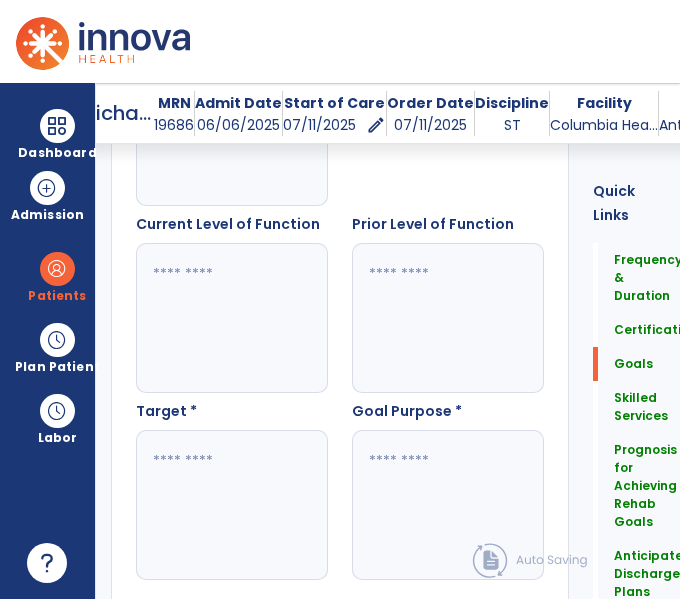 click at bounding box center (447, 505) 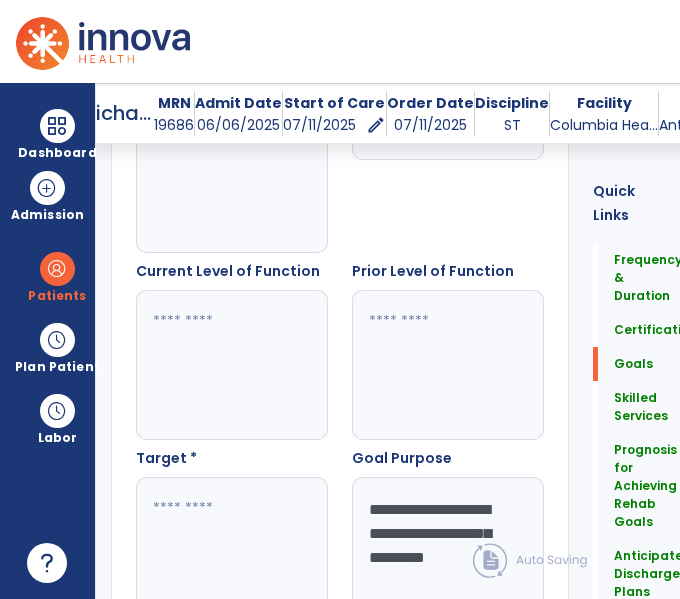 scroll, scrollTop: 872, scrollLeft: 0, axis: vertical 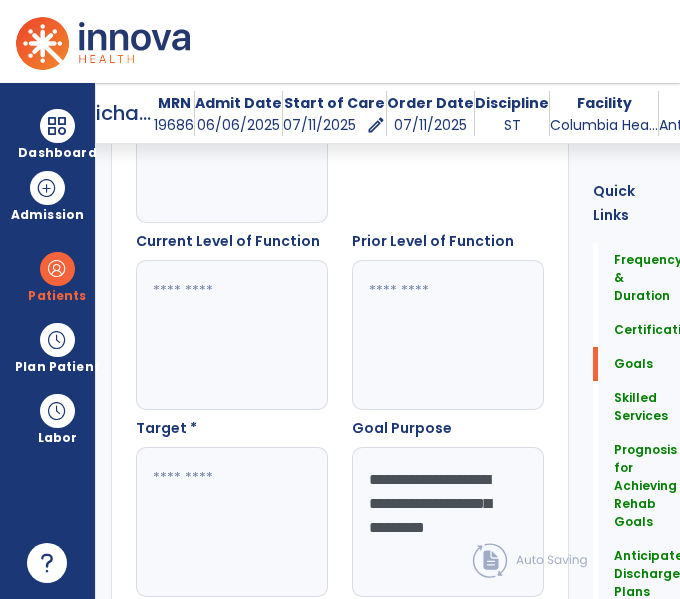 type on "**********" 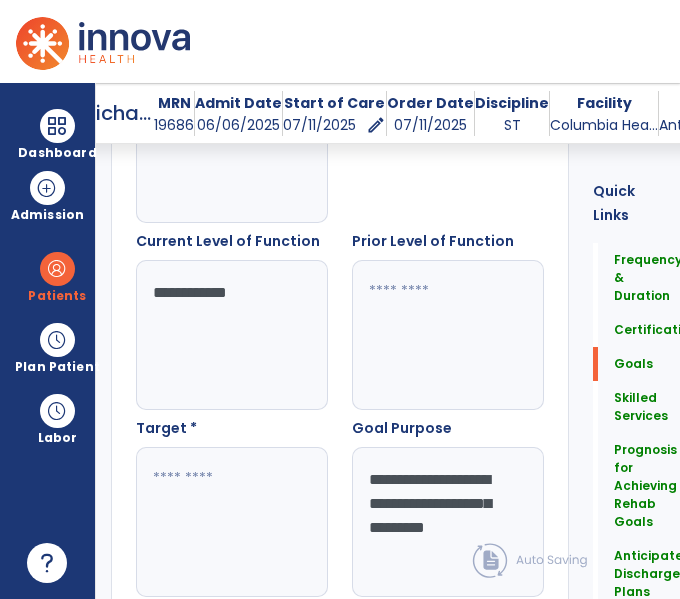 type on "**********" 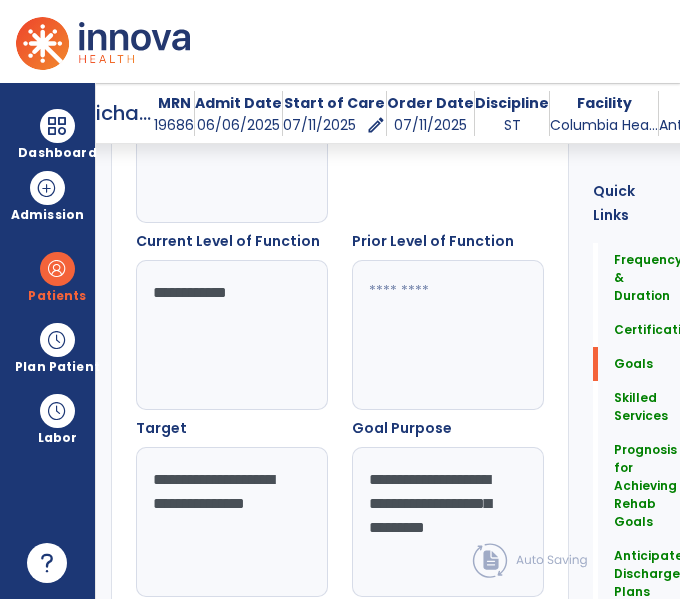 type on "**********" 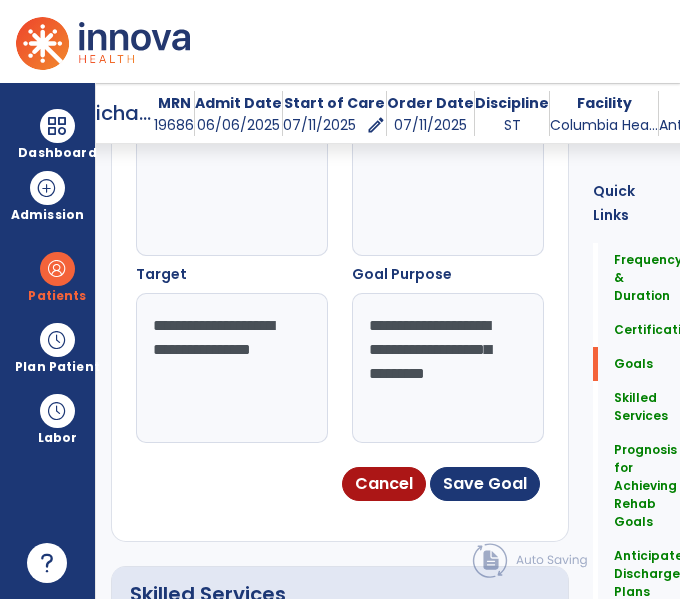 scroll, scrollTop: 1042, scrollLeft: 0, axis: vertical 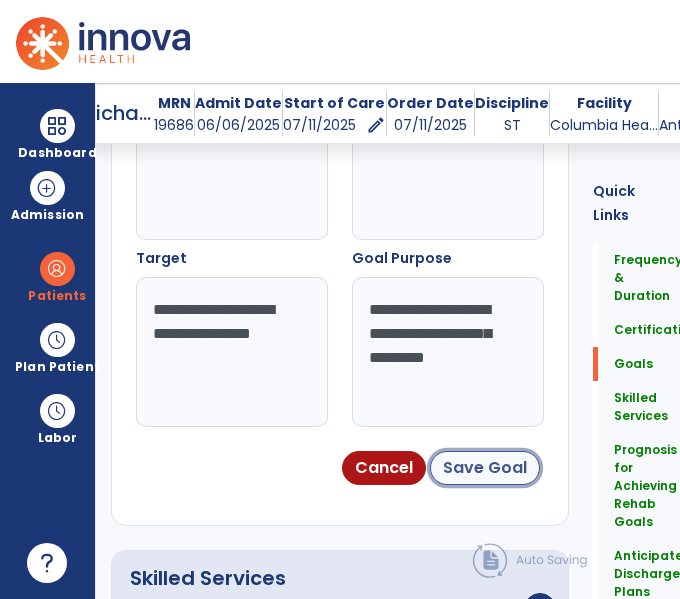 click on "Save Goal" at bounding box center (485, 468) 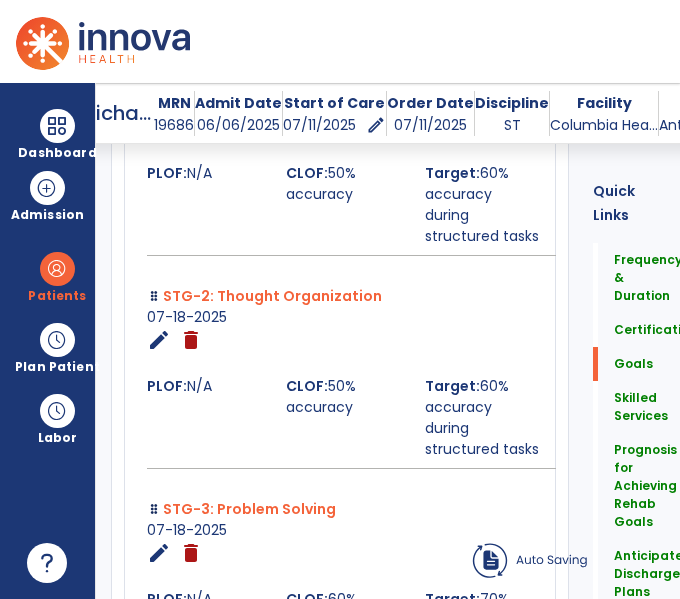 scroll, scrollTop: 1013, scrollLeft: 0, axis: vertical 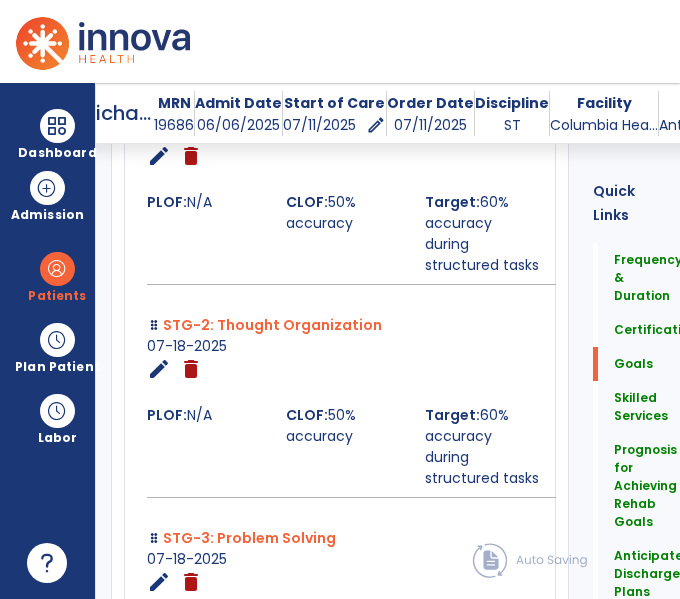 click on "add  Add Short Term Goal" at bounding box center [330, 752] 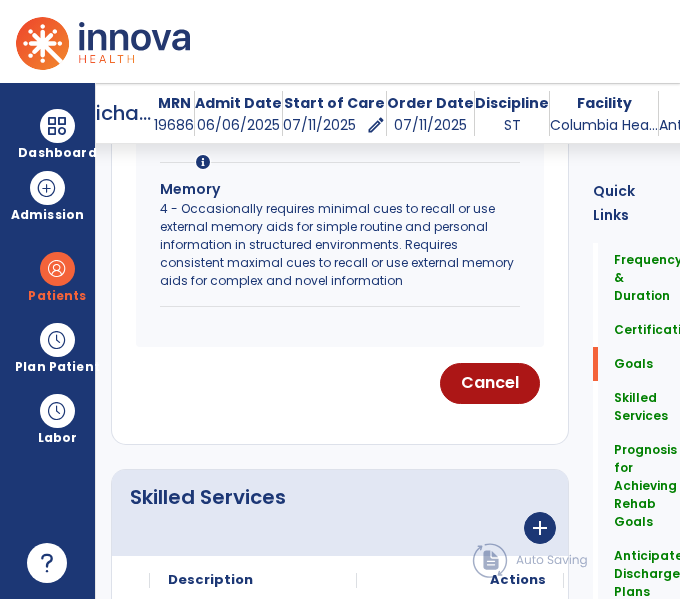 click on "Create your own goal" at bounding box center [448, -102] 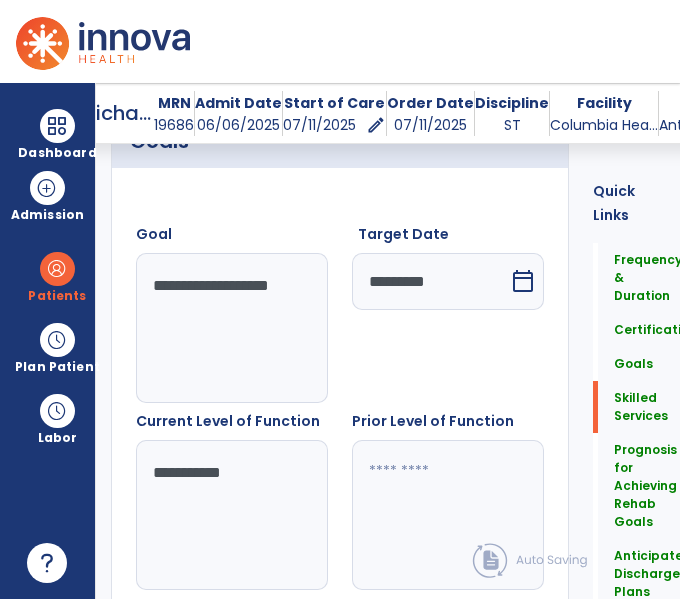 scroll, scrollTop: 880, scrollLeft: 0, axis: vertical 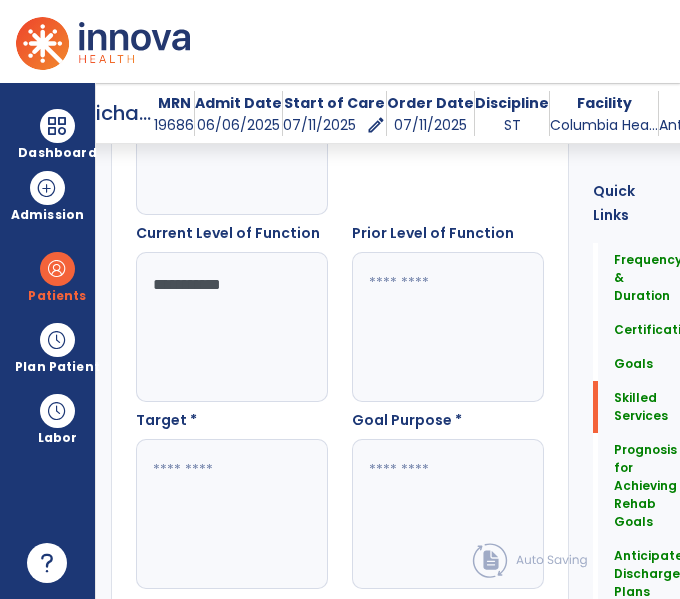 type on "**********" 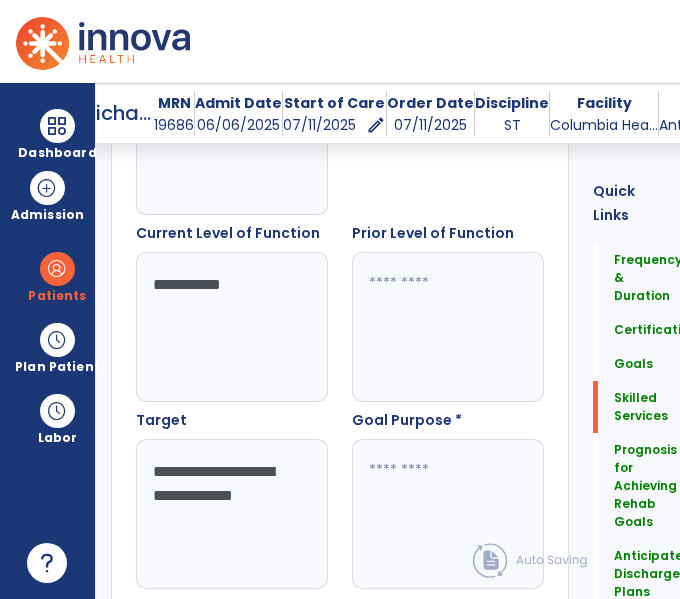 type on "**********" 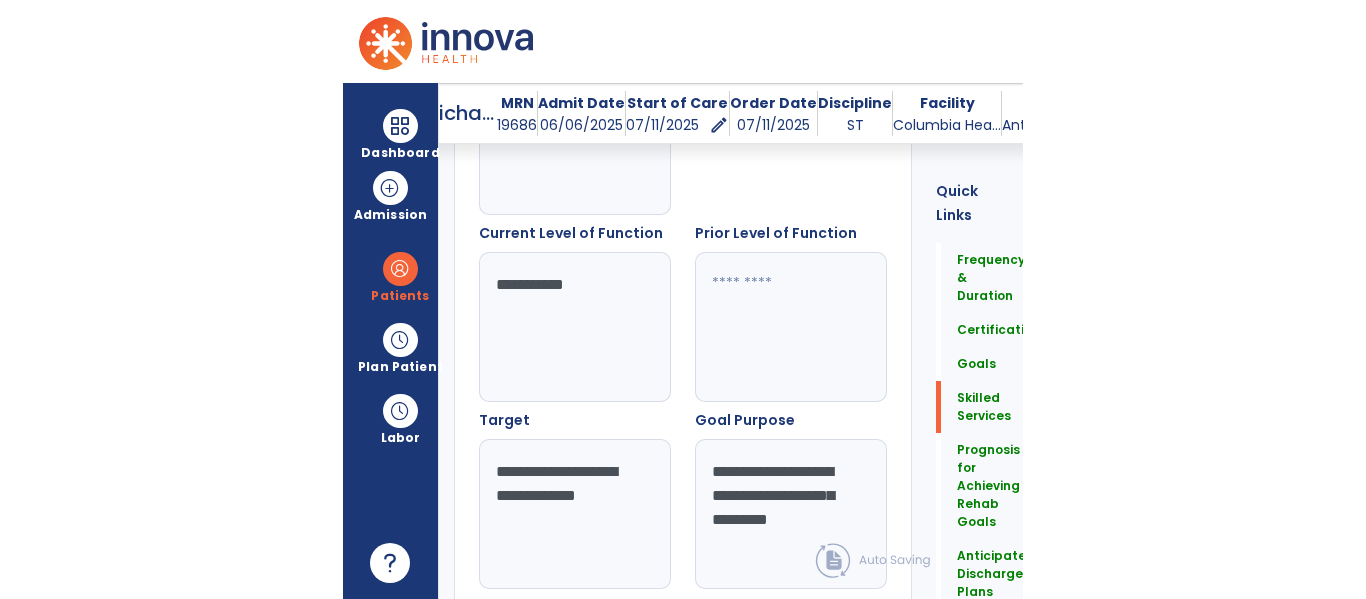 scroll, scrollTop: 1031, scrollLeft: 0, axis: vertical 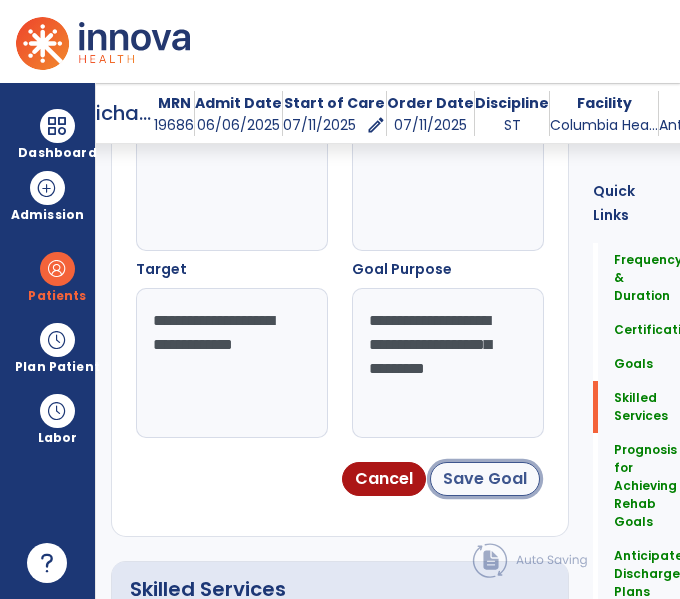 click on "Save Goal" at bounding box center [485, 479] 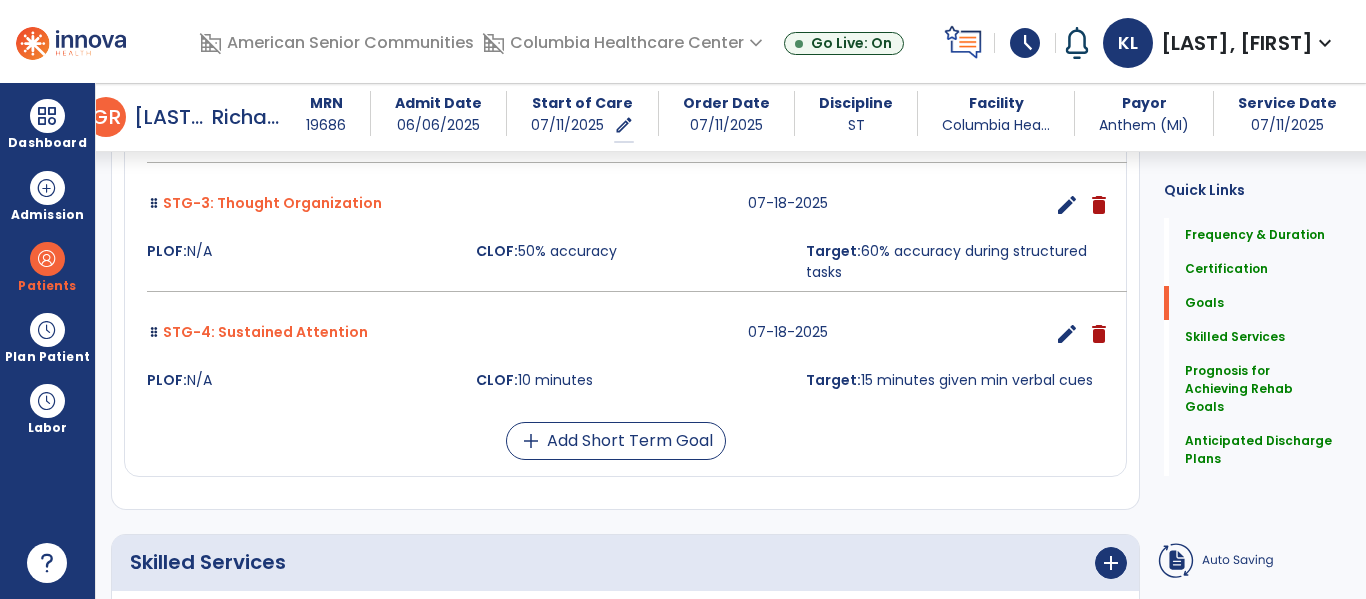 scroll, scrollTop: 946, scrollLeft: 0, axis: vertical 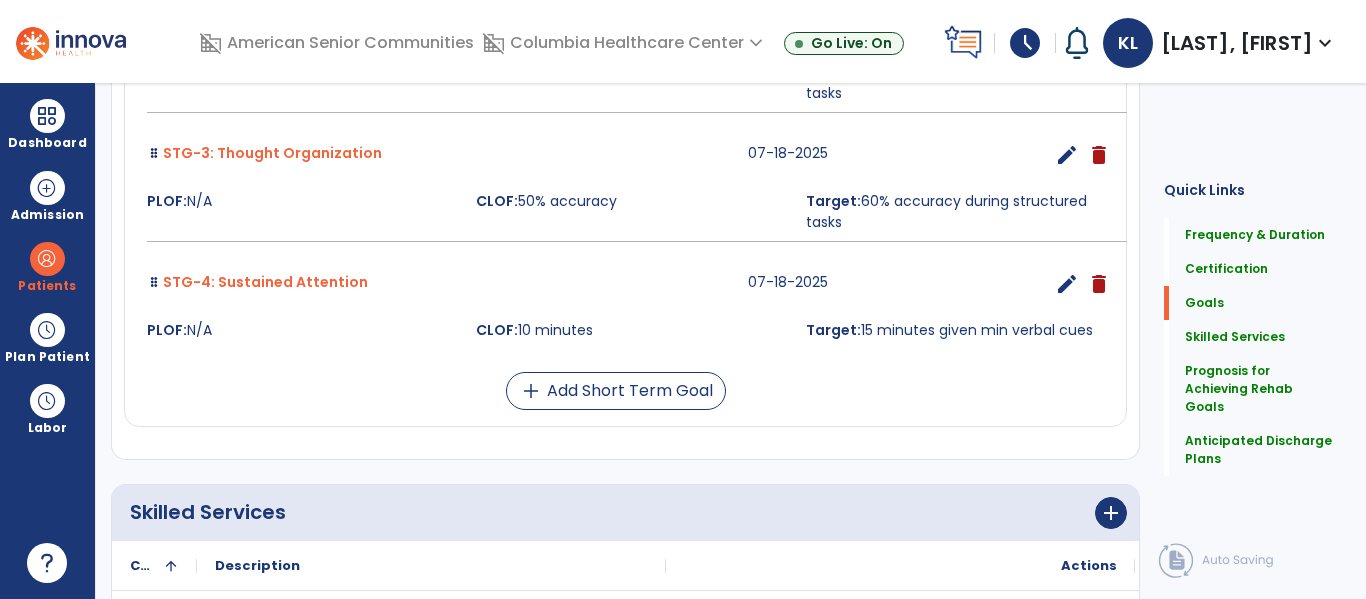 click on "Medical Review  0" 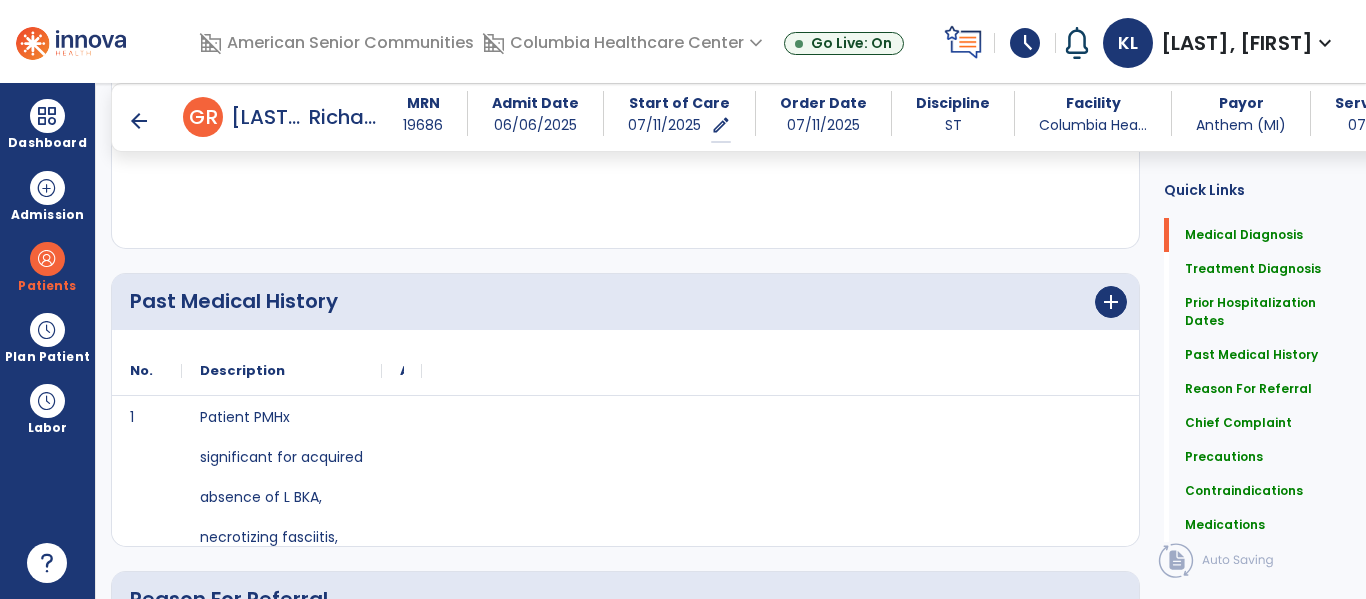 click on "Continue  chevron_right" 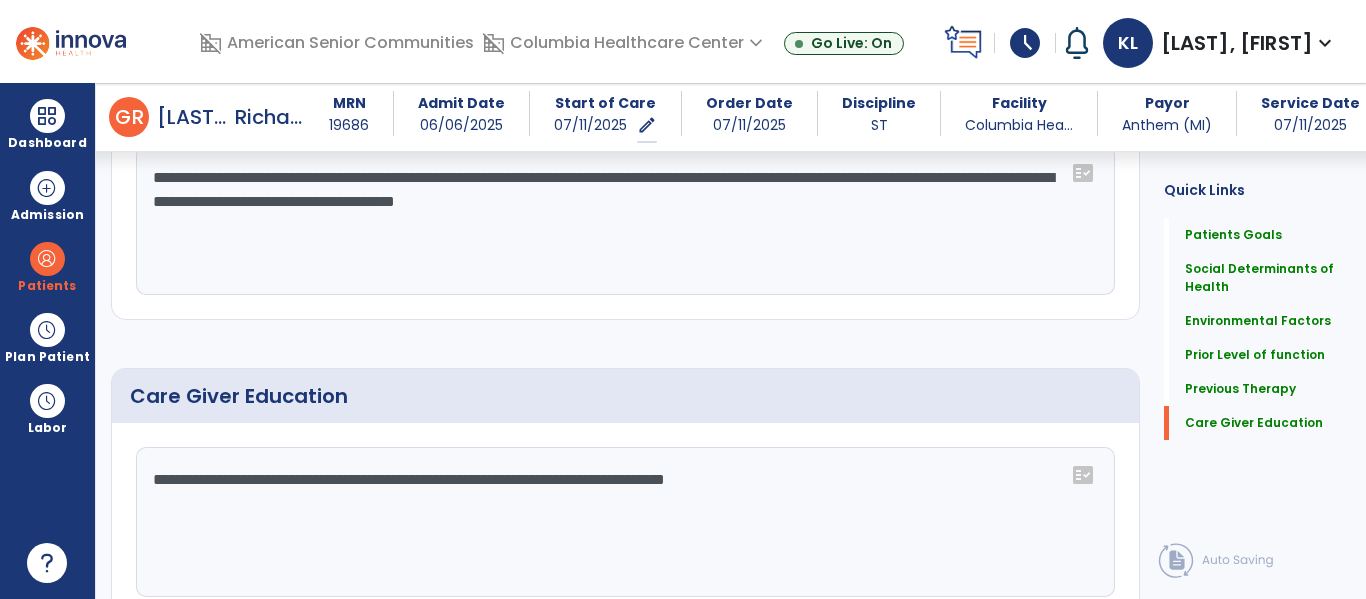 scroll, scrollTop: 1623, scrollLeft: 0, axis: vertical 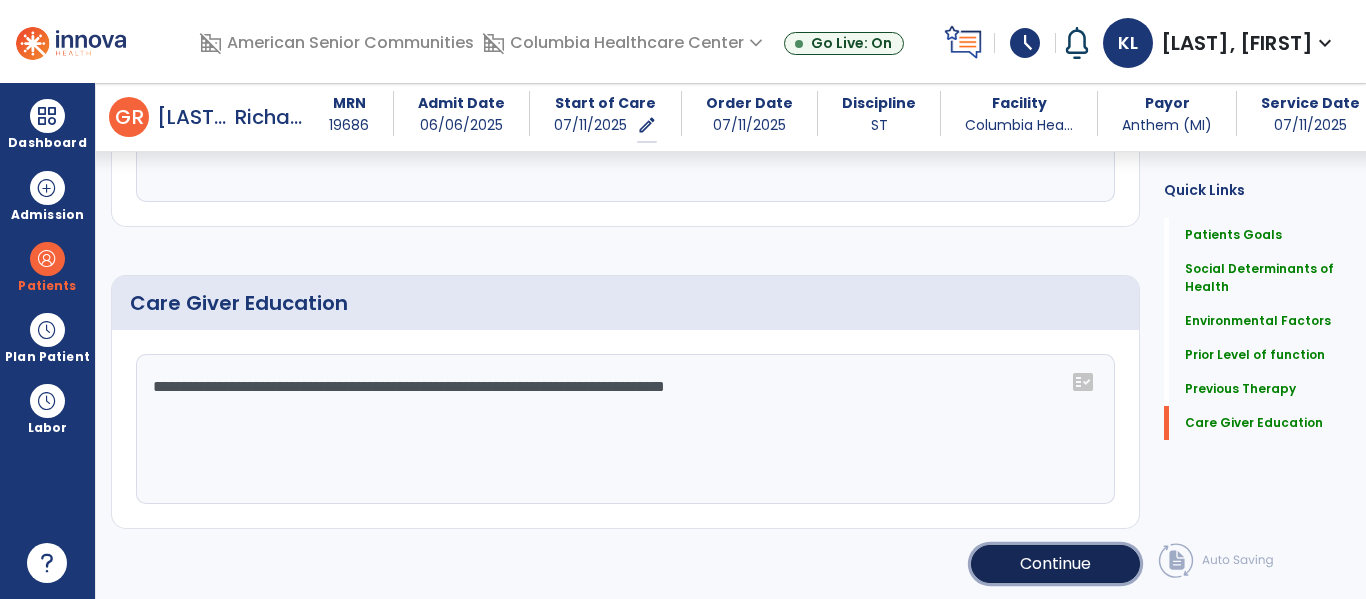 click on "Continue" 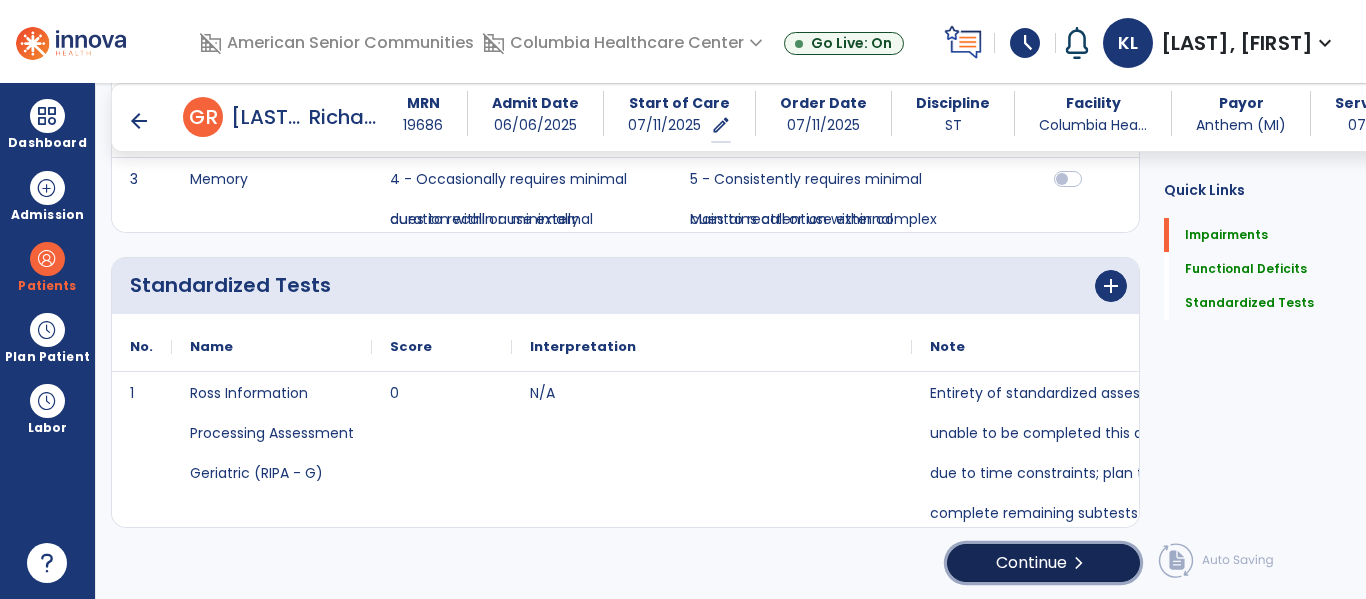 click on "chevron_right" 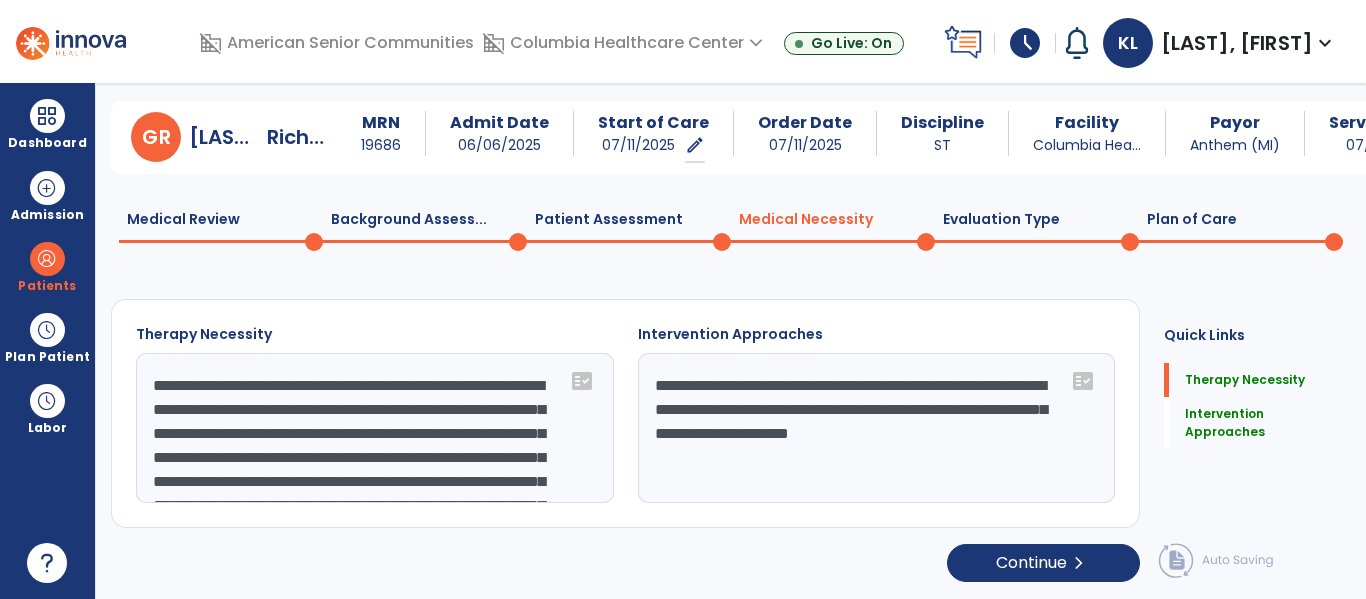 click on "**********" 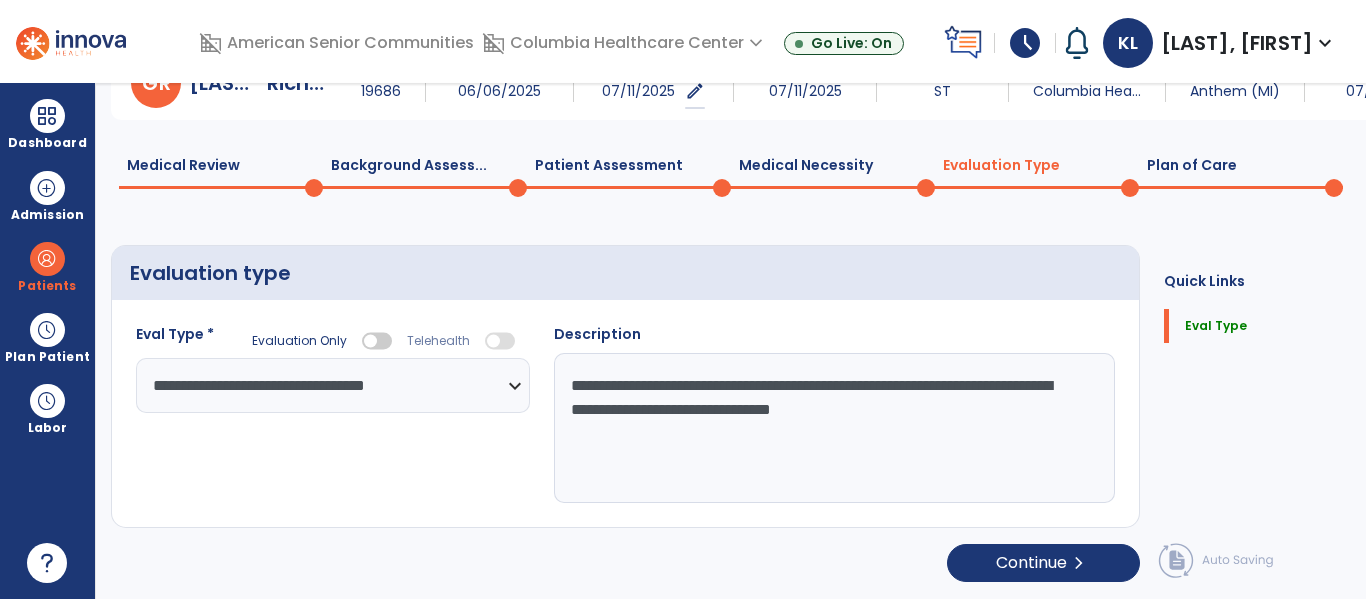 click on "0" 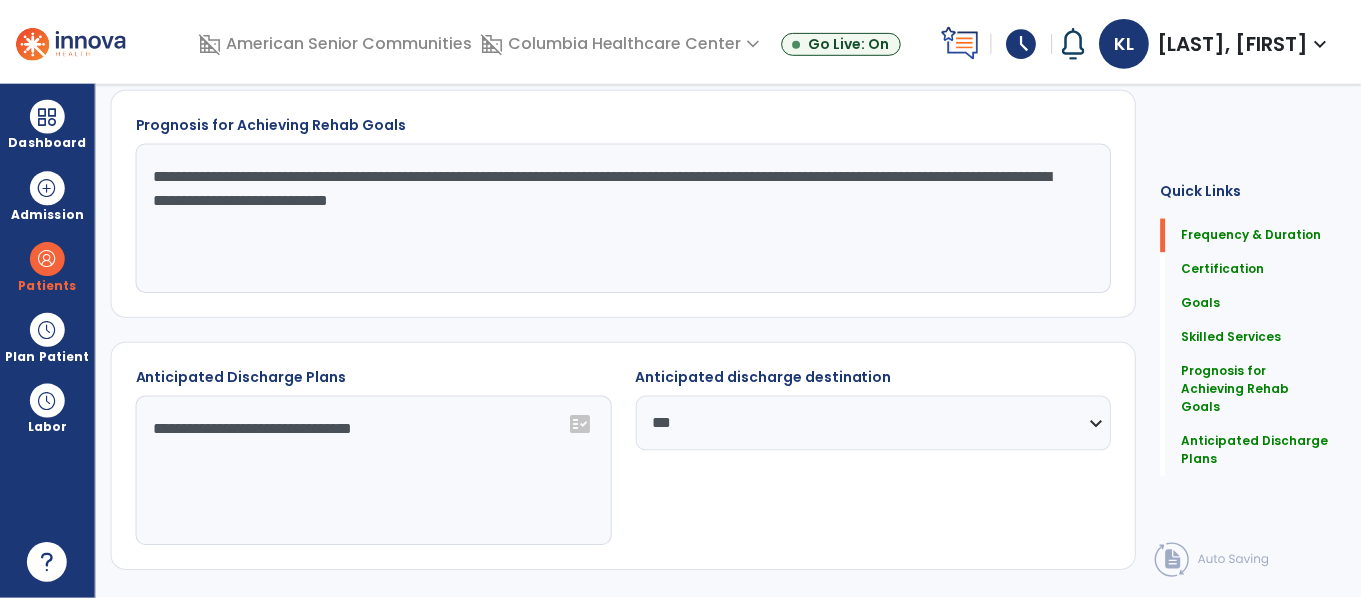 scroll, scrollTop: 29, scrollLeft: 0, axis: vertical 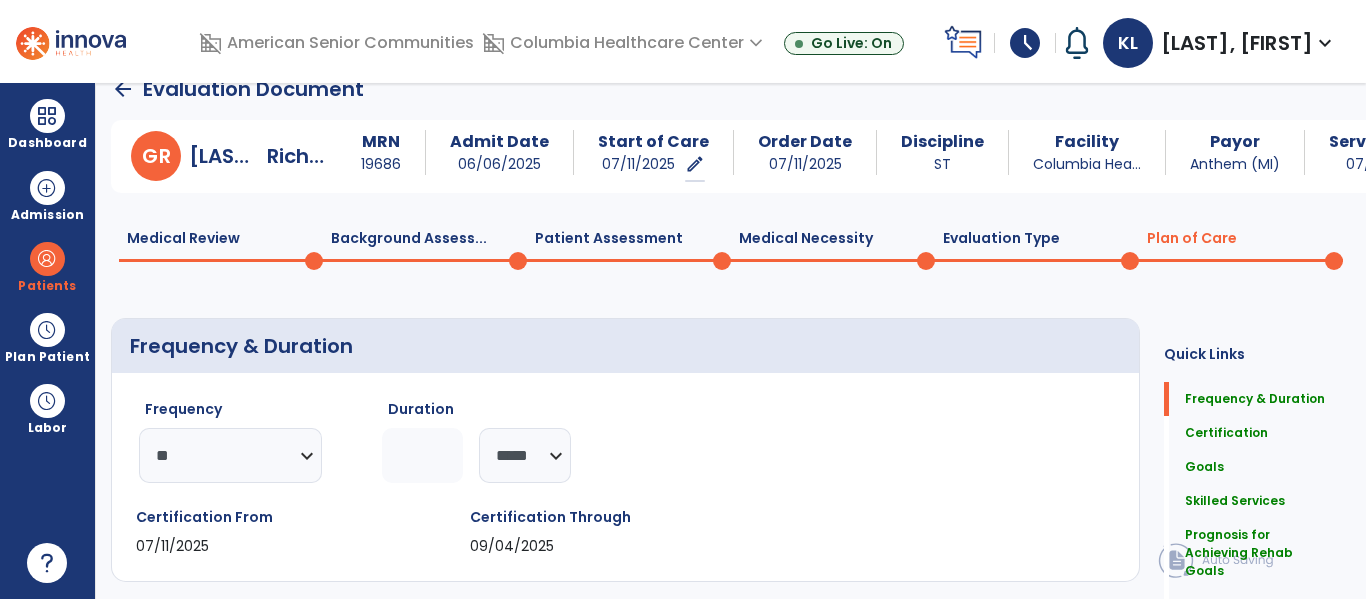 click on "Plan of Care  0" 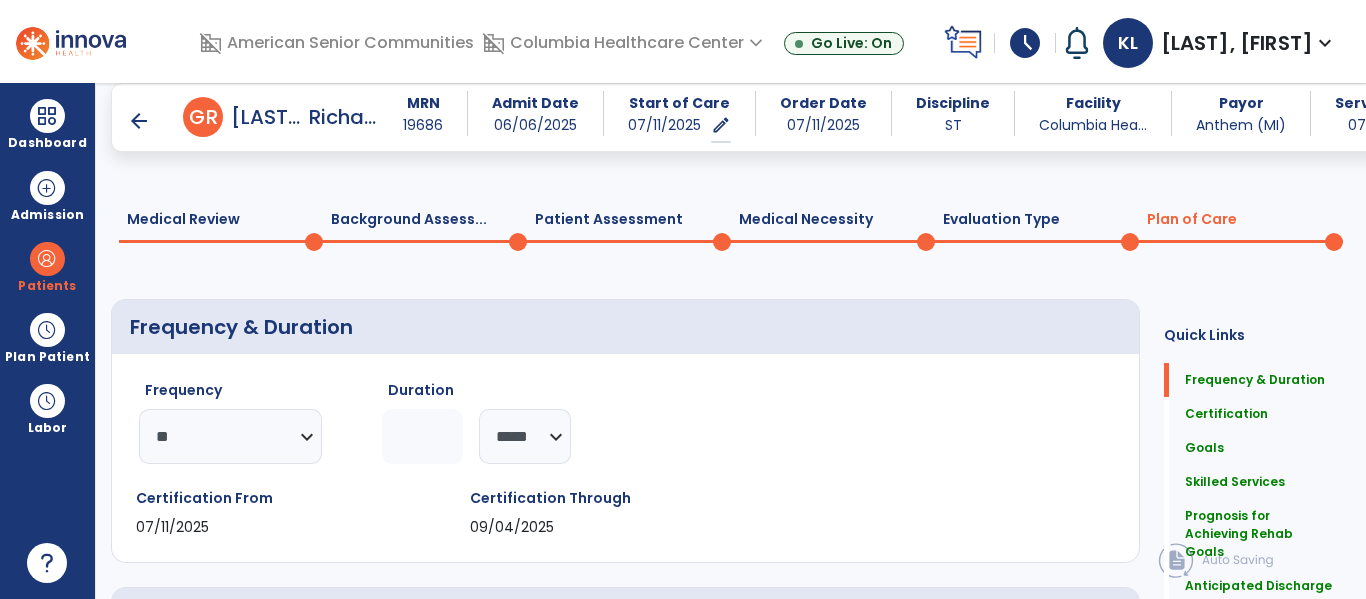 click on "Sign Doc" 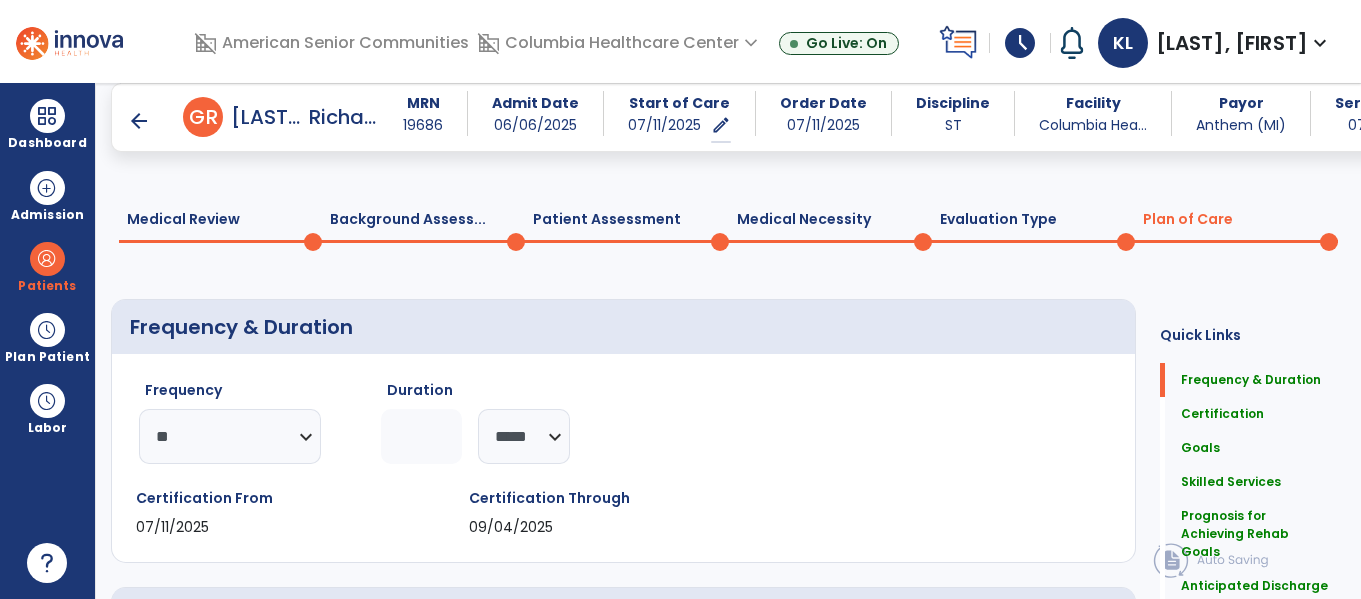 scroll, scrollTop: 1674, scrollLeft: 0, axis: vertical 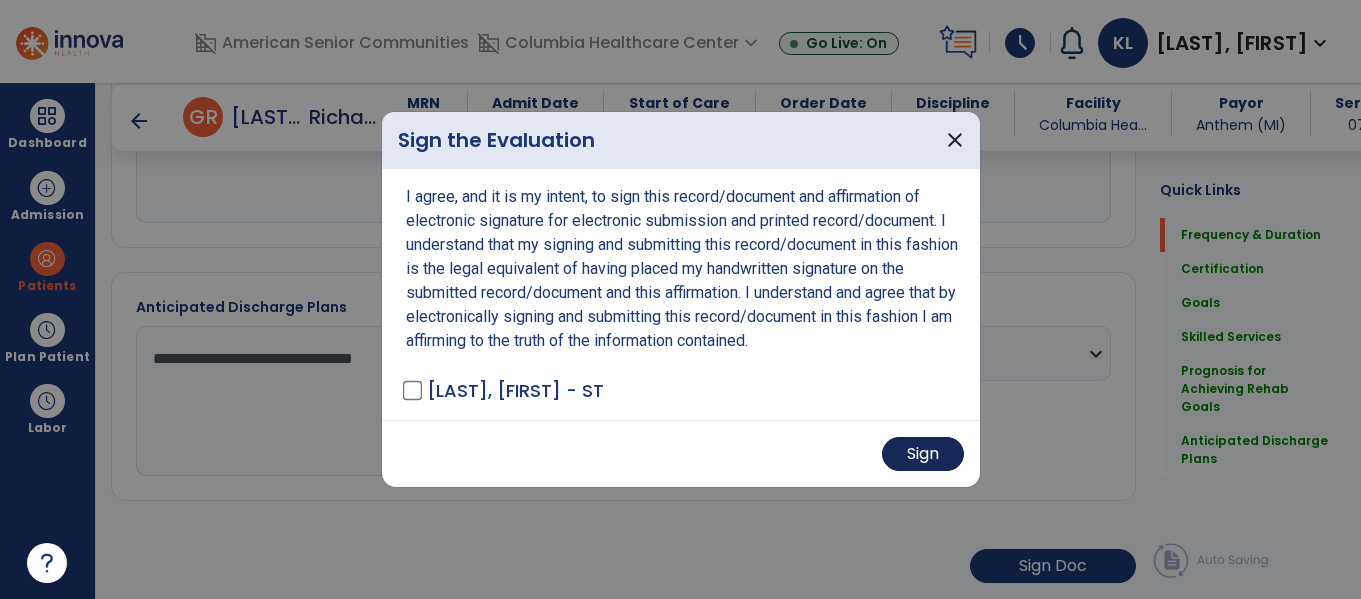 click on "Sign" at bounding box center (923, 454) 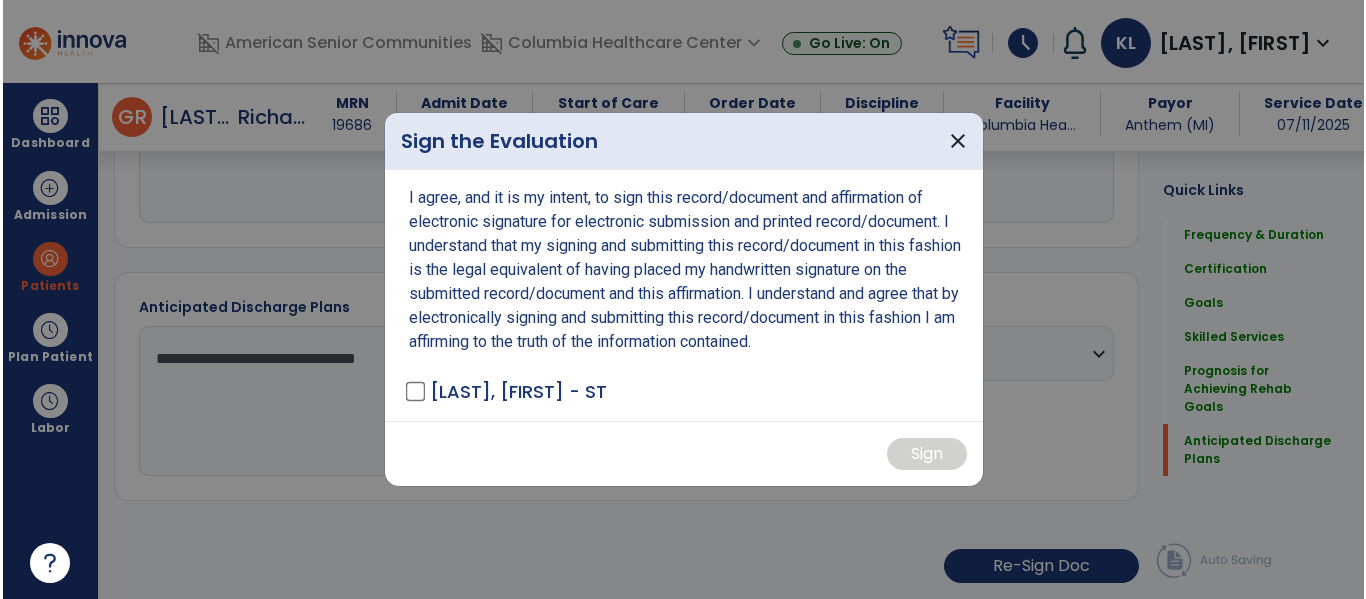 scroll, scrollTop: 1674, scrollLeft: 0, axis: vertical 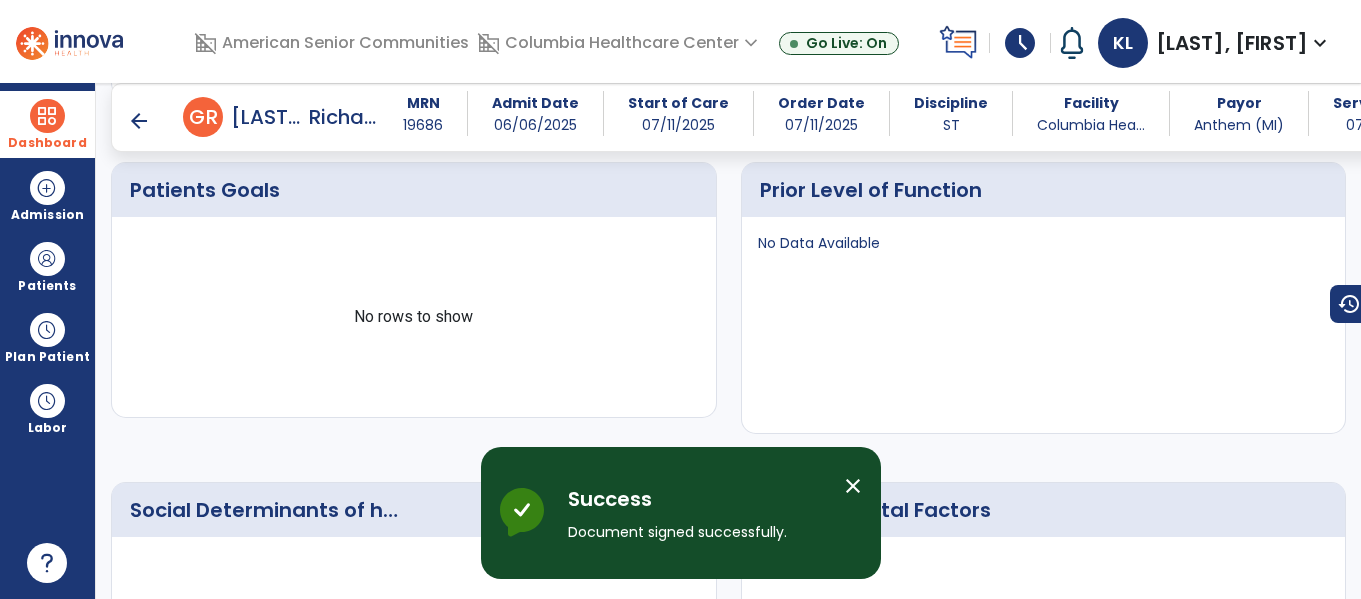 click on "Dashboard" at bounding box center [47, 124] 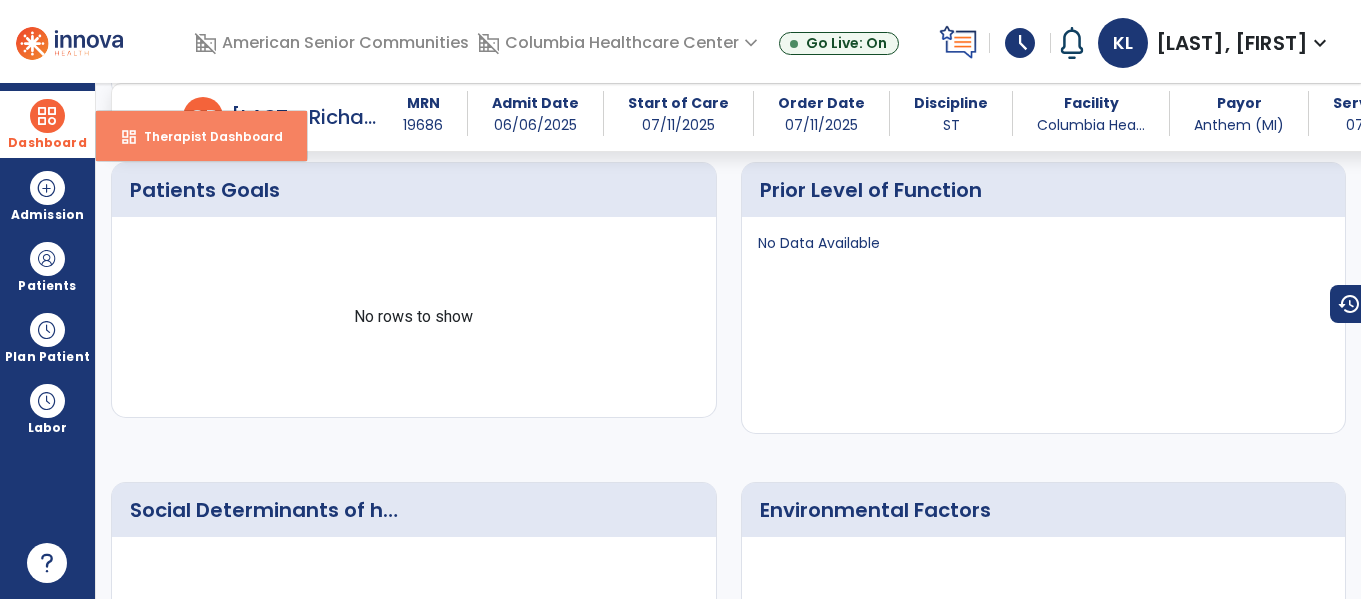 click on "Therapist Dashboard" at bounding box center [205, 136] 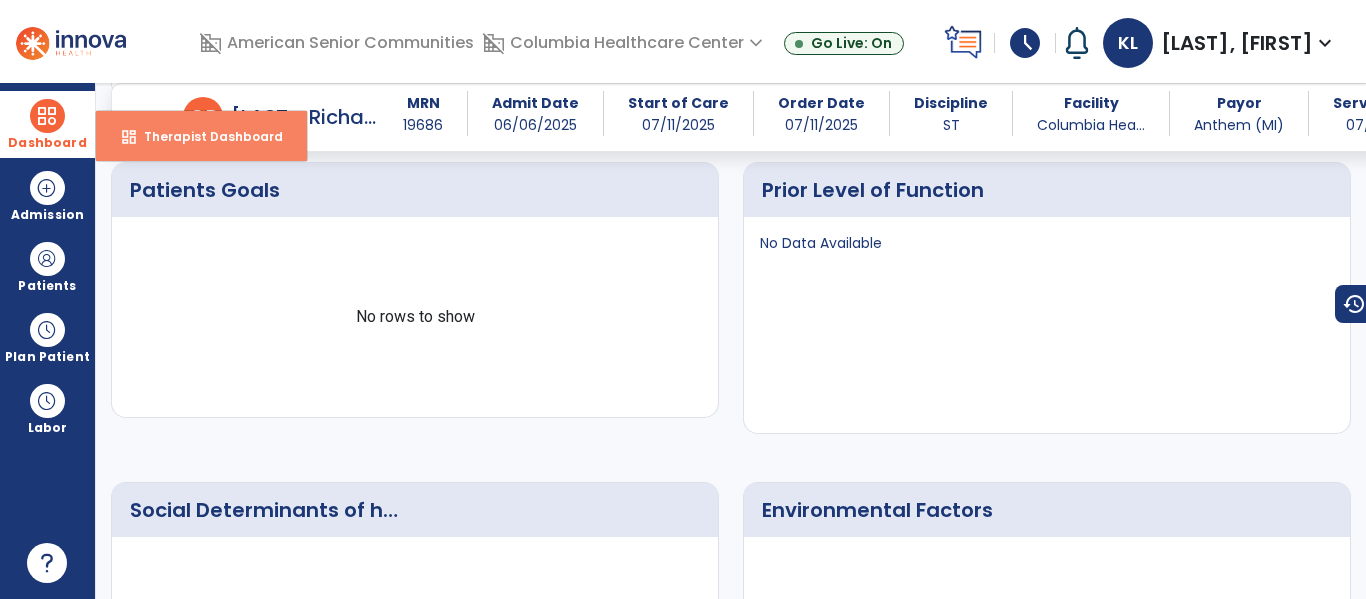 scroll, scrollTop: 278, scrollLeft: 0, axis: vertical 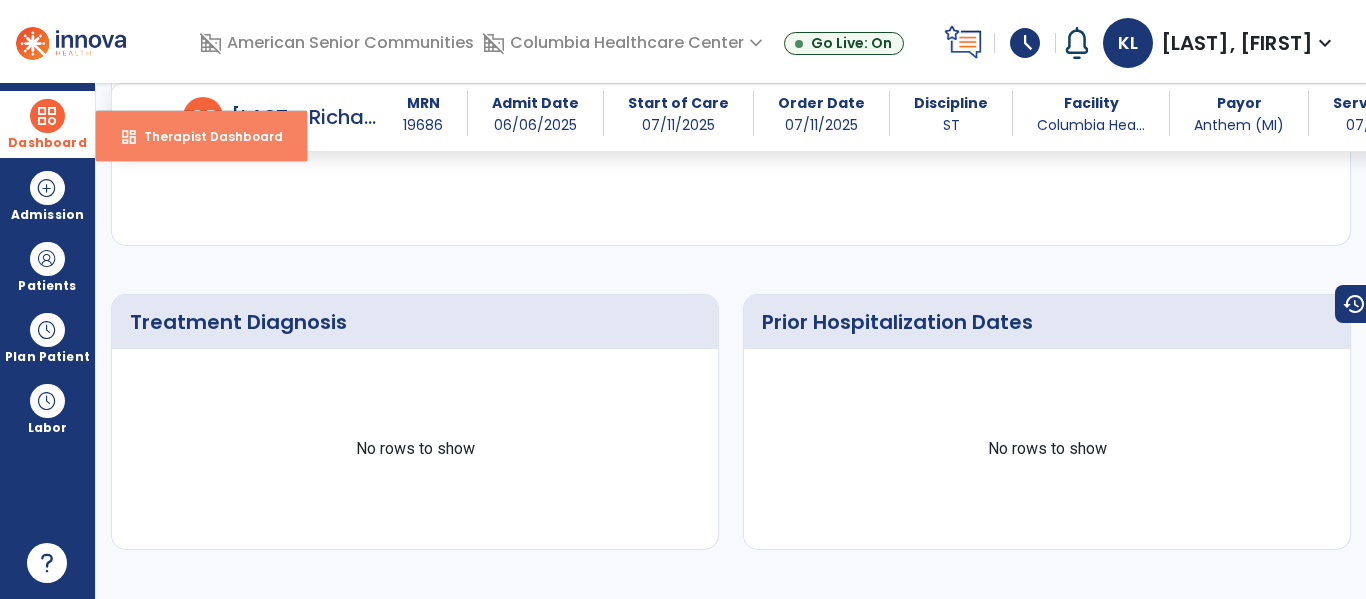 select on "****" 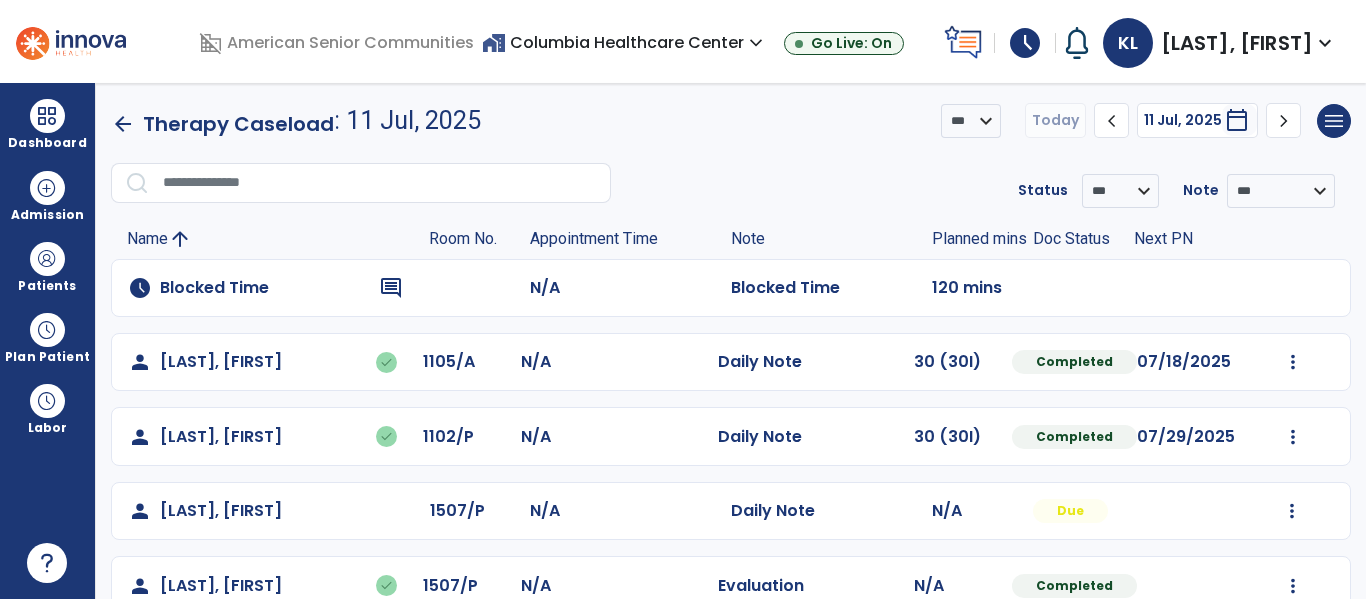 scroll, scrollTop: 0, scrollLeft: 0, axis: both 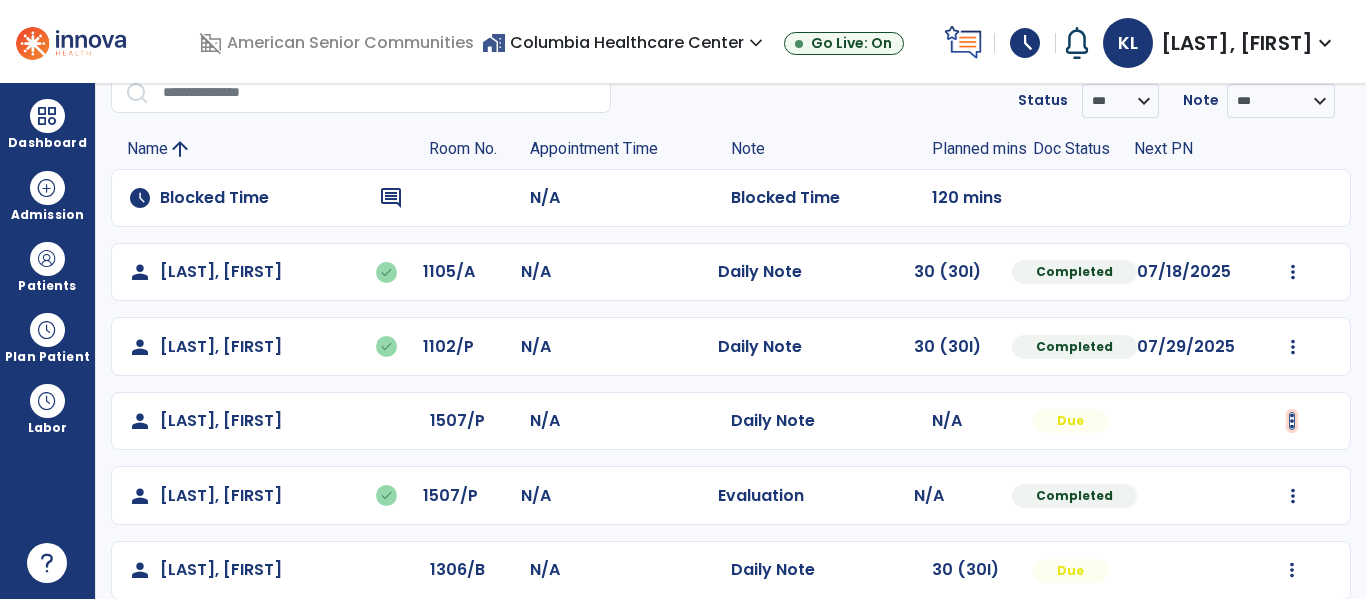 click at bounding box center (1293, 272) 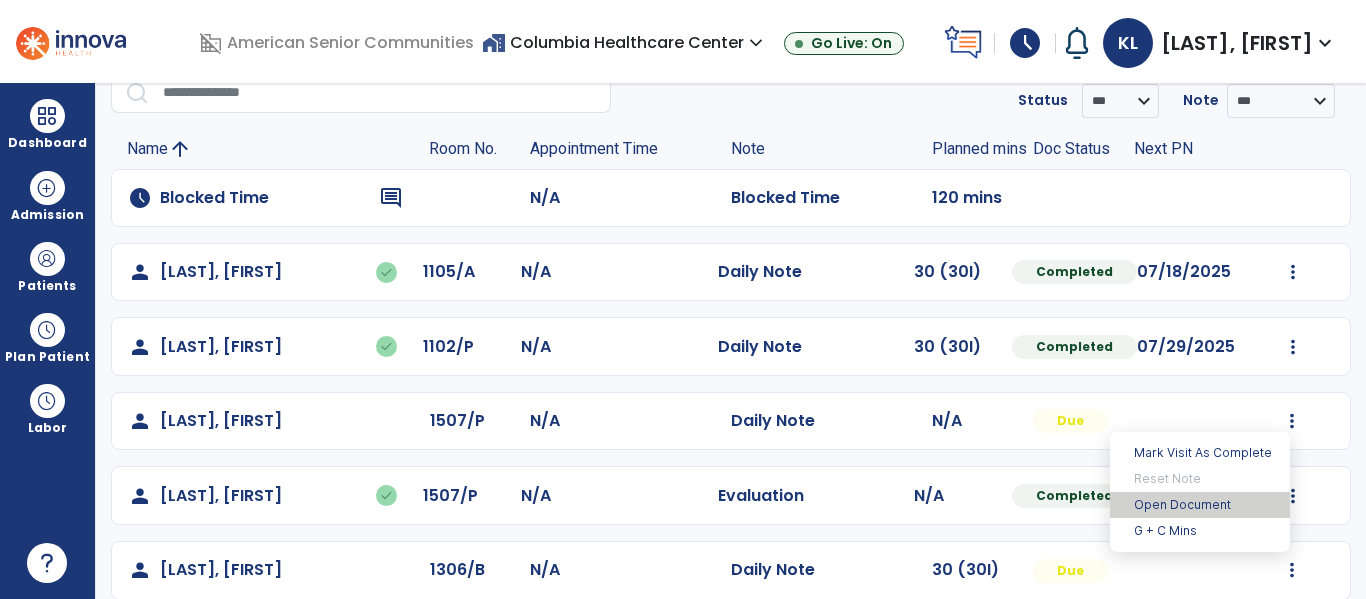 click on "Open Document" at bounding box center (1200, 505) 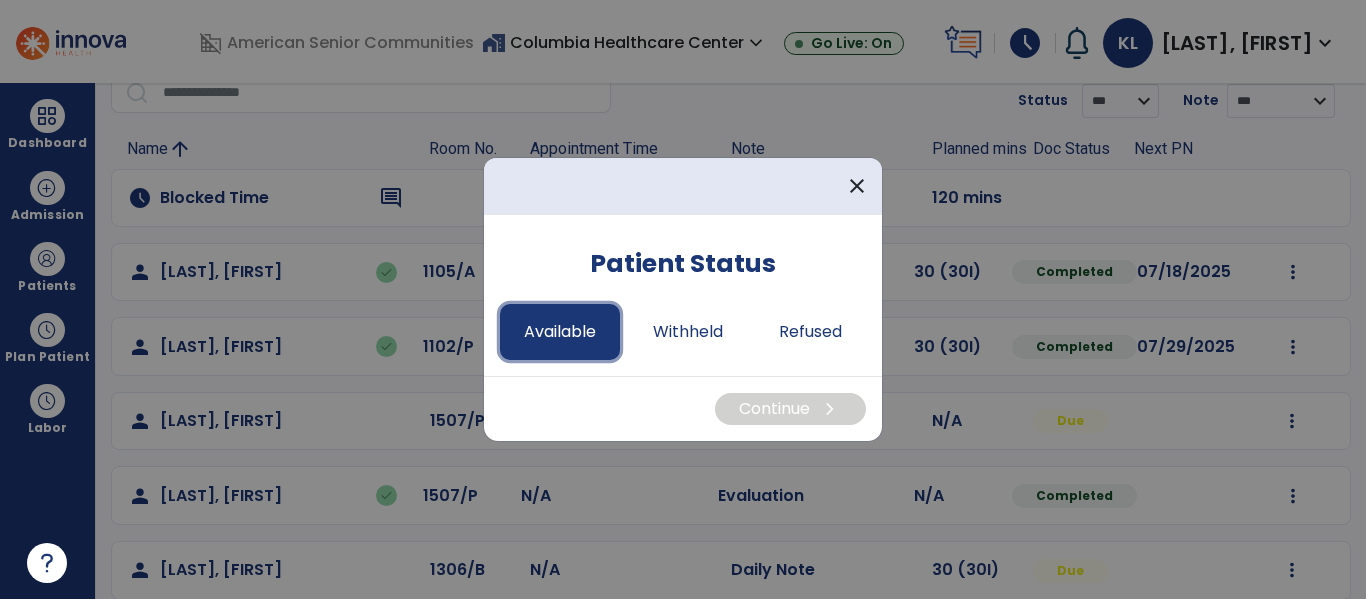 click on "Available" at bounding box center (560, 332) 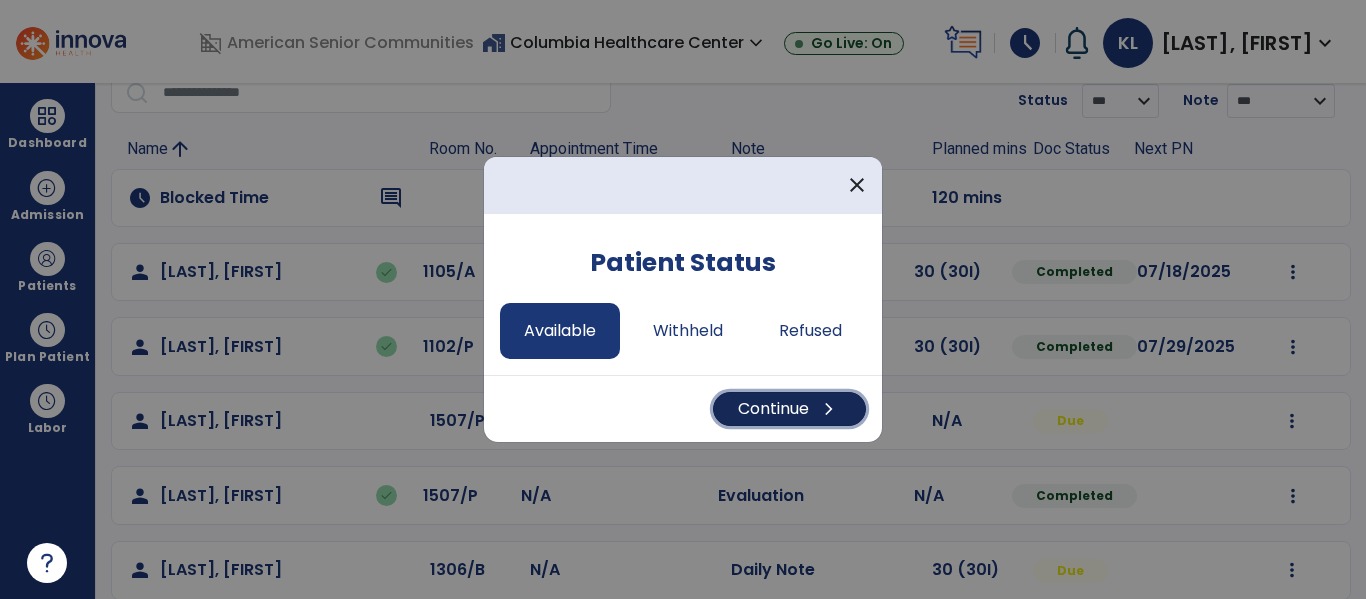 click on "chevron_right" at bounding box center [829, 409] 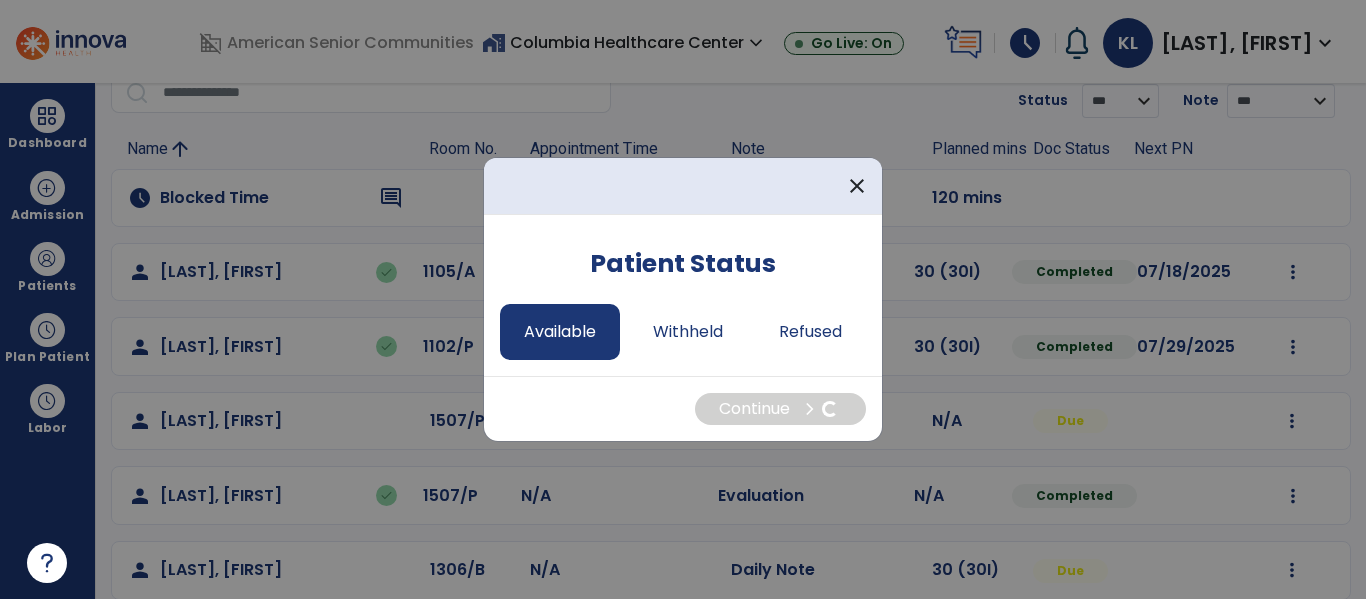 select on "*" 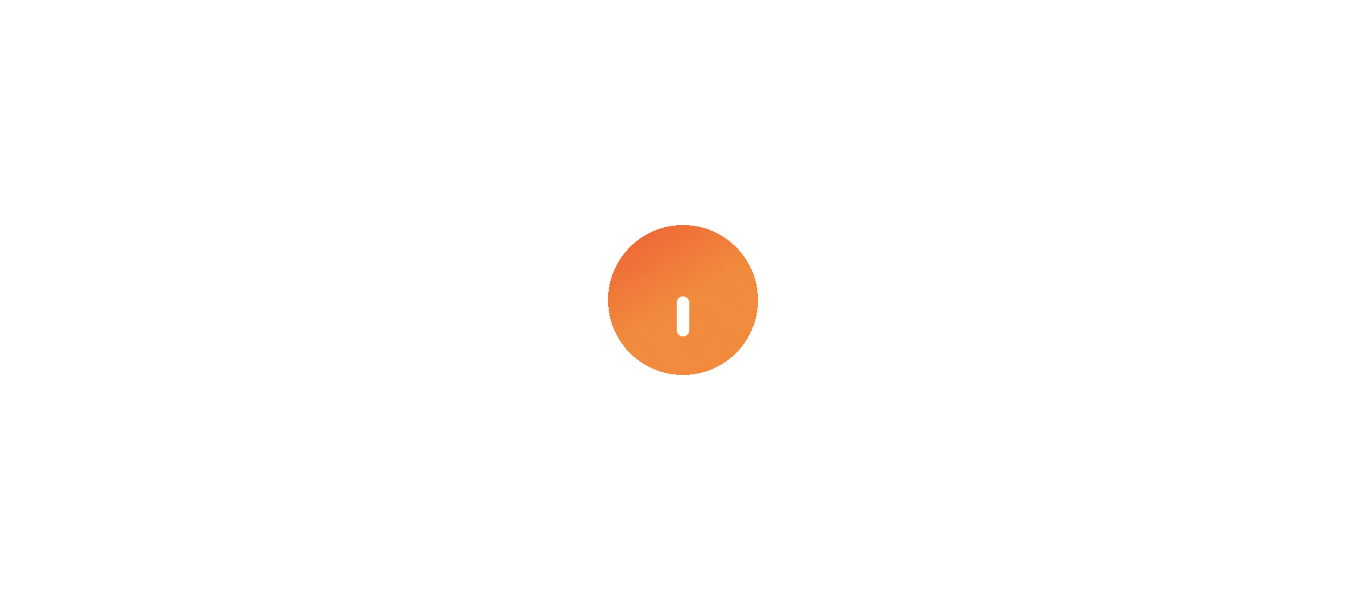 select on "****" 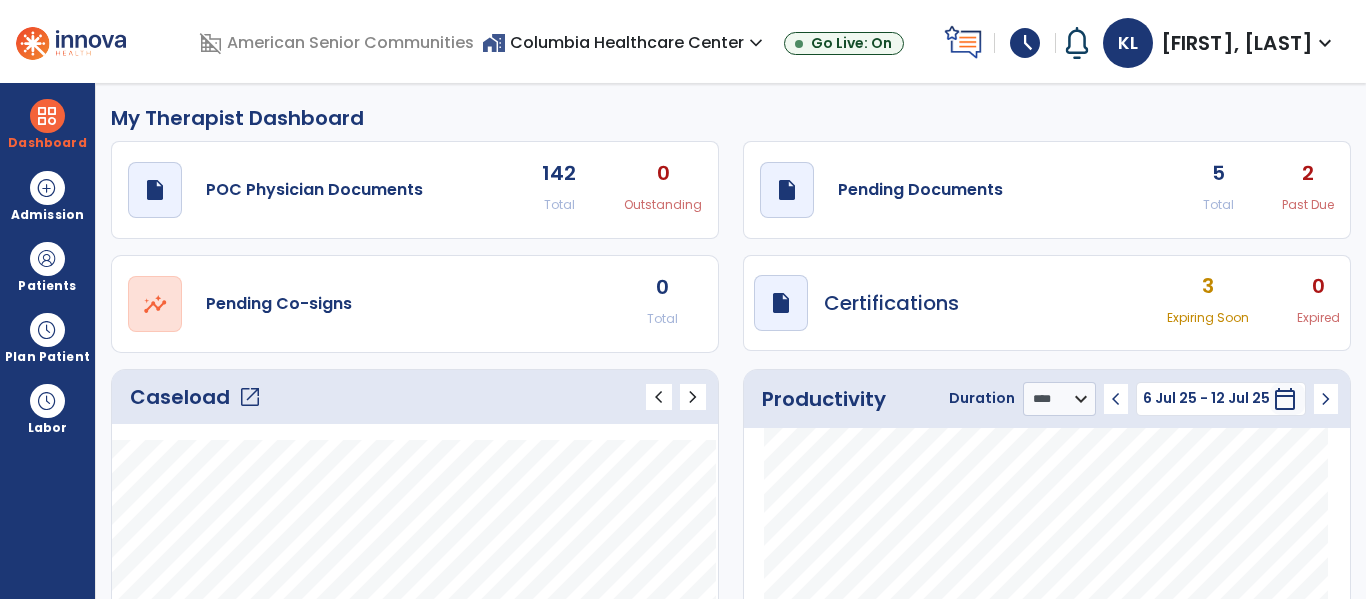 scroll, scrollTop: 0, scrollLeft: 0, axis: both 